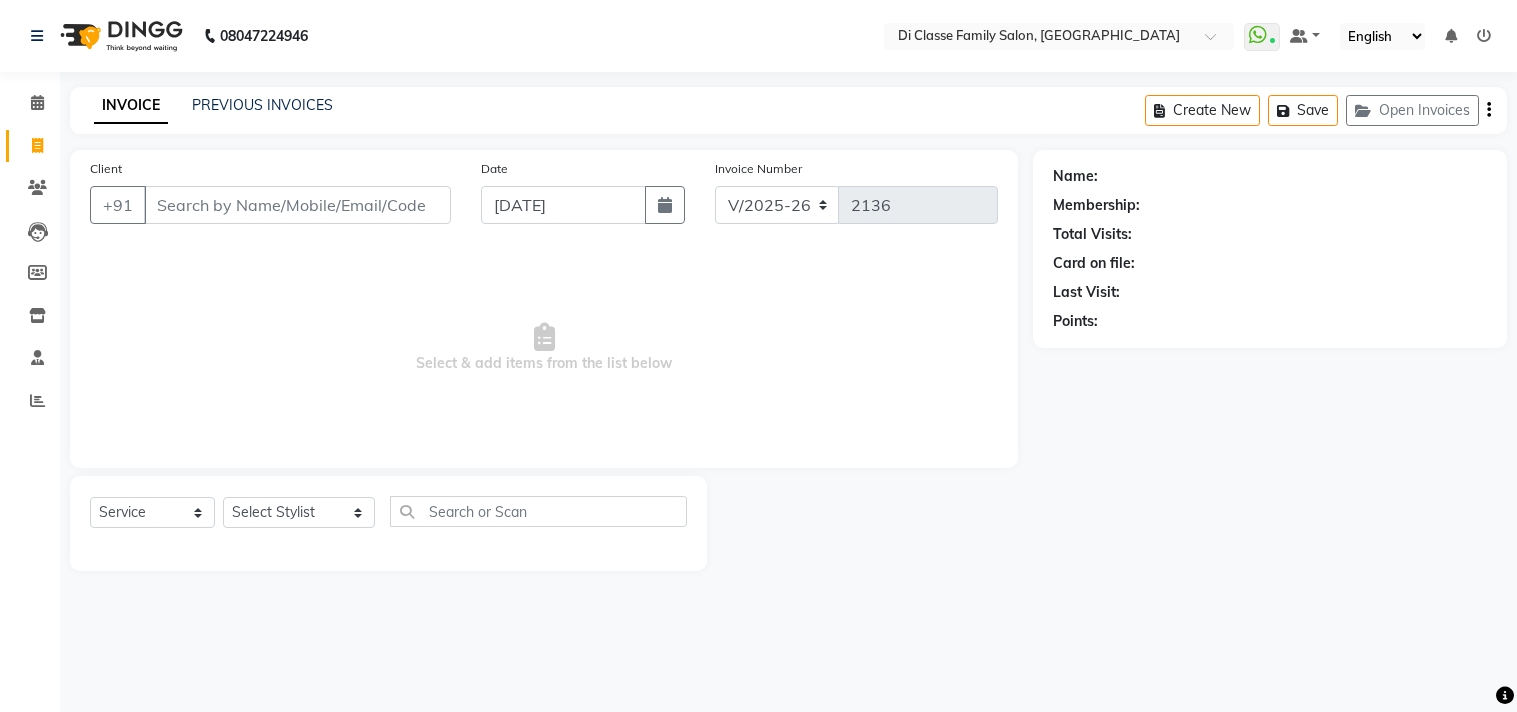select on "4704" 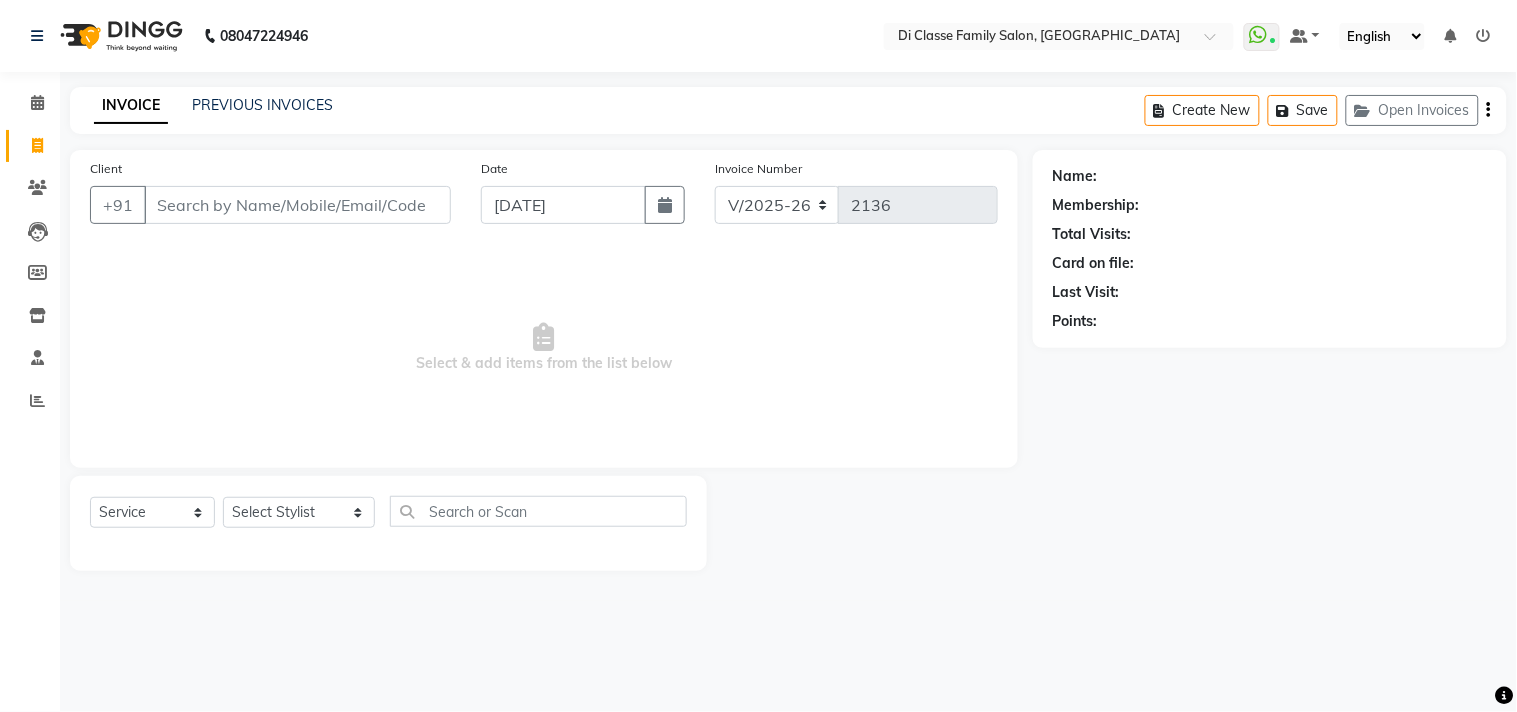 click on "Select Stylist [PERSON_NAME]  [PERSON_NAME]  [PERSON_NAME]  Front Desk Javed [PERSON_NAME]  [PERSON_NAME]  Pooja Jadhav [PERSON_NAME] [PERSON_NAME] [PERSON_NAME] SACHIN [PERSON_NAME] SAHAJAN [PERSON_NAME]  [PERSON_NAME] [PERSON_NAME] [PERSON_NAME] [PERSON_NAME] [PERSON_NAME] [PERSON_NAME] [PERSON_NAME]" 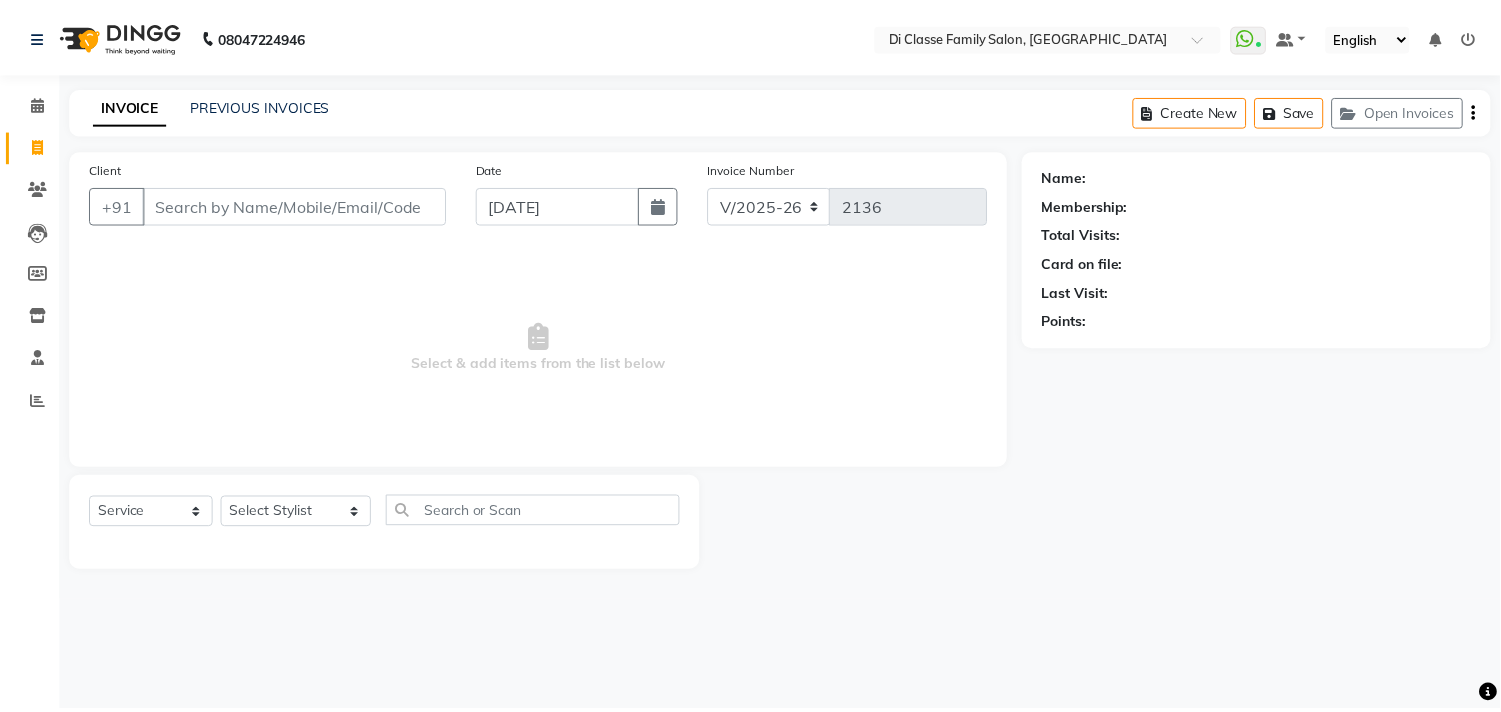 scroll, scrollTop: 0, scrollLeft: 0, axis: both 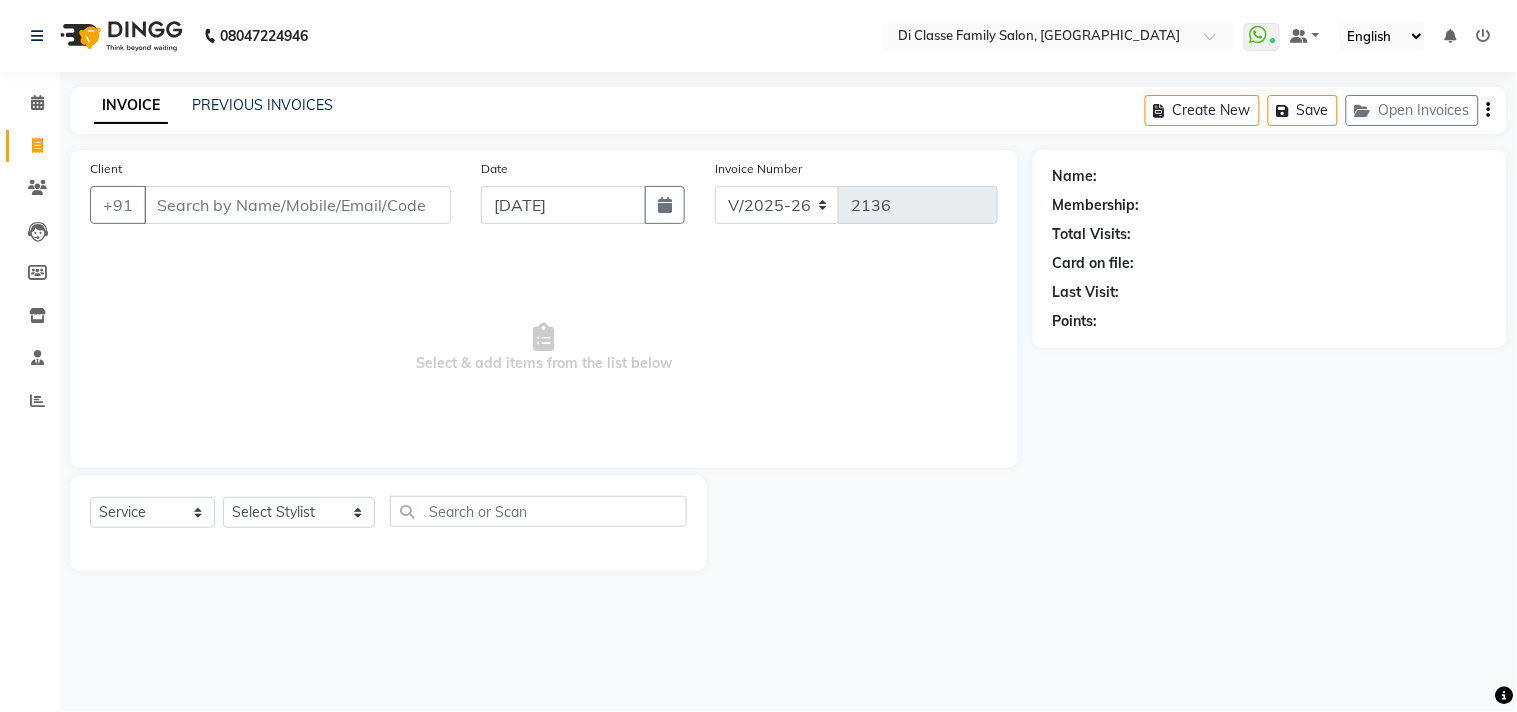 select on "28411" 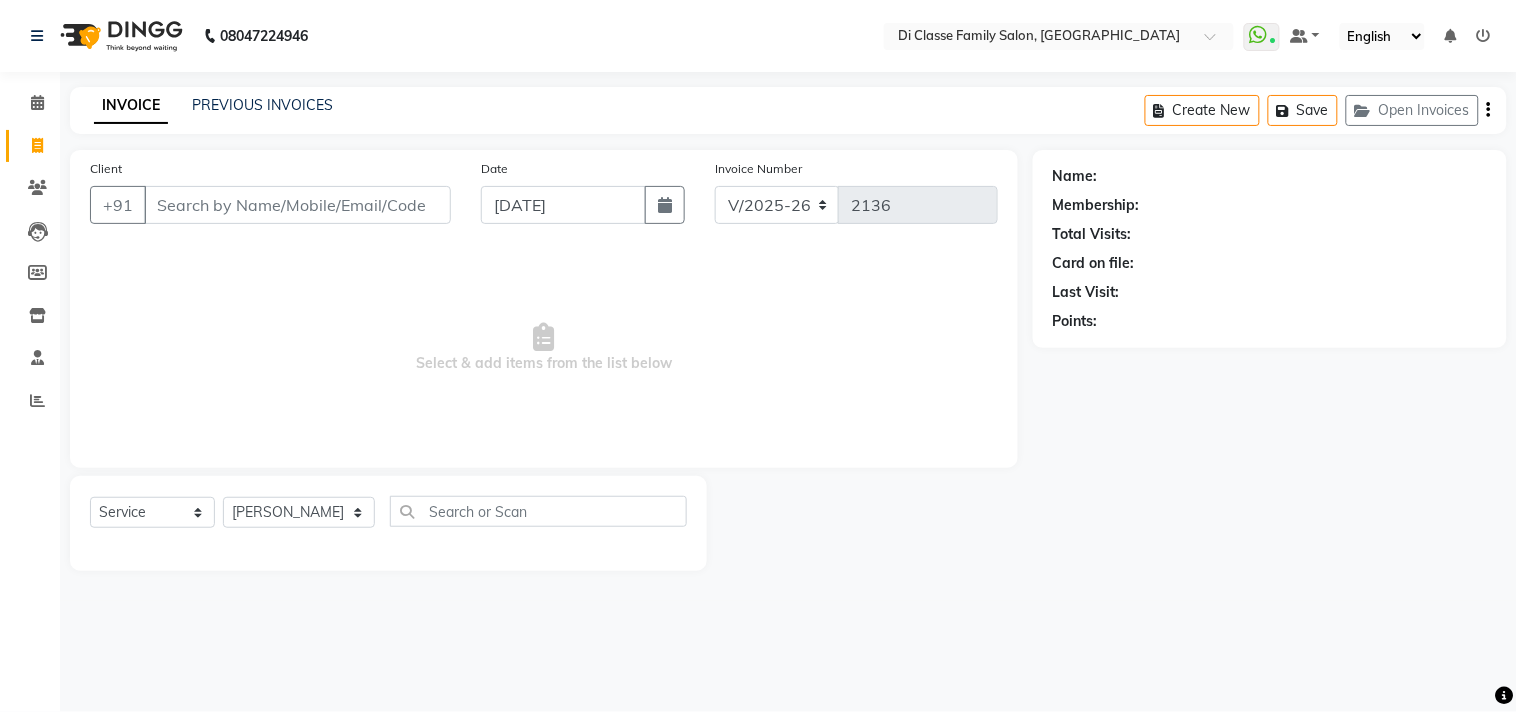 click on "Select Stylist [PERSON_NAME]  [PERSON_NAME]  [PERSON_NAME]  Front Desk Javed [PERSON_NAME]  [PERSON_NAME]  Pooja Jadhav [PERSON_NAME] [PERSON_NAME] [PERSON_NAME] SACHIN [PERSON_NAME] SAHAJAN [PERSON_NAME]  [PERSON_NAME] [PERSON_NAME] [PERSON_NAME] [PERSON_NAME] [PERSON_NAME] [PERSON_NAME] [PERSON_NAME]" 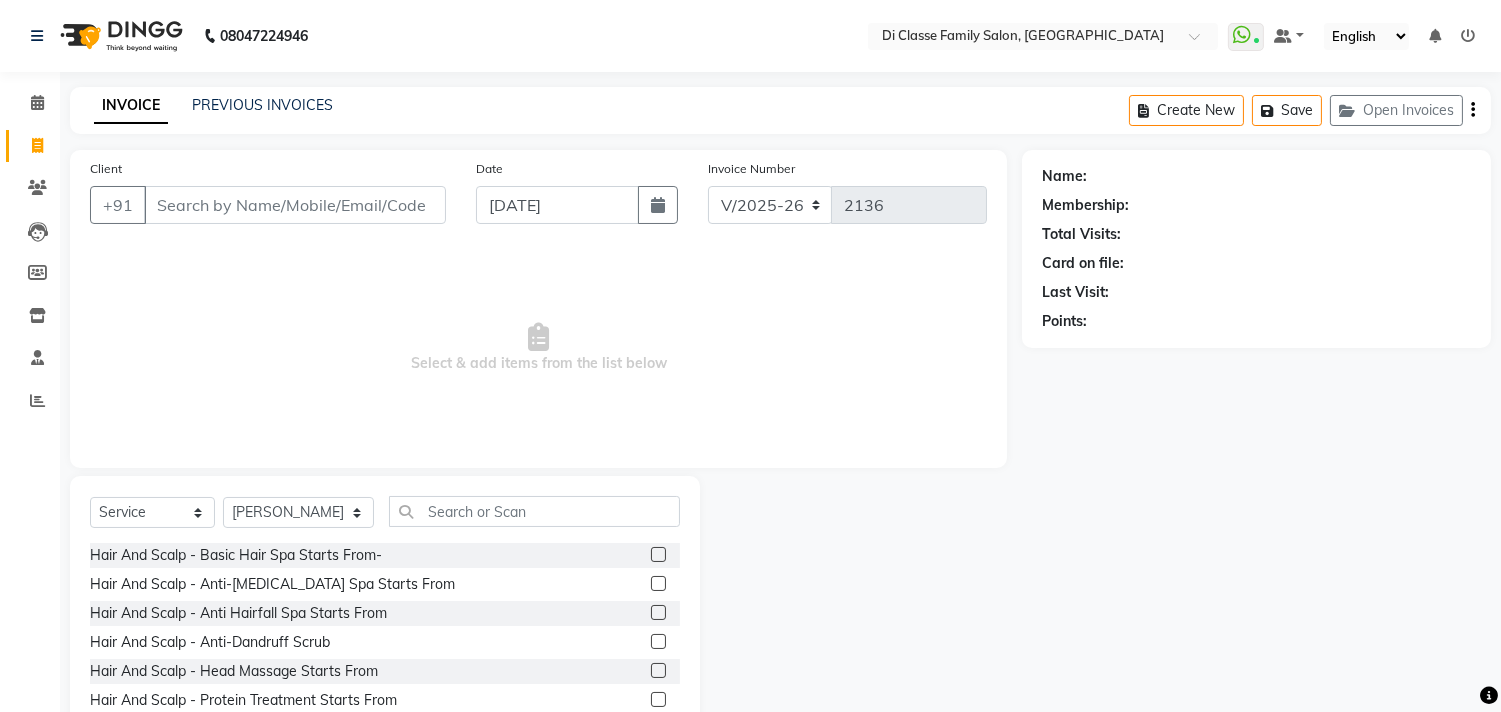 click on "Select  Service  Product  Membership  Package Voucher Prepaid Gift Card  Select Stylist [PERSON_NAME]  [PERSON_NAME]  [PERSON_NAME]  Front Desk Javed [PERSON_NAME]  [PERSON_NAME]  Pooja Jadhav [PERSON_NAME] [PERSON_NAME] [PERSON_NAME] SACHIN [PERSON_NAME] SAHAJAN [PERSON_NAME] Sameer  [PERSON_NAME] [PERSON_NAME] [PERSON_NAME] [PERSON_NAME] [PERSON_NAME] [PERSON_NAME] ssneha rana  Hair And Scalp - Basic Hair Spa Starts From-  Hair And Scalp - Anti-[MEDICAL_DATA] Spa Starts From  Hair And Scalp - Anti Hairfall Spa Starts From  Hair And Scalp - Anti-[MEDICAL_DATA] Scrub  Hair And Scalp - Head Massage Starts From  Hair And Scalp - Protein Treatment Starts From  Hair And Scalp - [MEDICAL_DATA] Spa Starts From  Hair and Scalp - Golden spa starts from   Hair and scalp - Ultime repair   Hair and scalp - Ampoule  HAIRCUT - Men's Advanced haircut  HAIRCUT - Senior Stylist  HAIRCUT - Hair-wash  HAIRCUT - Hair-styling  [PERSON_NAME] - Clean shave  [PERSON_NAME] shape / styling  [PERSON_NAME] - Moustache  HAIR COLOUR - Highlights (per streak)  HAIR COLOUR - [PERSON_NAME] colour  D-TAN - Feet" 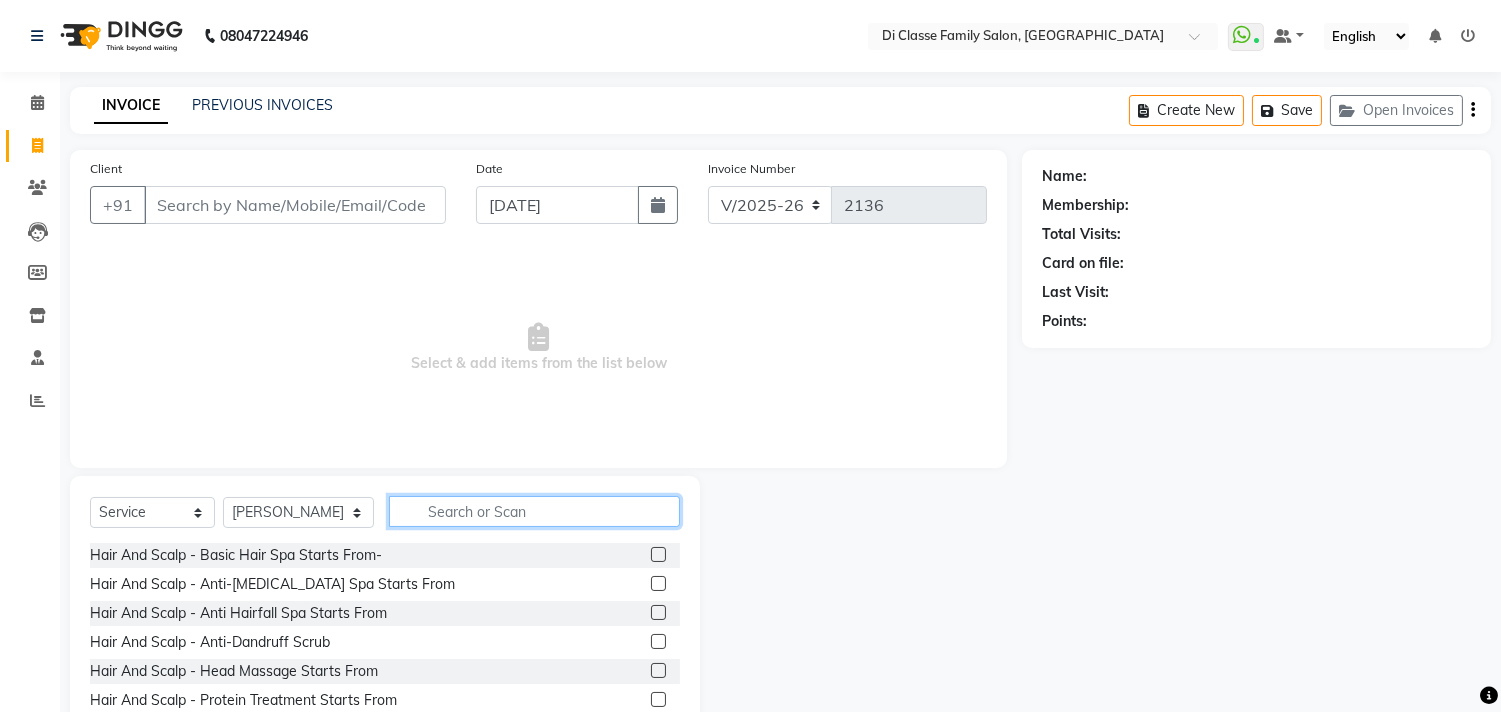 click 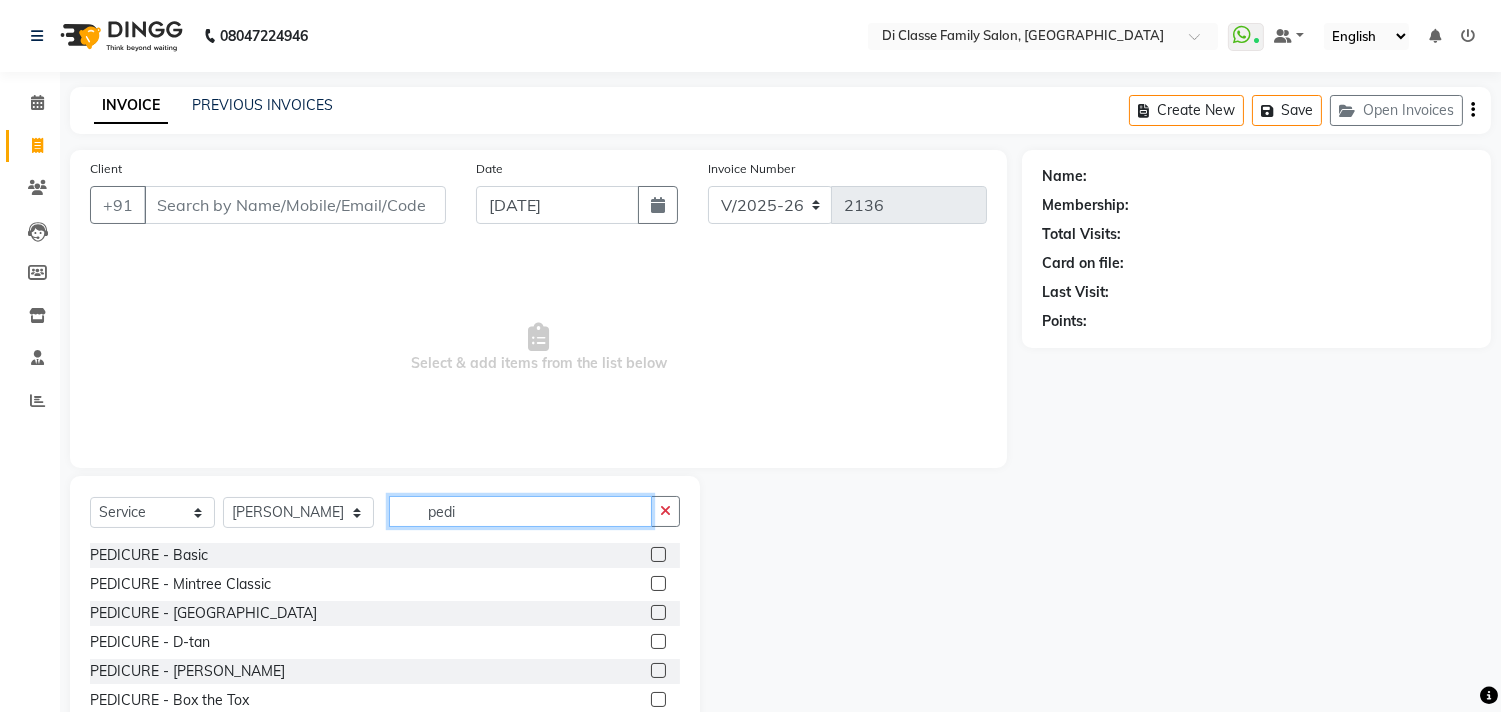type on "pedi" 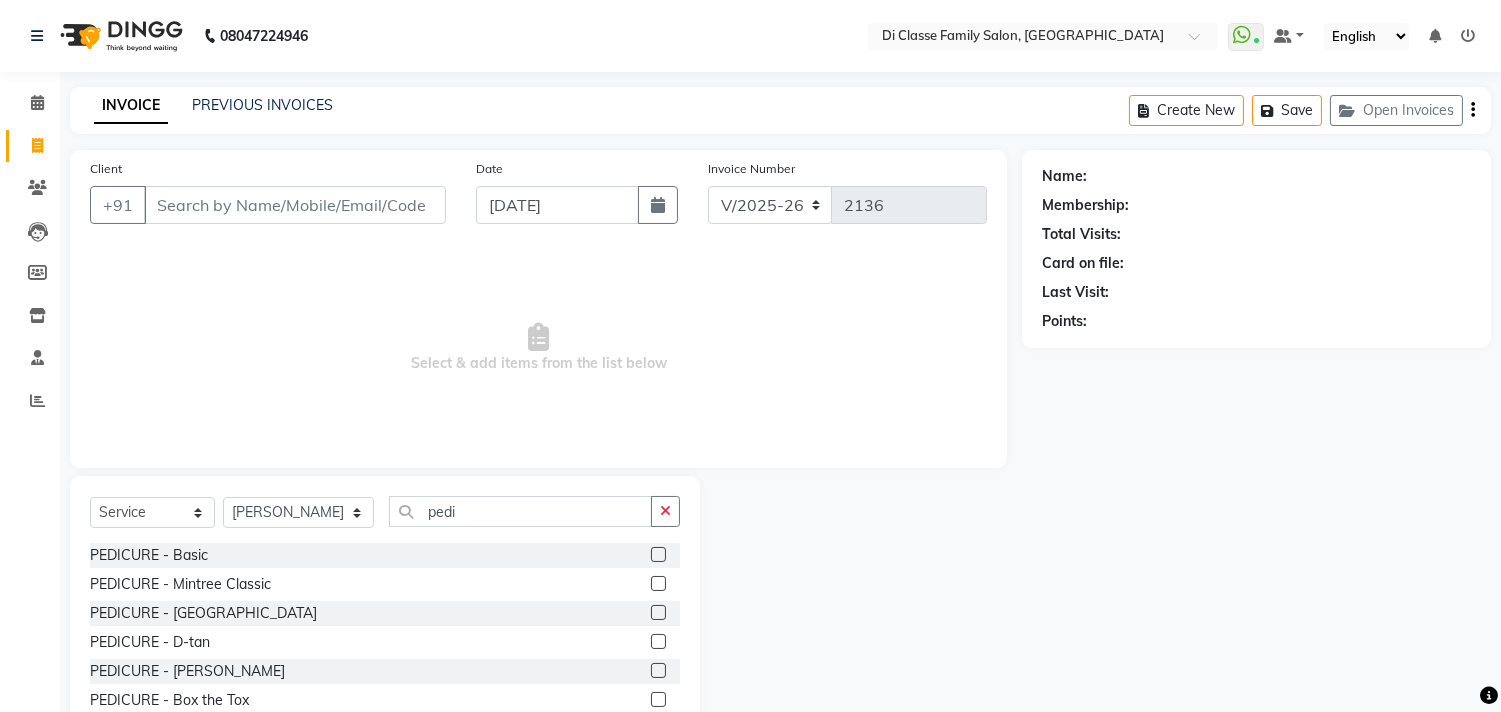 click 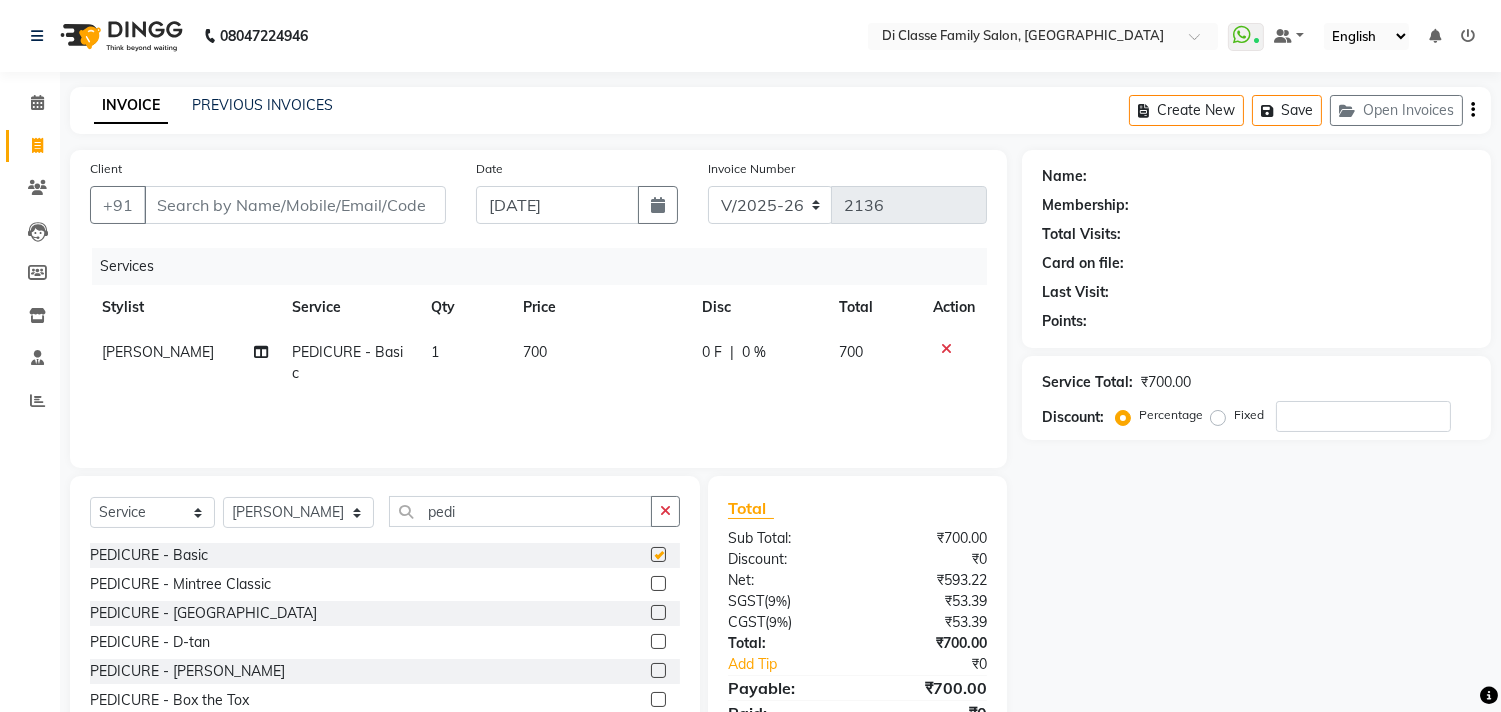 checkbox on "false" 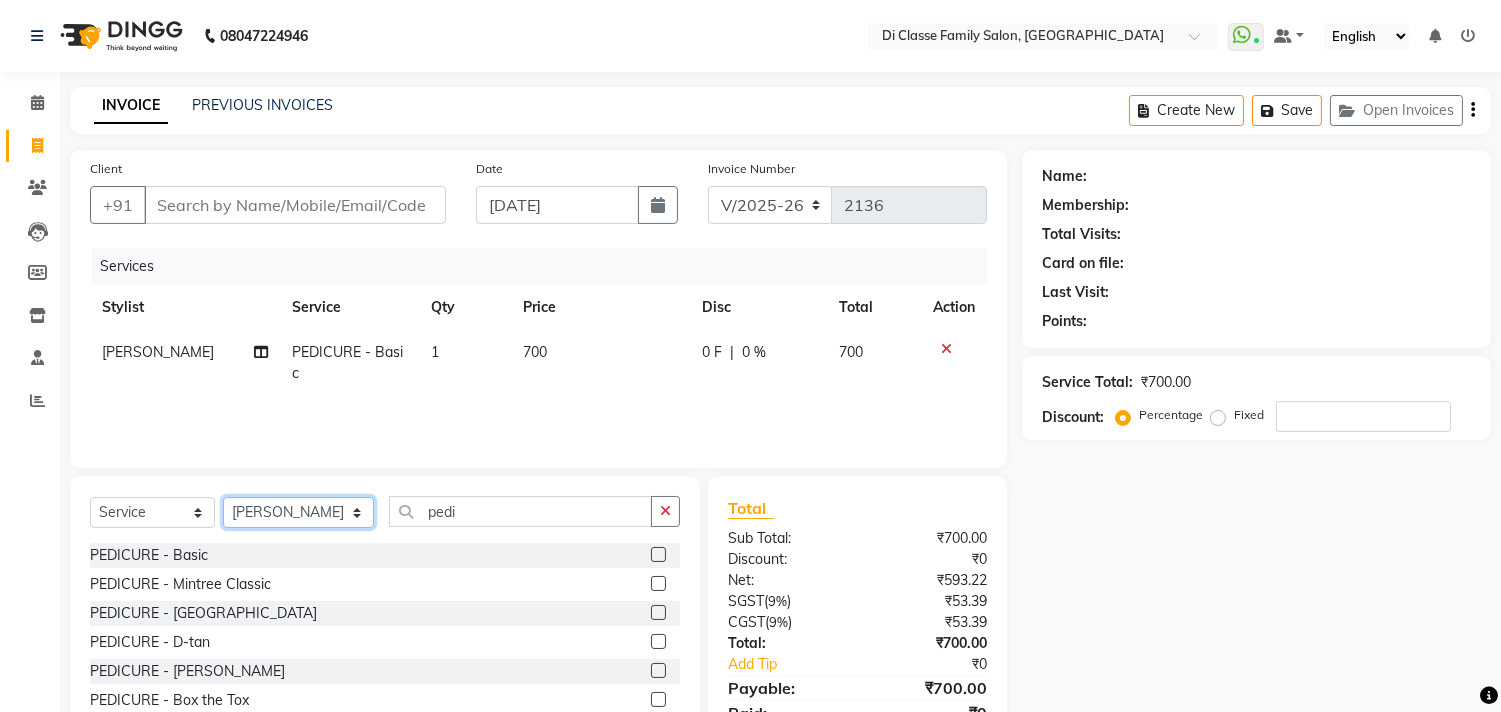 click on "Select Stylist [PERSON_NAME]  [PERSON_NAME]  [PERSON_NAME]  Front Desk Javed [PERSON_NAME]  [PERSON_NAME]  Pooja Jadhav [PERSON_NAME] [PERSON_NAME] [PERSON_NAME] SACHIN [PERSON_NAME] SAHAJAN [PERSON_NAME]  [PERSON_NAME] [PERSON_NAME] [PERSON_NAME] [PERSON_NAME] [PERSON_NAME] [PERSON_NAME] [PERSON_NAME]" 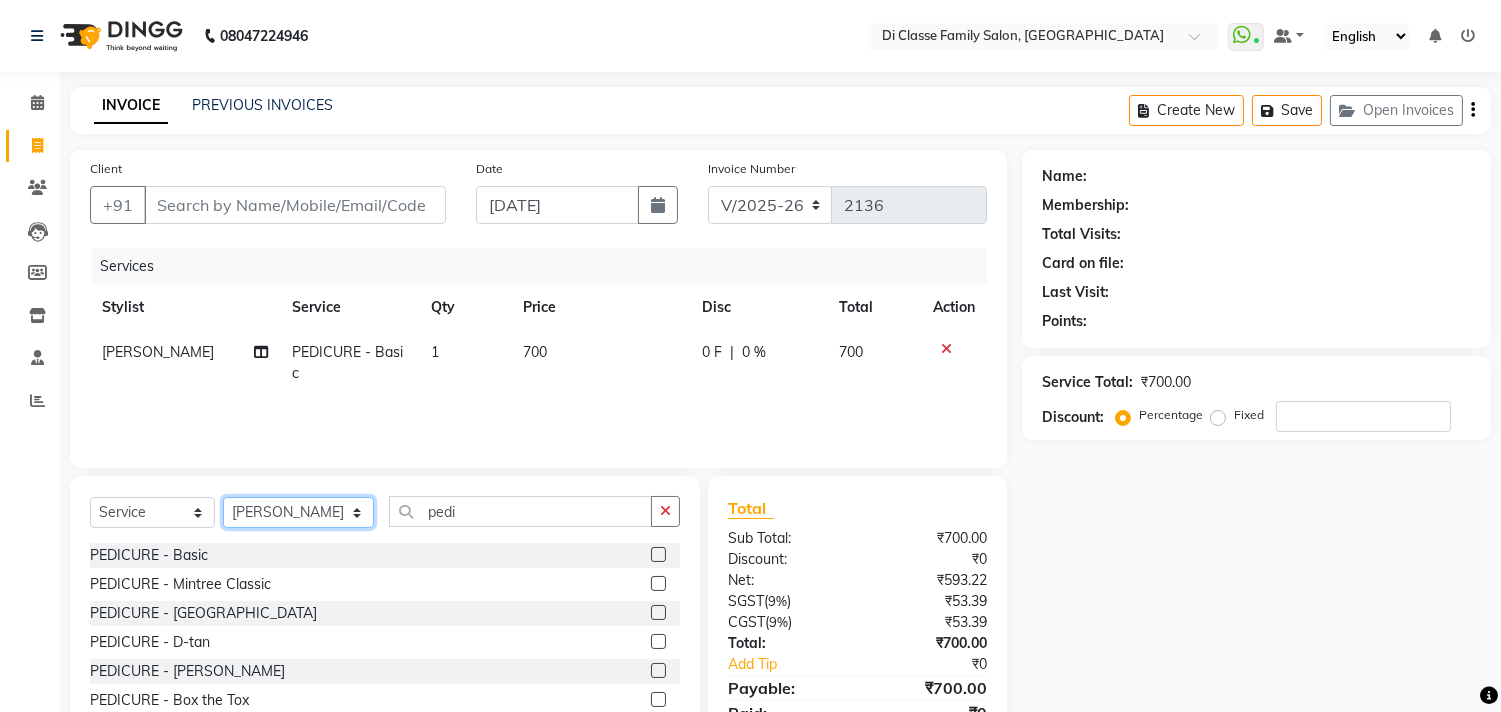 select on "76830" 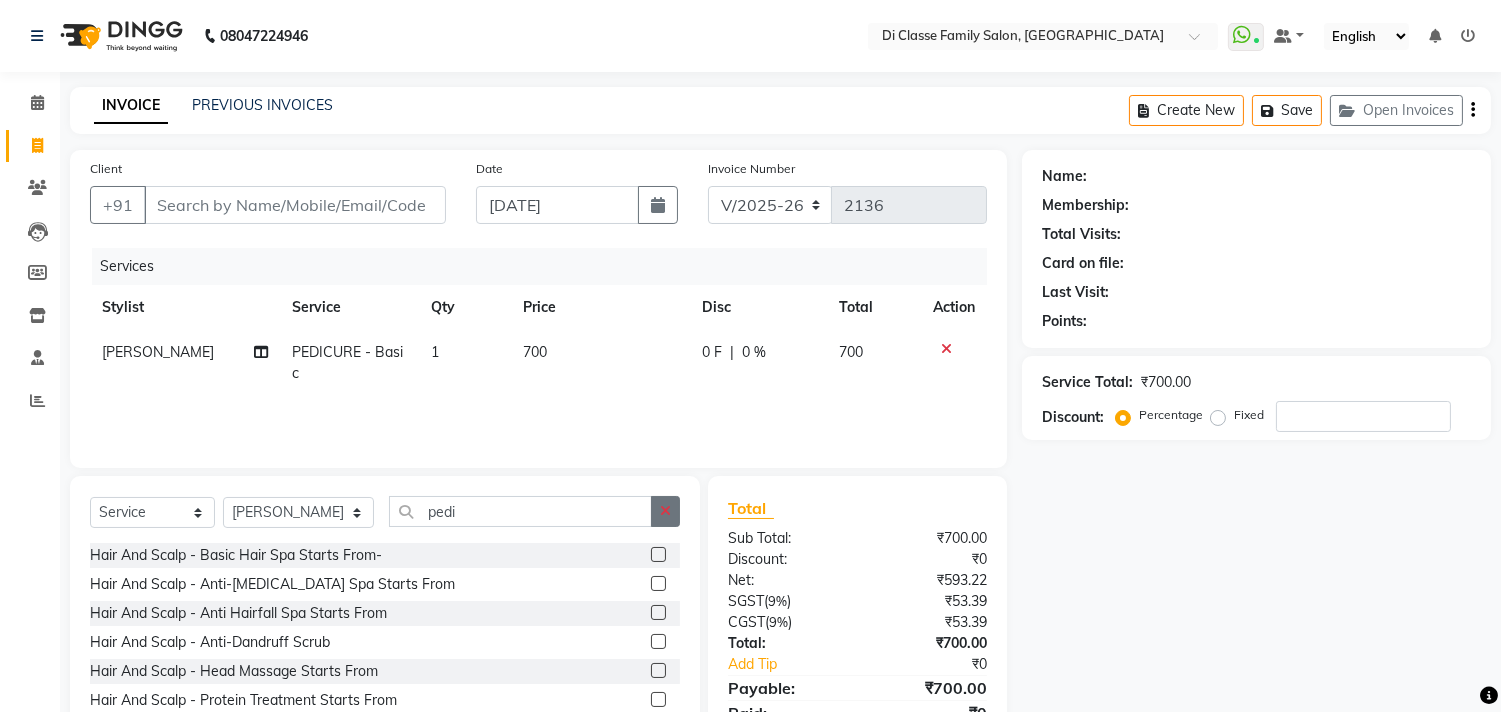 click 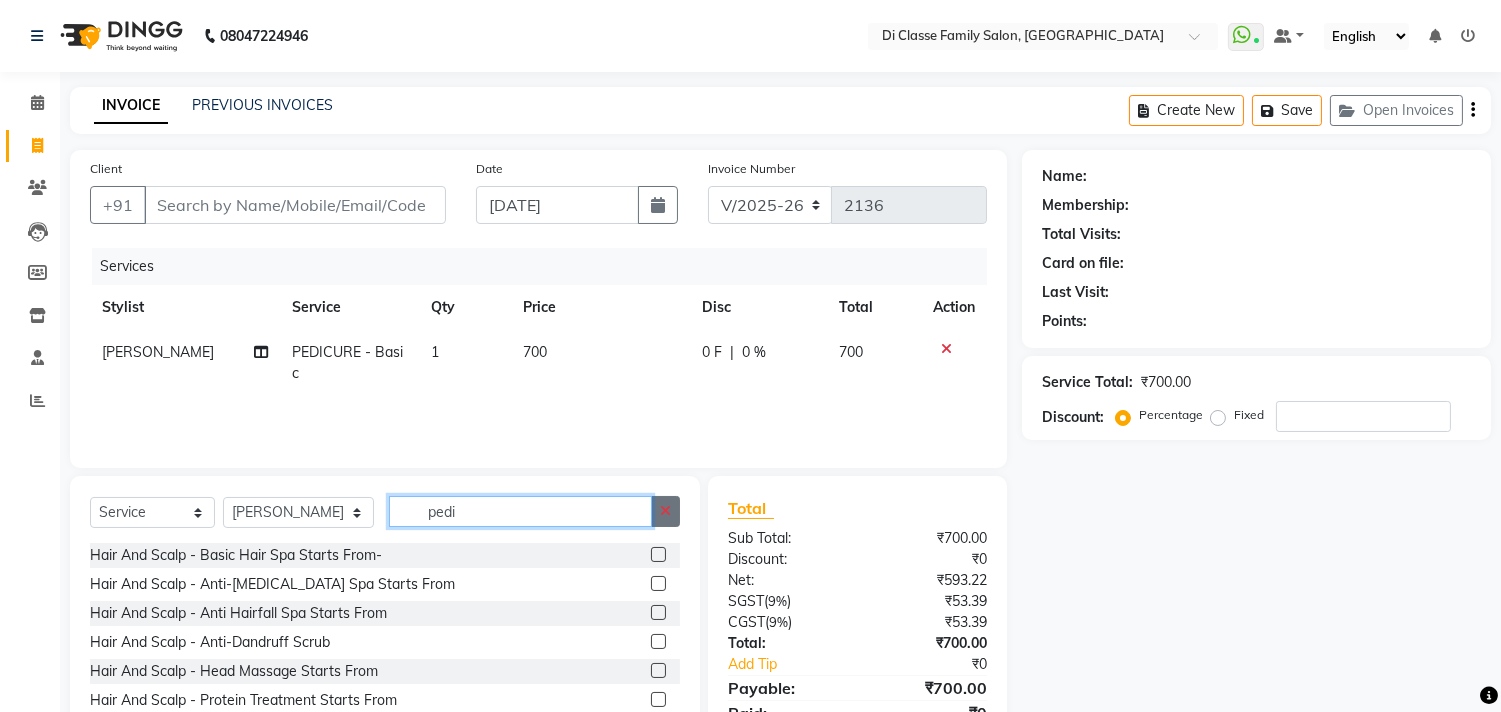 type 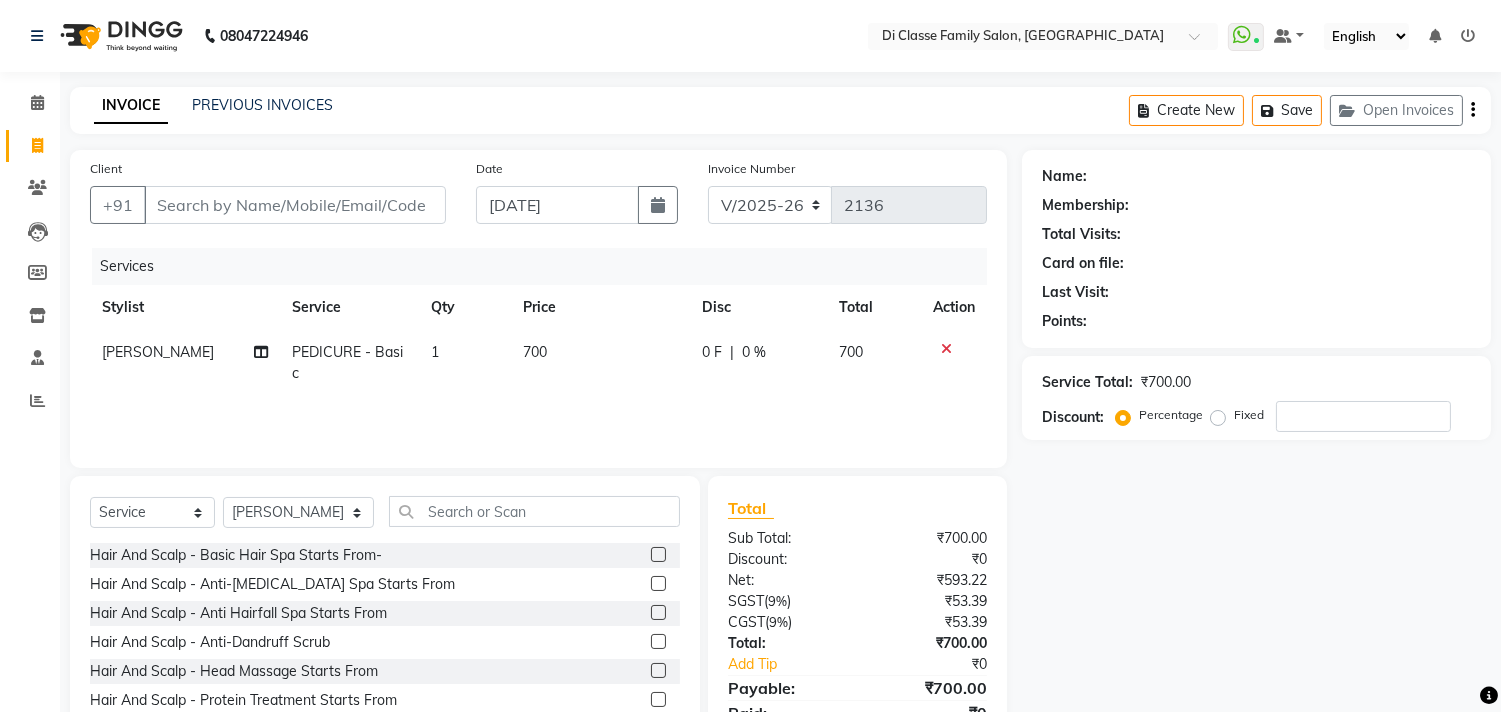 click 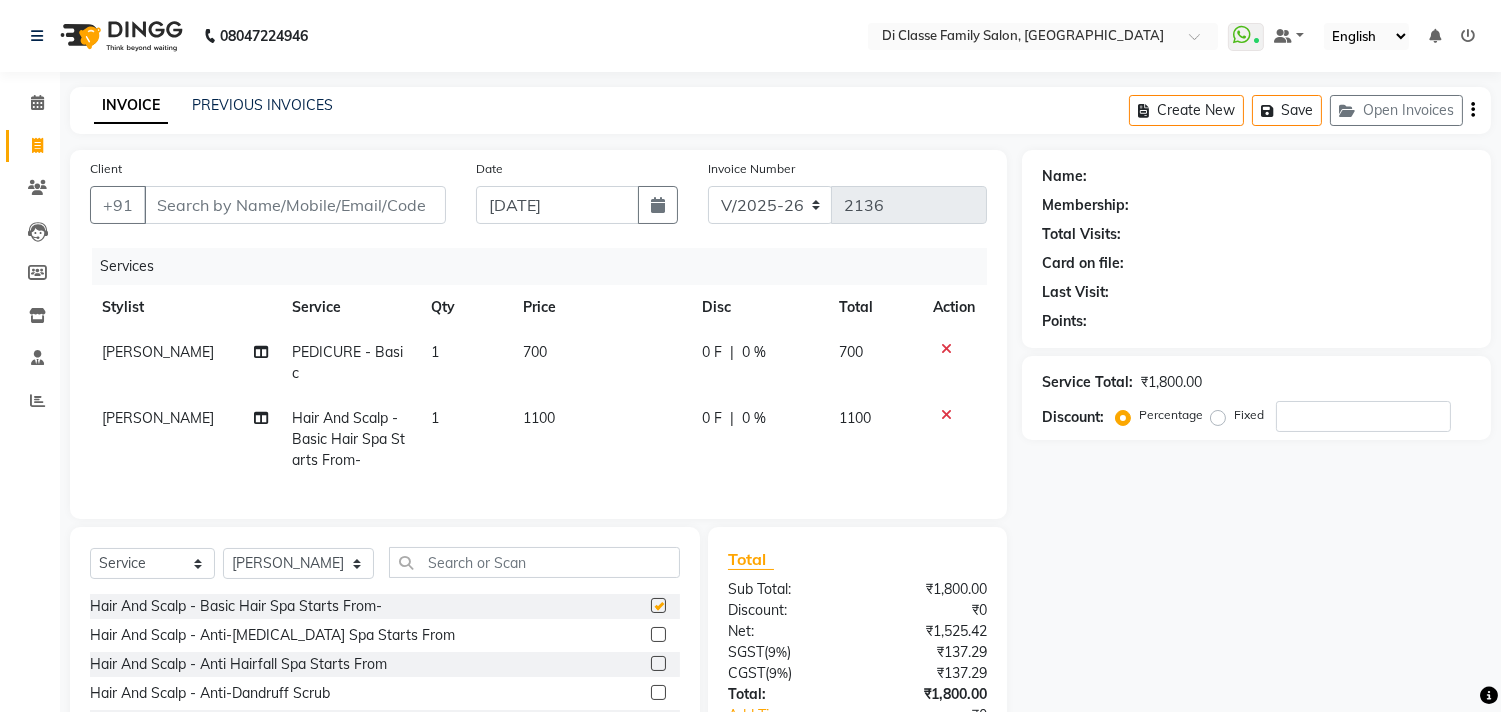 checkbox on "false" 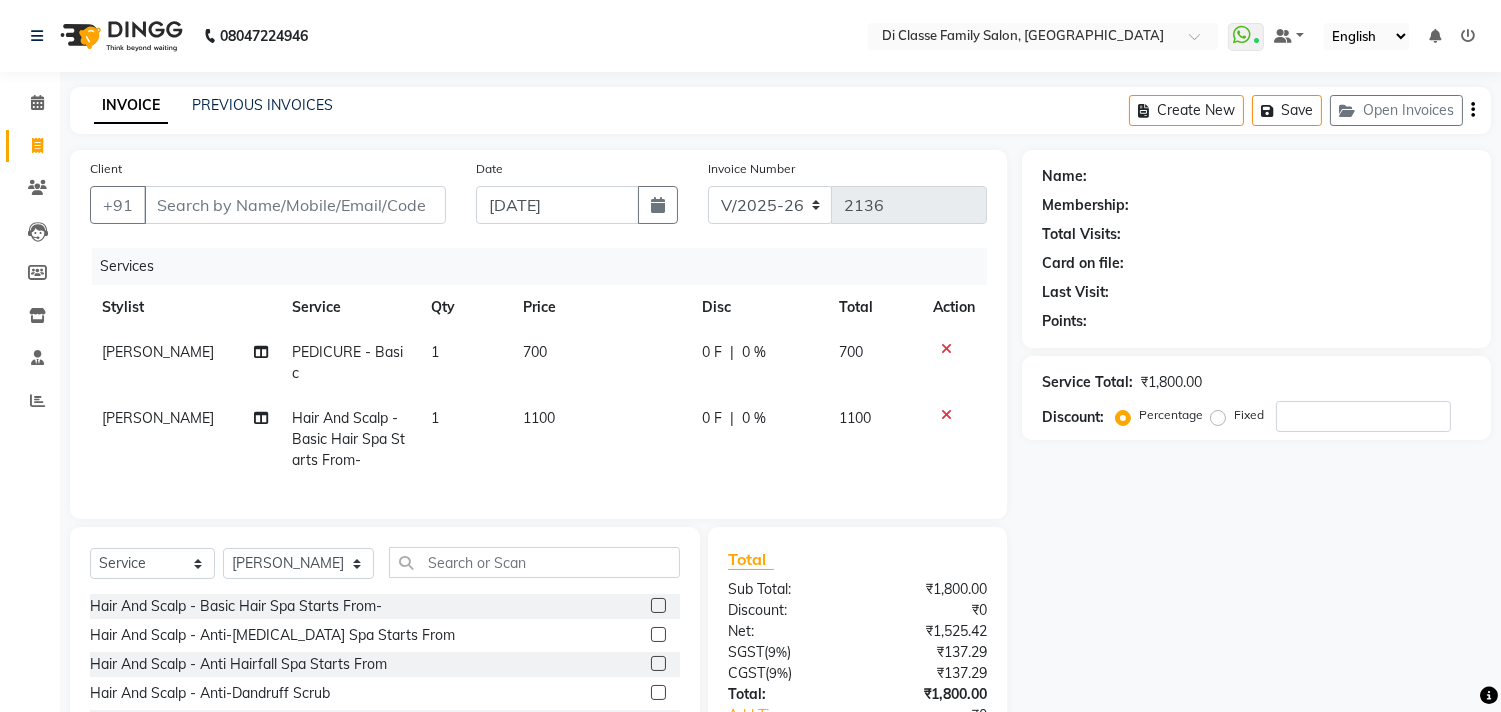 click on "1100" 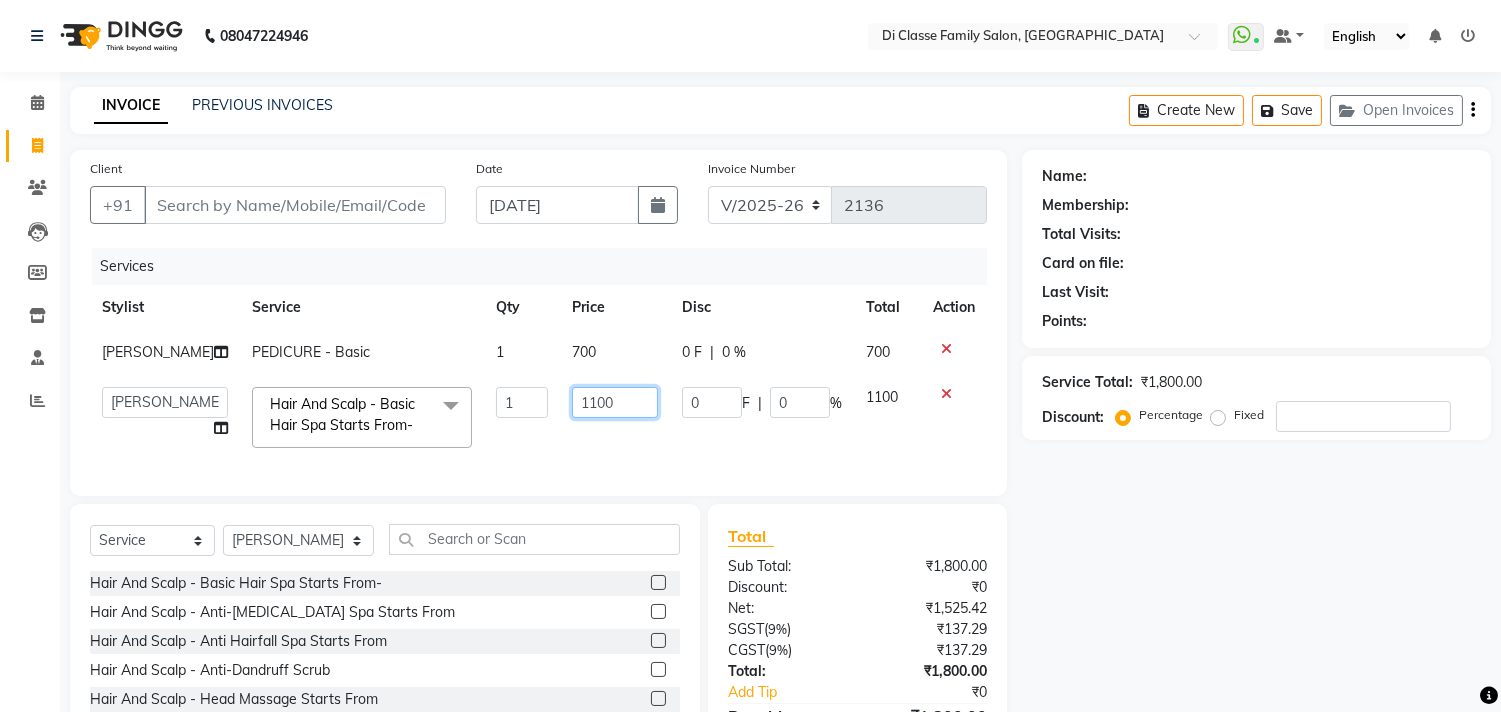 click on "1100" 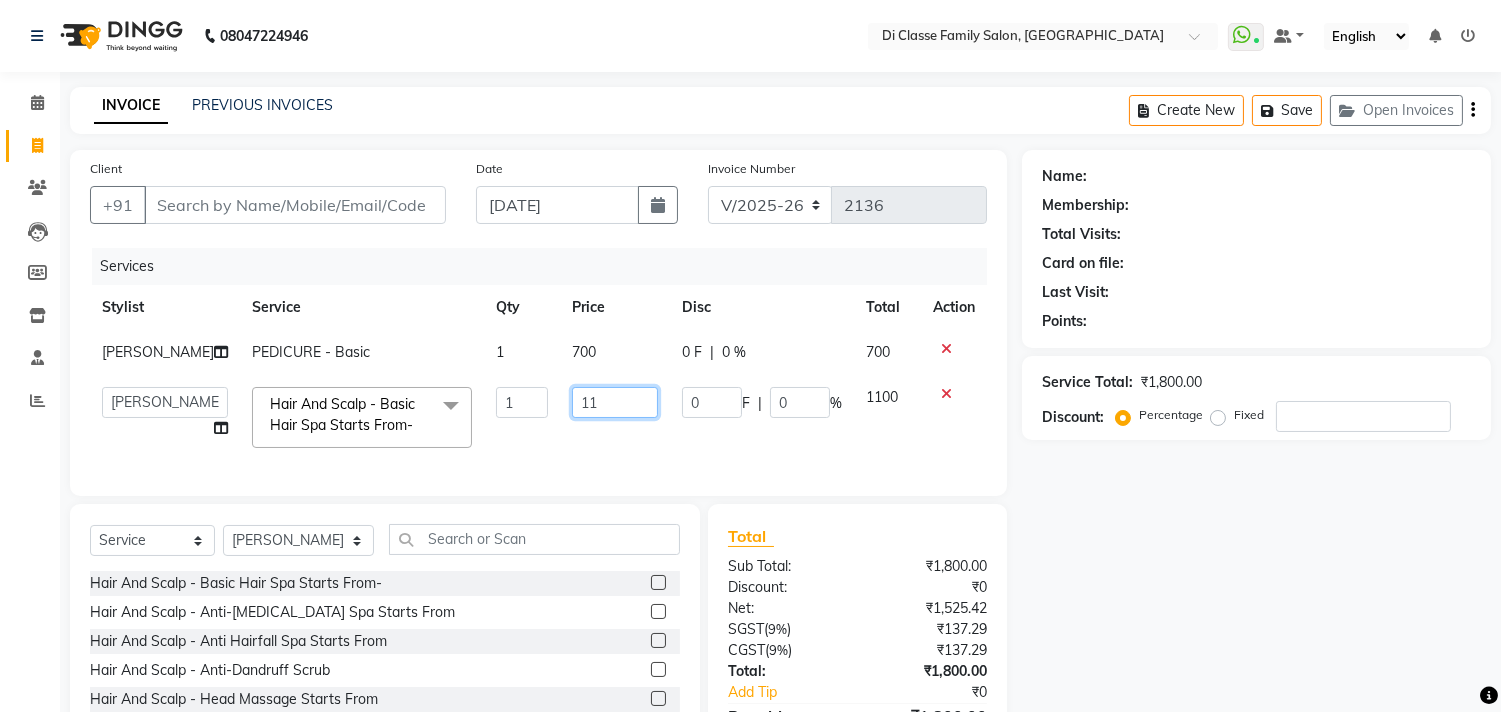 type on "1" 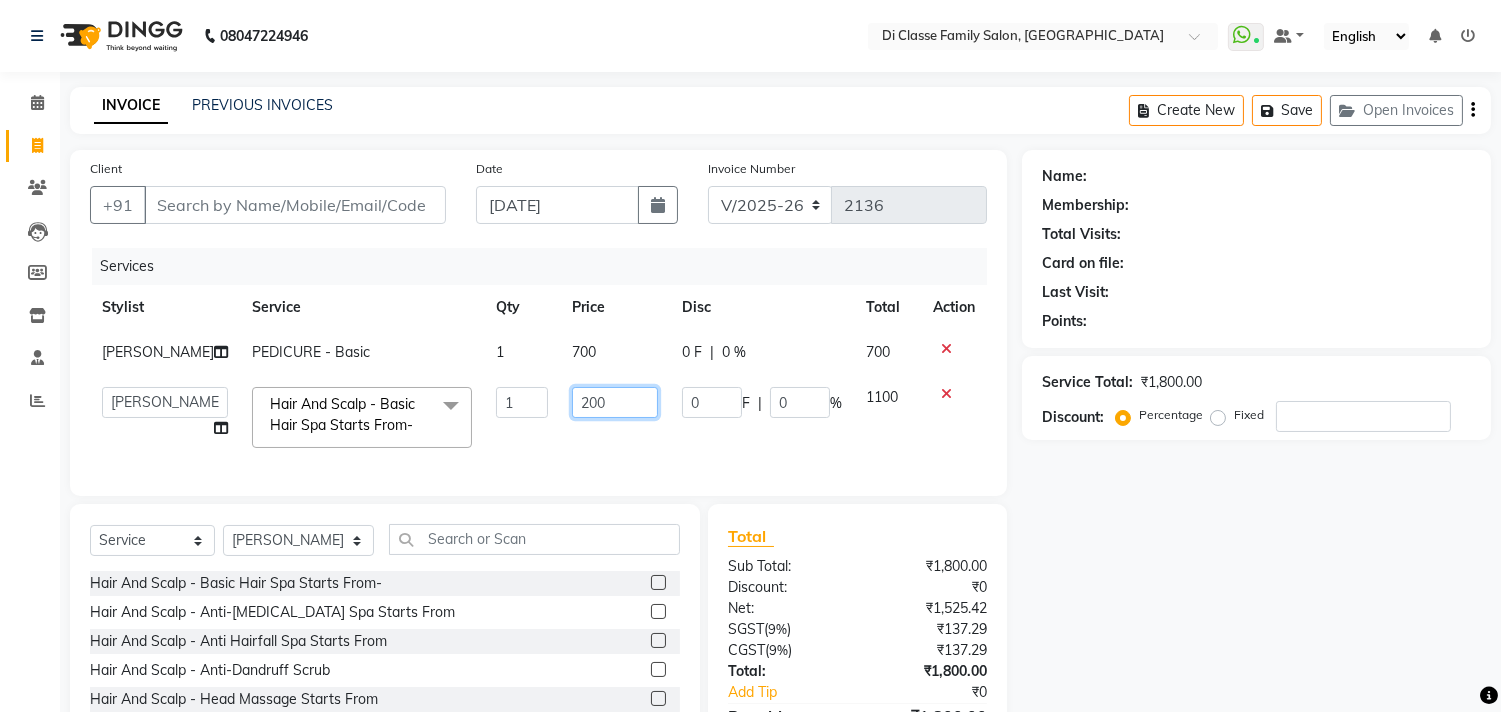 type on "2000" 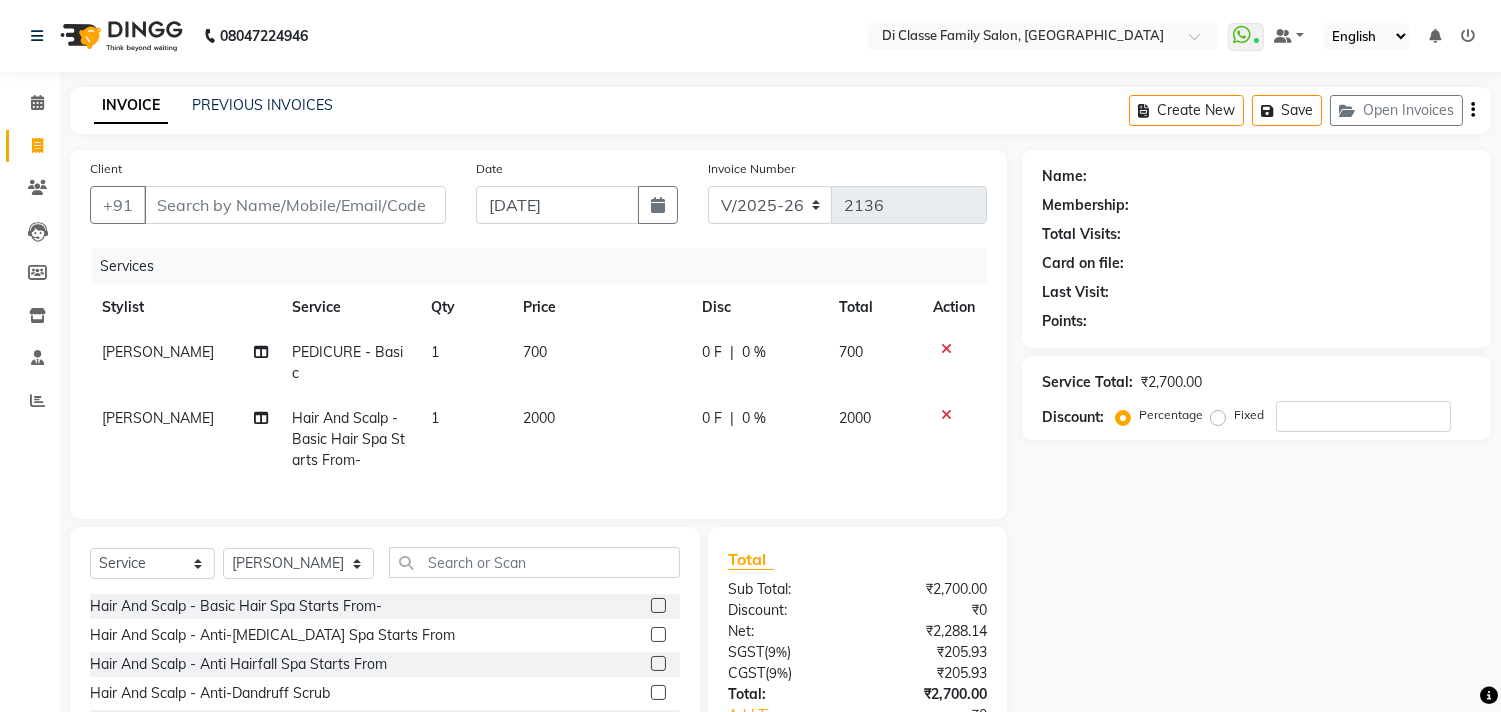 click on "0 F | 0 %" 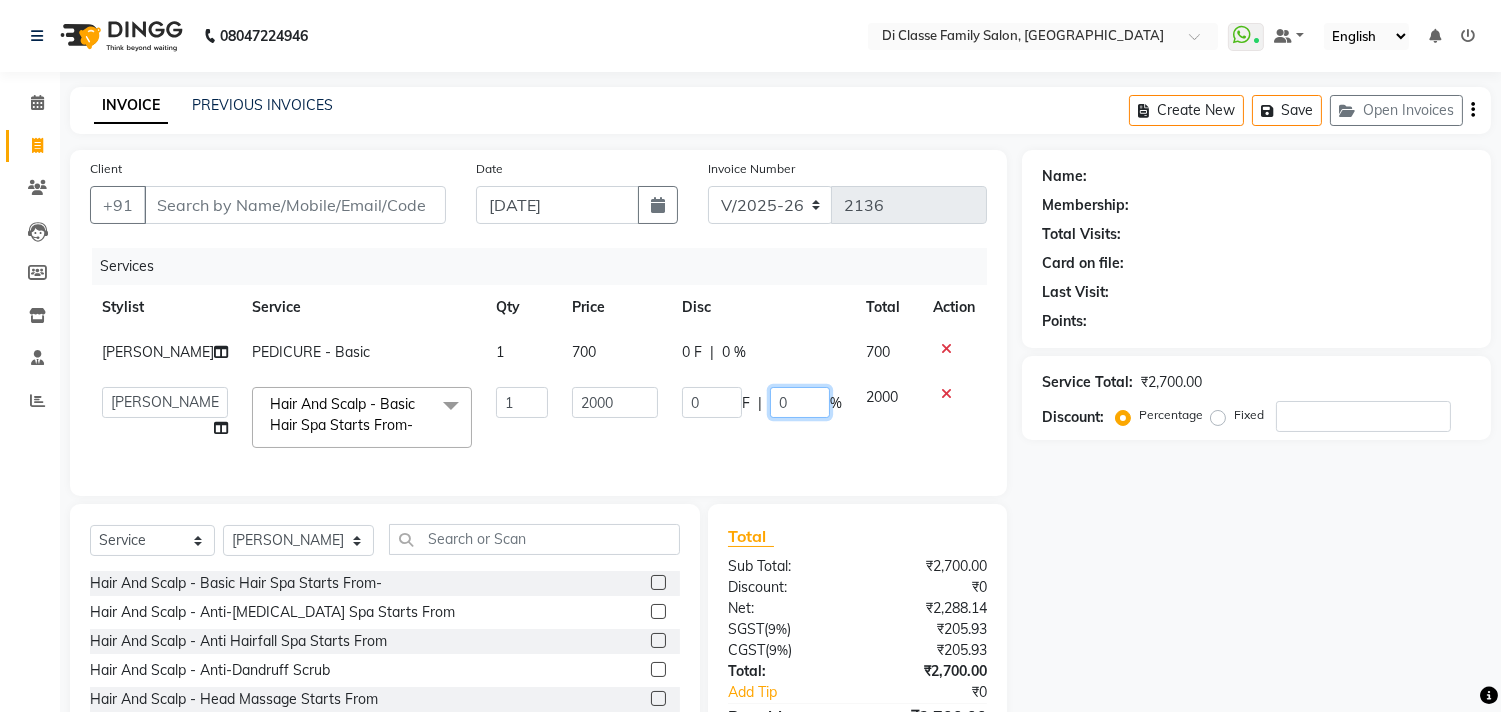 click on "0" 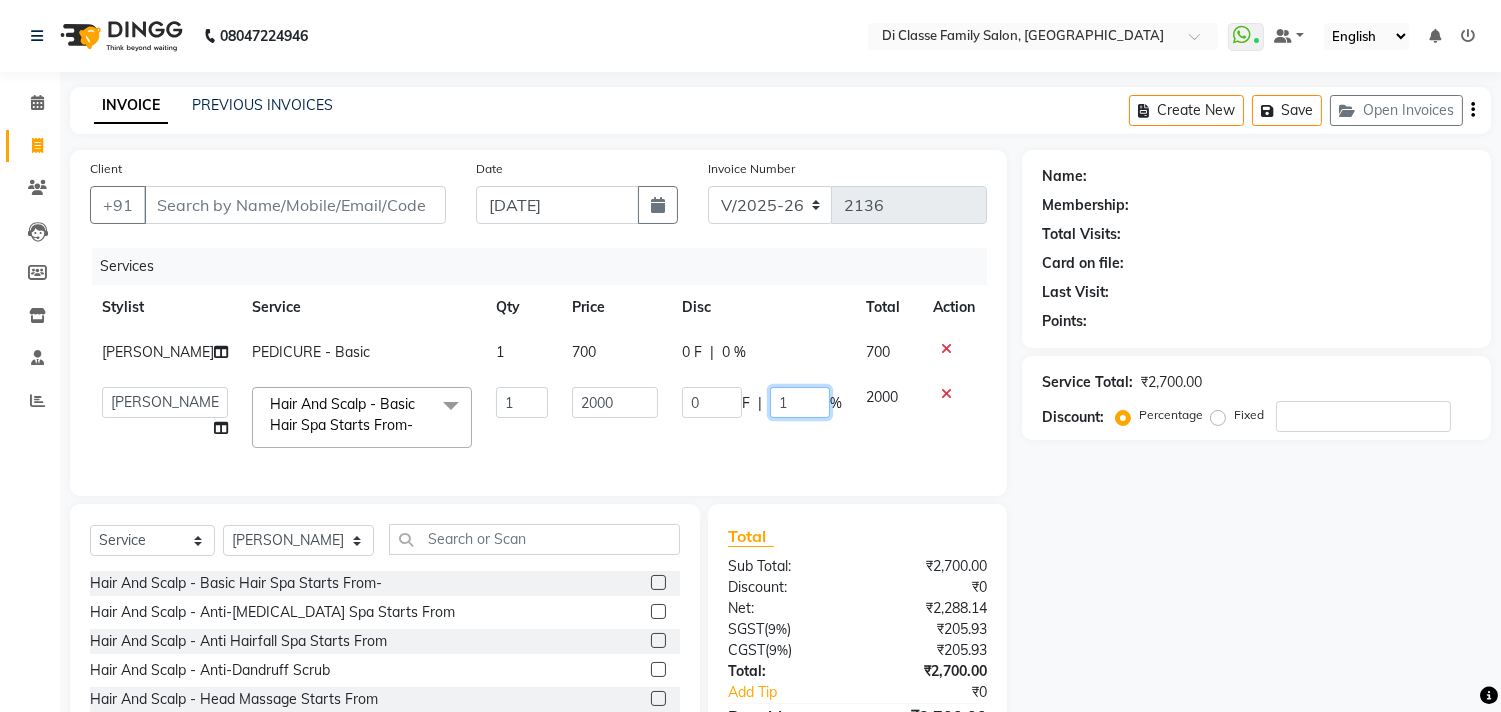 type on "10" 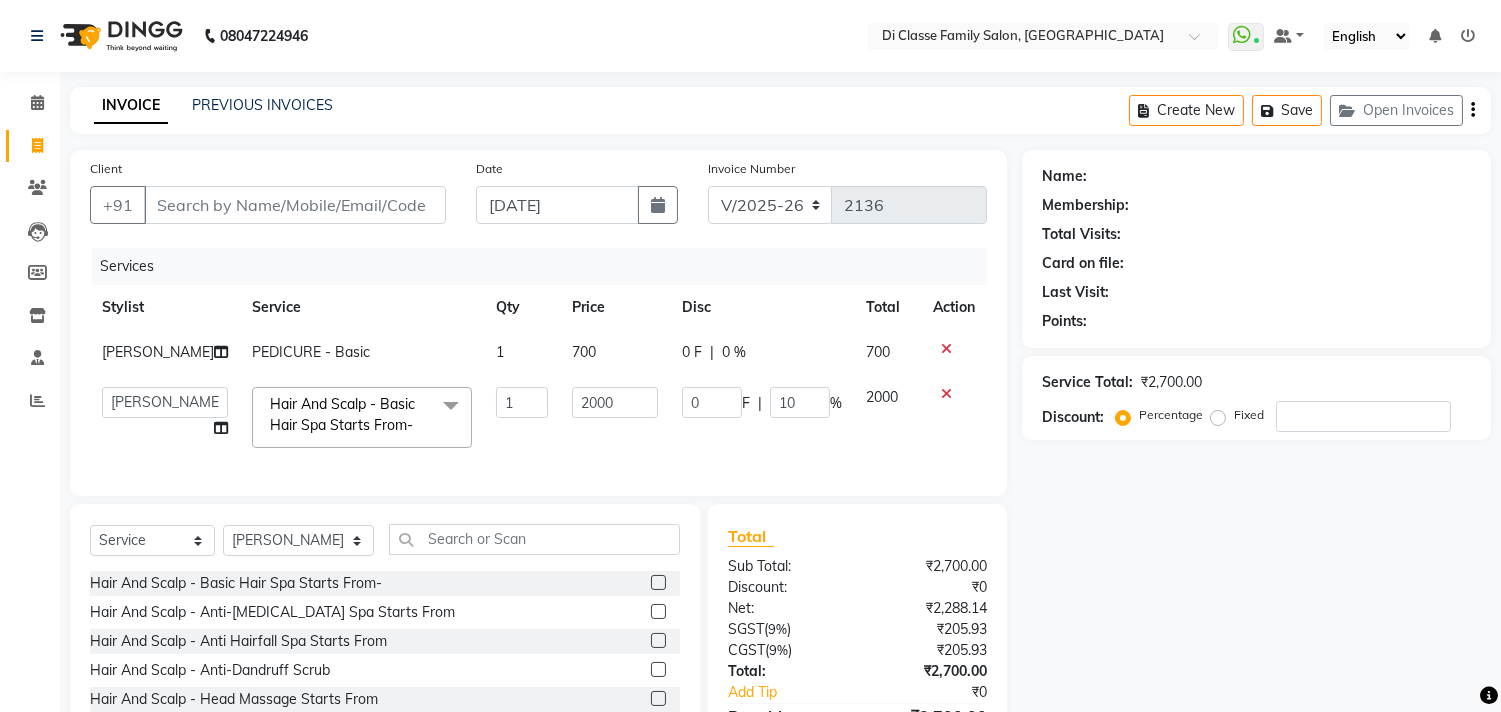 click on "0 F | 0 %" 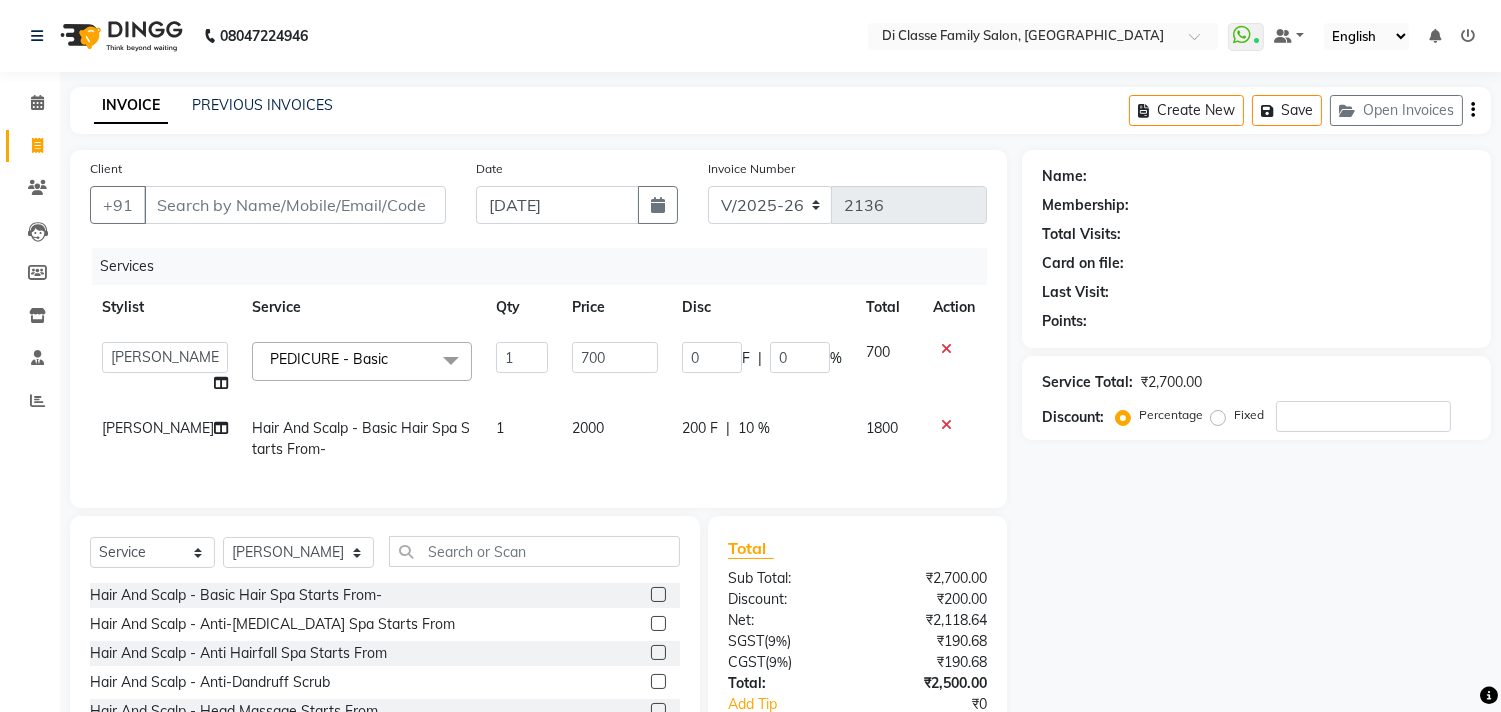 click on "200 F | 10 %" 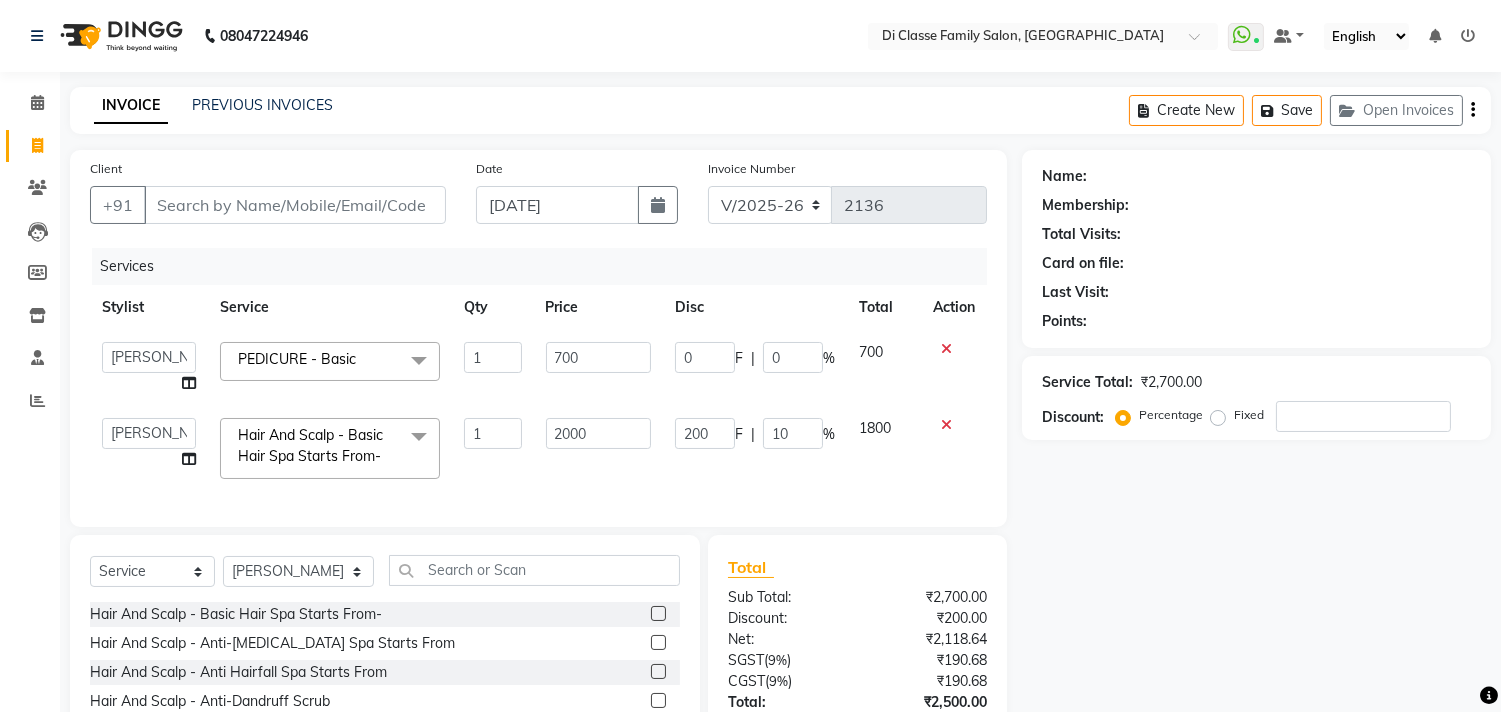 click on "200 F | 10 %" 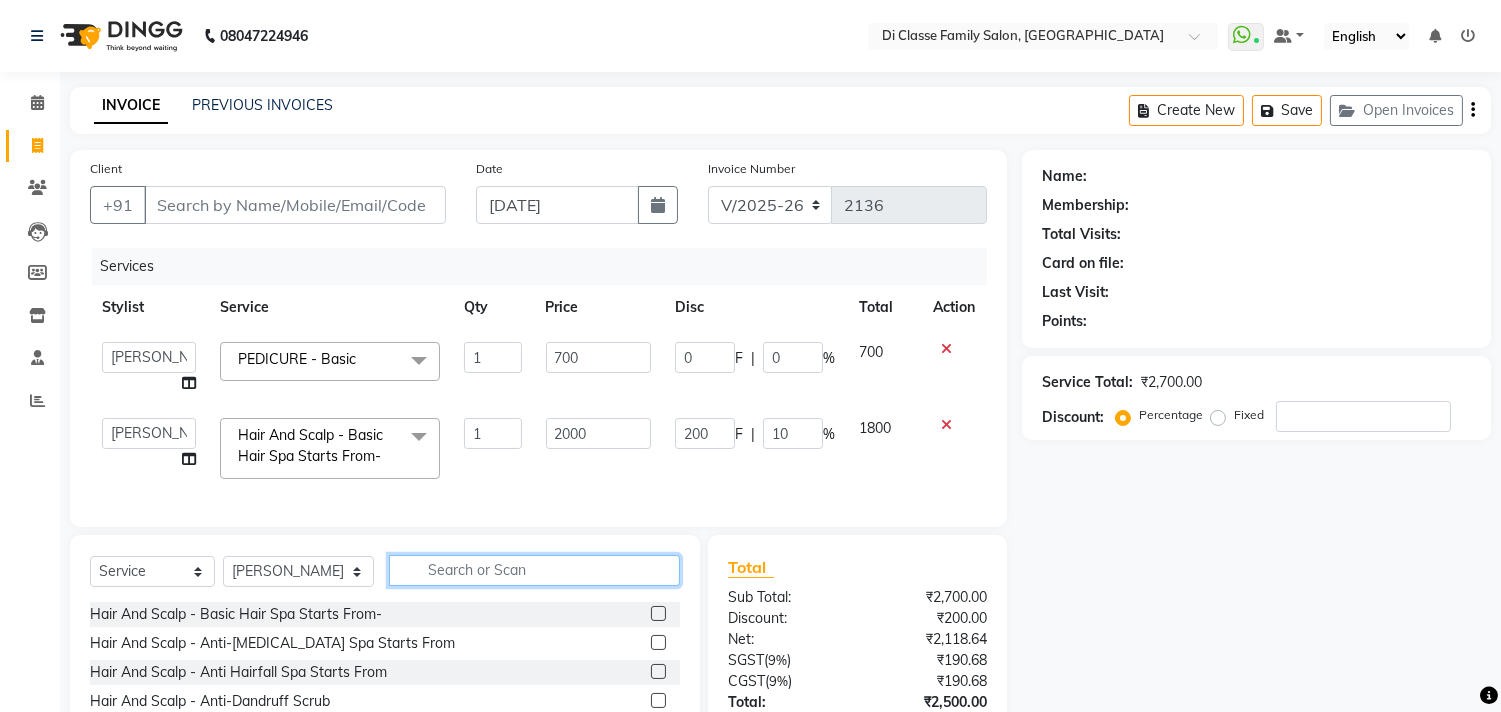 click 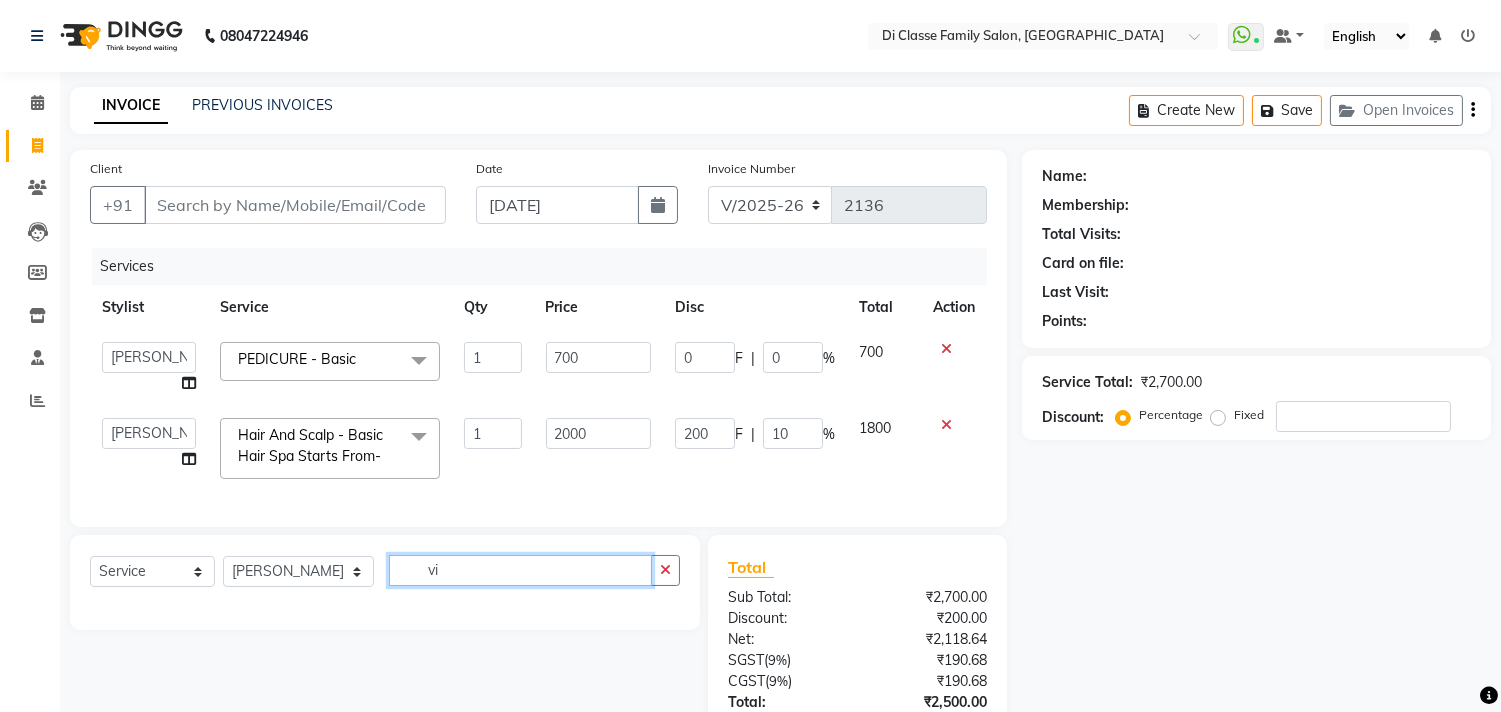 type on "v" 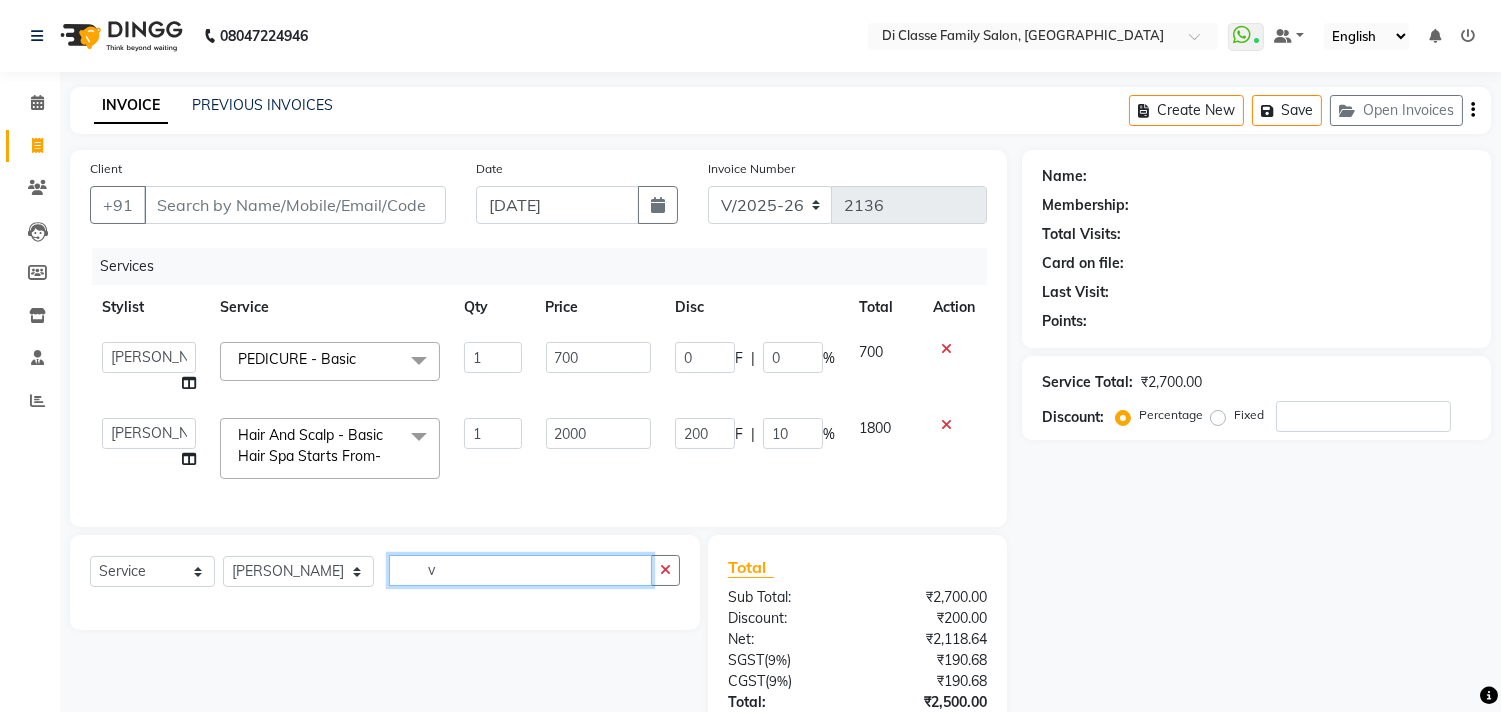 type 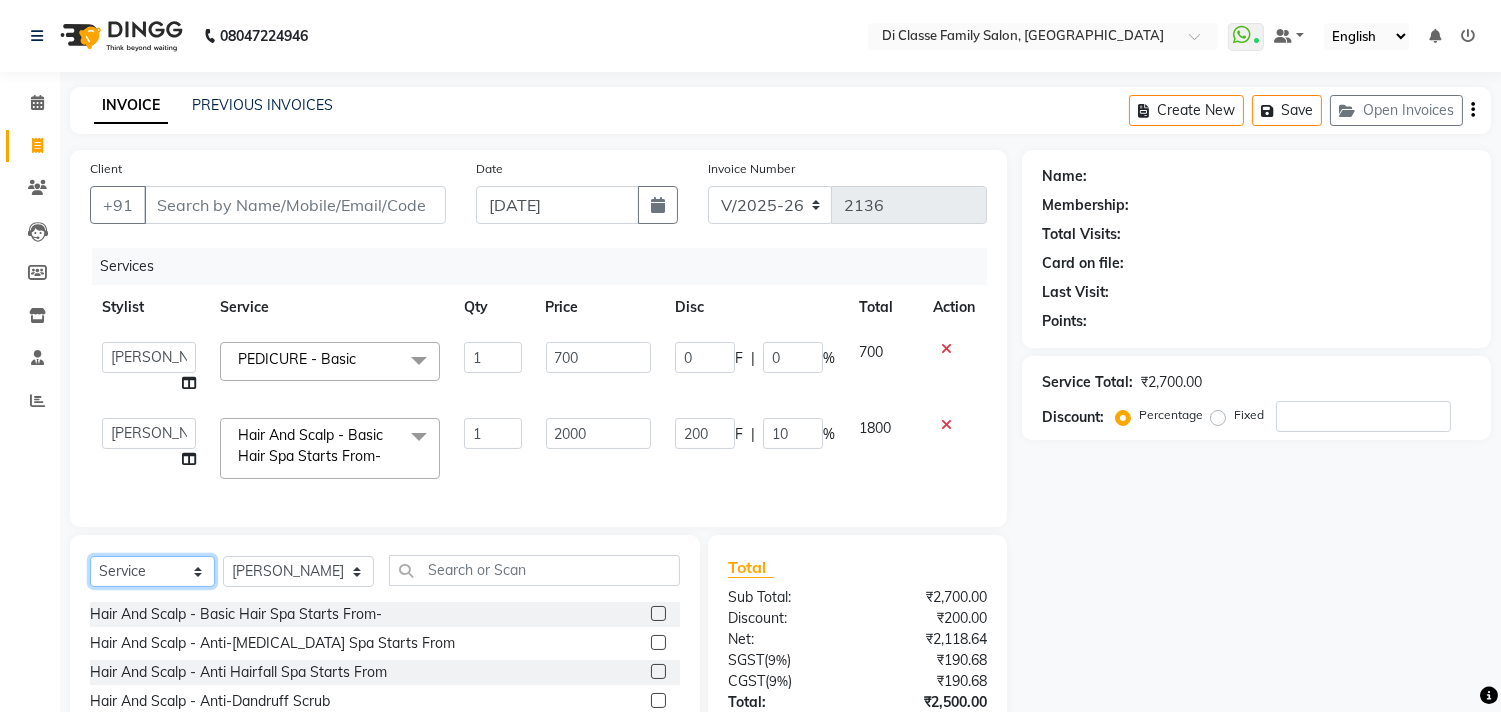 click on "Select  Service  Product  Membership  Package Voucher Prepaid Gift Card" 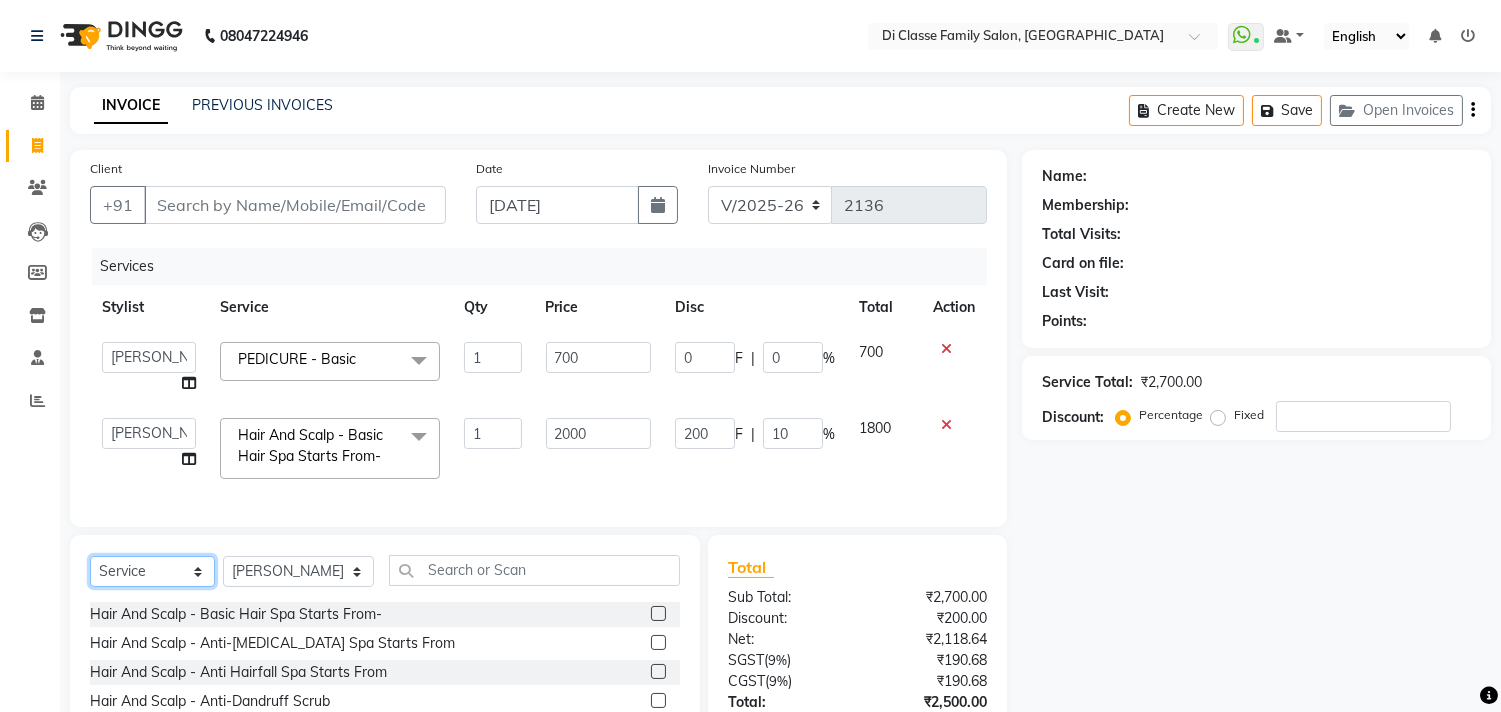 select on "product" 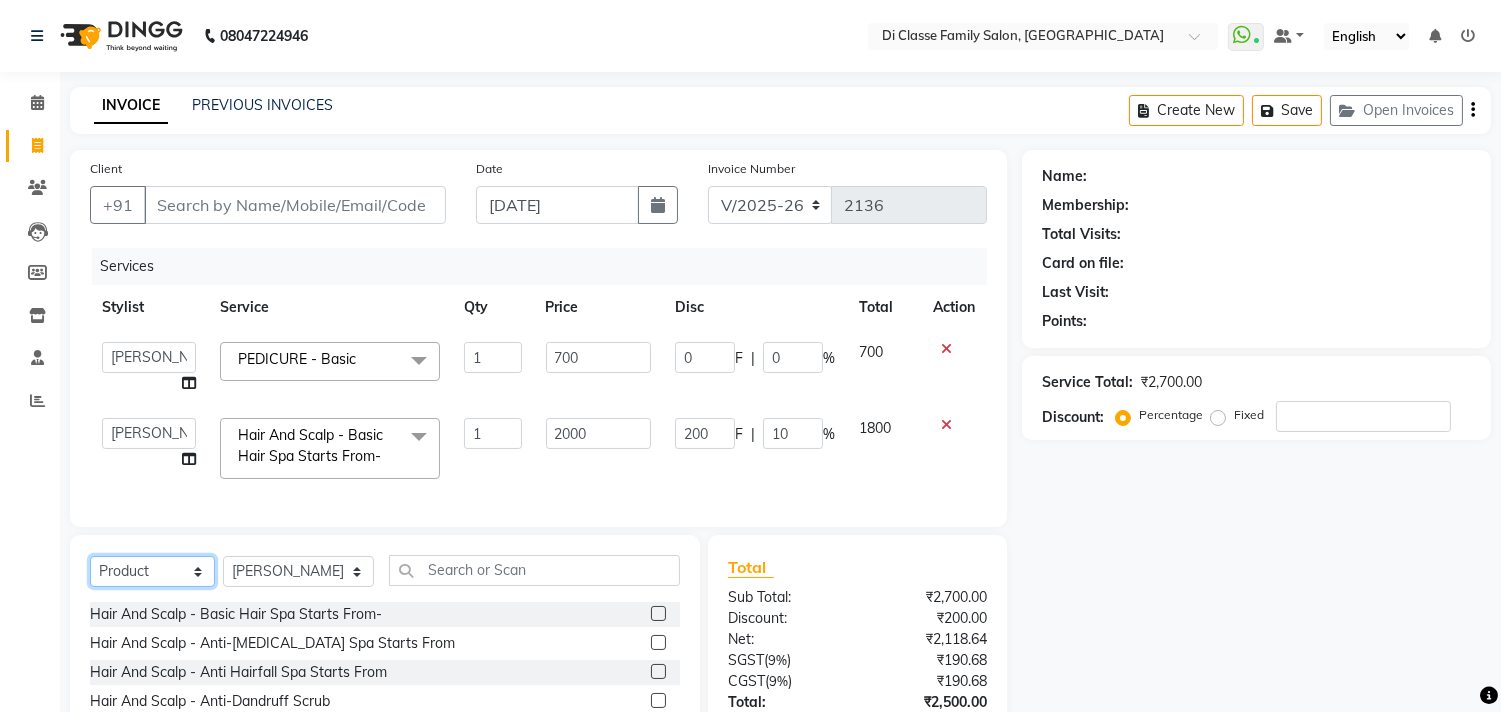 click on "Select  Service  Product  Membership  Package Voucher Prepaid Gift Card" 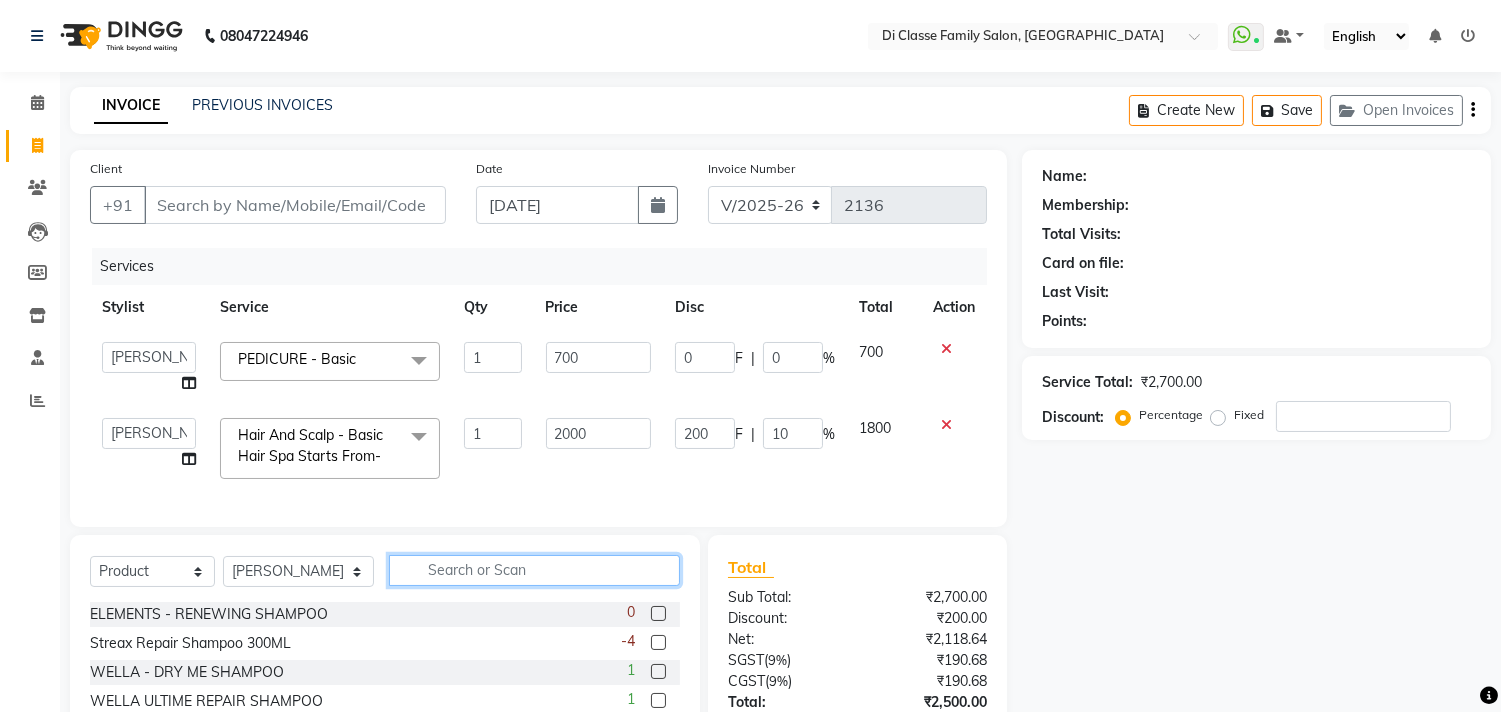click 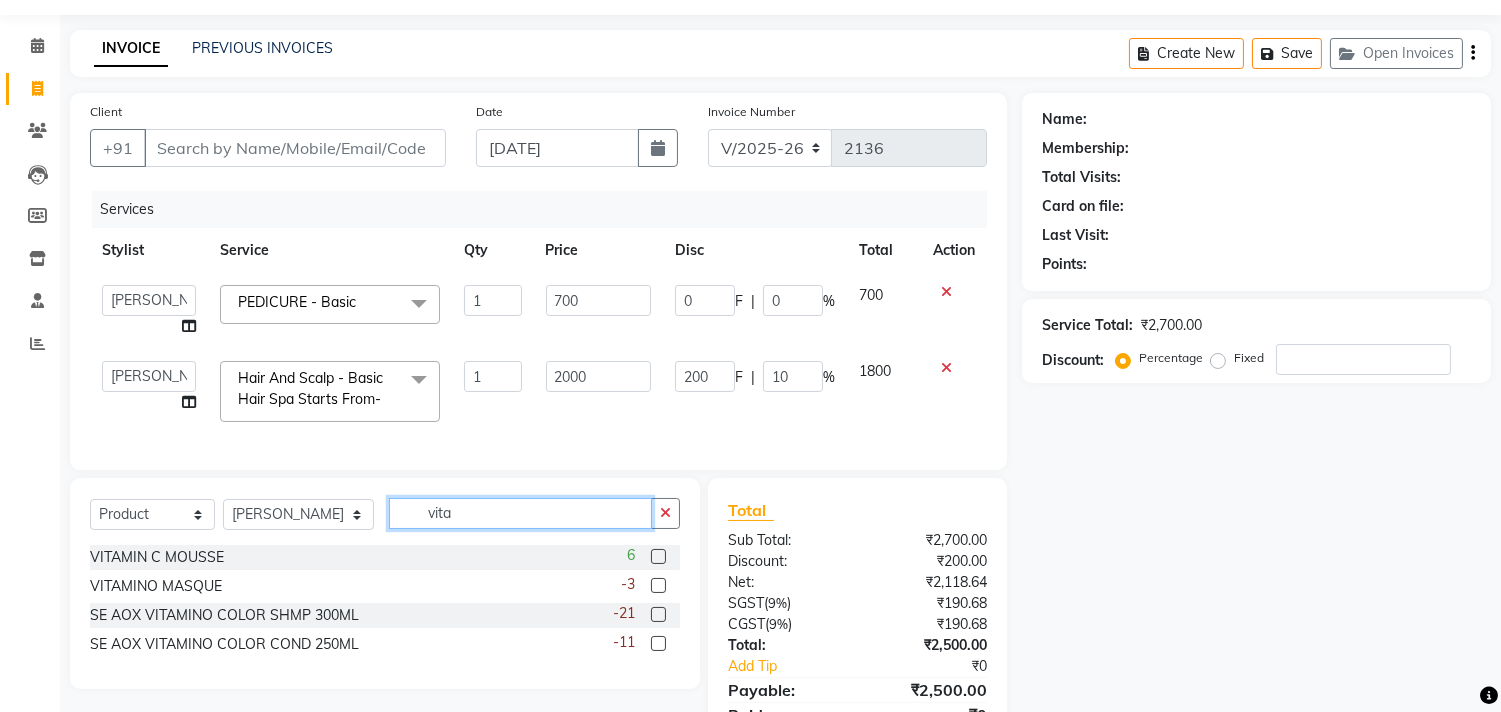 scroll, scrollTop: 111, scrollLeft: 0, axis: vertical 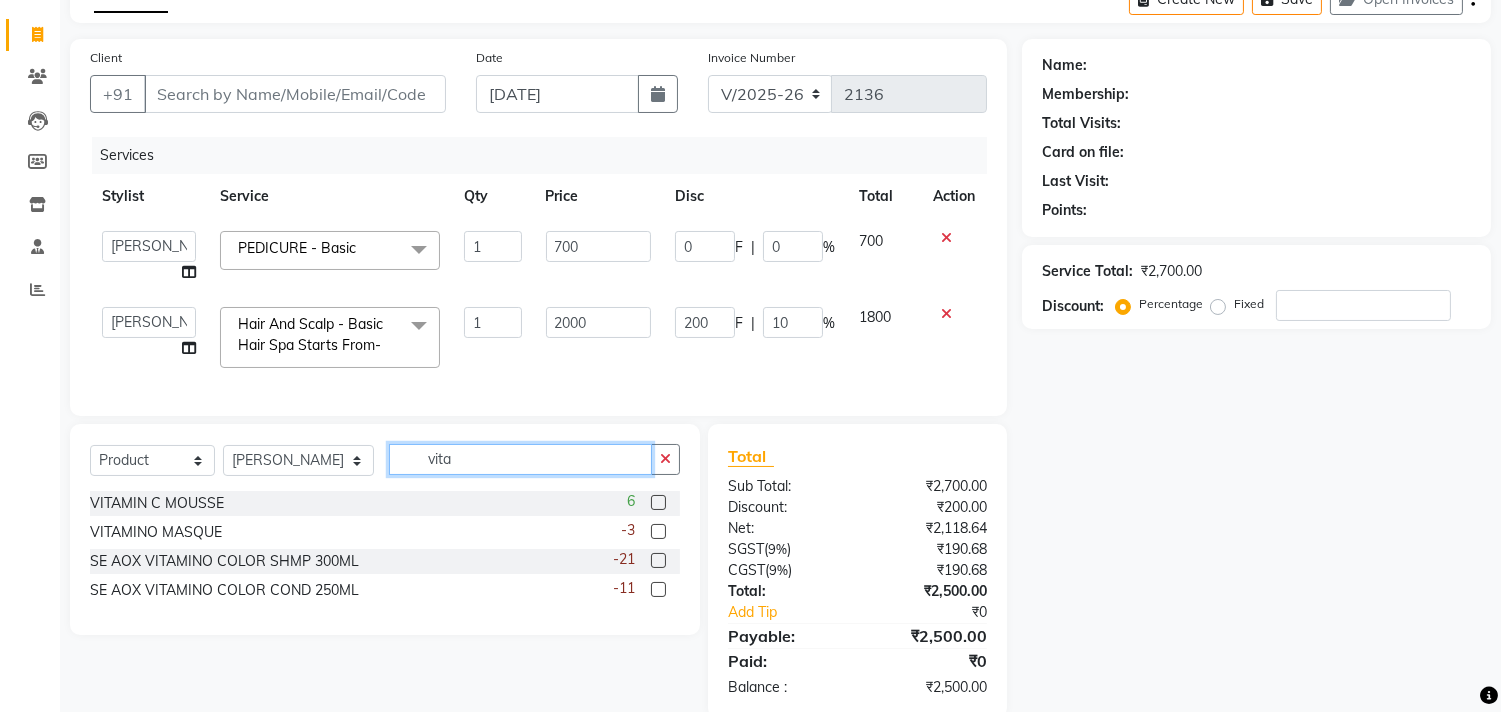 type on "vita" 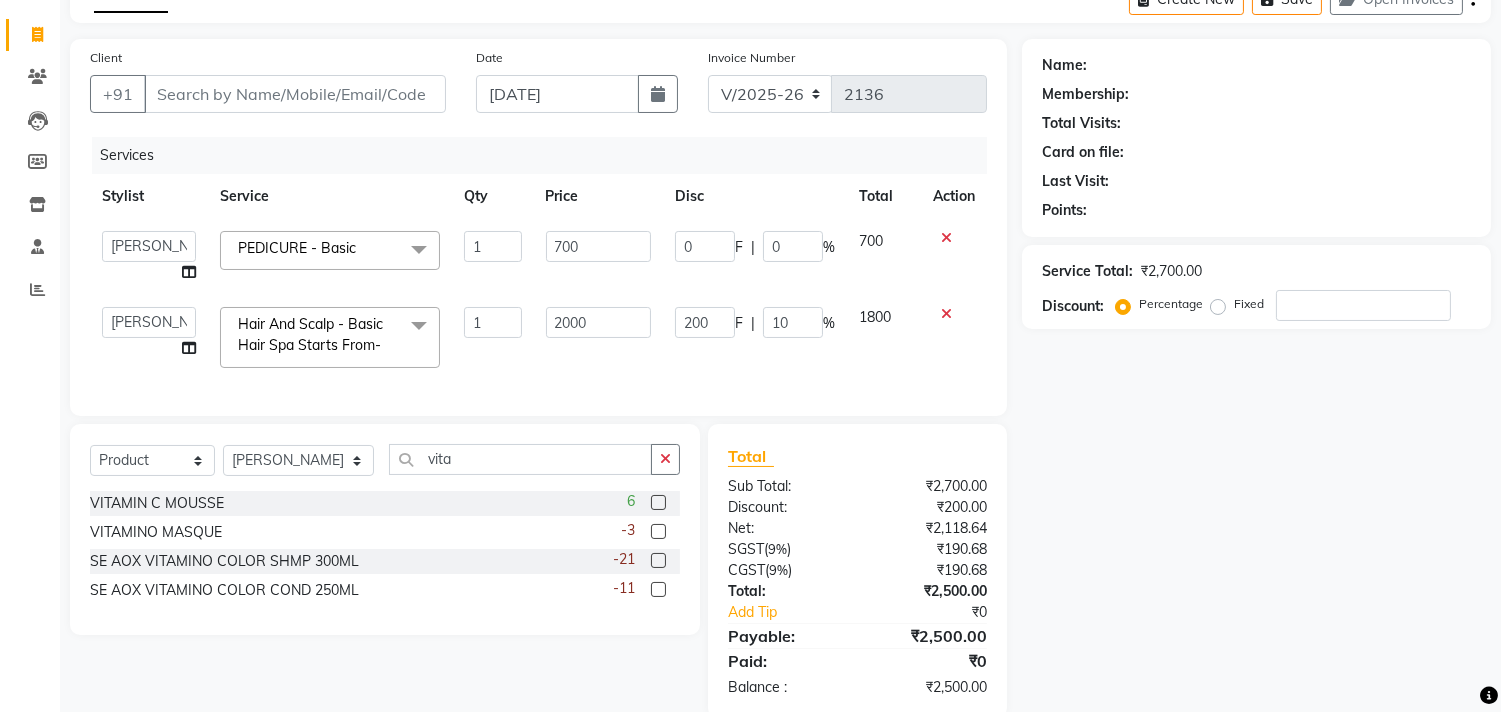 click 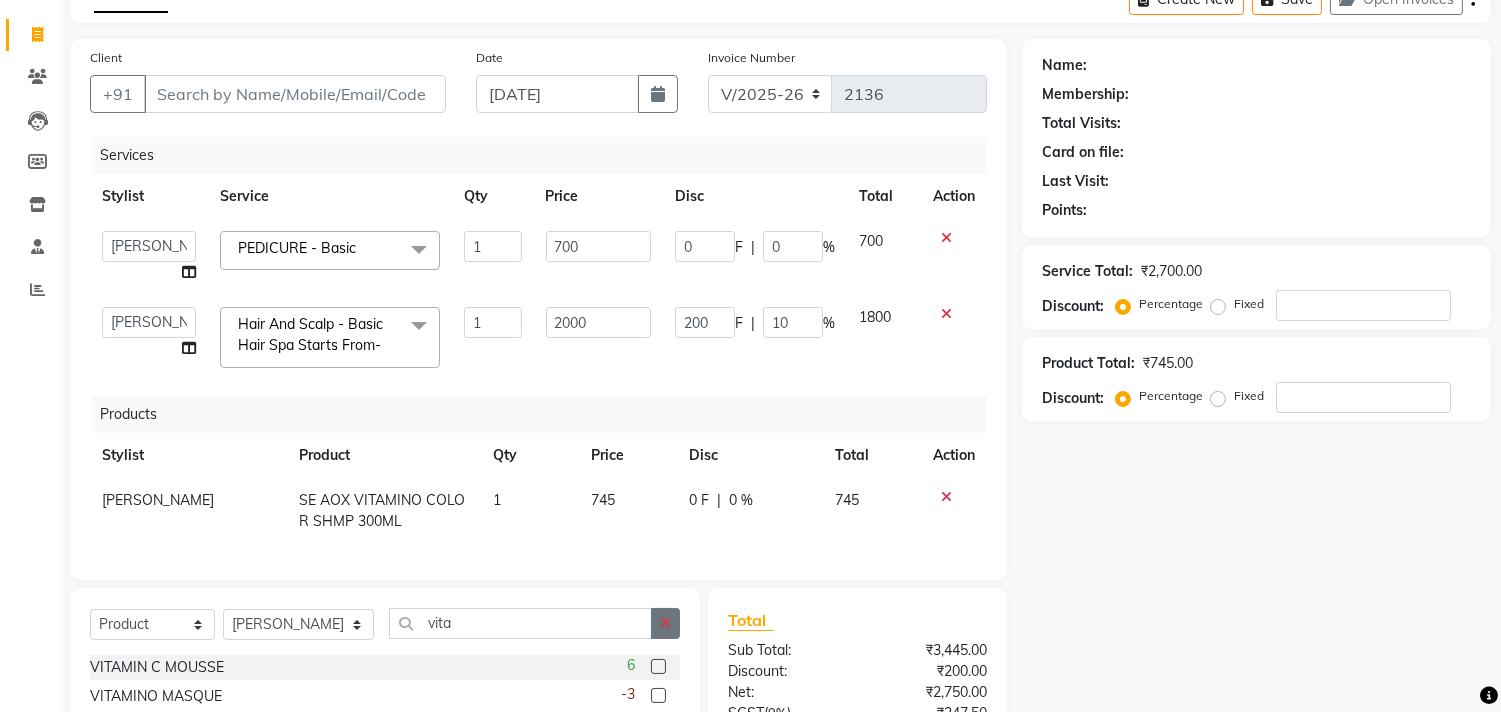 checkbox on "false" 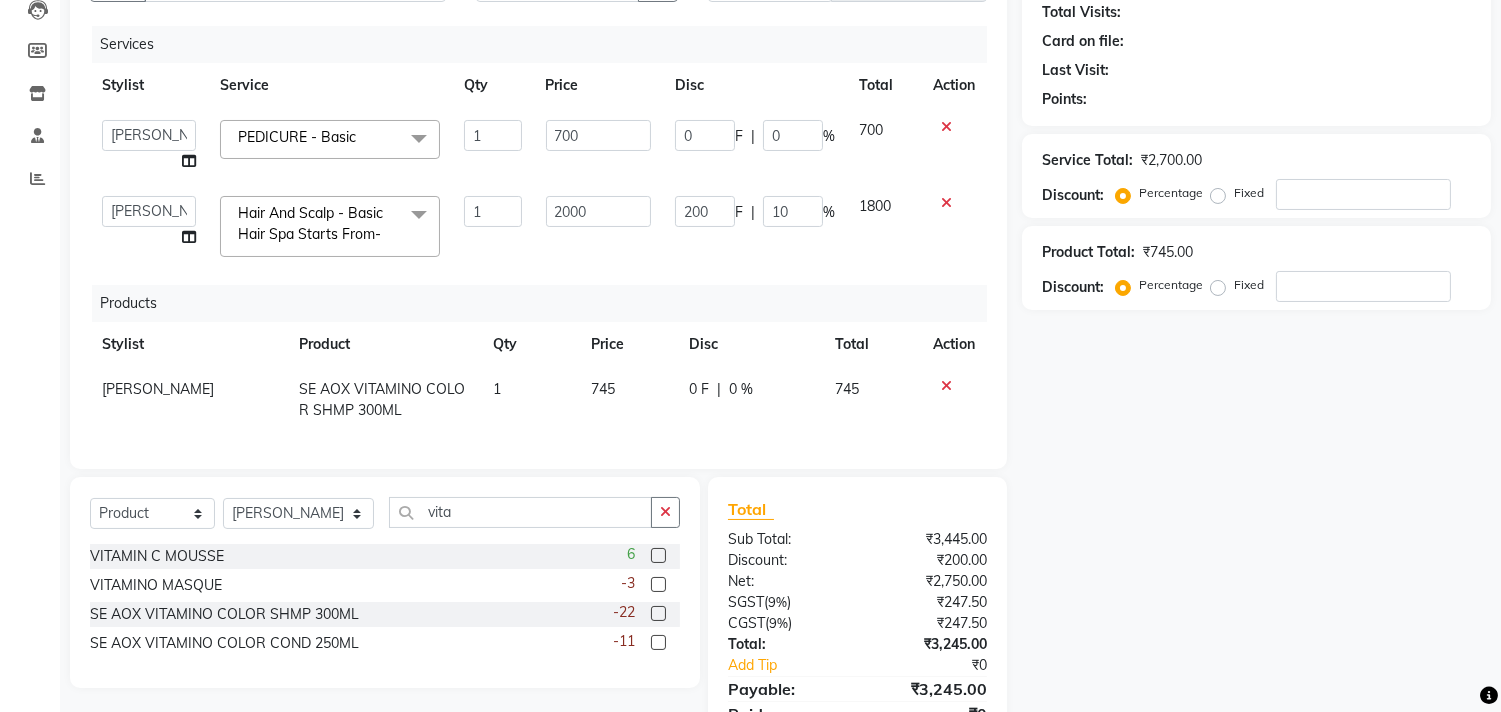 scroll, scrollTop: 327, scrollLeft: 0, axis: vertical 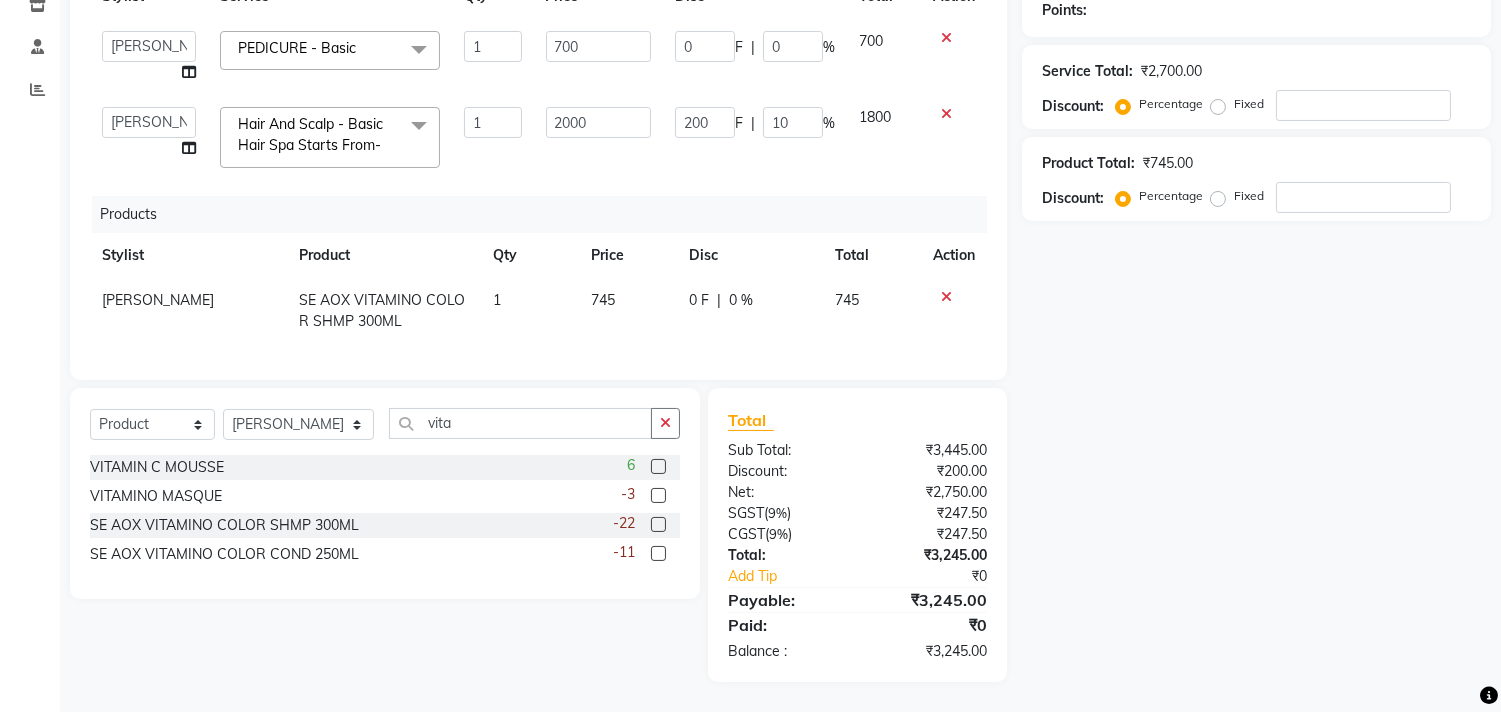 click 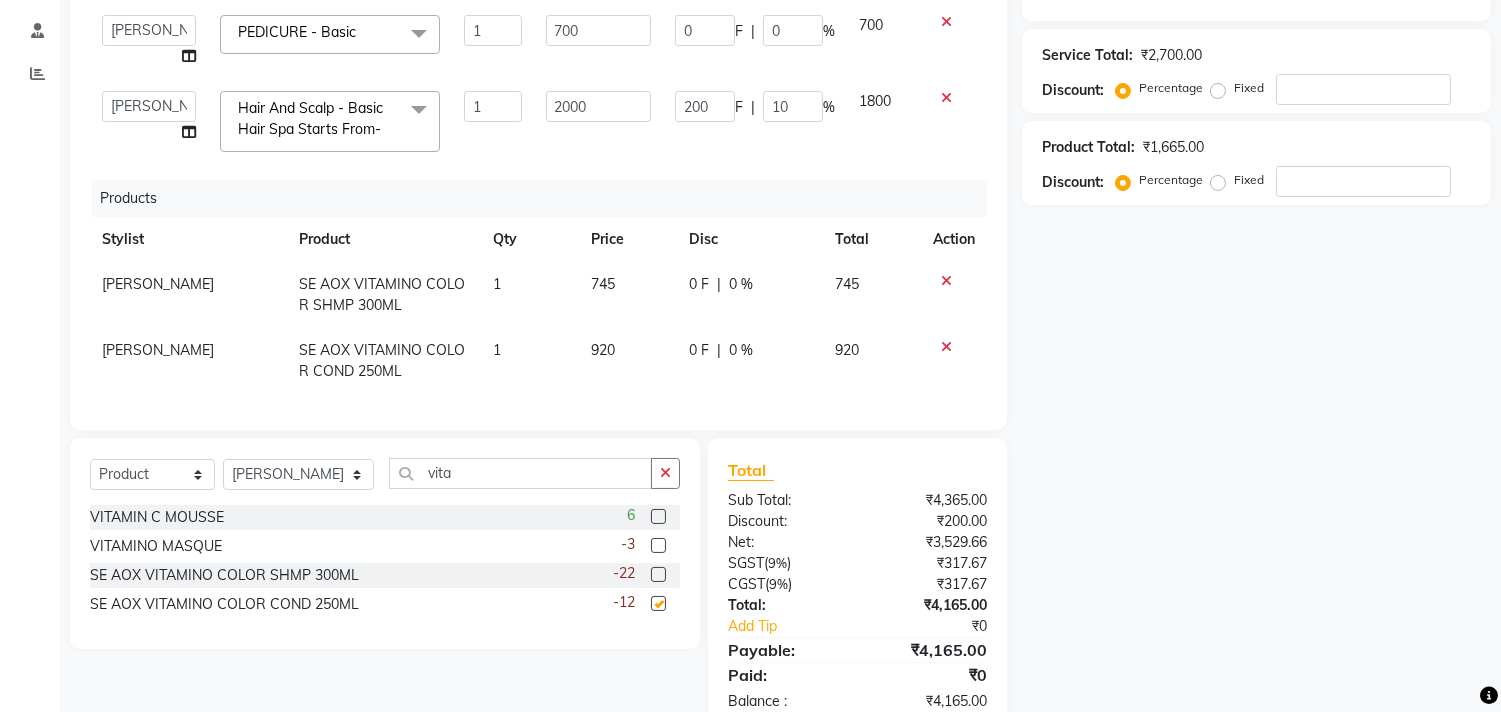 checkbox on "false" 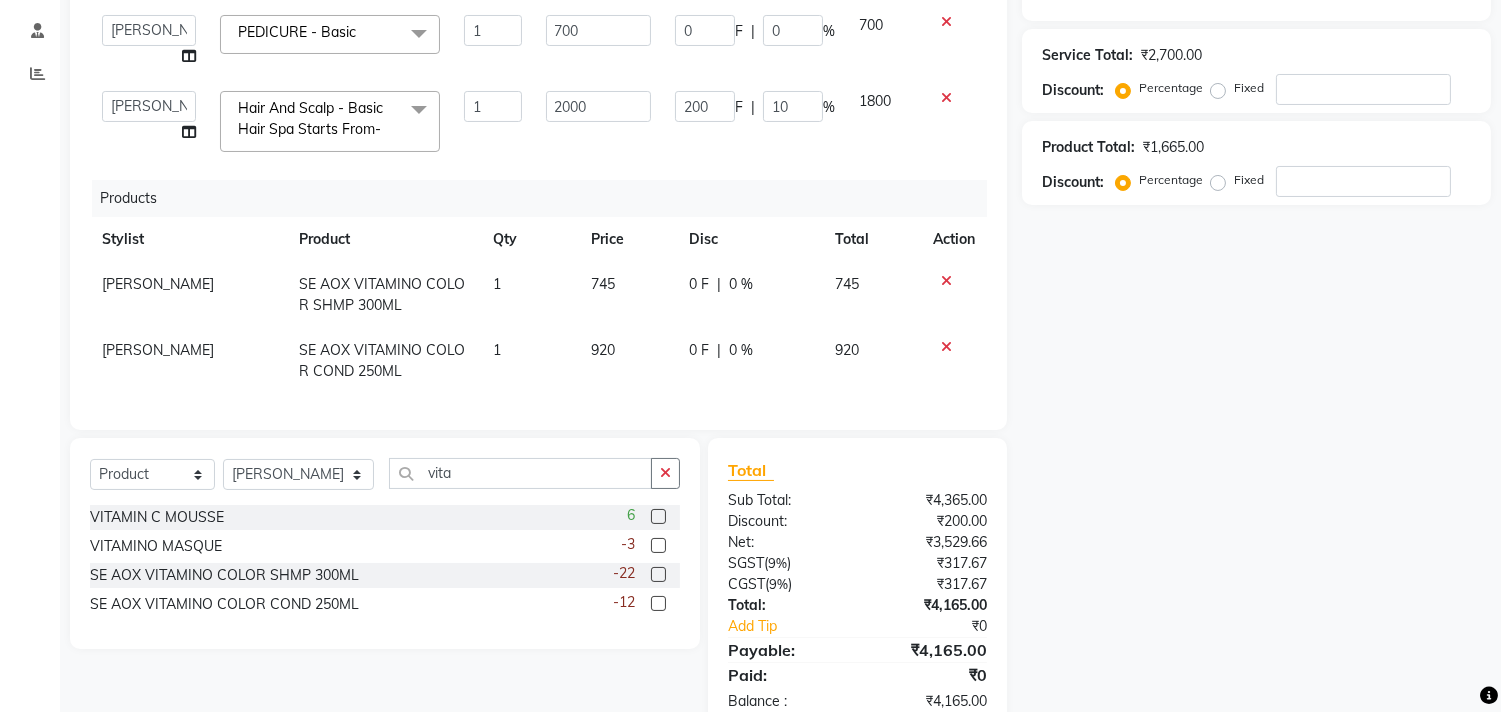 click on "Name: Membership: Total Visits: Card on file: Last Visit:  Points:  Service Total:  ₹2,700.00  Discount:  Percentage   Fixed  Product Total:  ₹1,665.00  Discount:  Percentage   Fixed" 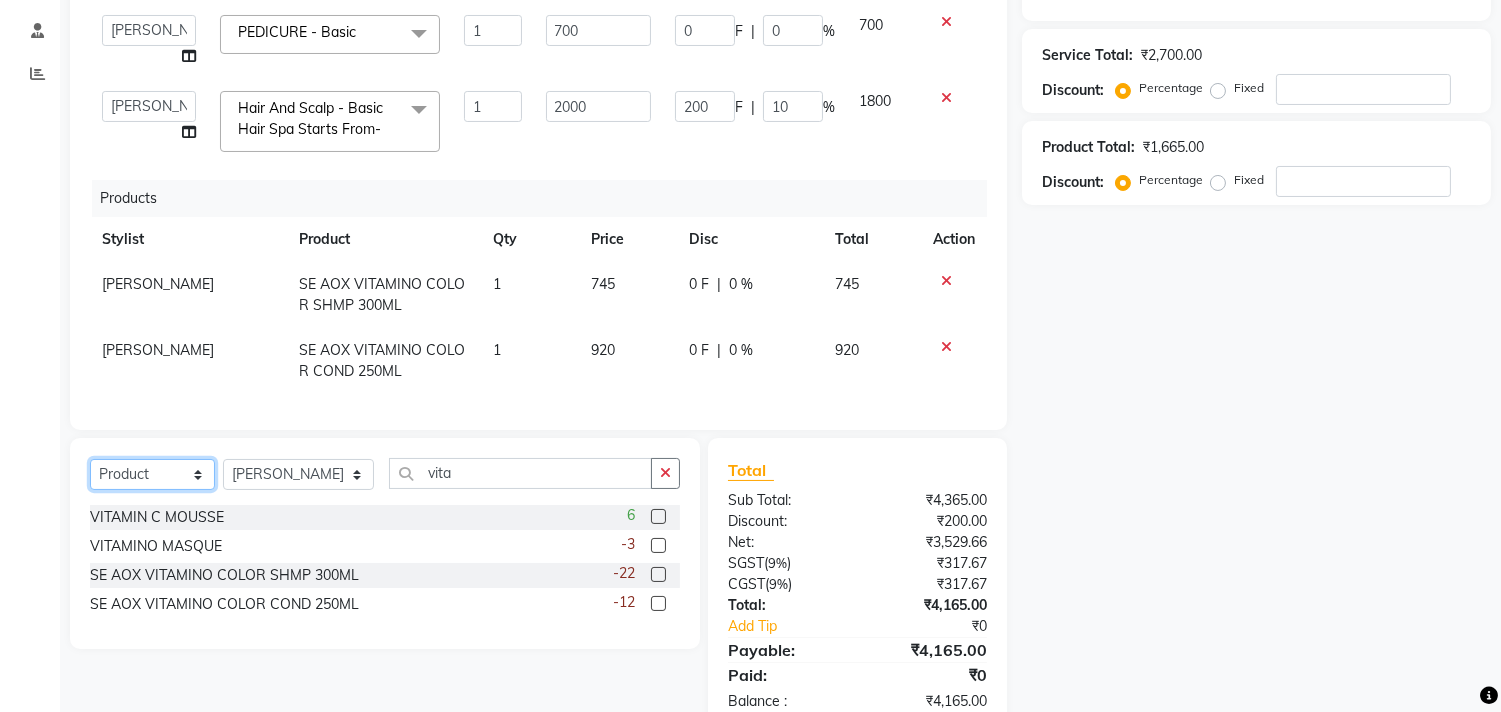 click on "Select  Service  Product  Membership  Package Voucher Prepaid Gift Card" 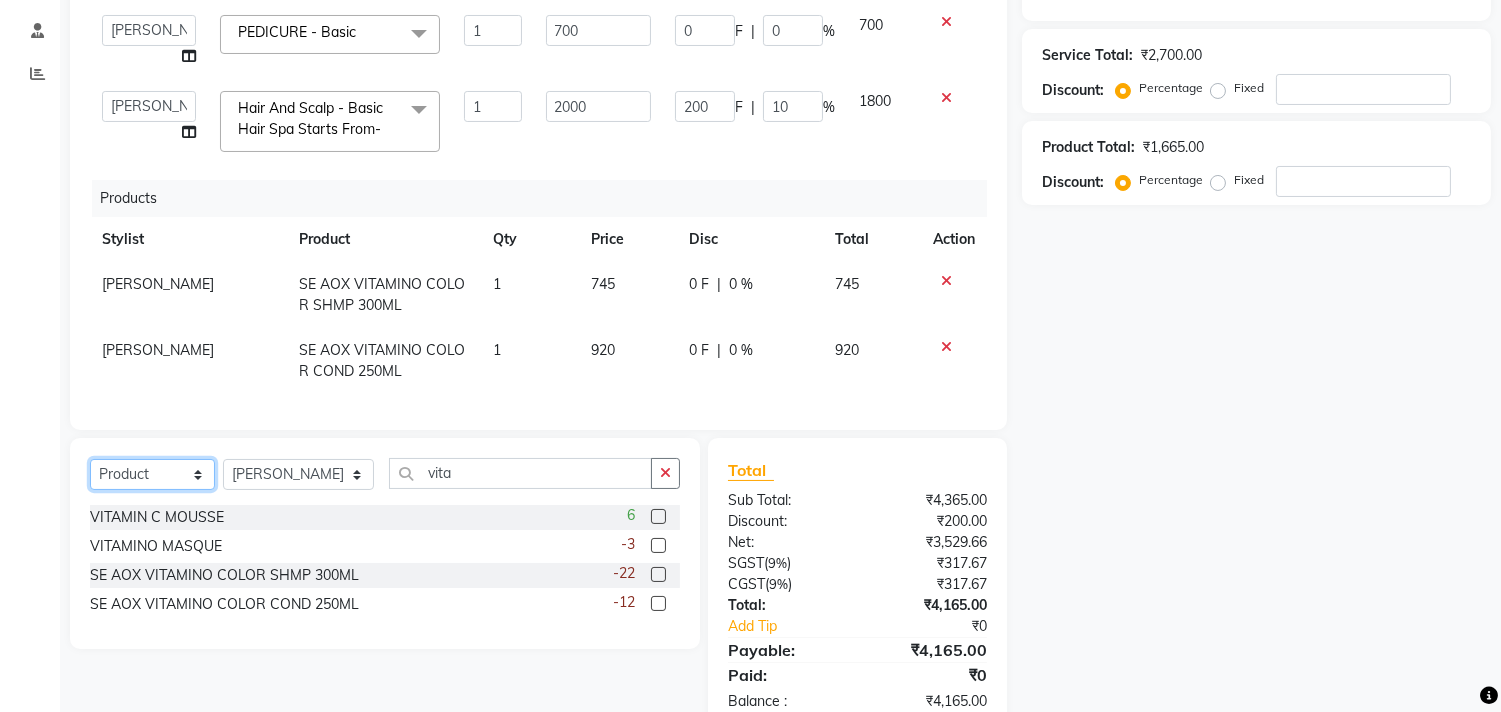 select on "service" 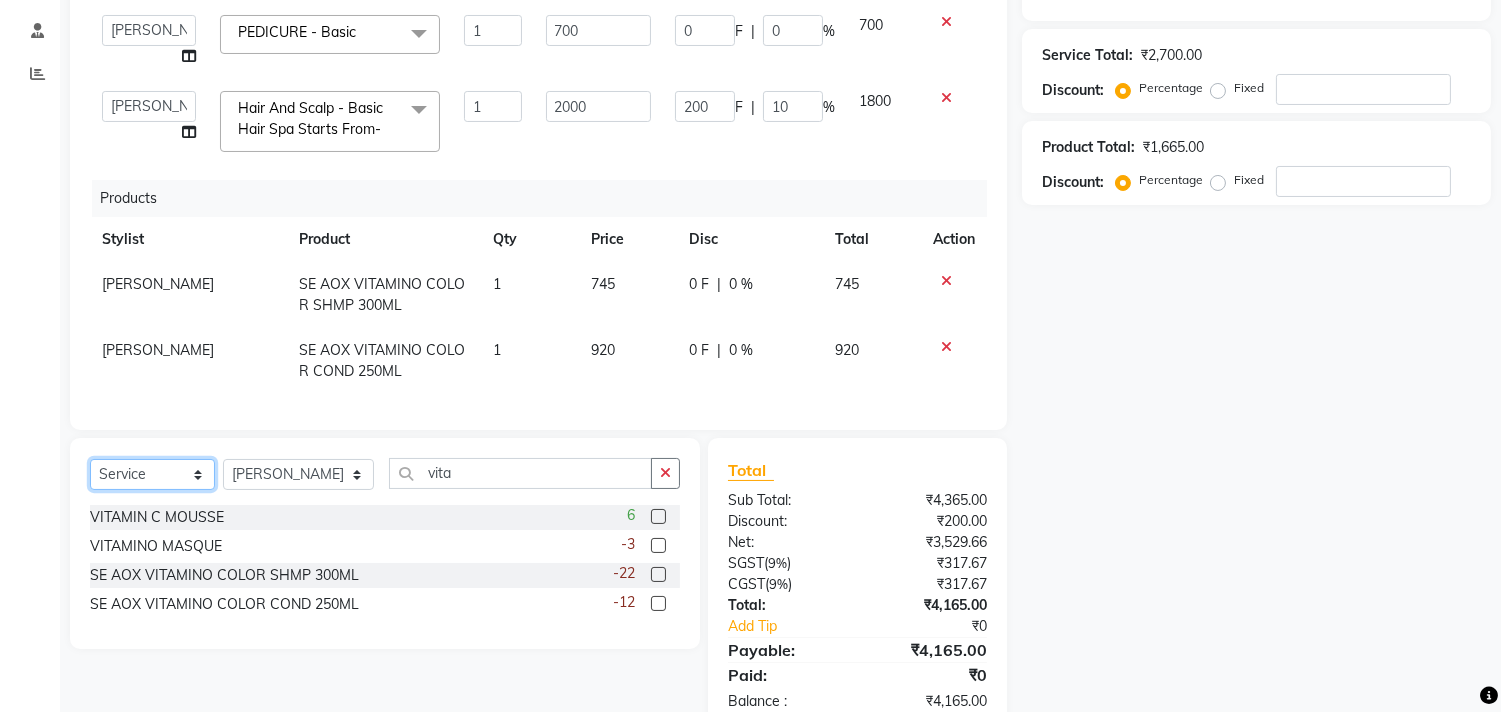 click on "Select  Service  Product  Membership  Package Voucher Prepaid Gift Card" 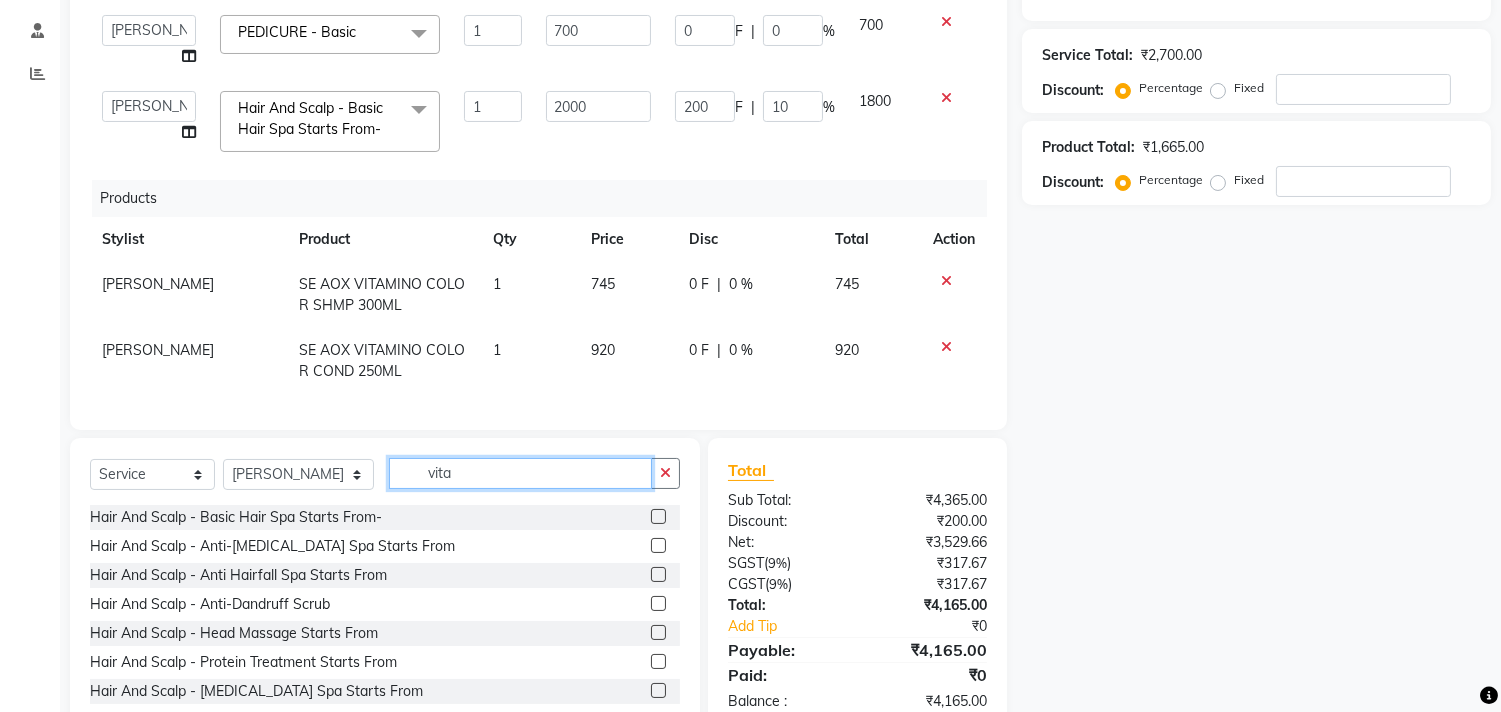 click on "vita" 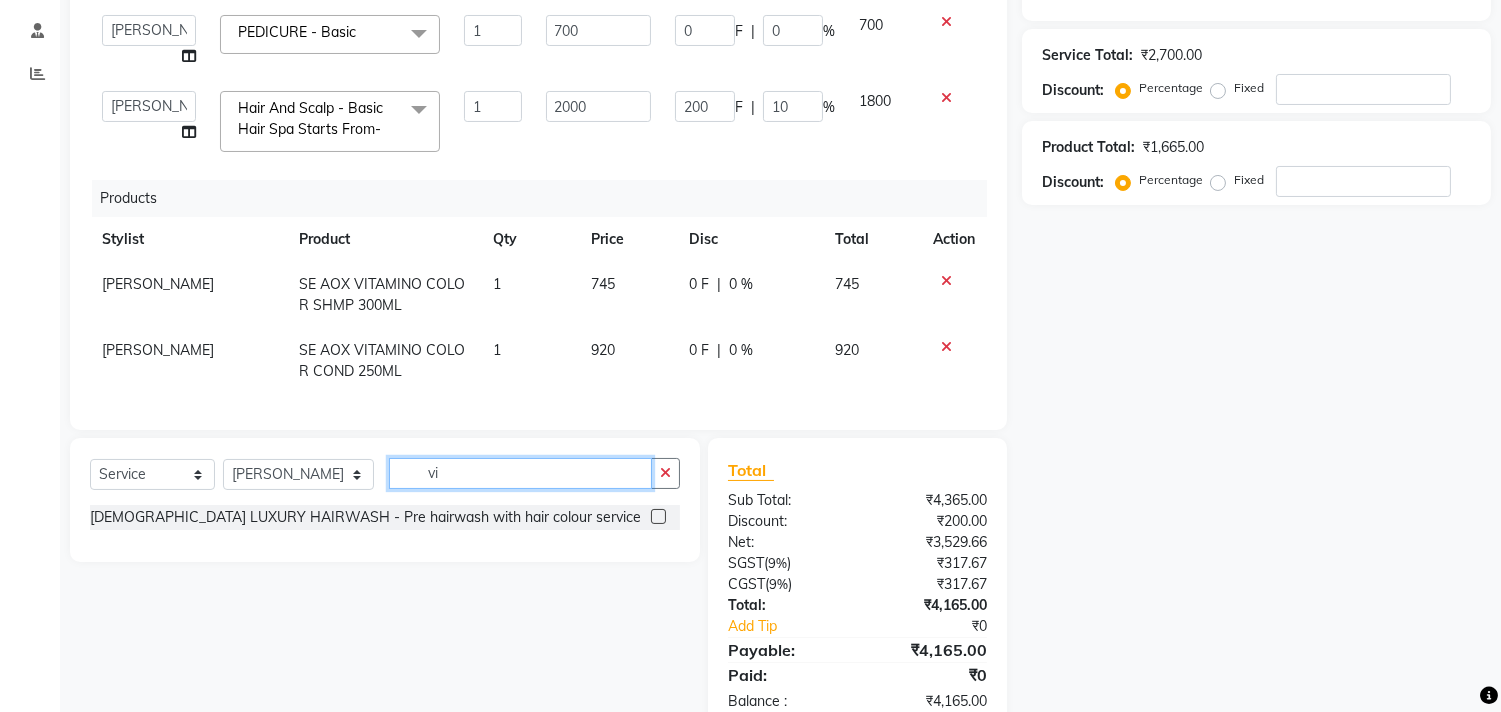 type on "v" 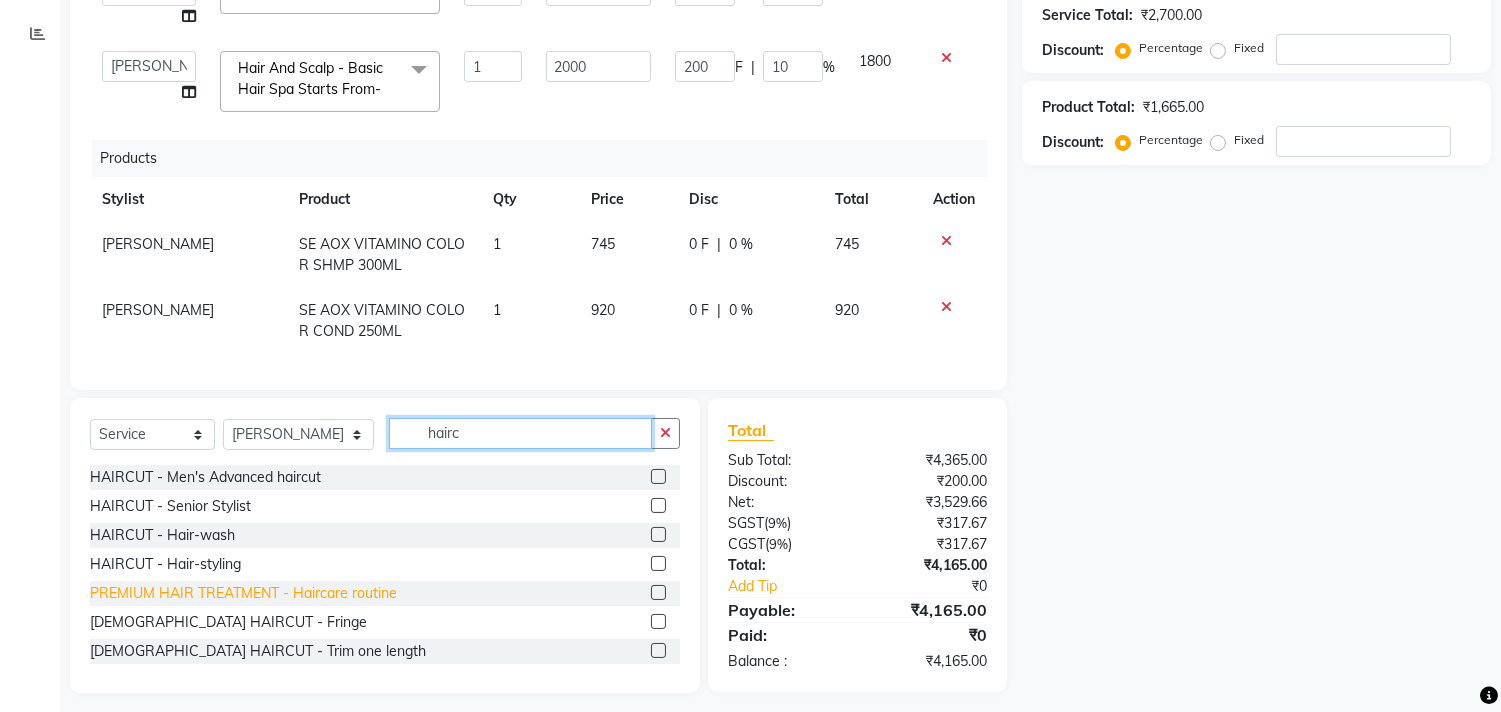 scroll, scrollTop: 388, scrollLeft: 0, axis: vertical 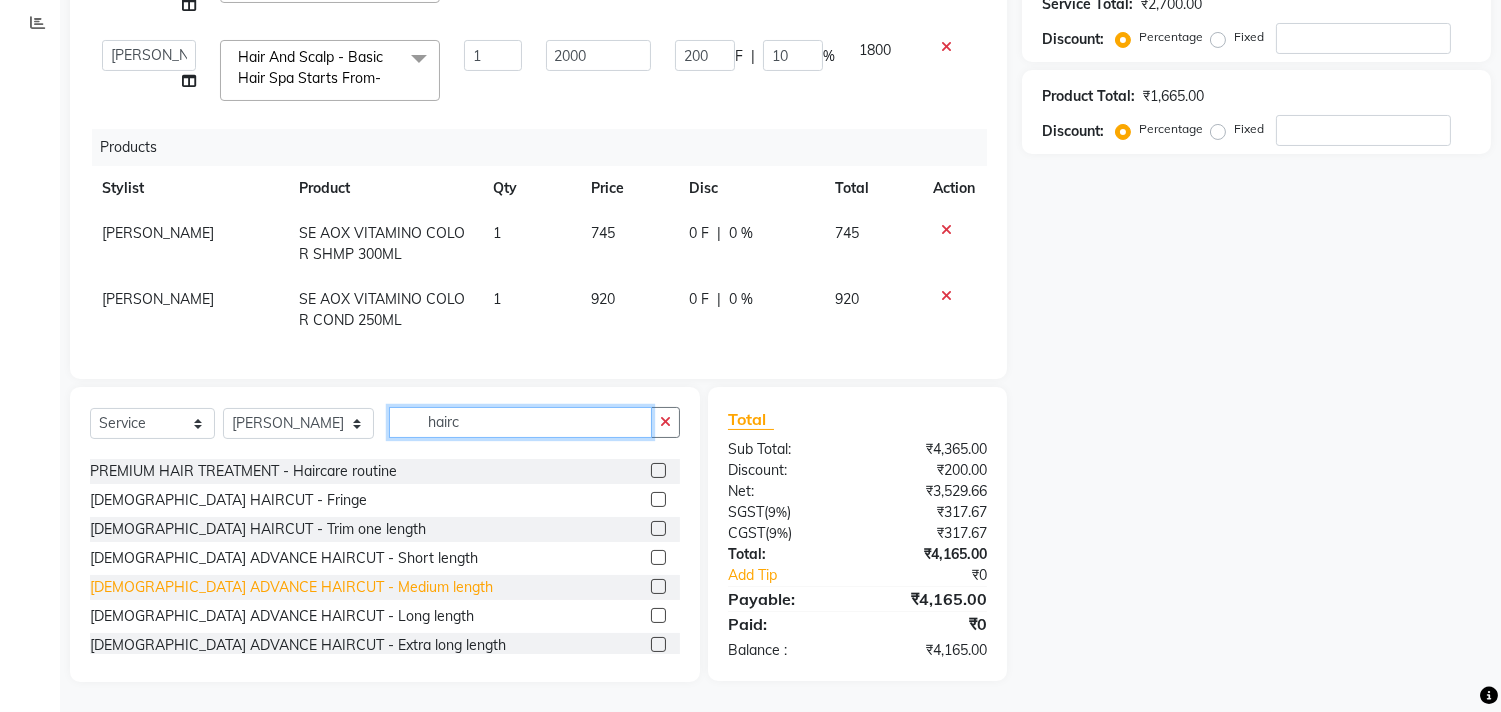 type on "hairc" 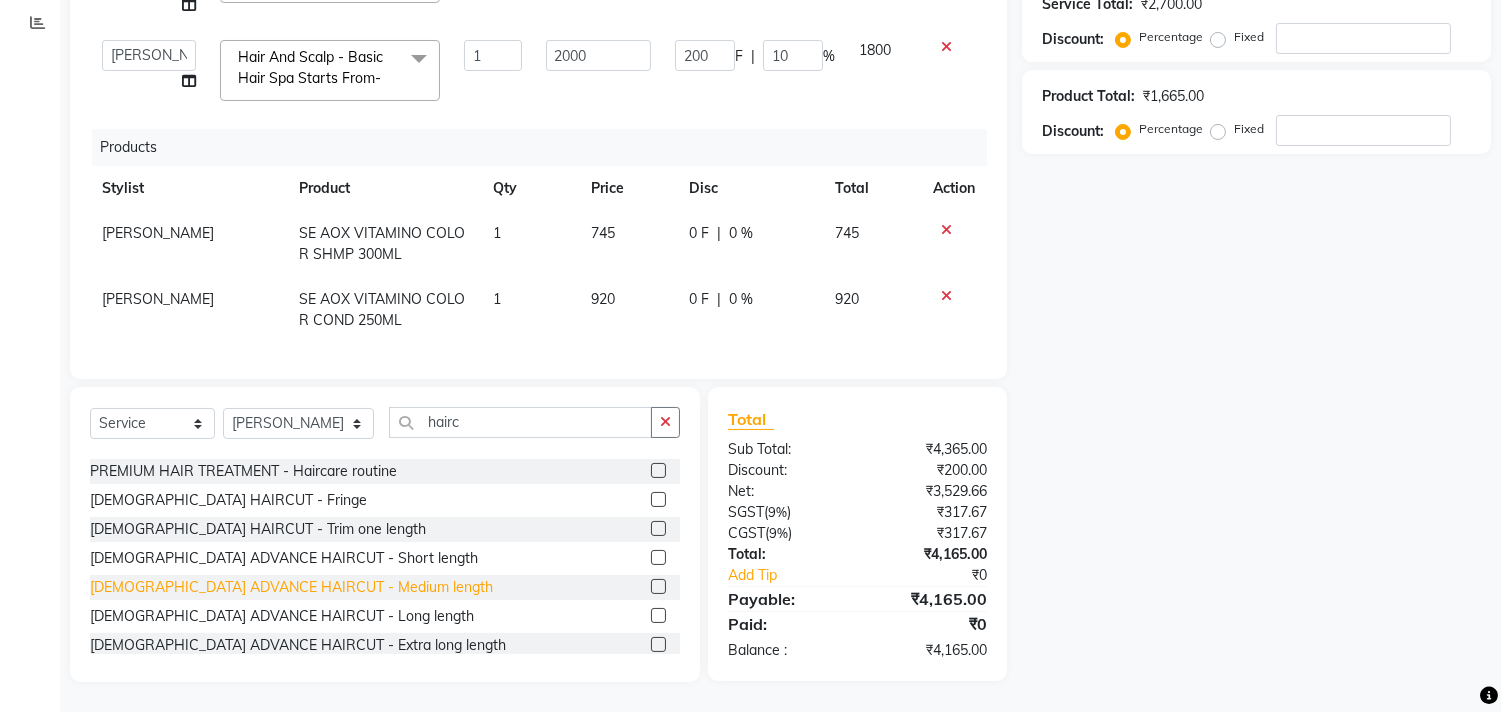 click on "[DEMOGRAPHIC_DATA] ADVANCE HAIRCUT - Medium length" 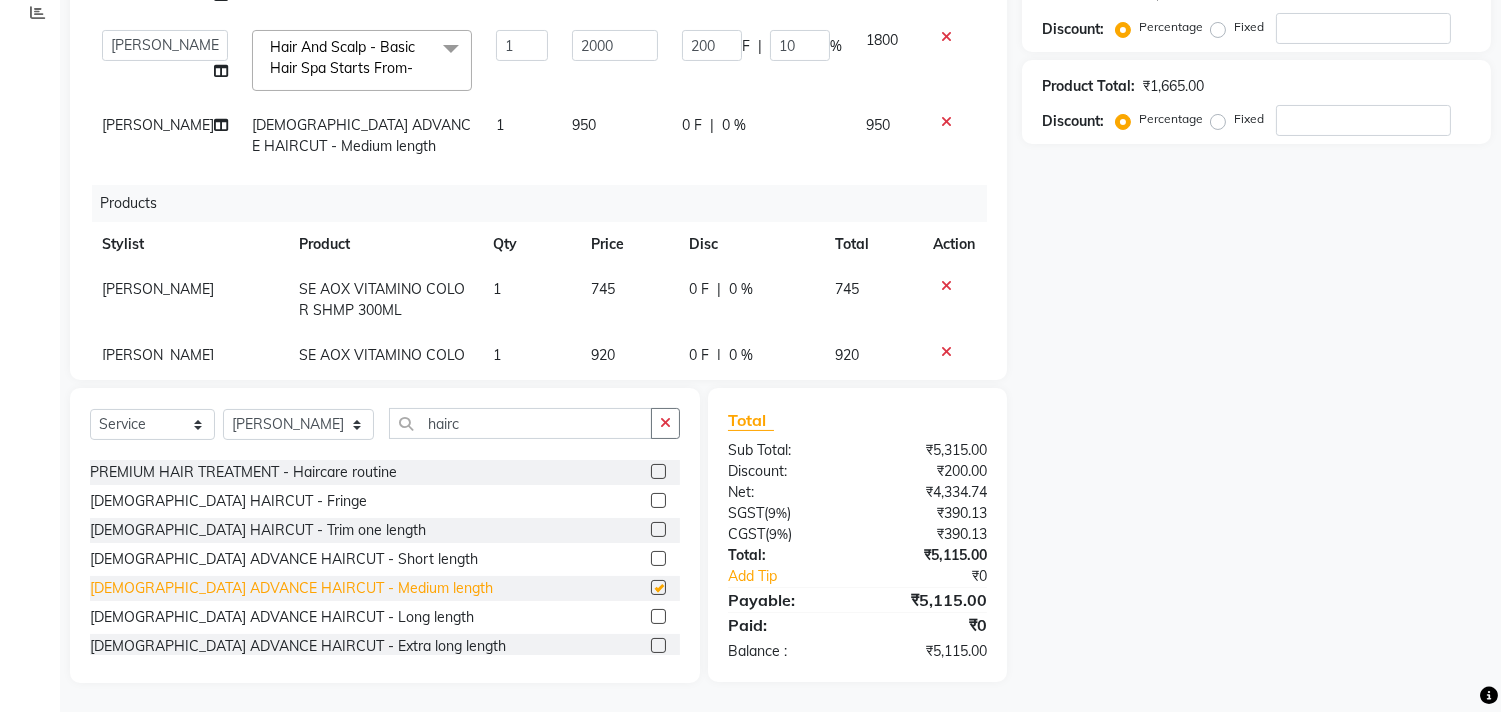 checkbox on "false" 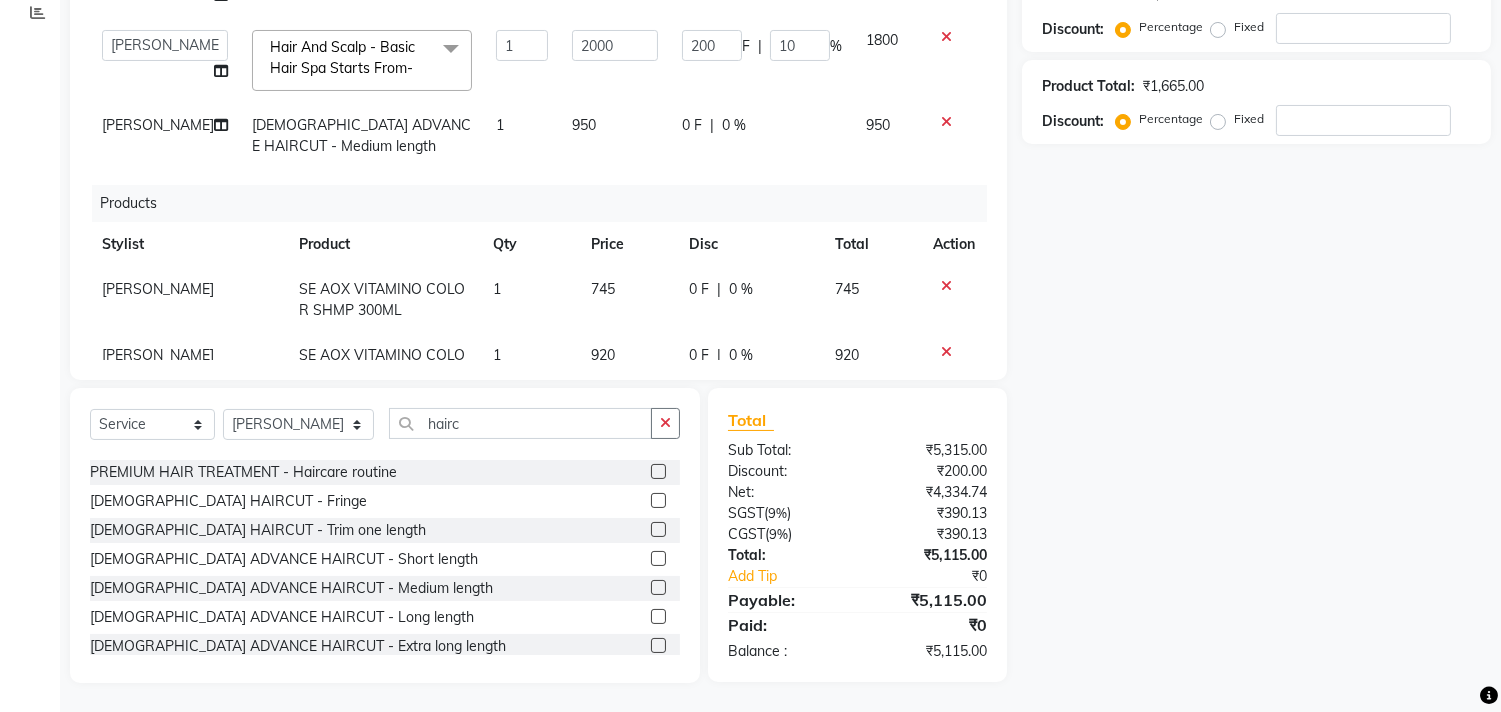 click on "745" 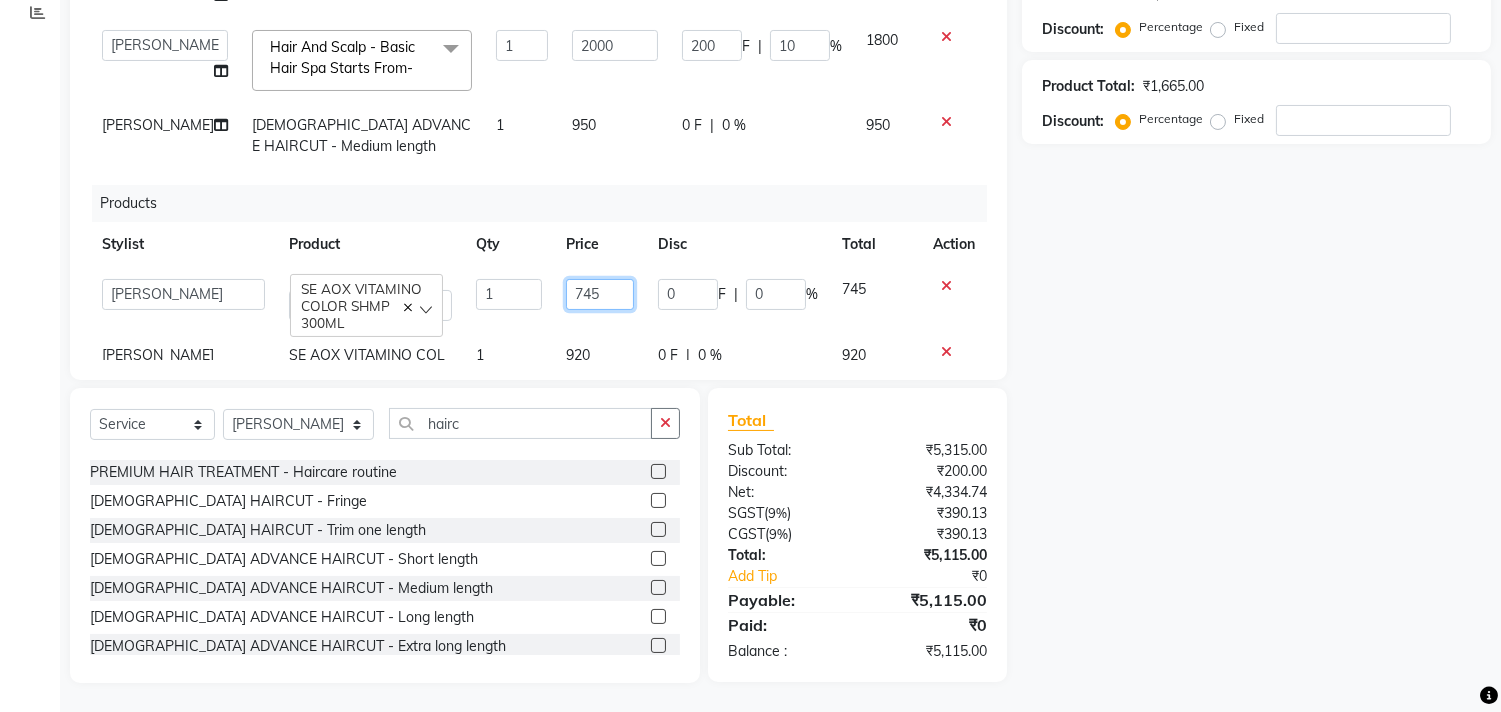 click on "745" 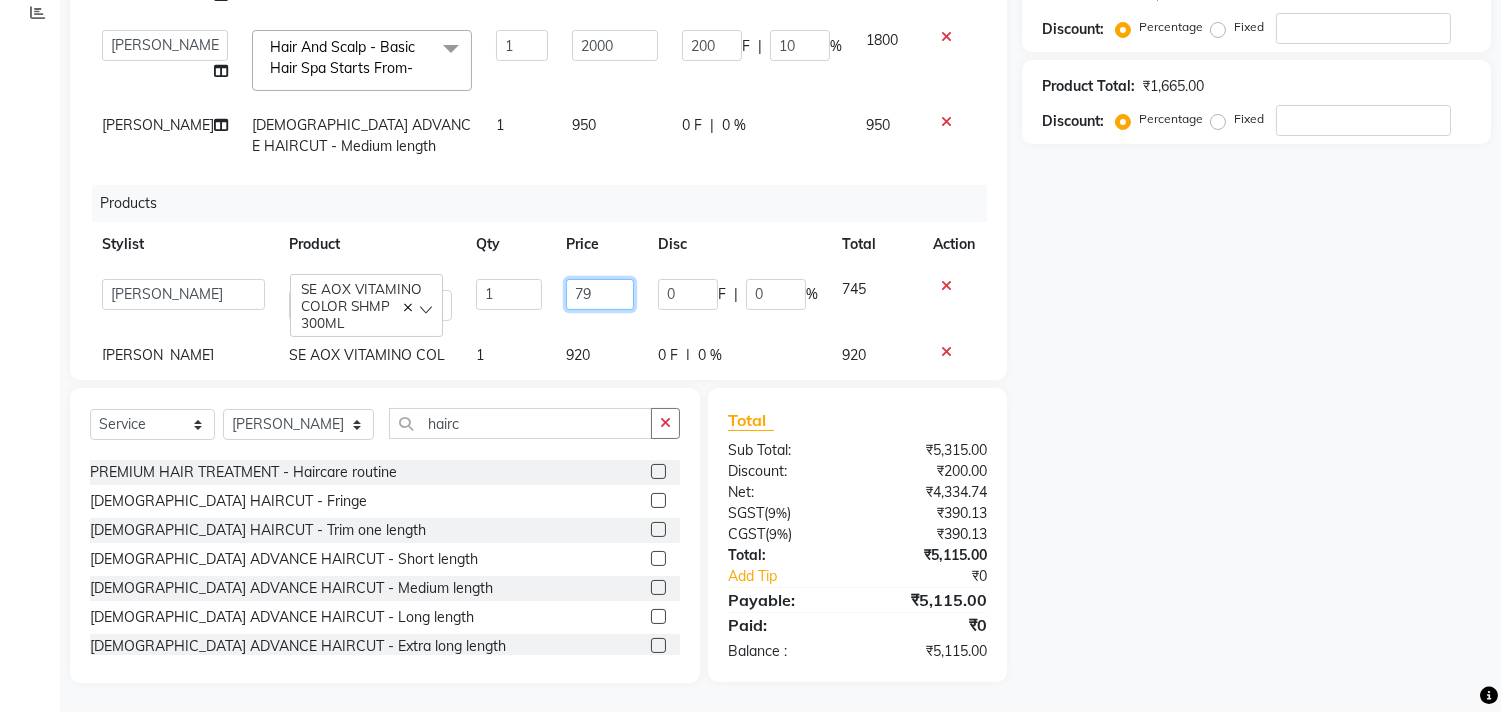 type on "790" 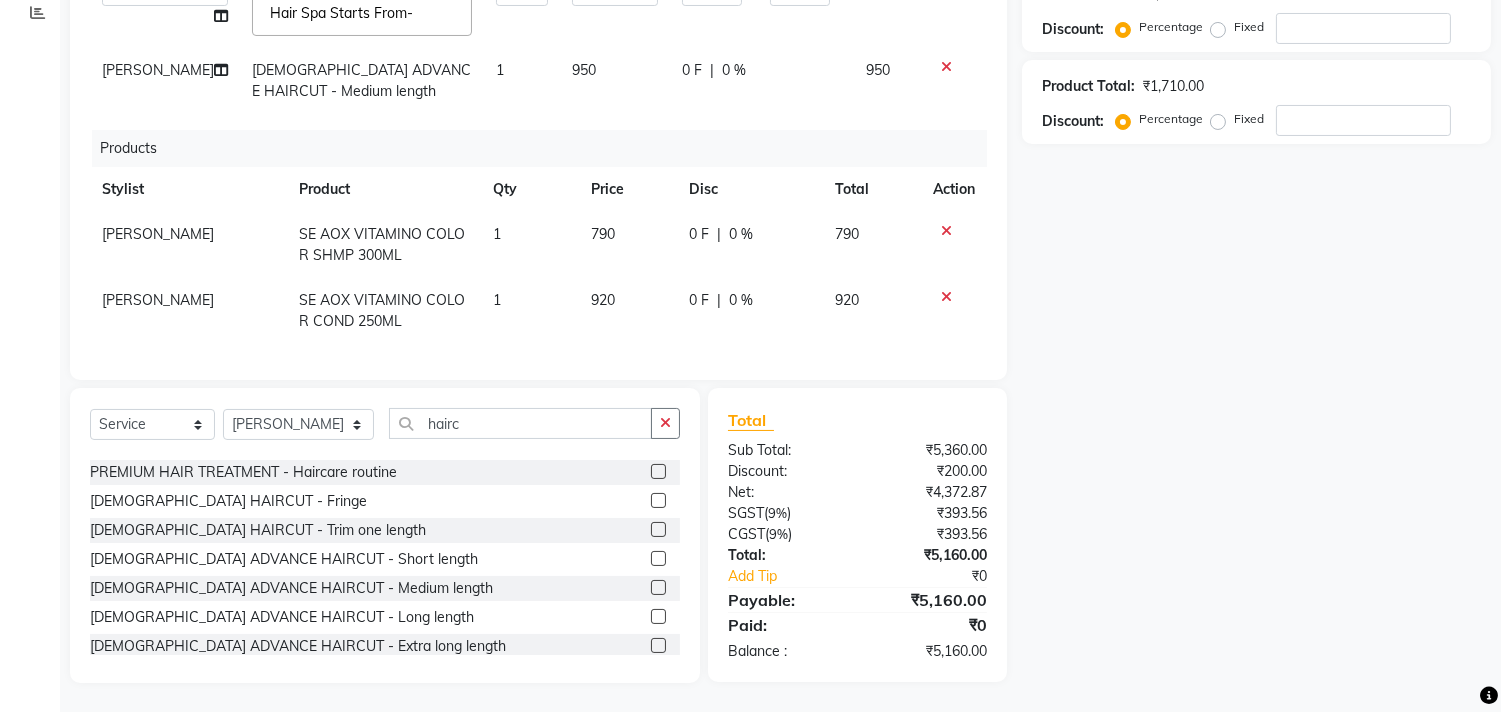 scroll, scrollTop: 72, scrollLeft: 0, axis: vertical 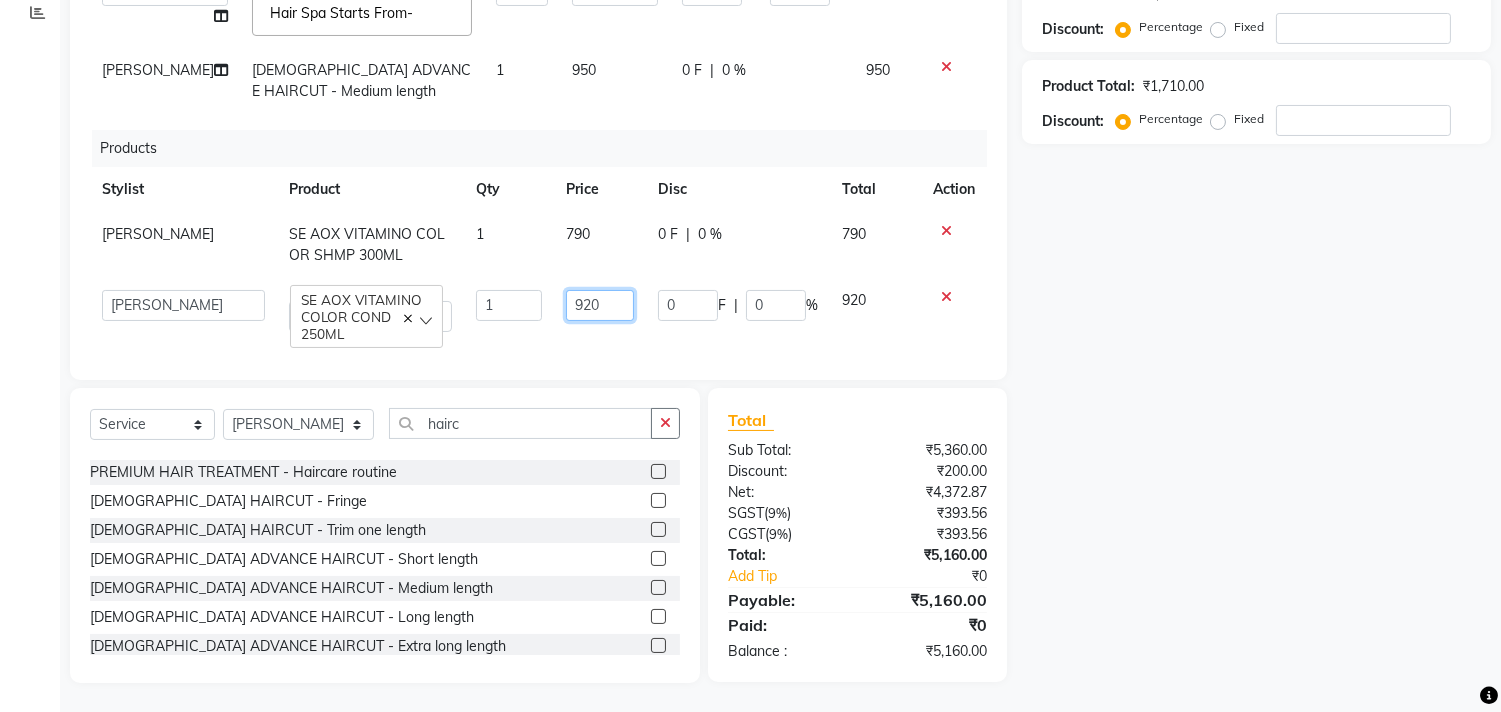 click on "920" 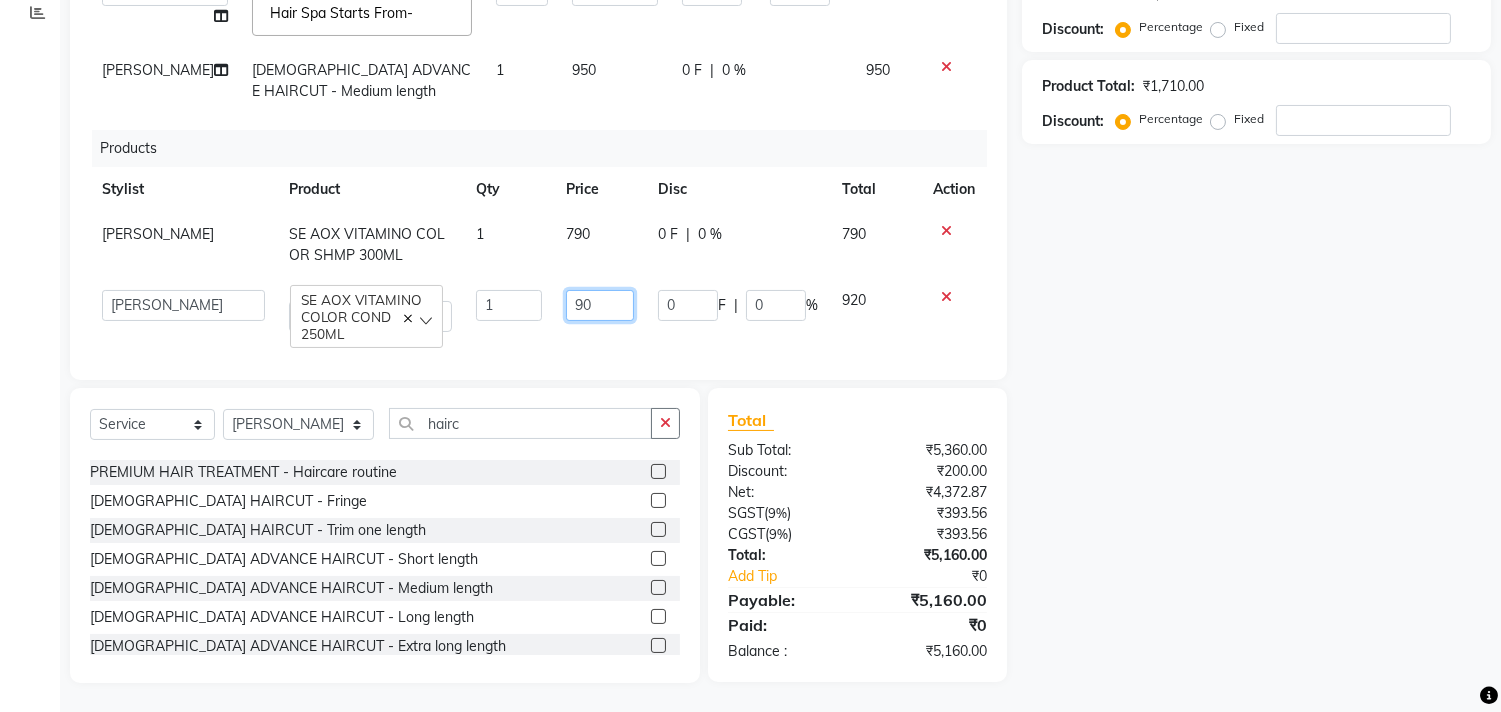 type on "990" 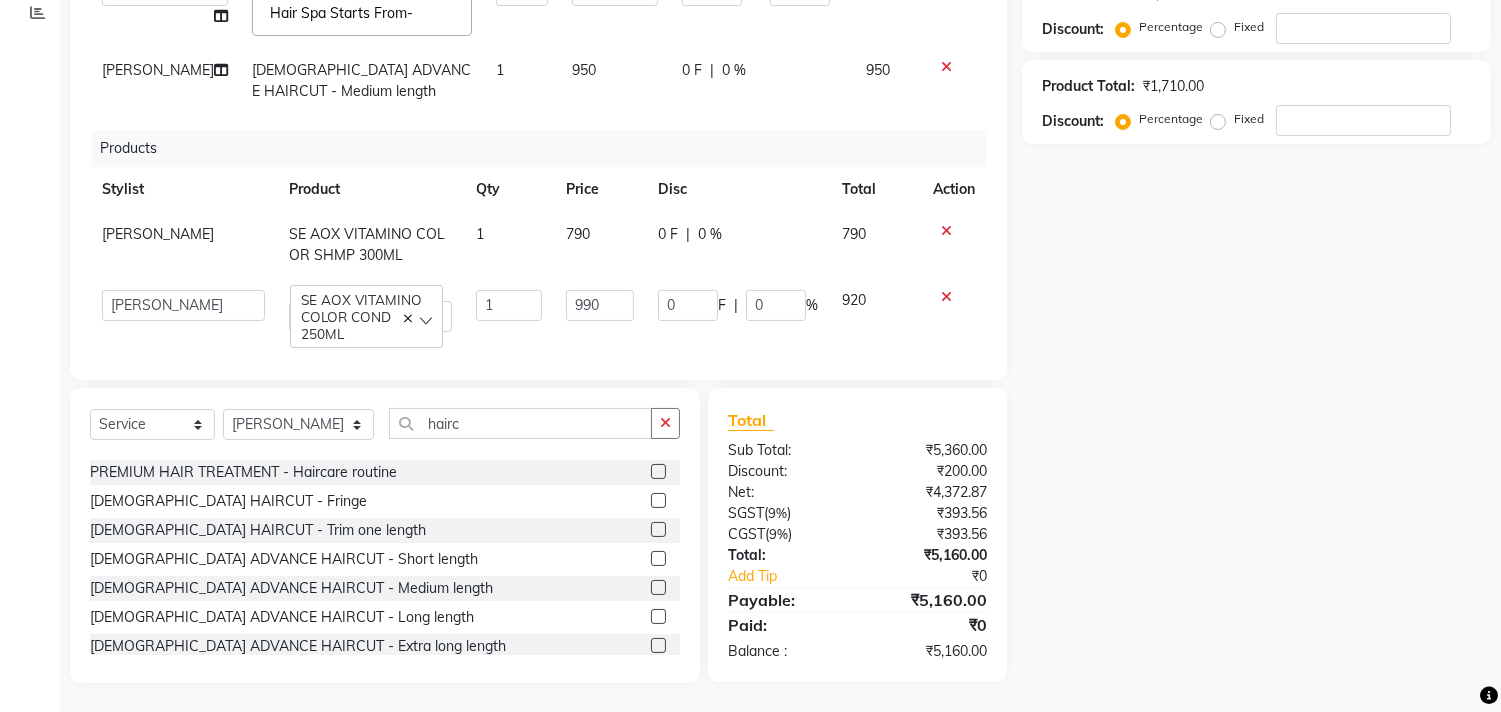 scroll, scrollTop: 71, scrollLeft: 0, axis: vertical 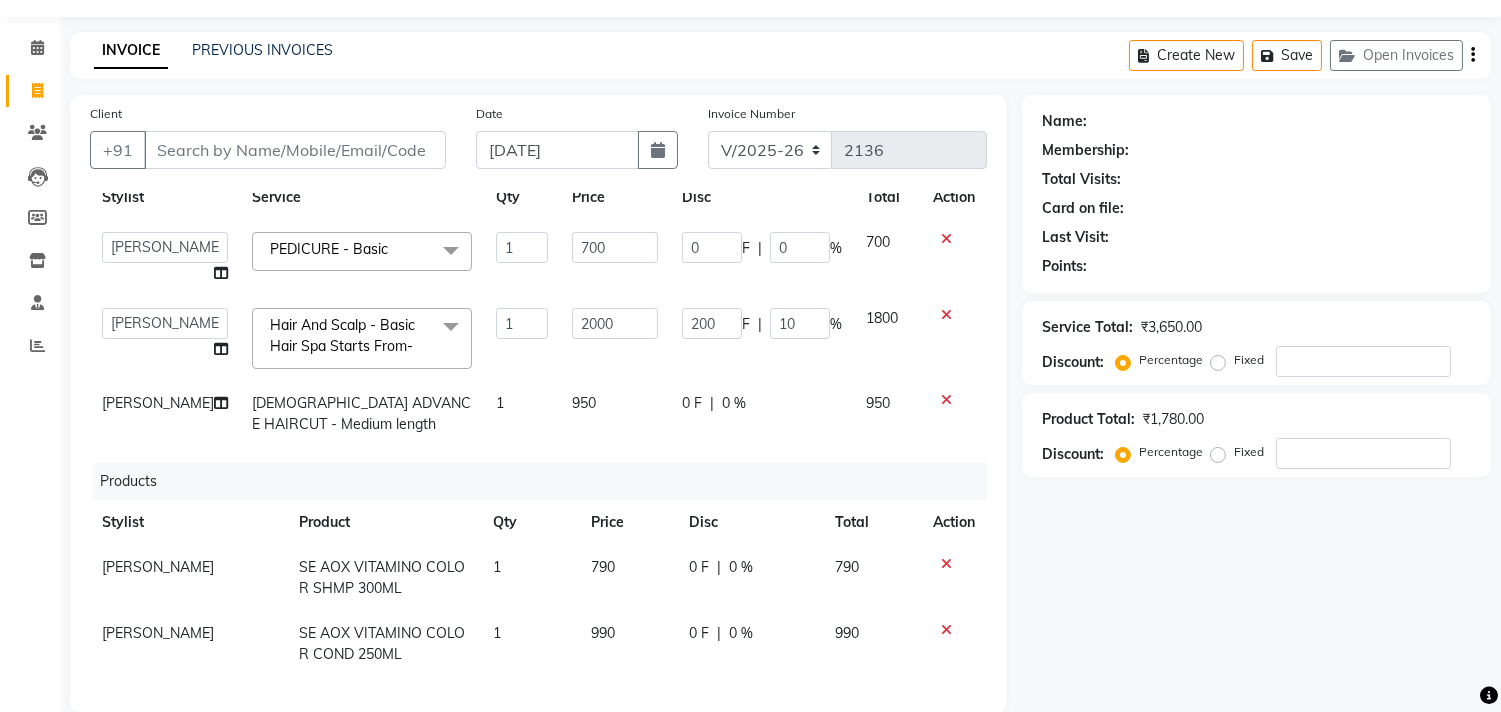 click on "Name: Membership: Total Visits: Card on file: Last Visit:  Points:  Service Total:  ₹3,650.00  Discount:  Percentage   Fixed  Product Total:  ₹1,780.00  Discount:  Percentage   Fixed" 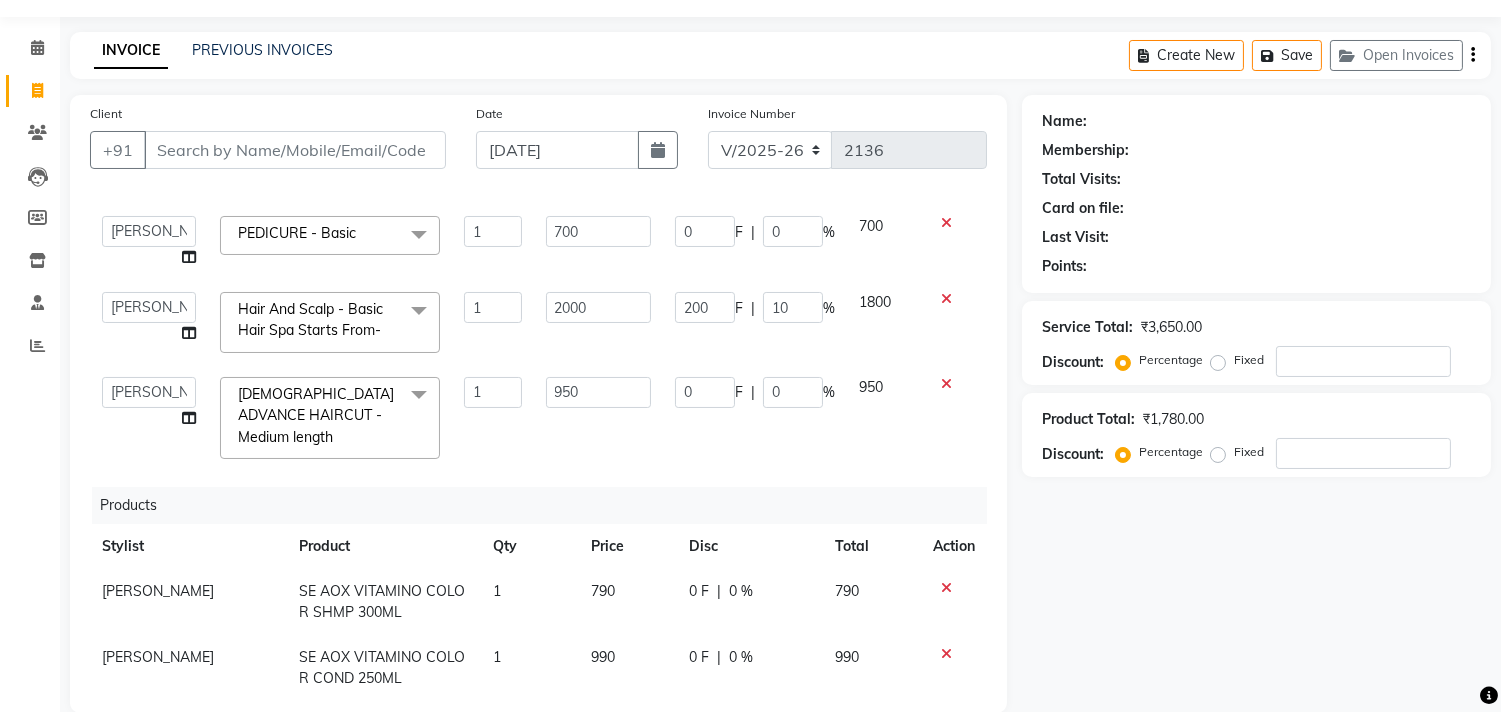 scroll, scrollTop: 72, scrollLeft: 0, axis: vertical 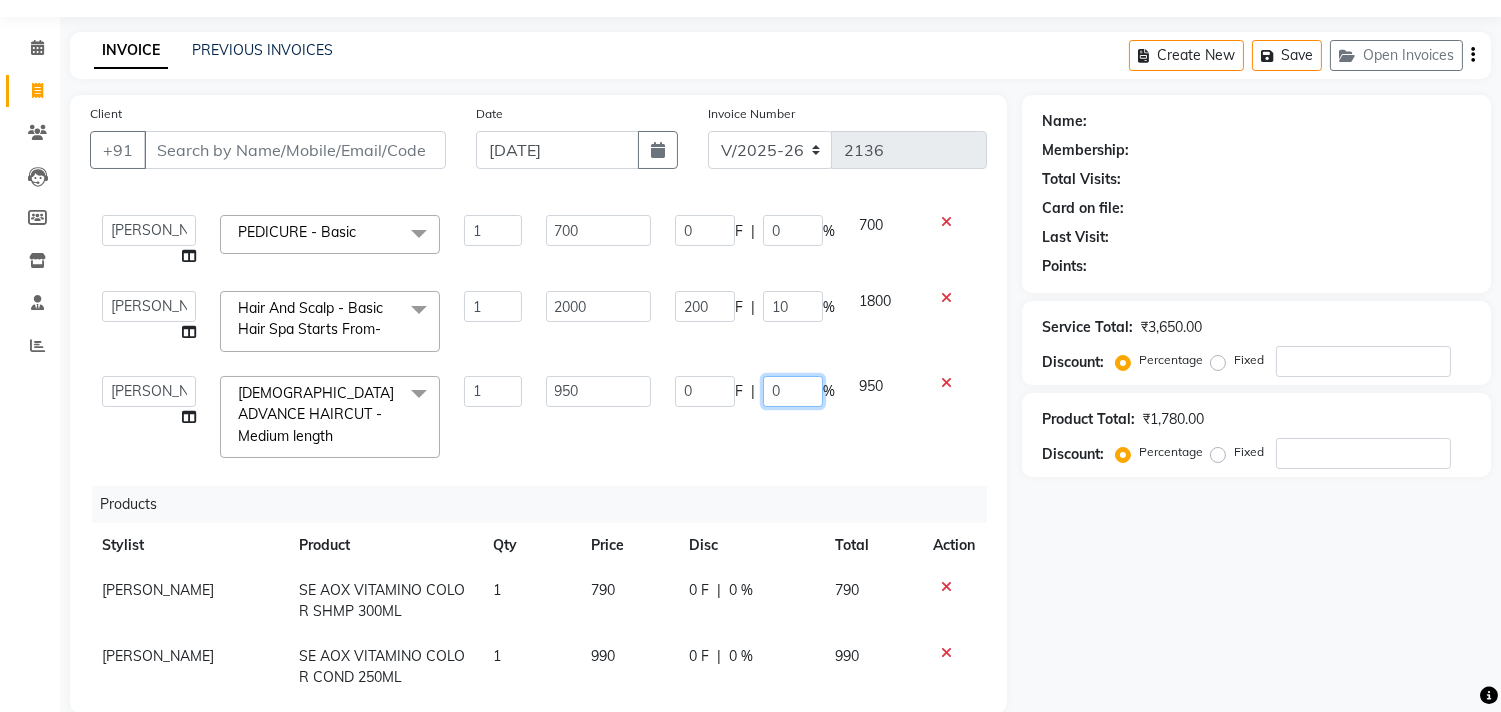 click on "0" 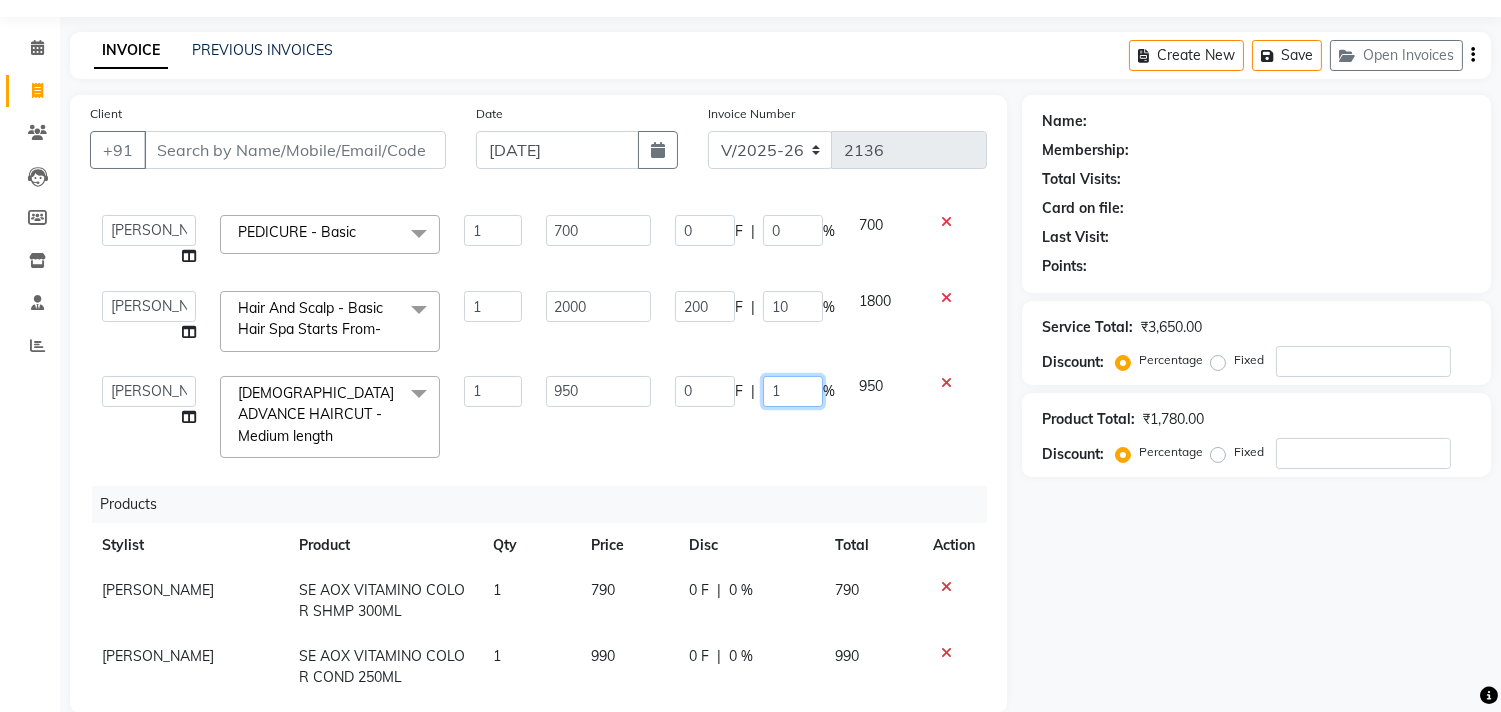 type on "10" 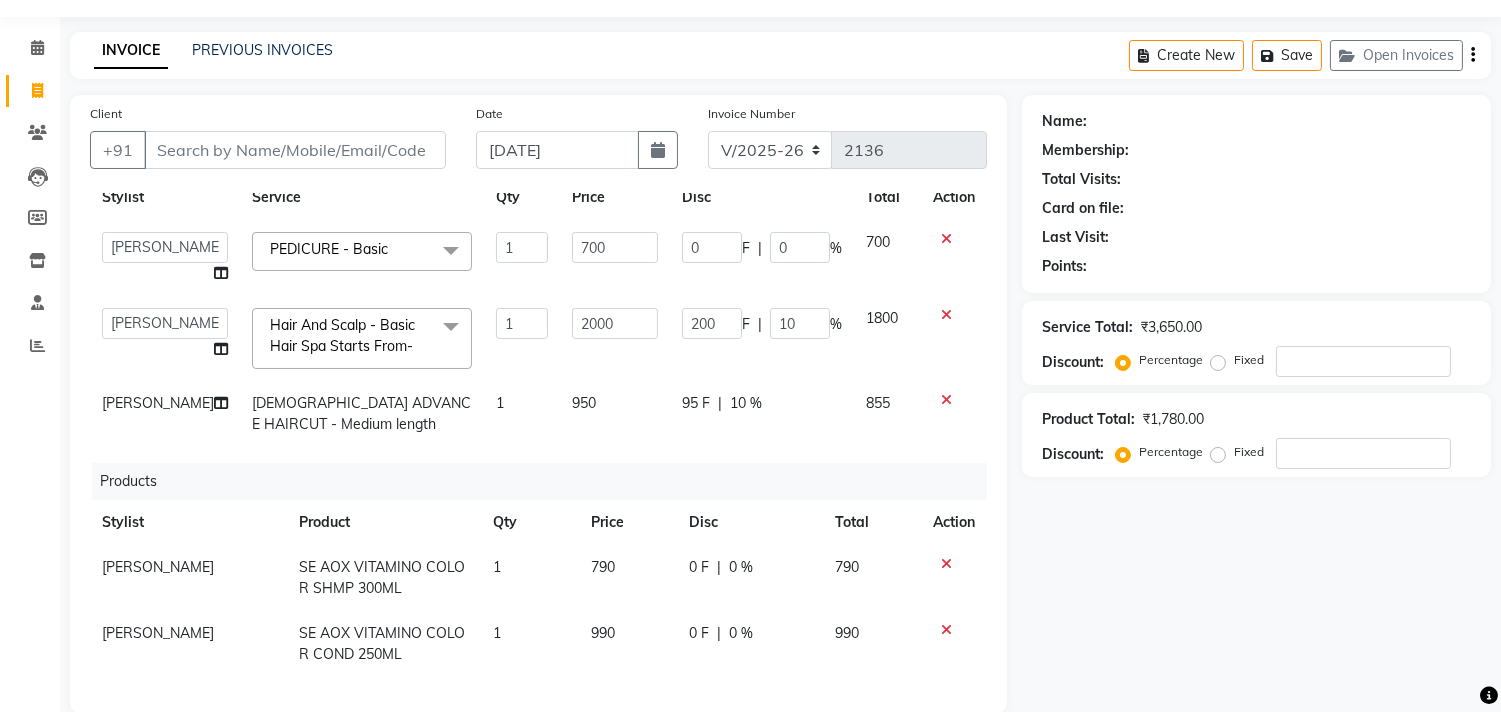 scroll, scrollTop: 71, scrollLeft: 0, axis: vertical 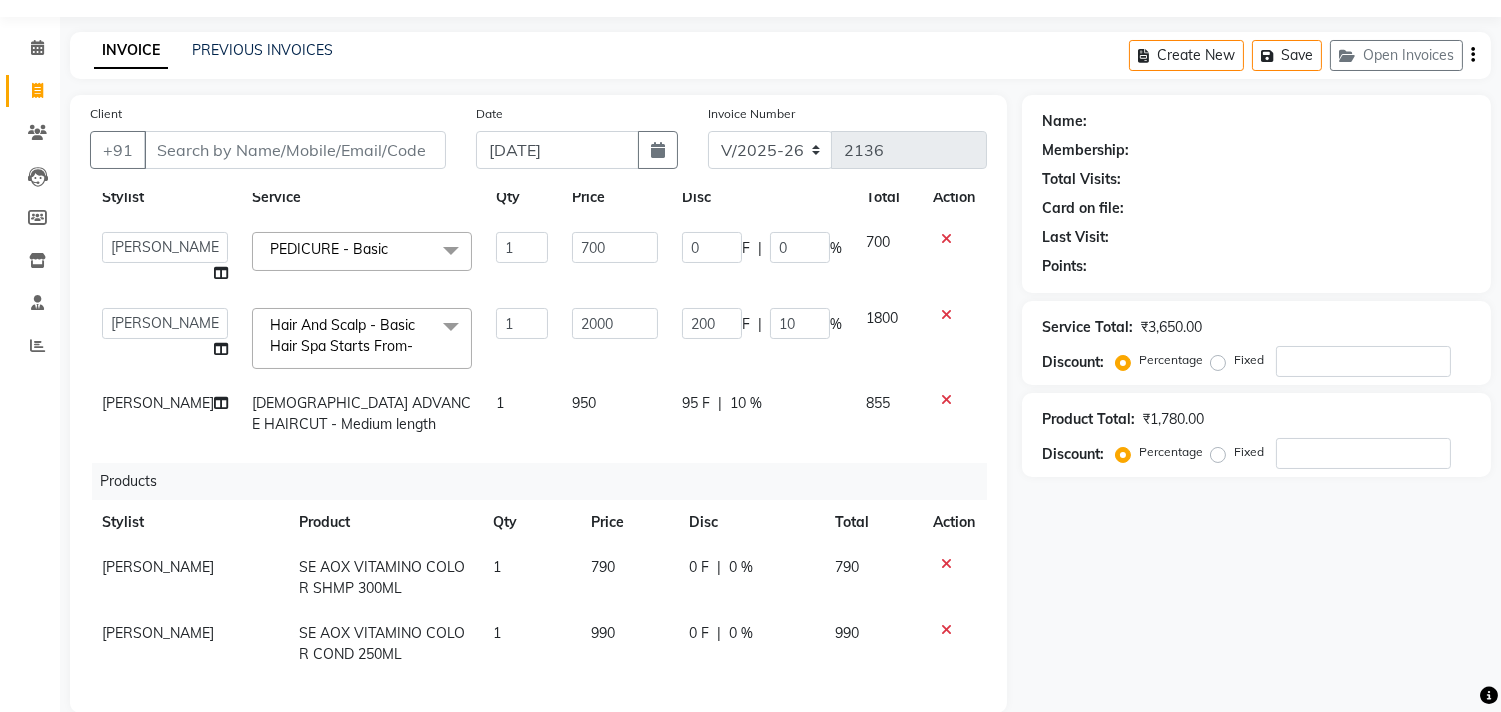 click on "Services Stylist Service Qty Price Disc Total Action  [PERSON_NAME]    [PERSON_NAME]    [PERSON_NAME]    Front Desk   Javed   [PERSON_NAME]    [PERSON_NAME]    Pooja Jadhav   [PERSON_NAME]   [PERSON_NAME]   [PERSON_NAME]   SACHIN [PERSON_NAME]   SAHAJAN   [PERSON_NAME]   Sameer    [PERSON_NAME]   [PERSON_NAME]   [PERSON_NAME]   [PERSON_NAME]   [PERSON_NAME]   [PERSON_NAME]   ssneha rana   PEDICURE - Basic  x Hair And Scalp - Basic Hair Spa Starts From- Hair And Scalp - Anti-[MEDICAL_DATA] Spa Starts From Hair And Scalp - Anti Hairfall Spa Starts From Hair And Scalp - Anti-[MEDICAL_DATA] Scrub Hair And Scalp - Head Massage Starts From Hair And Scalp - Protein Treatment Starts From Hair And Scalp - [MEDICAL_DATA] Spa Starts From Hair and Scalp - Golden spa starts from  Hair and scalp - Ultime repair  Hair and scalp - Ampoule HAIRCUT - Men's Advanced haircut HAIRCUT - Senior Stylist HAIRCUT - Hair-wash HAIRCUT - Hair-styling [PERSON_NAME] - Clean shave [PERSON_NAME] shape / styling [PERSON_NAME] - Moustache HAIR COLOUR - Highlights (per streak) HYDRA FACIALS - HIM! 1" 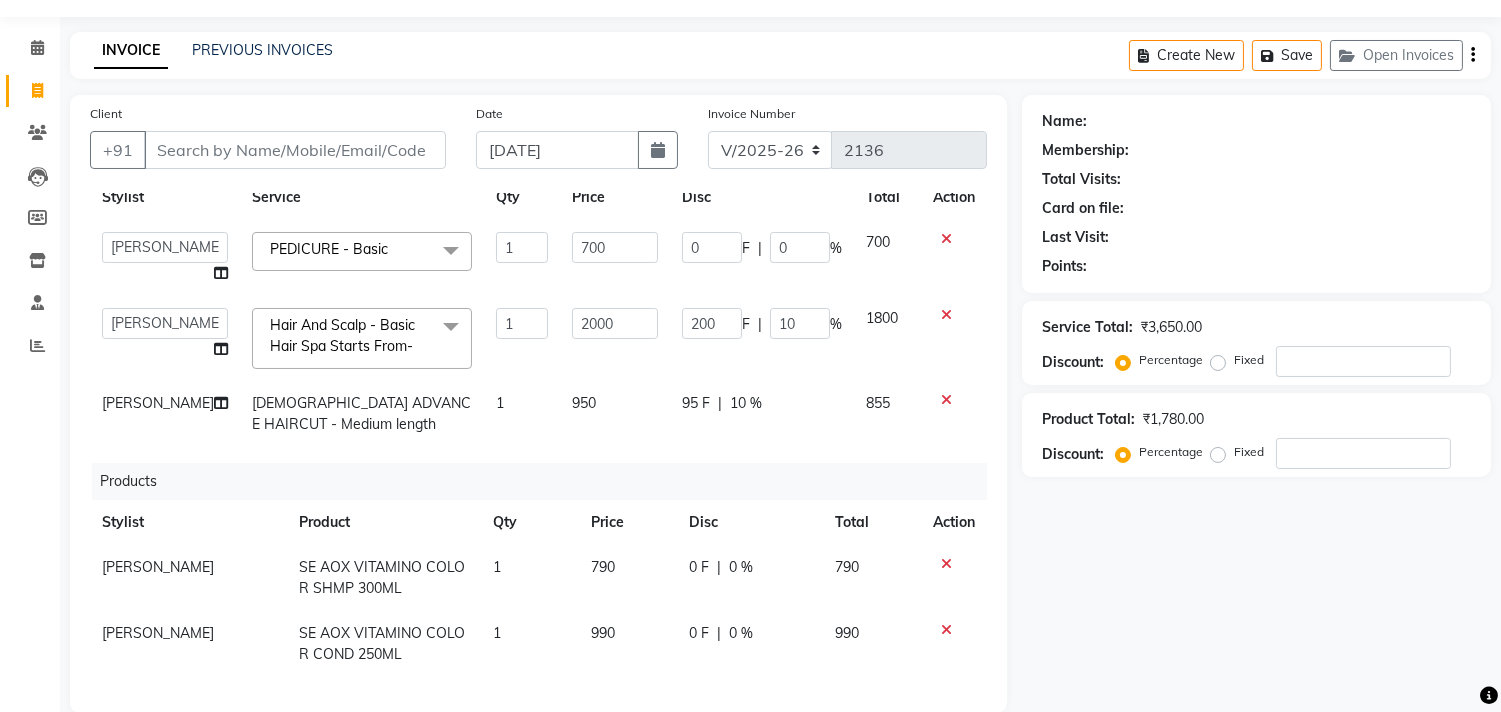 click on "10 %" 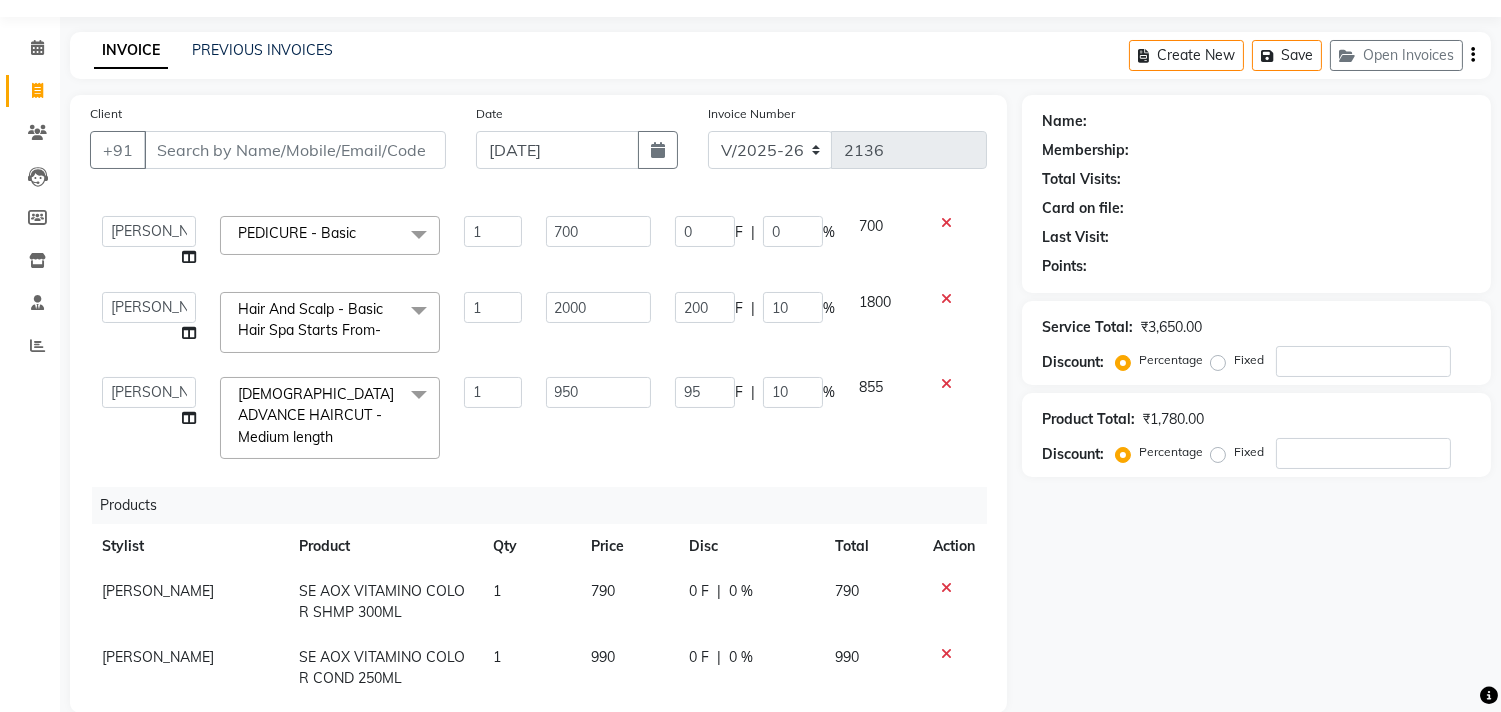 scroll, scrollTop: 72, scrollLeft: 0, axis: vertical 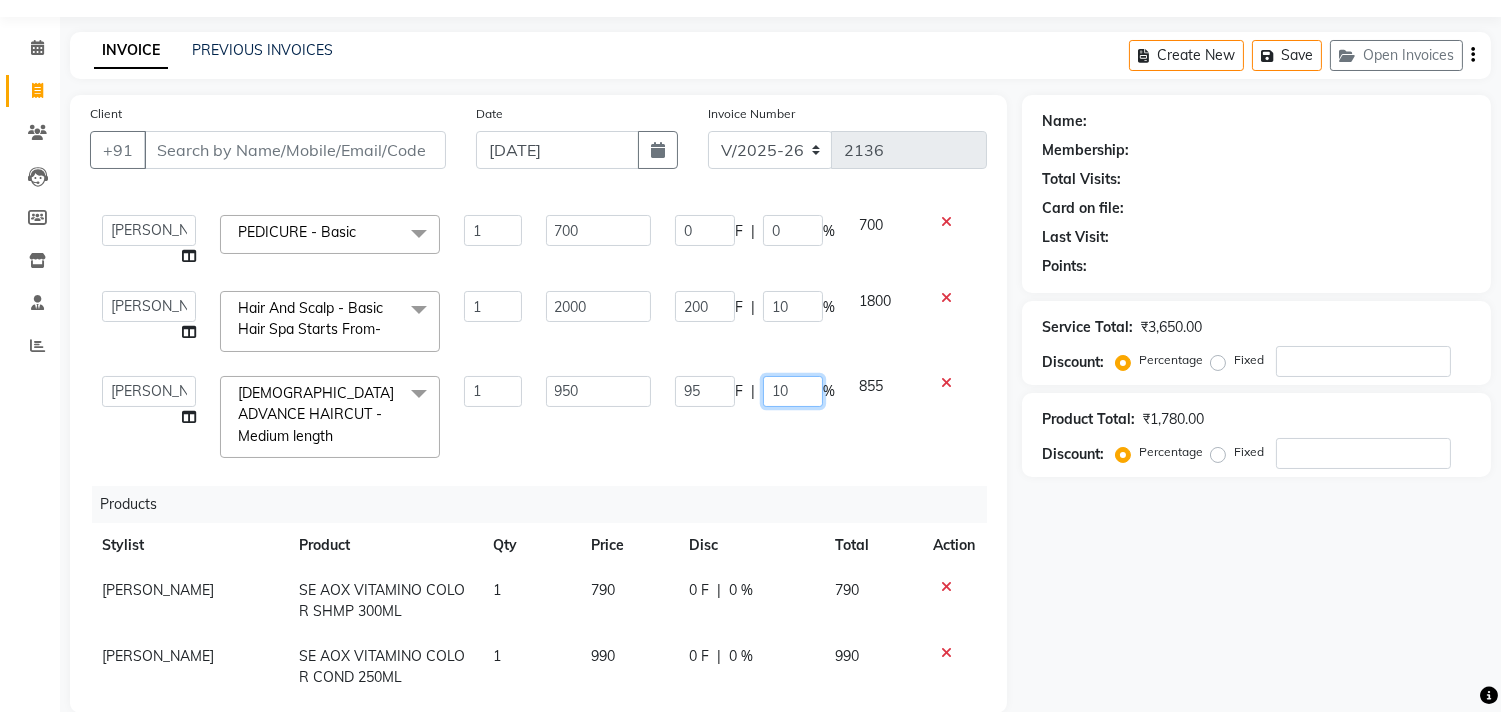 click on "10" 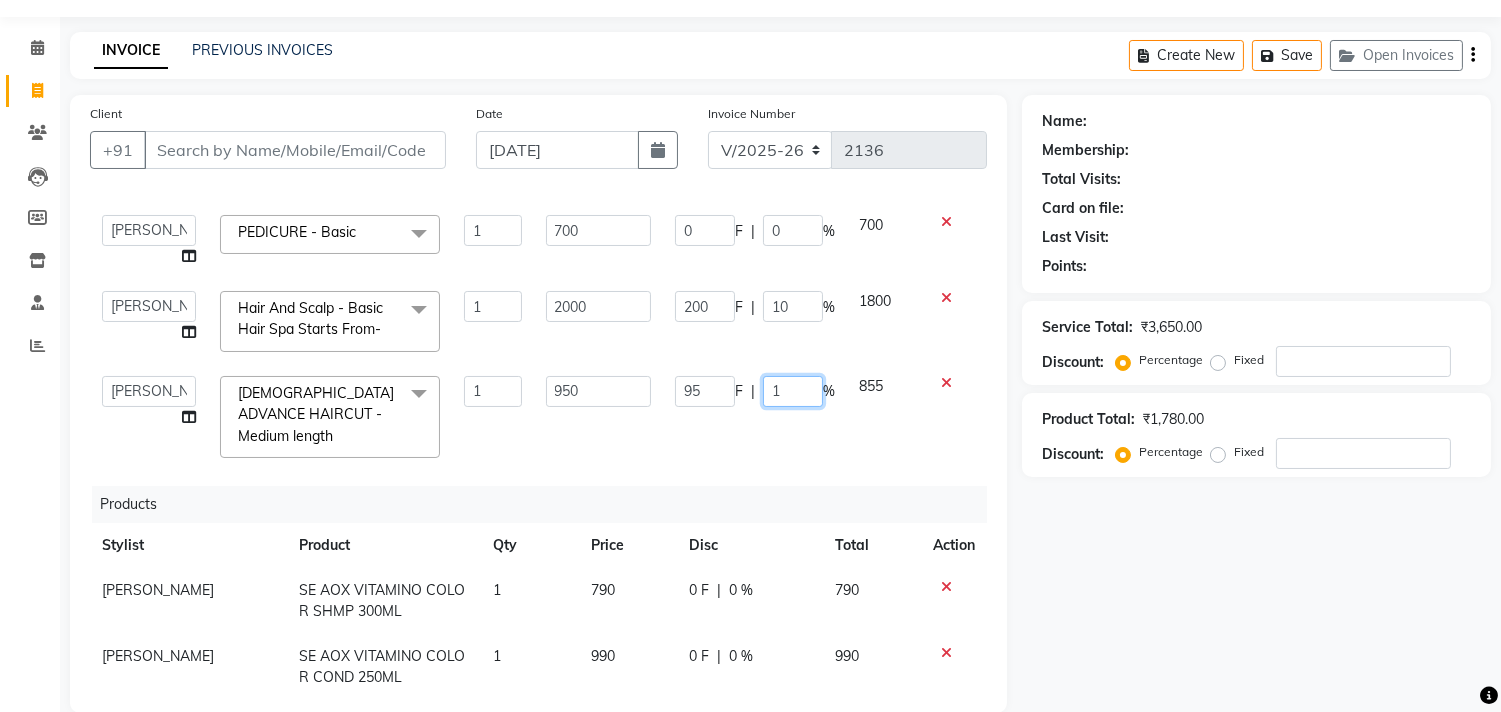 type on "15" 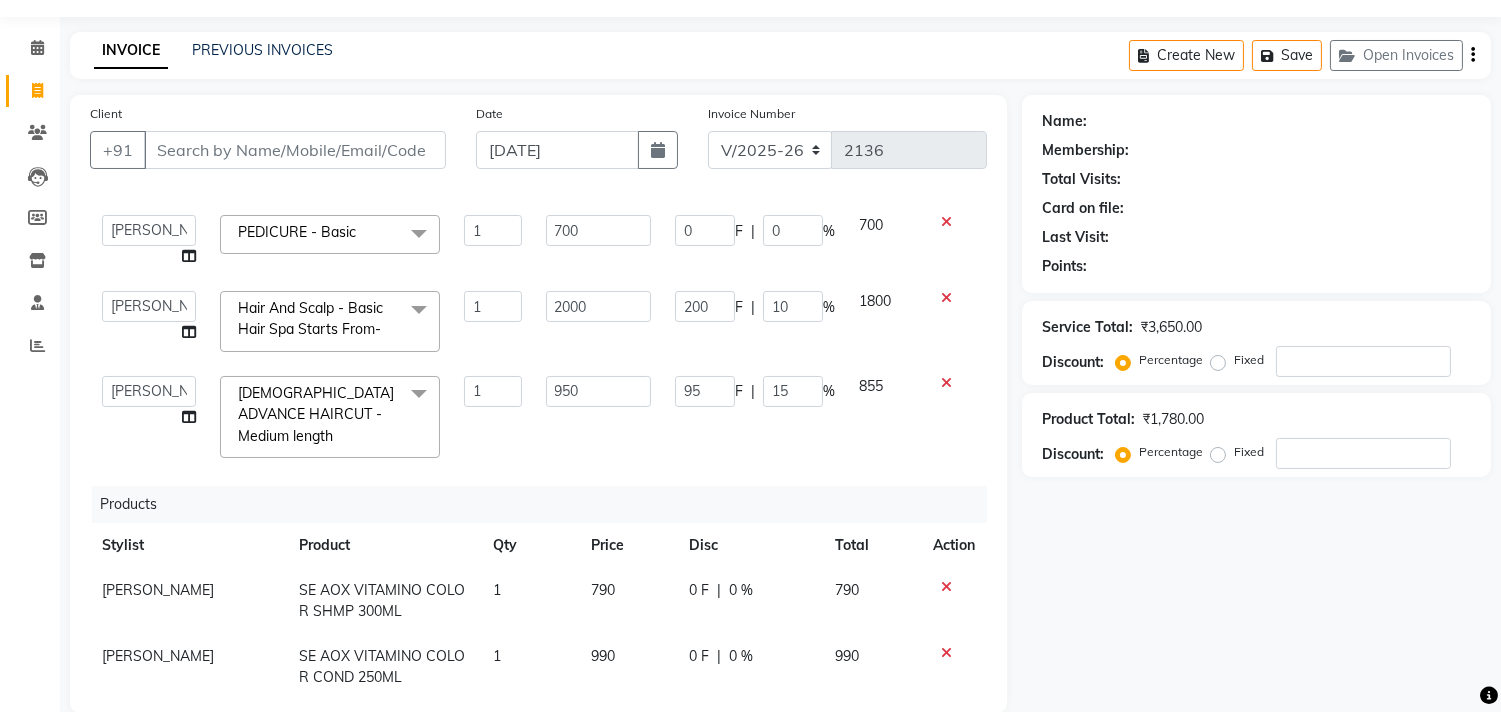 click on "Services Stylist Service Qty Price Disc Total Action  [PERSON_NAME]    [PERSON_NAME]    [PERSON_NAME]    Front Desk   Javed   [PERSON_NAME]    [PERSON_NAME]    Pooja Jadhav   [PERSON_NAME]   [PERSON_NAME]   [PERSON_NAME]   SACHIN [PERSON_NAME]   SAHAJAN   [PERSON_NAME]   Sameer    [PERSON_NAME]   [PERSON_NAME]   [PERSON_NAME]   [PERSON_NAME]   [PERSON_NAME]   [PERSON_NAME]   ssneha rana   PEDICURE - Basic  x Hair And Scalp - Basic Hair Spa Starts From- Hair And Scalp - Anti-[MEDICAL_DATA] Spa Starts From Hair And Scalp - Anti Hairfall Spa Starts From Hair And Scalp - Anti-[MEDICAL_DATA] Scrub Hair And Scalp - Head Massage Starts From Hair And Scalp - Protein Treatment Starts From Hair And Scalp - [MEDICAL_DATA] Spa Starts From Hair and Scalp - Golden spa starts from  Hair and scalp - Ultime repair  Hair and scalp - Ampoule HAIRCUT - Men's Advanced haircut HAIRCUT - Senior Stylist HAIRCUT - Hair-wash HAIRCUT - Hair-styling [PERSON_NAME] - Clean shave [PERSON_NAME] shape / styling [PERSON_NAME] - Moustache HAIR COLOUR - Highlights (per streak) HYDRA FACIALS - HIM! 1" 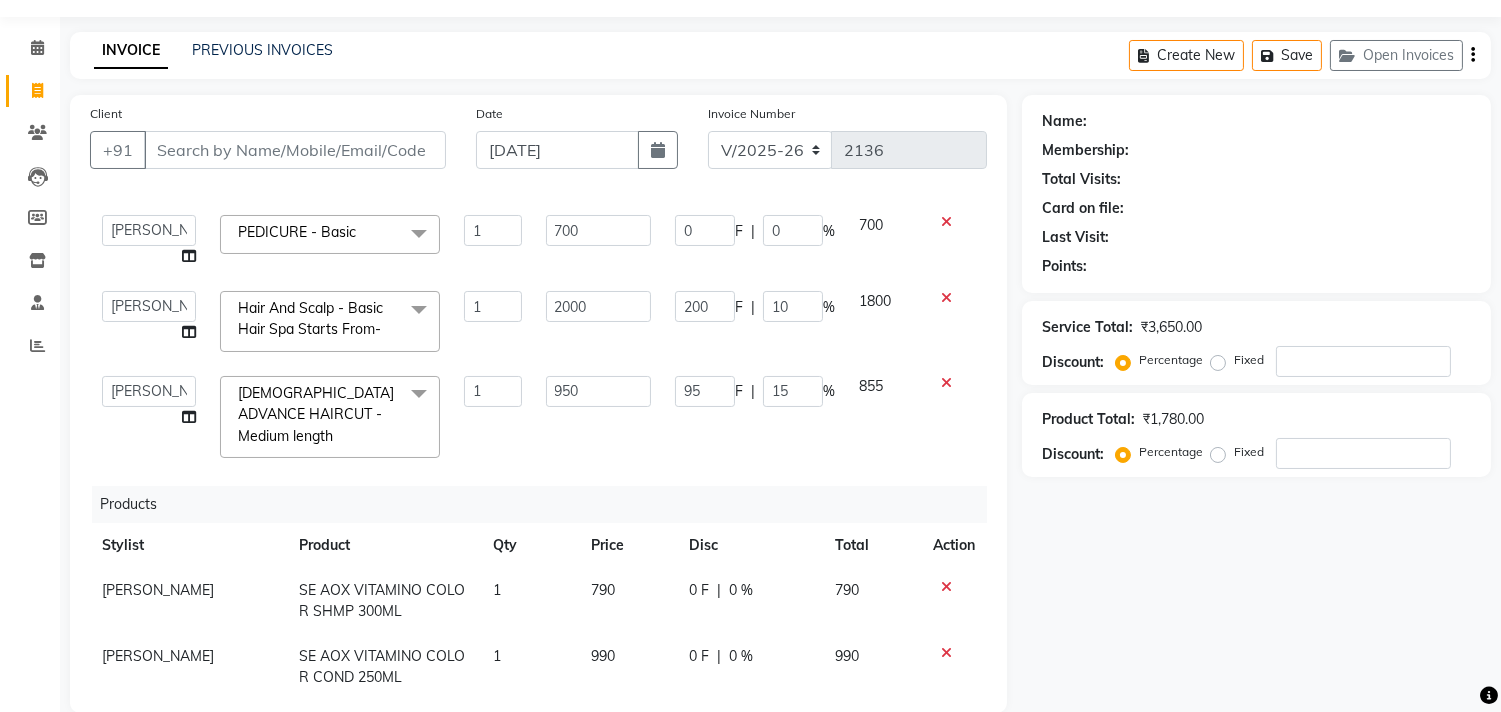 scroll, scrollTop: 71, scrollLeft: 0, axis: vertical 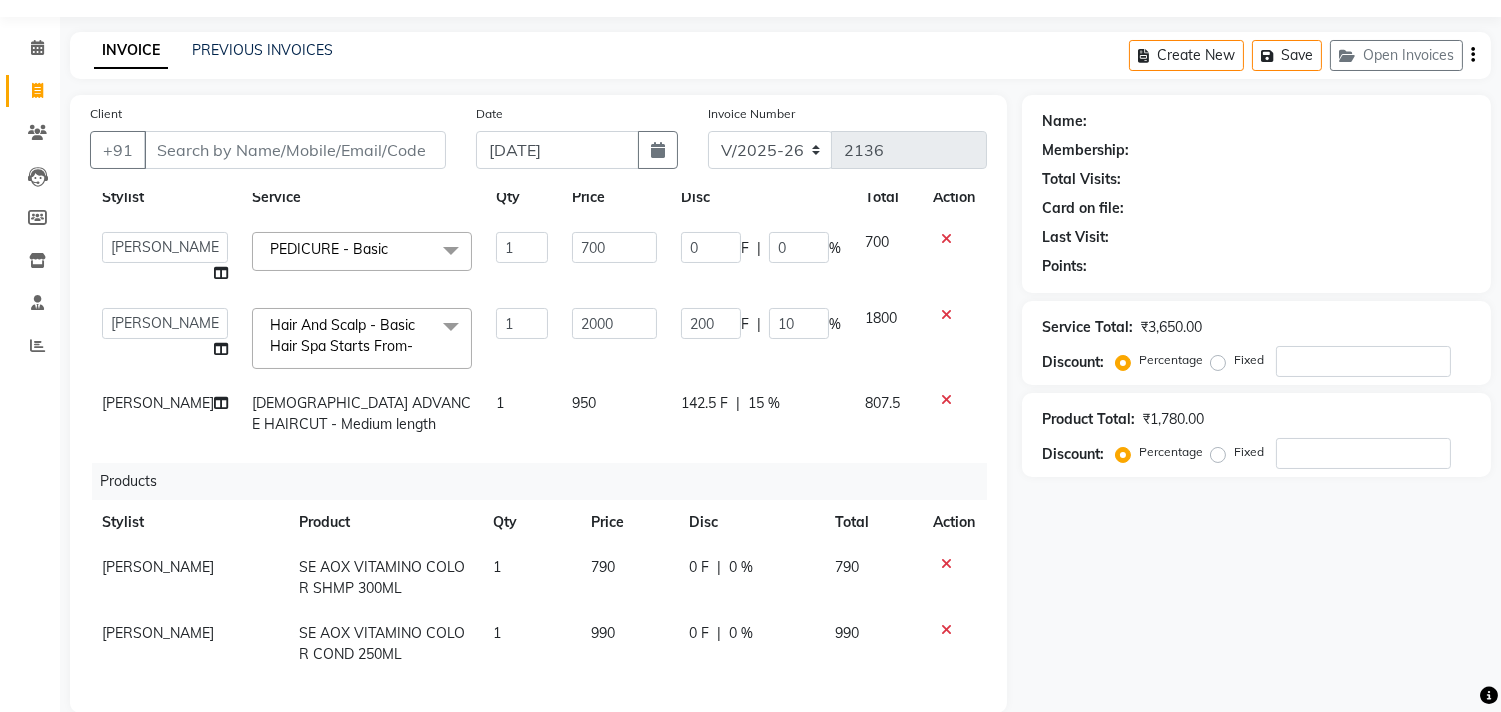 click on "142.5 F" 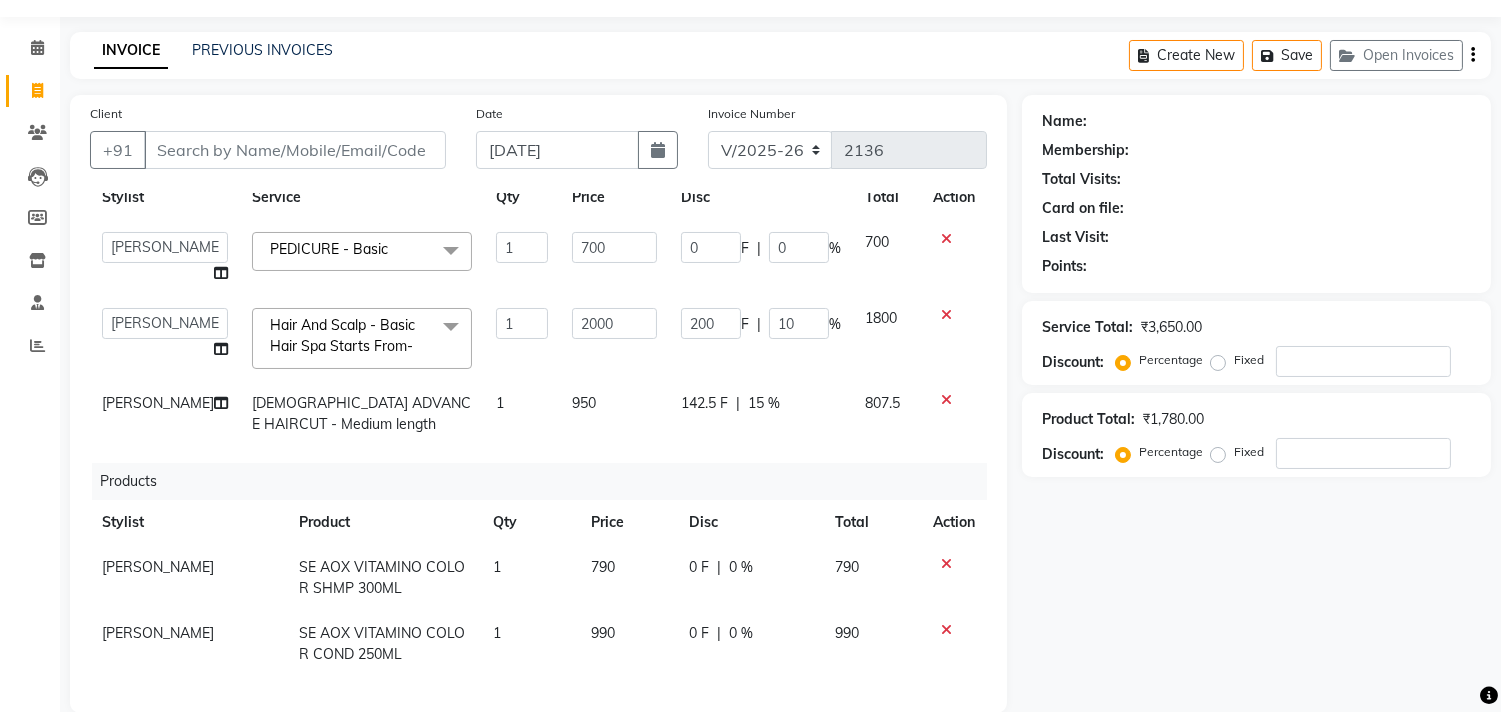 scroll, scrollTop: 72, scrollLeft: 0, axis: vertical 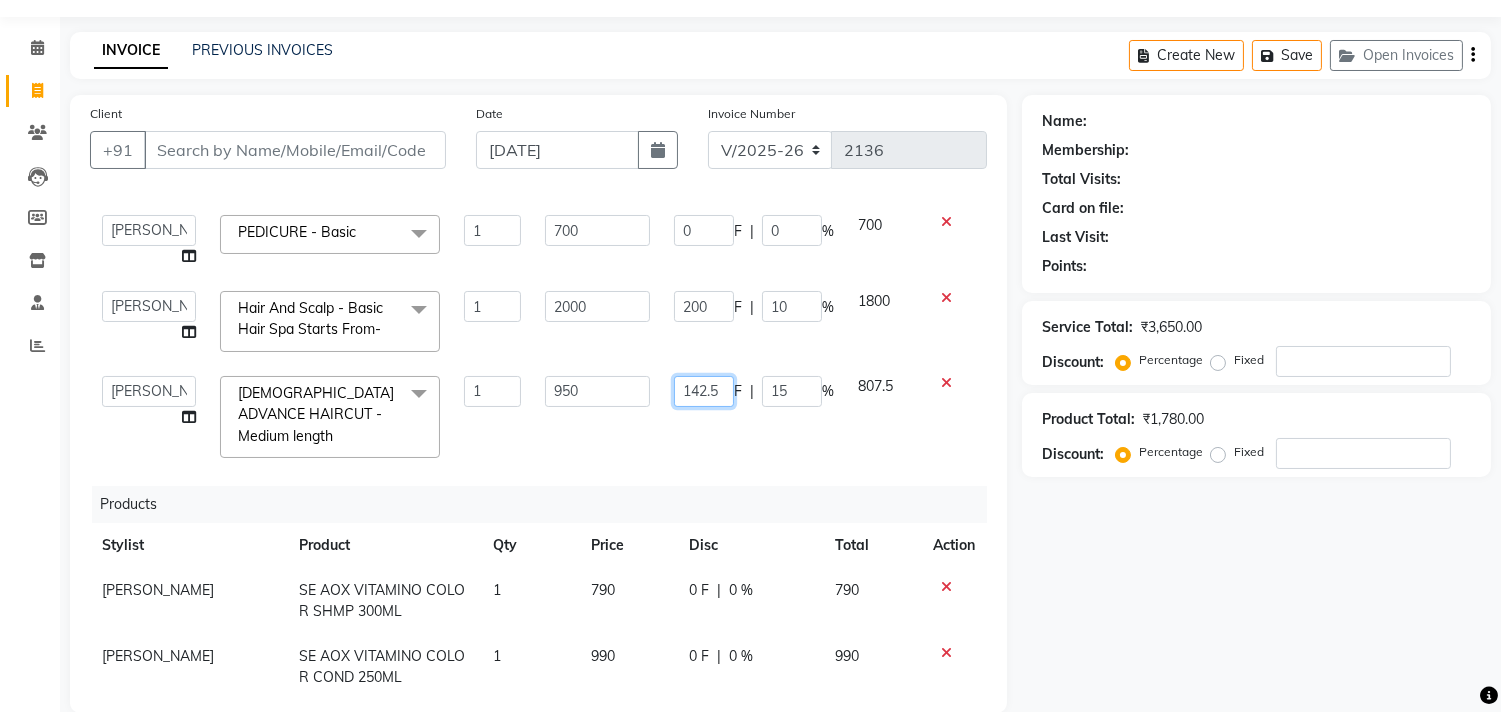 click on "142.5" 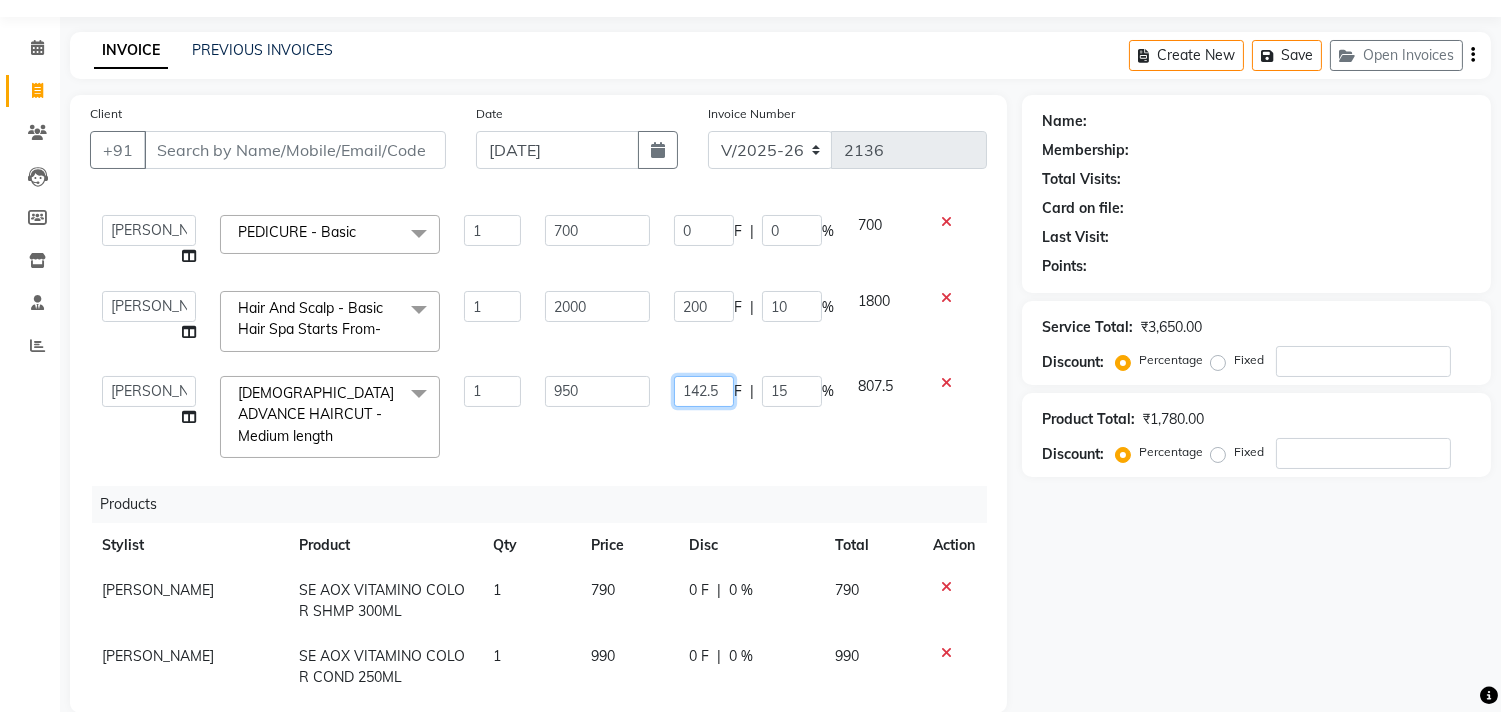 type on "142" 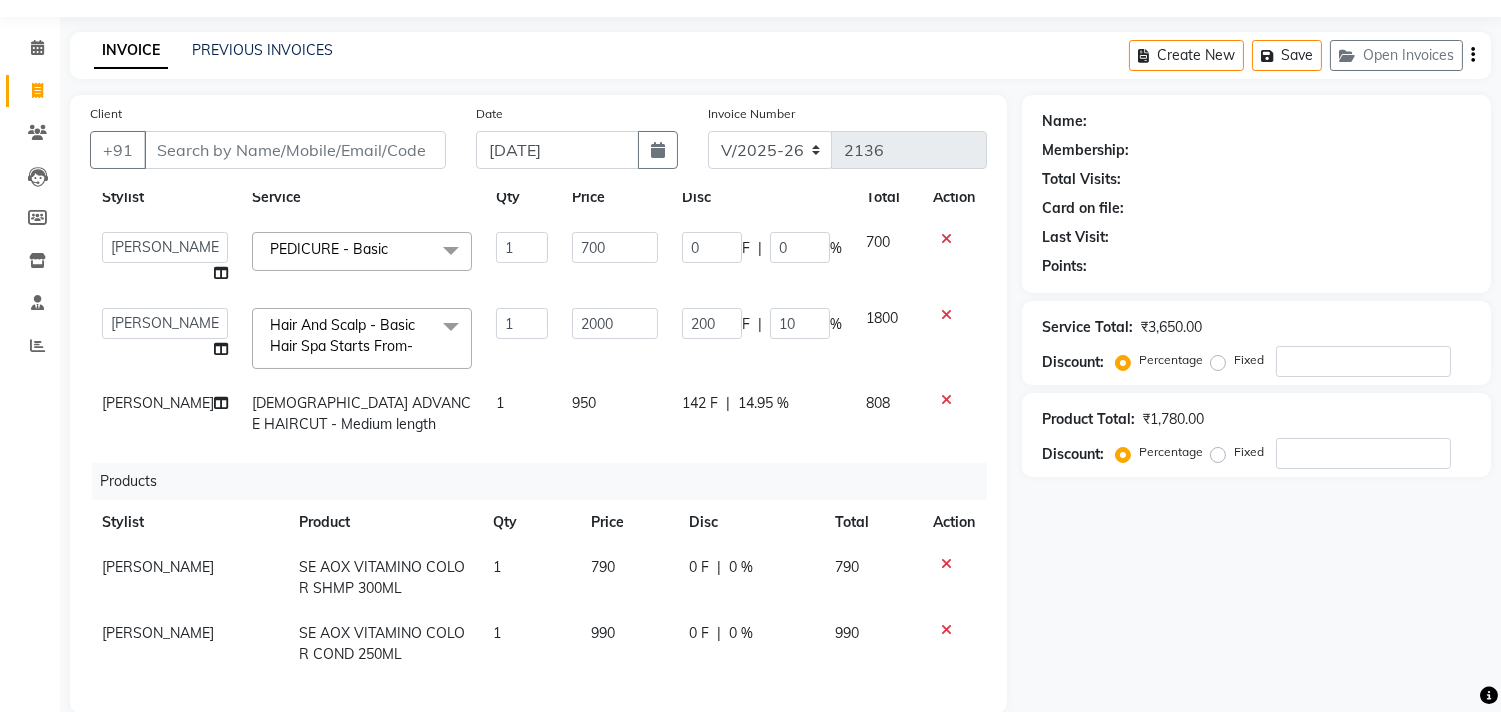 scroll, scrollTop: 71, scrollLeft: 0, axis: vertical 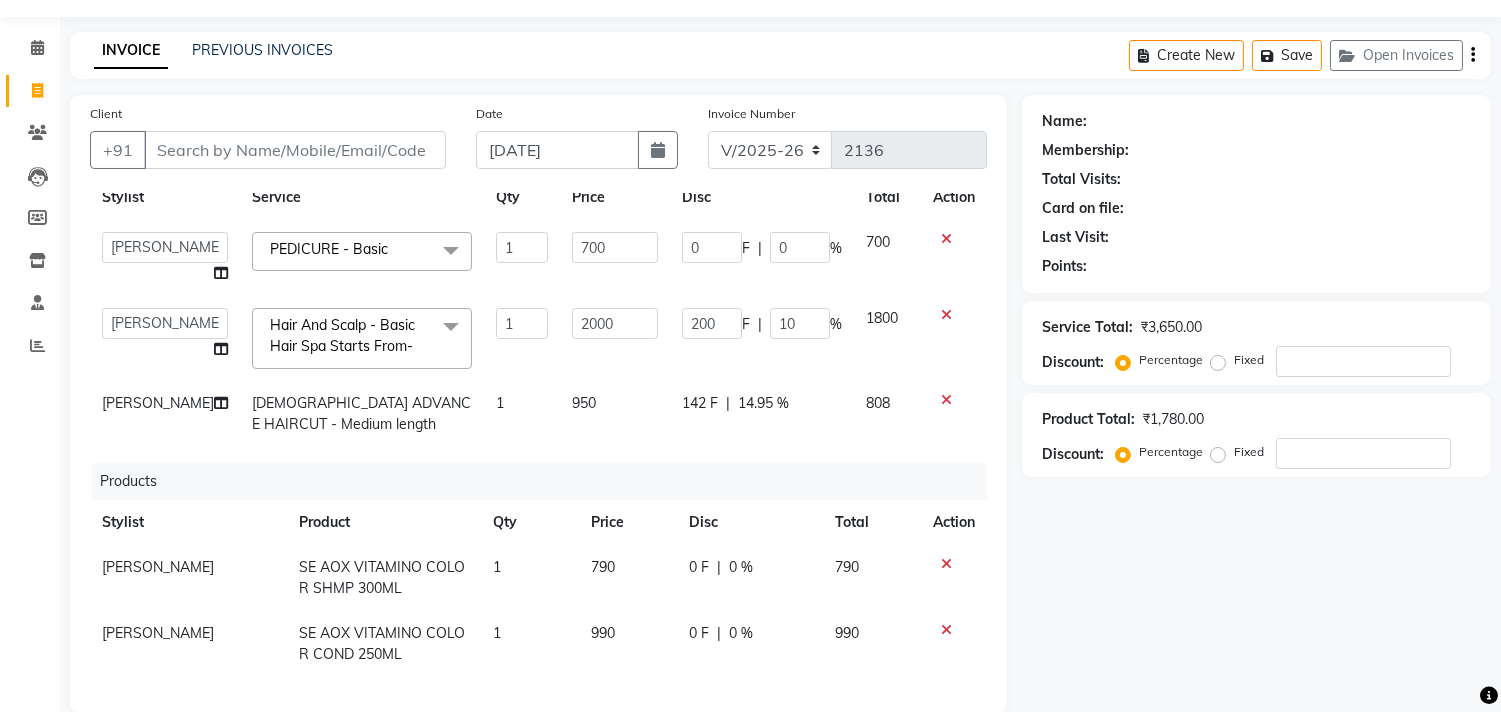 click on "Services Stylist Service Qty Price Disc Total Action  [PERSON_NAME]    [PERSON_NAME]    [PERSON_NAME]    Front Desk   Javed   [PERSON_NAME]    [PERSON_NAME]    Pooja Jadhav   [PERSON_NAME]   [PERSON_NAME]   [PERSON_NAME]   SACHIN [PERSON_NAME]   SAHAJAN   [PERSON_NAME]   Sameer    [PERSON_NAME]   [PERSON_NAME]   [PERSON_NAME]   [PERSON_NAME]   [PERSON_NAME]   [PERSON_NAME]   ssneha rana   PEDICURE - Basic  x Hair And Scalp - Basic Hair Spa Starts From- Hair And Scalp - Anti-[MEDICAL_DATA] Spa Starts From Hair And Scalp - Anti Hairfall Spa Starts From Hair And Scalp - Anti-[MEDICAL_DATA] Scrub Hair And Scalp - Head Massage Starts From Hair And Scalp - Protein Treatment Starts From Hair And Scalp - [MEDICAL_DATA] Spa Starts From Hair and Scalp - Golden spa starts from  Hair and scalp - Ultime repair  Hair and scalp - Ampoule HAIRCUT - Men's Advanced haircut HAIRCUT - Senior Stylist HAIRCUT - Hair-wash HAIRCUT - Hair-styling [PERSON_NAME] - Clean shave [PERSON_NAME] shape / styling [PERSON_NAME] - Moustache HAIR COLOUR - Highlights (per streak) HYDRA FACIALS - HIM! 1" 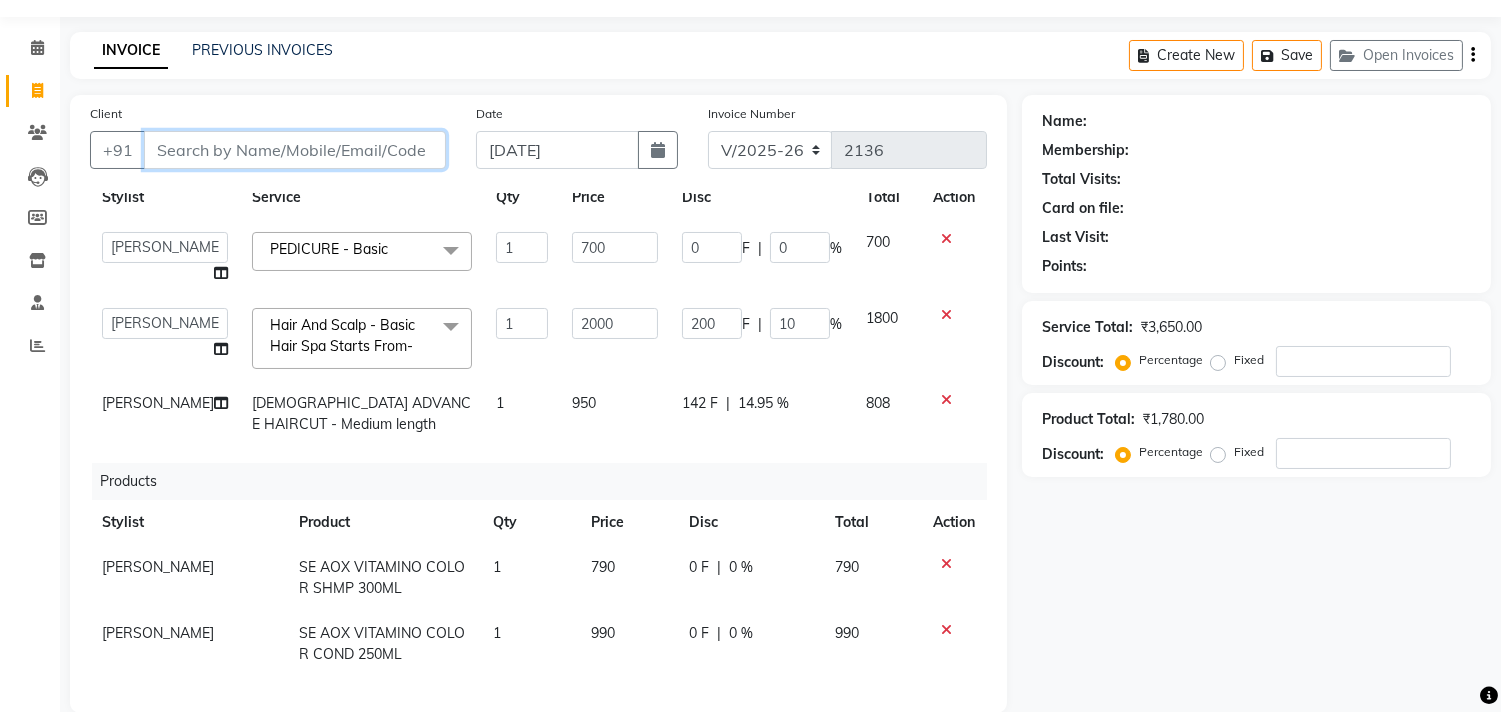 click on "Client" at bounding box center [295, 150] 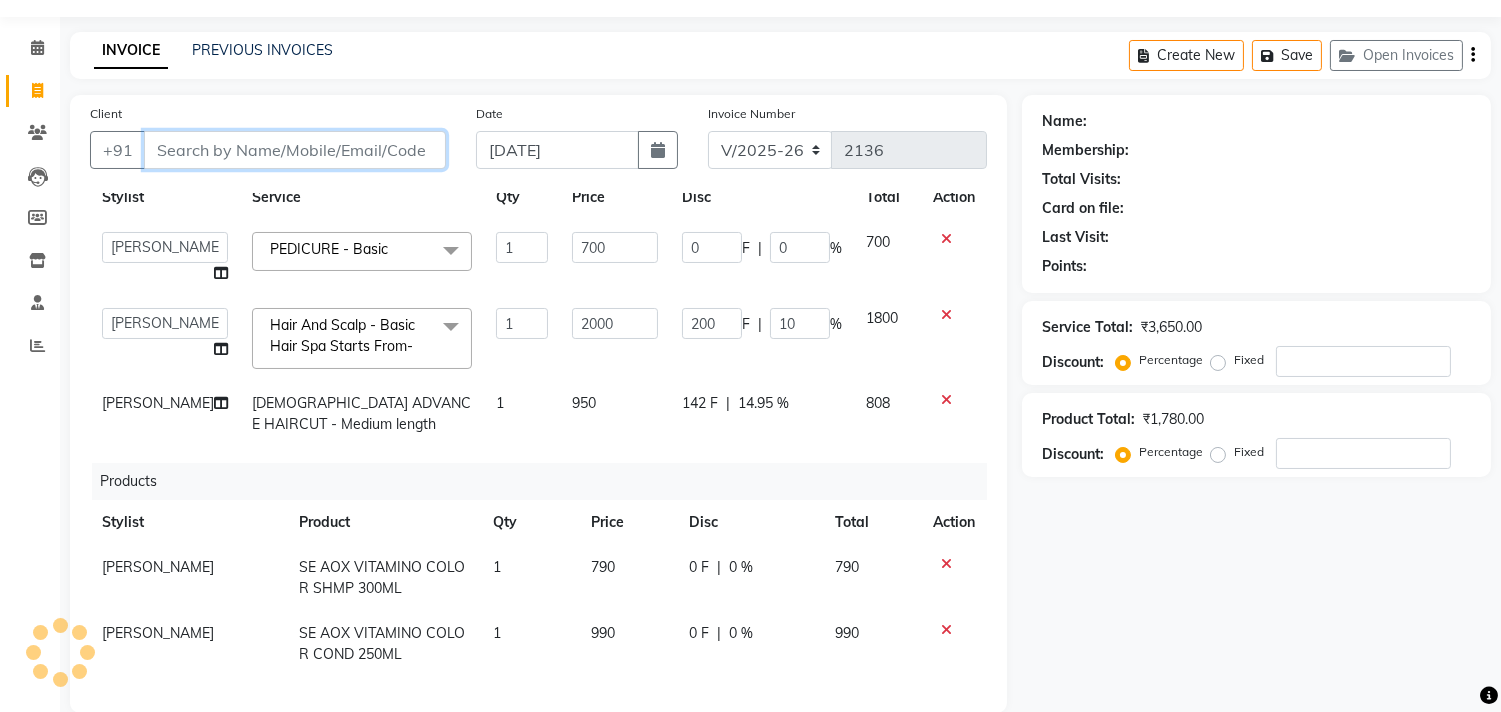 type on "a" 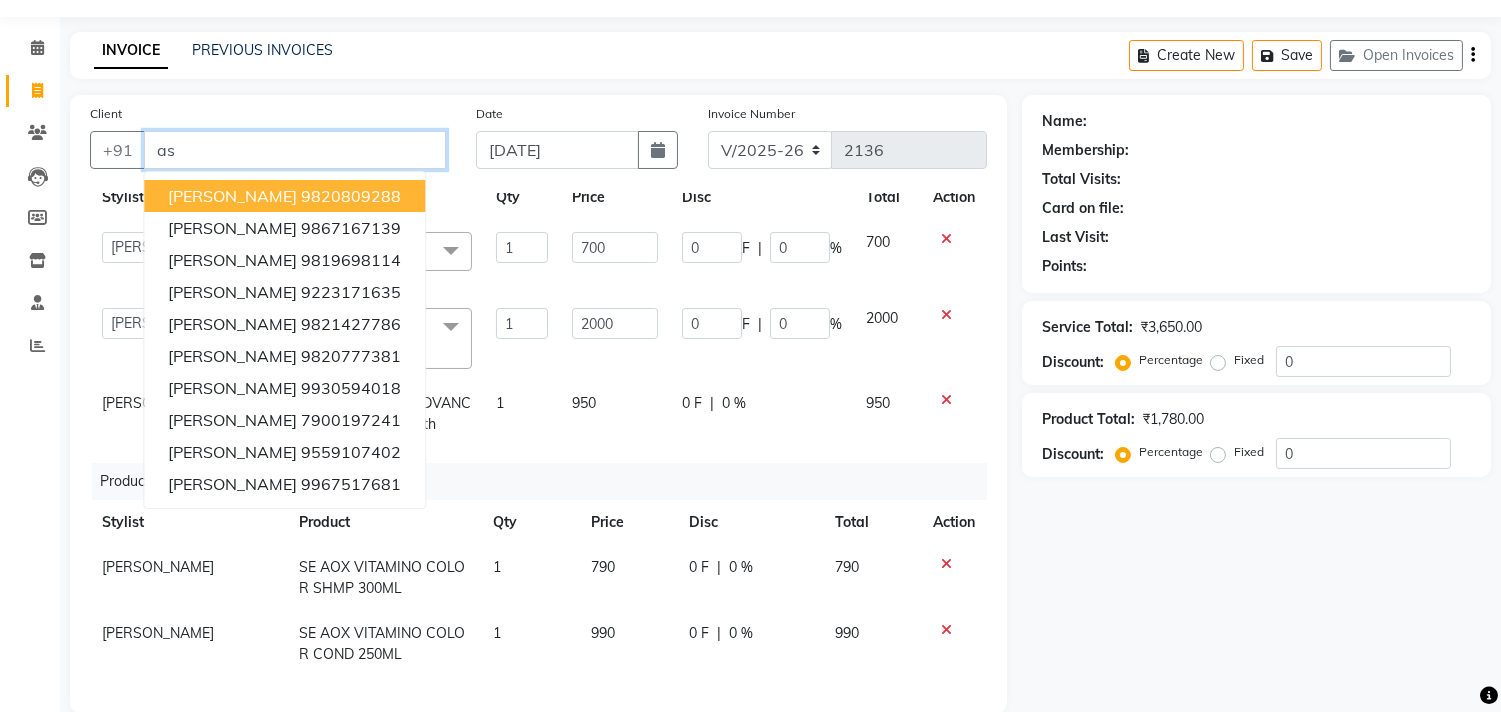 type on "a" 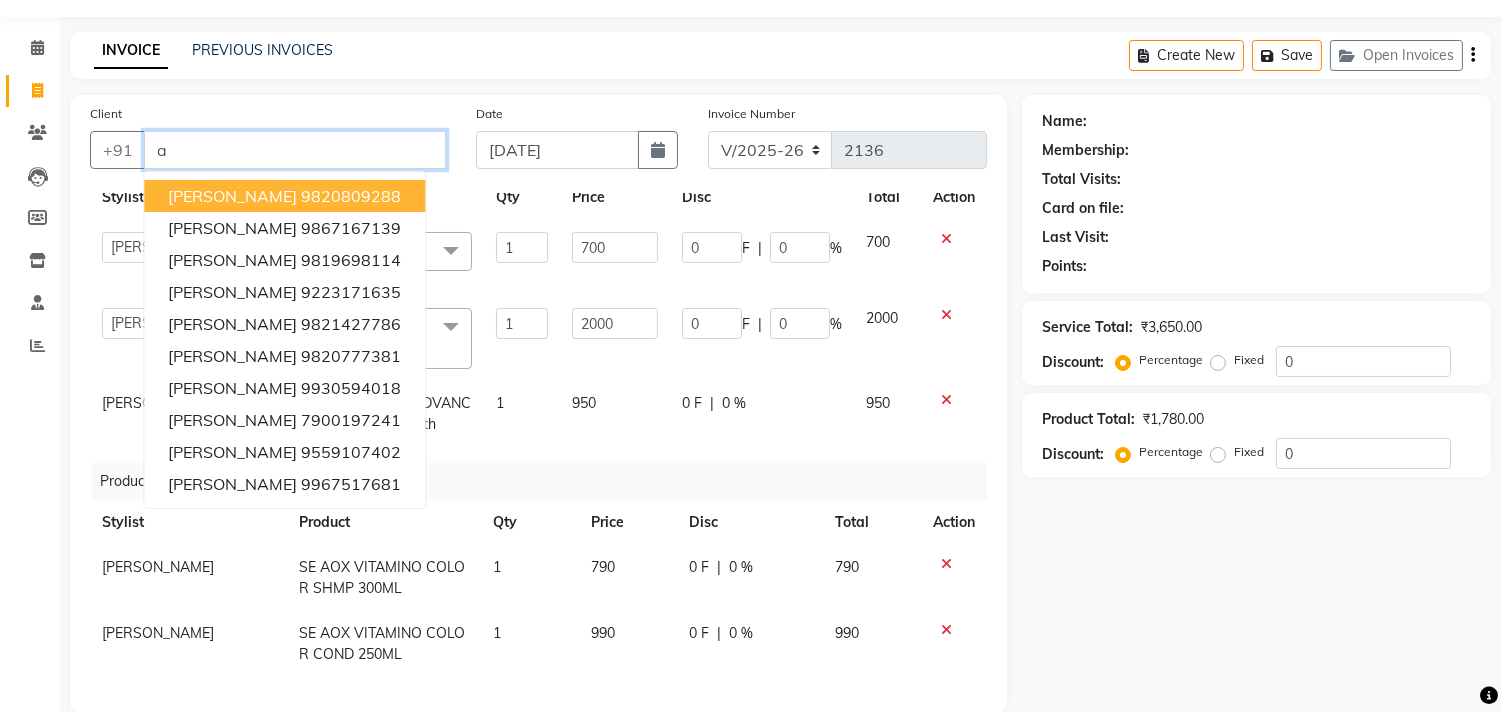 type 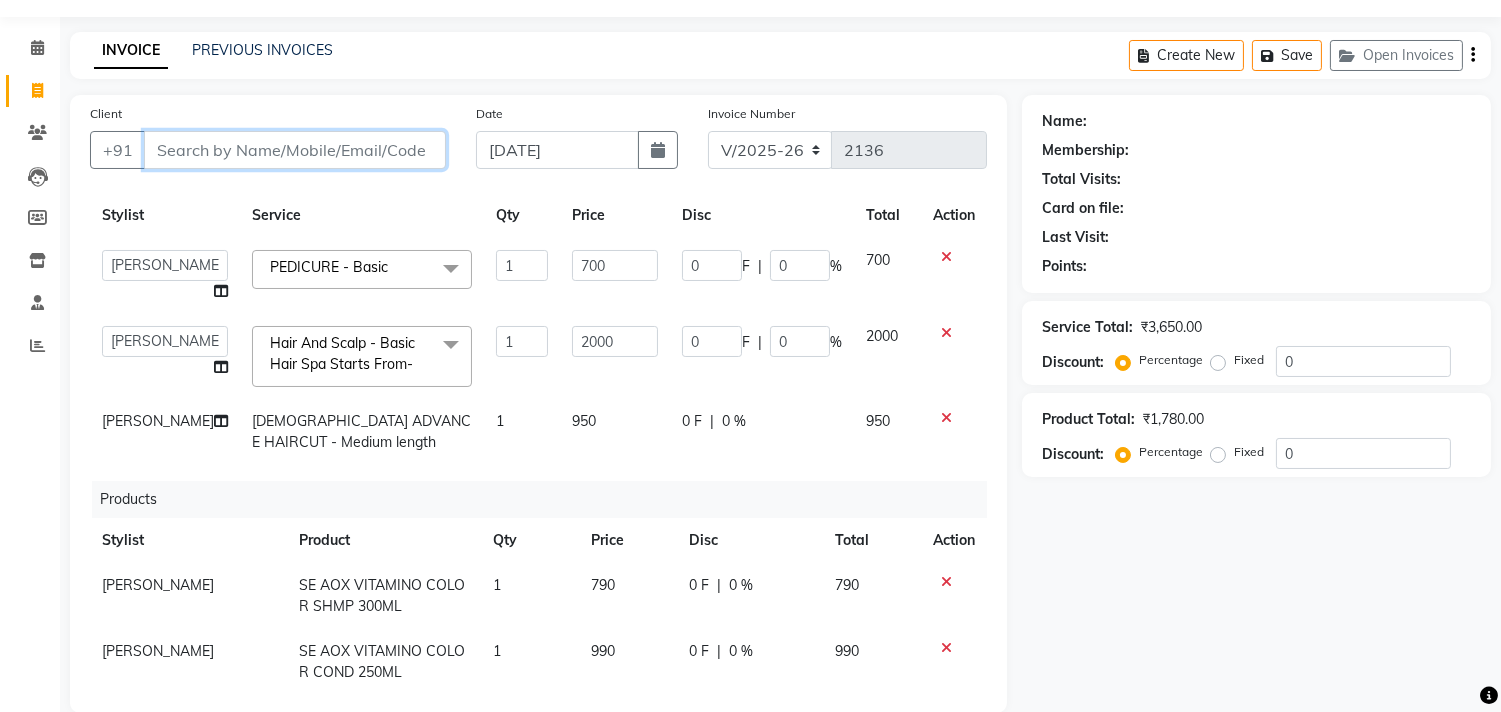 scroll, scrollTop: 71, scrollLeft: 0, axis: vertical 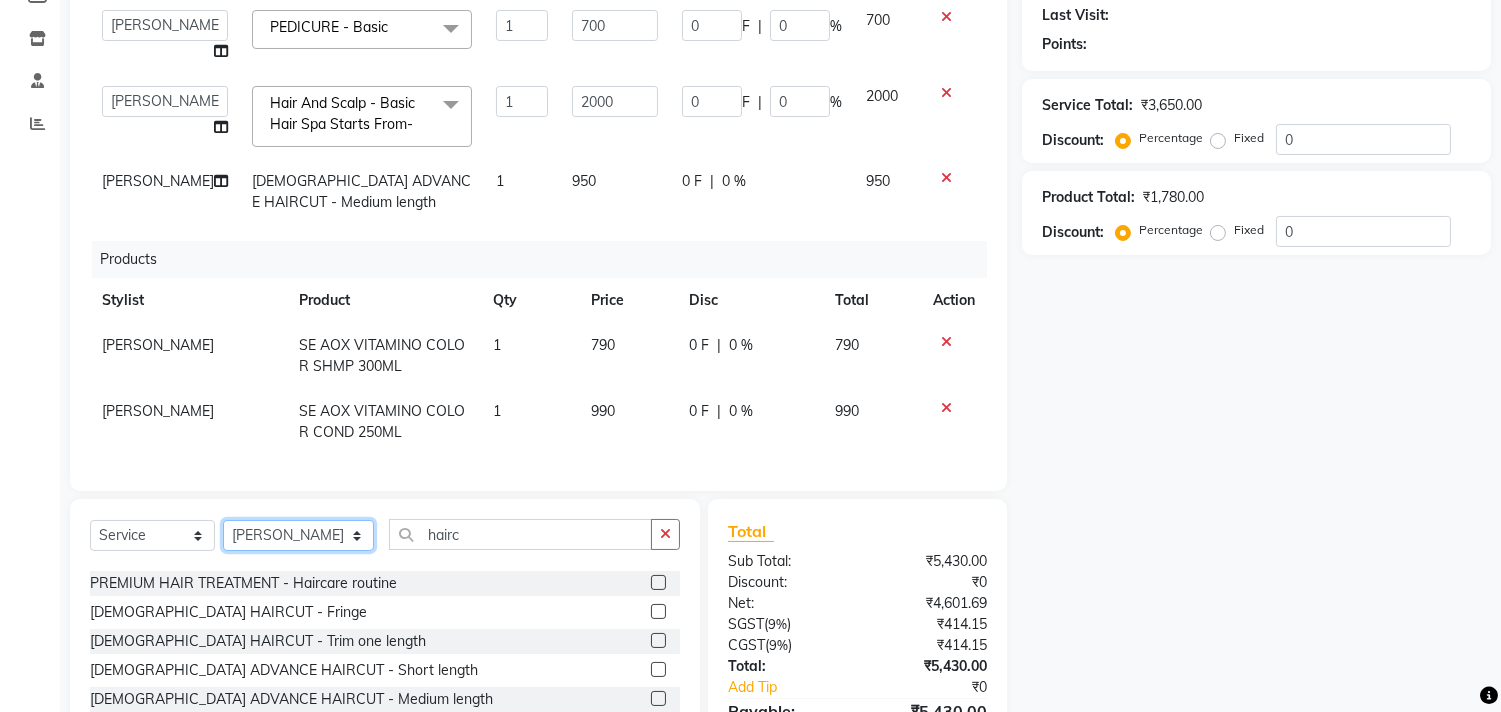 click on "Select Stylist [PERSON_NAME]  [PERSON_NAME]  [PERSON_NAME]  Front Desk Javed [PERSON_NAME]  [PERSON_NAME]  Pooja Jadhav [PERSON_NAME] [PERSON_NAME] [PERSON_NAME] SACHIN [PERSON_NAME] SAHAJAN [PERSON_NAME]  [PERSON_NAME] [PERSON_NAME] [PERSON_NAME] [PERSON_NAME] [PERSON_NAME] [PERSON_NAME] [PERSON_NAME]" 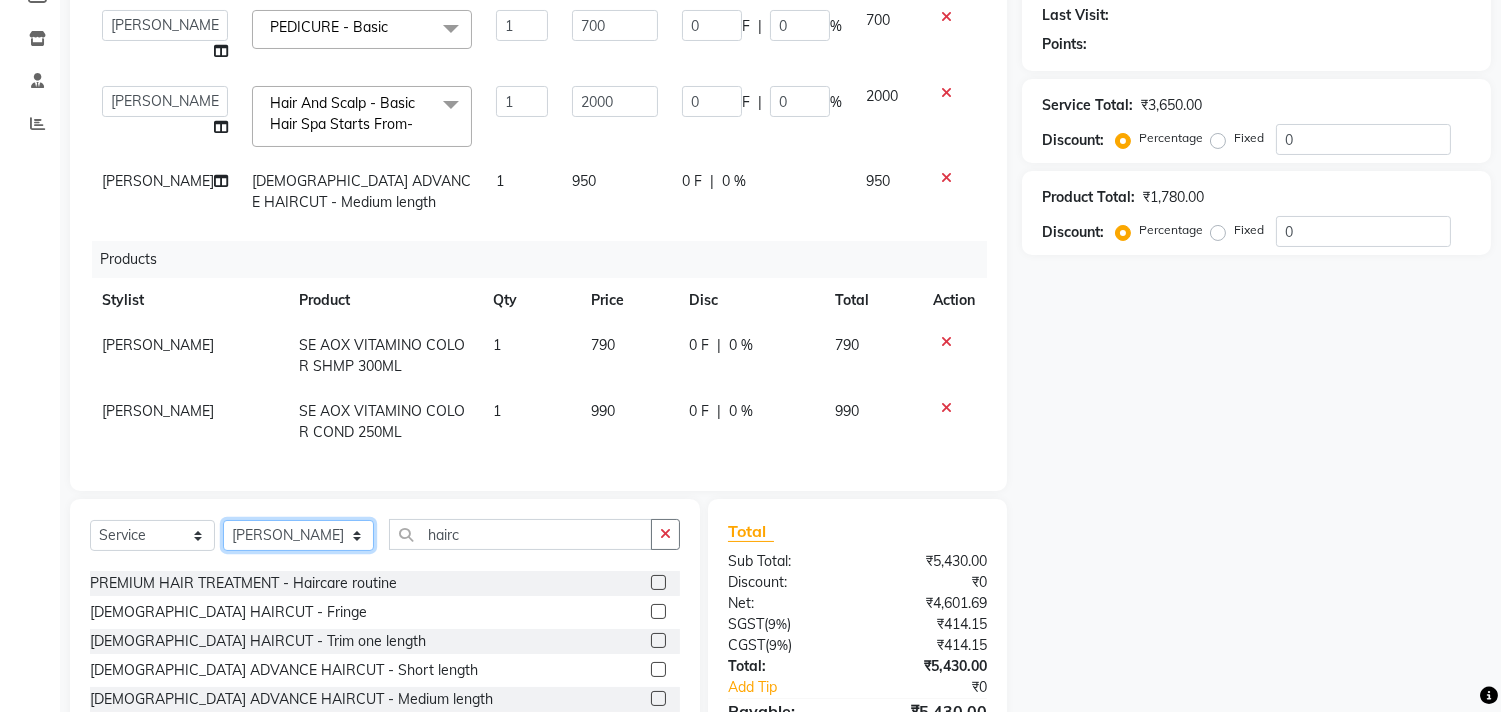 select on "28411" 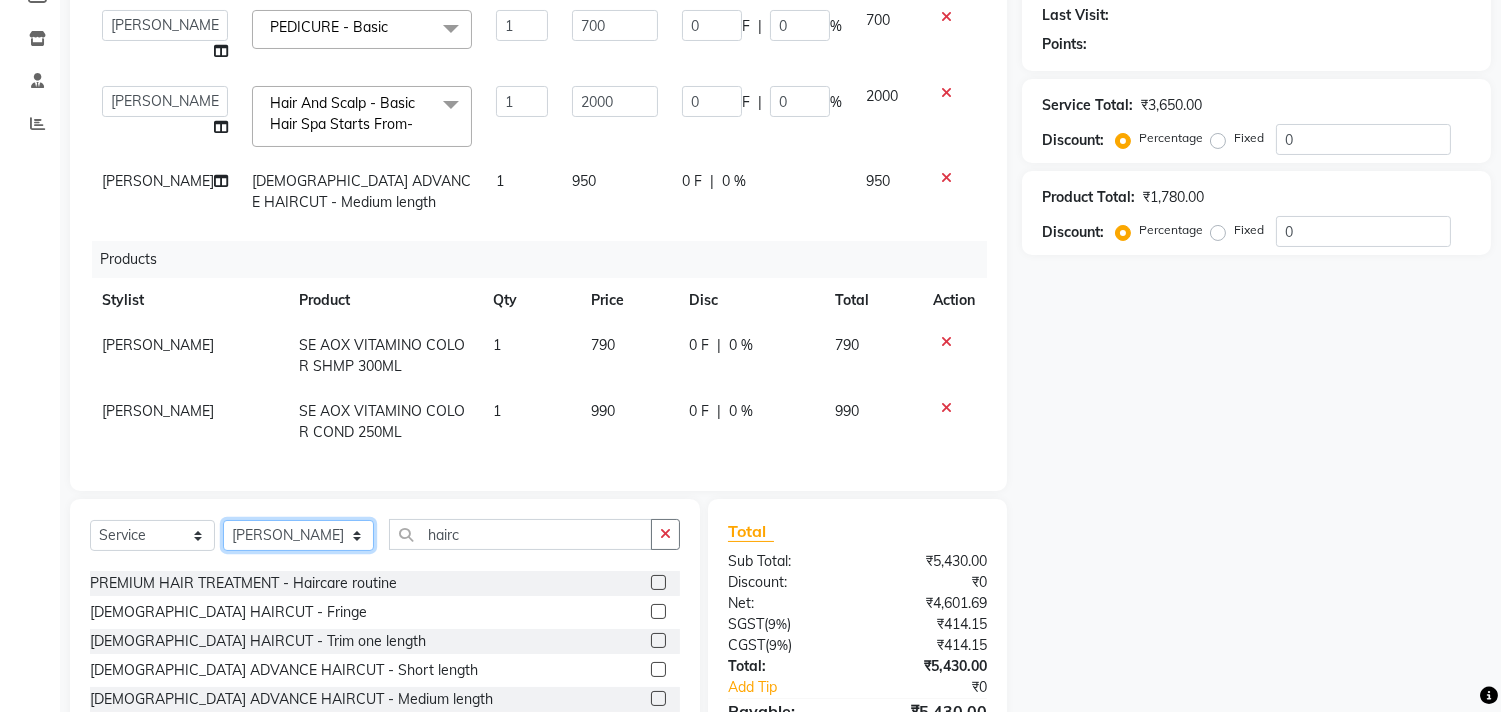 click on "Select Stylist [PERSON_NAME]  [PERSON_NAME]  [PERSON_NAME]  Front Desk Javed [PERSON_NAME]  [PERSON_NAME]  Pooja Jadhav [PERSON_NAME] [PERSON_NAME] [PERSON_NAME] SACHIN [PERSON_NAME] SAHAJAN [PERSON_NAME]  [PERSON_NAME] [PERSON_NAME] [PERSON_NAME] [PERSON_NAME] [PERSON_NAME] [PERSON_NAME] [PERSON_NAME]" 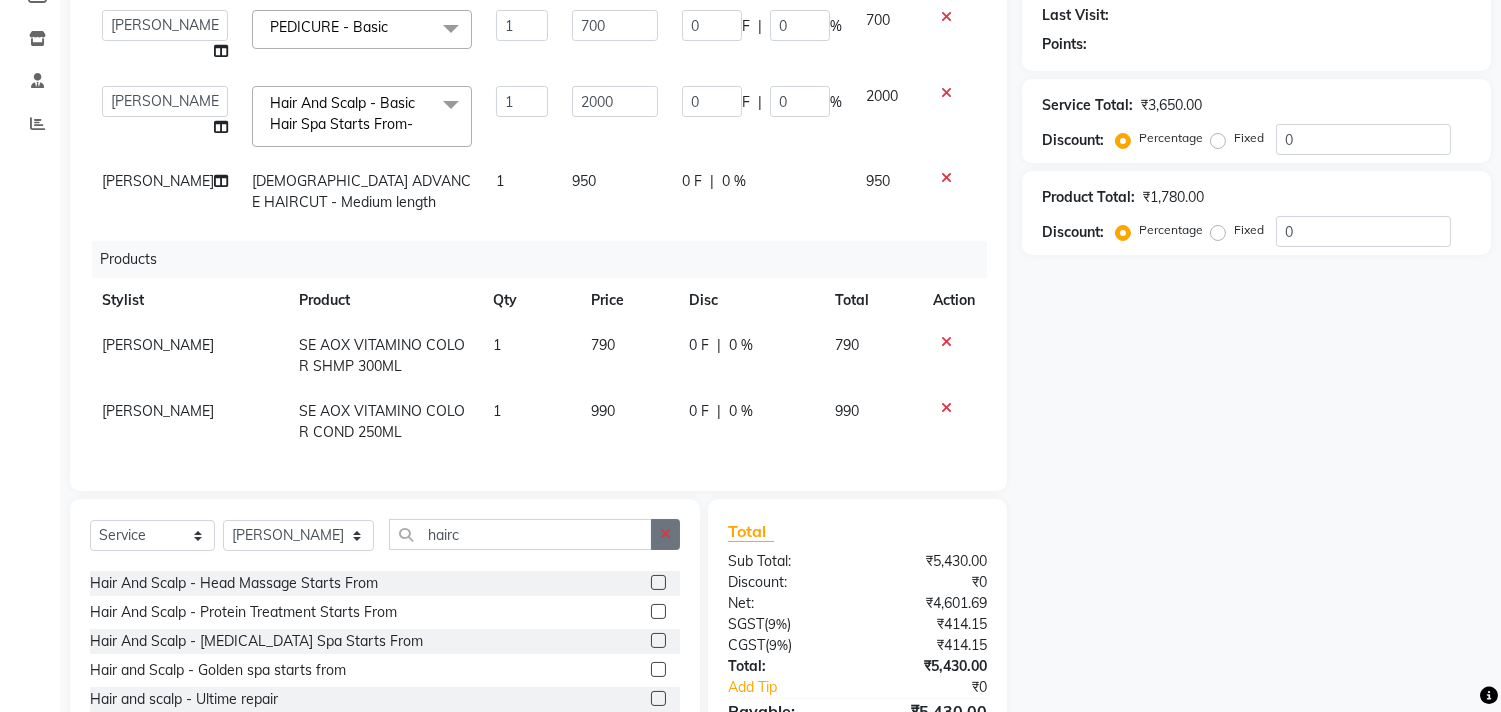 click 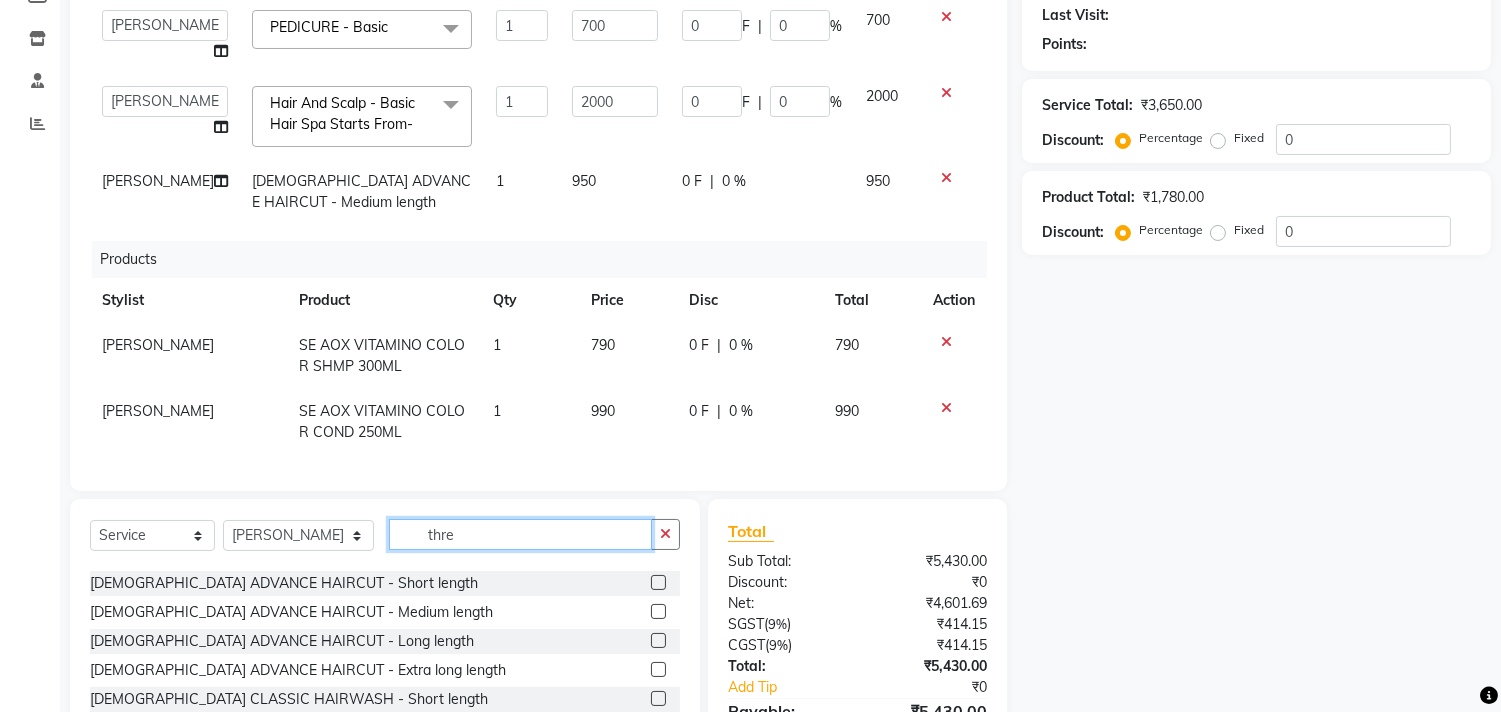 scroll, scrollTop: 3, scrollLeft: 0, axis: vertical 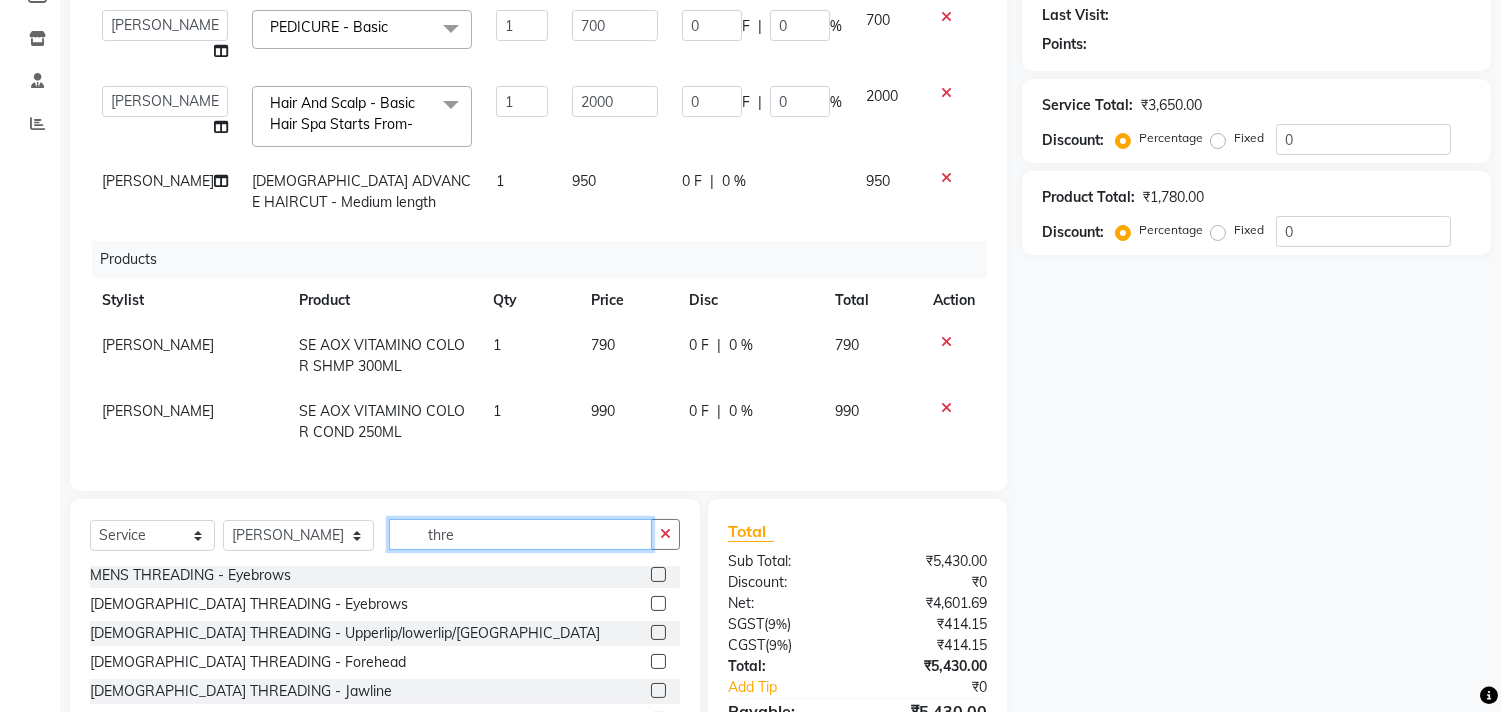 type on "thre" 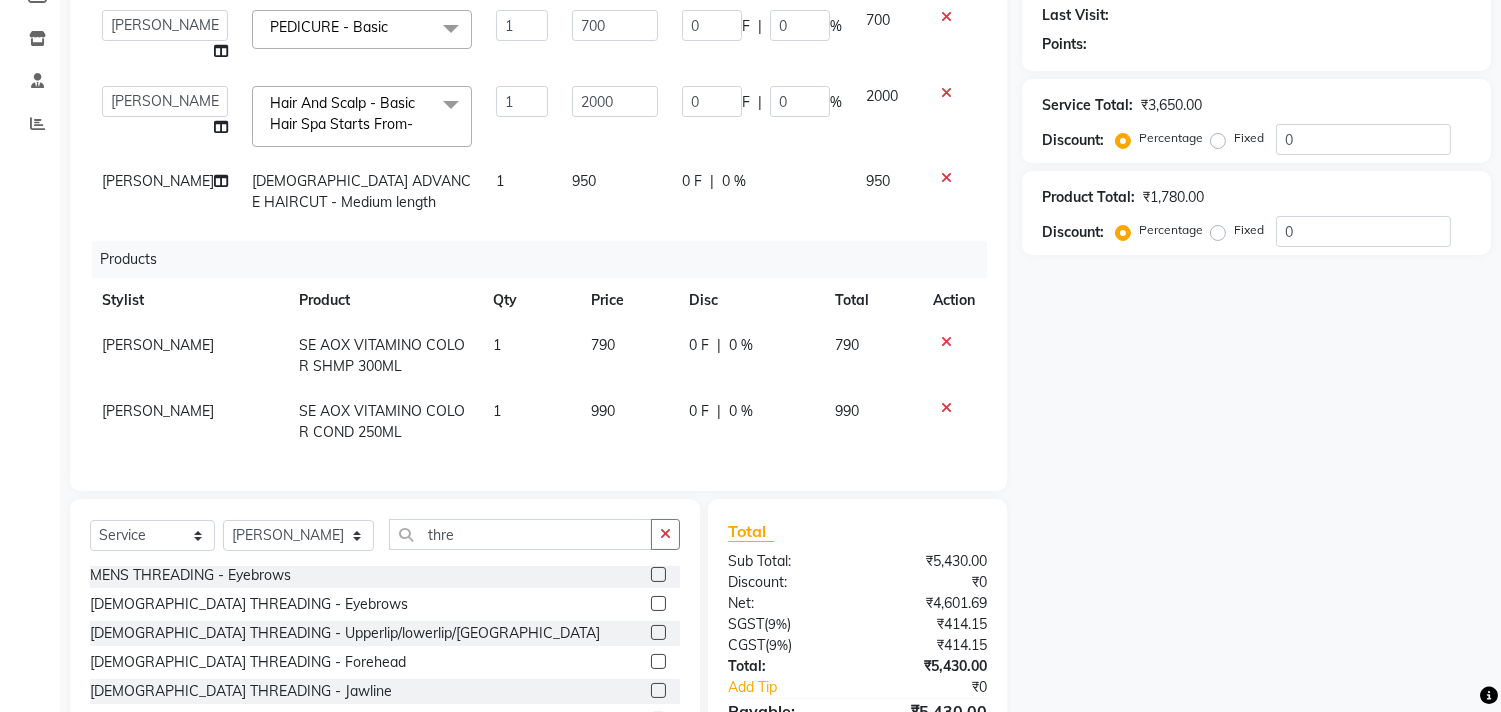 click 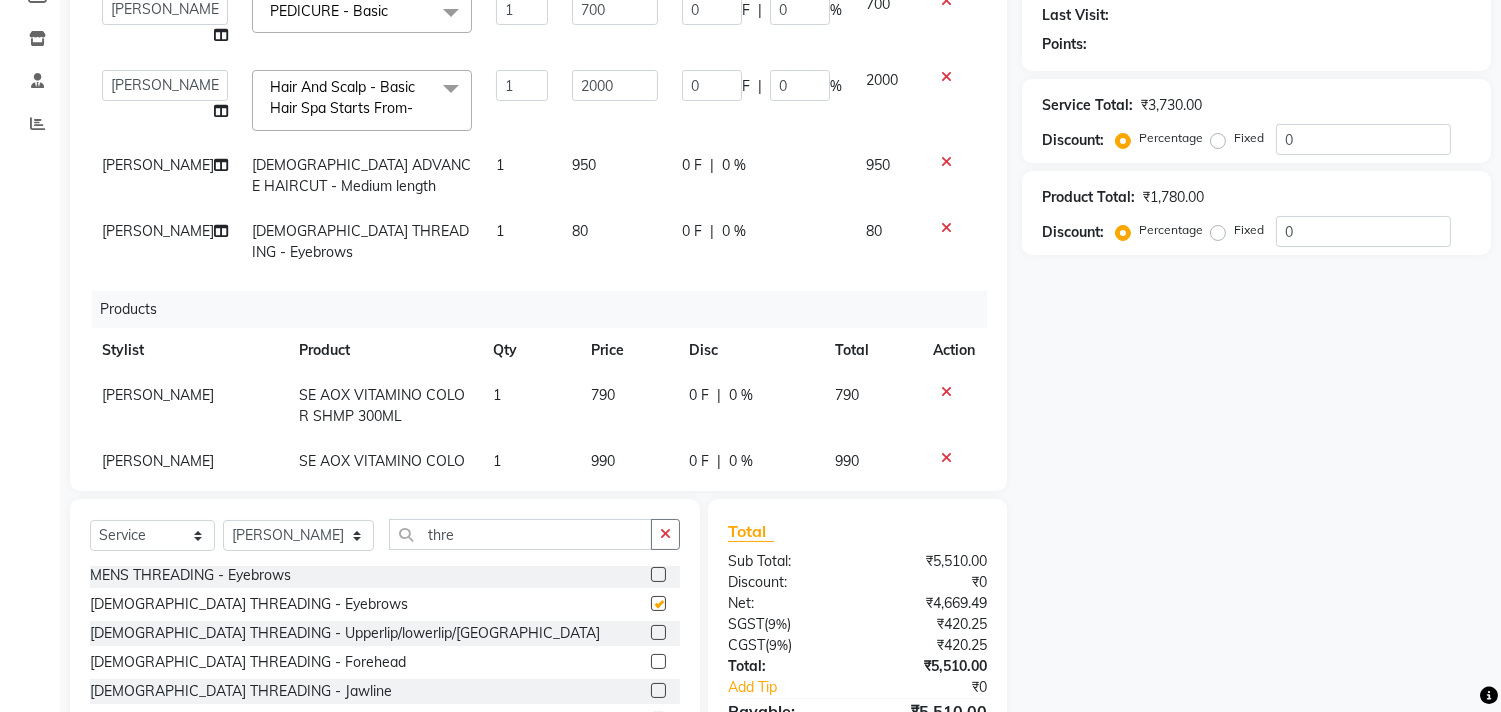 checkbox on "false" 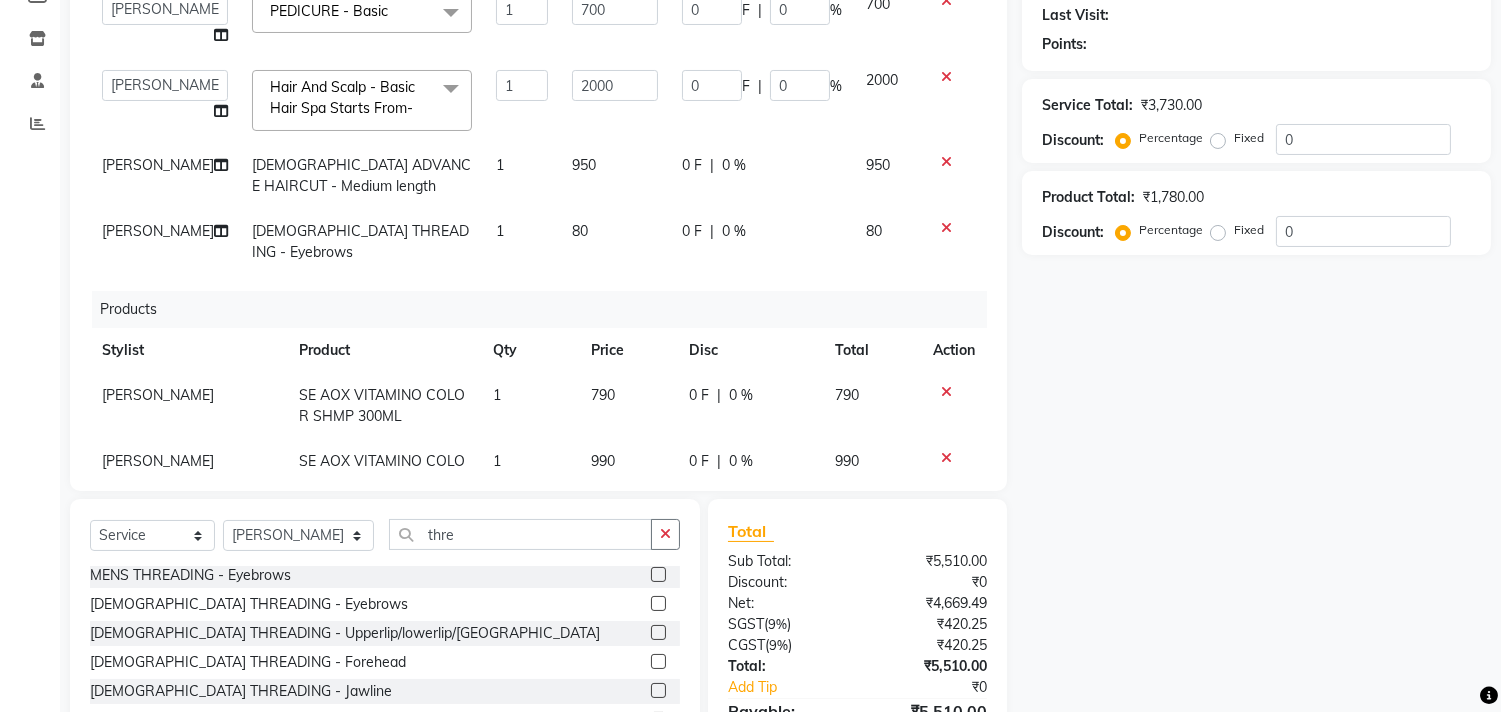 click 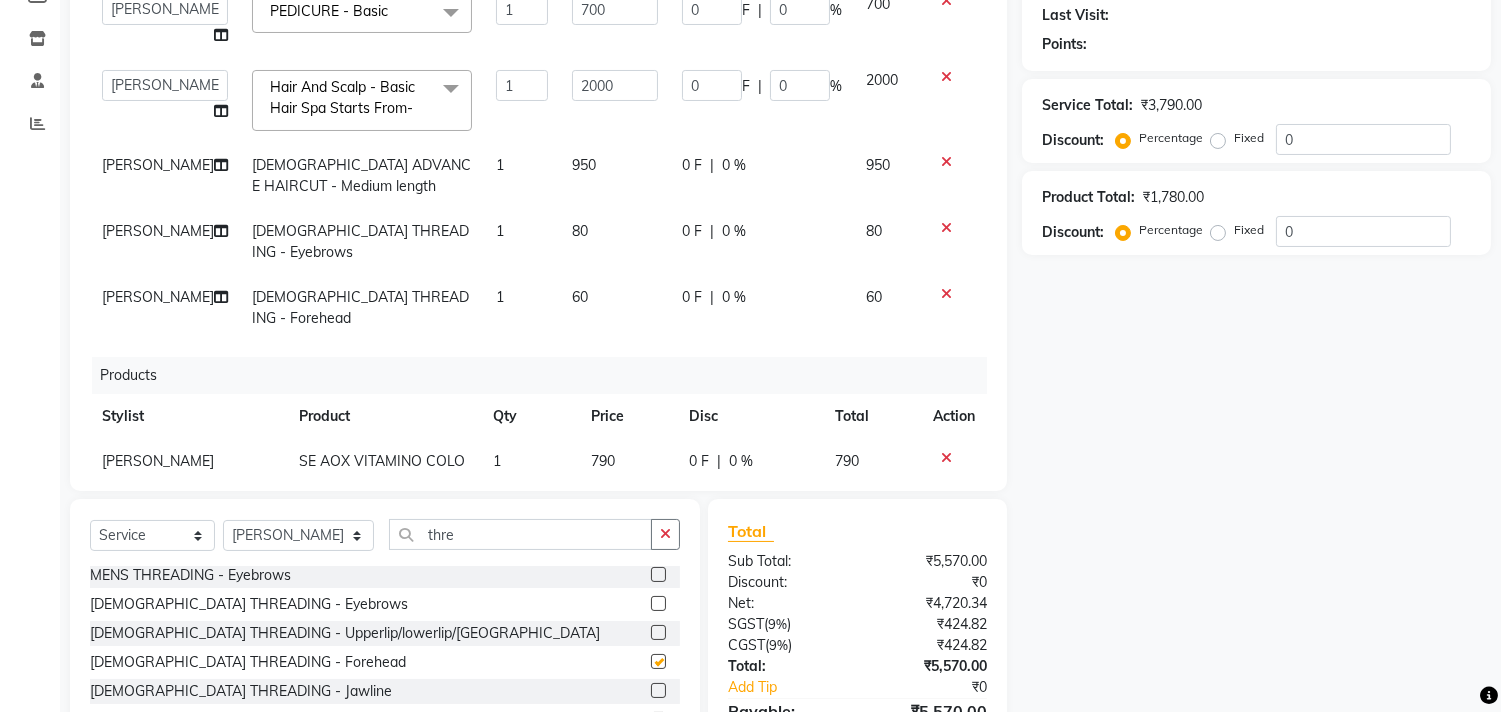 checkbox on "false" 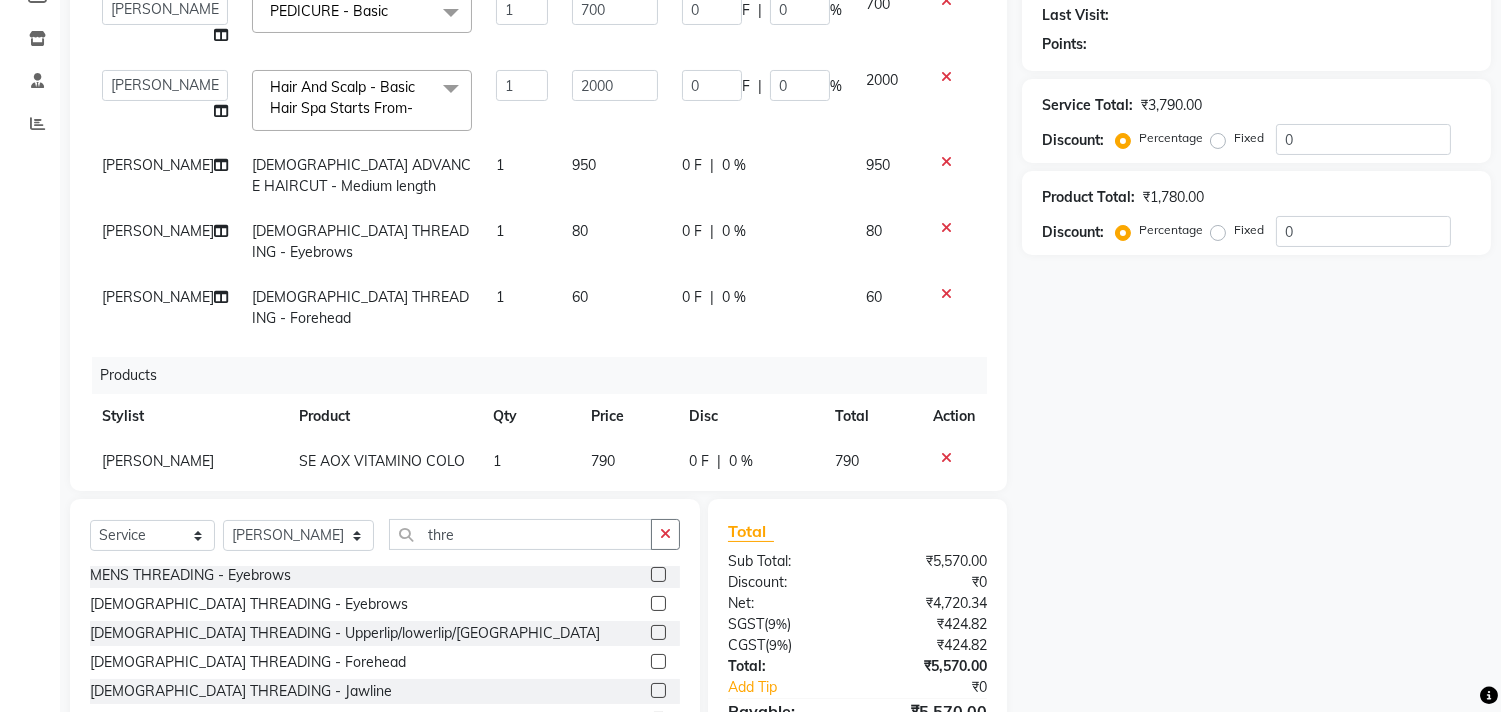 scroll, scrollTop: 0, scrollLeft: 0, axis: both 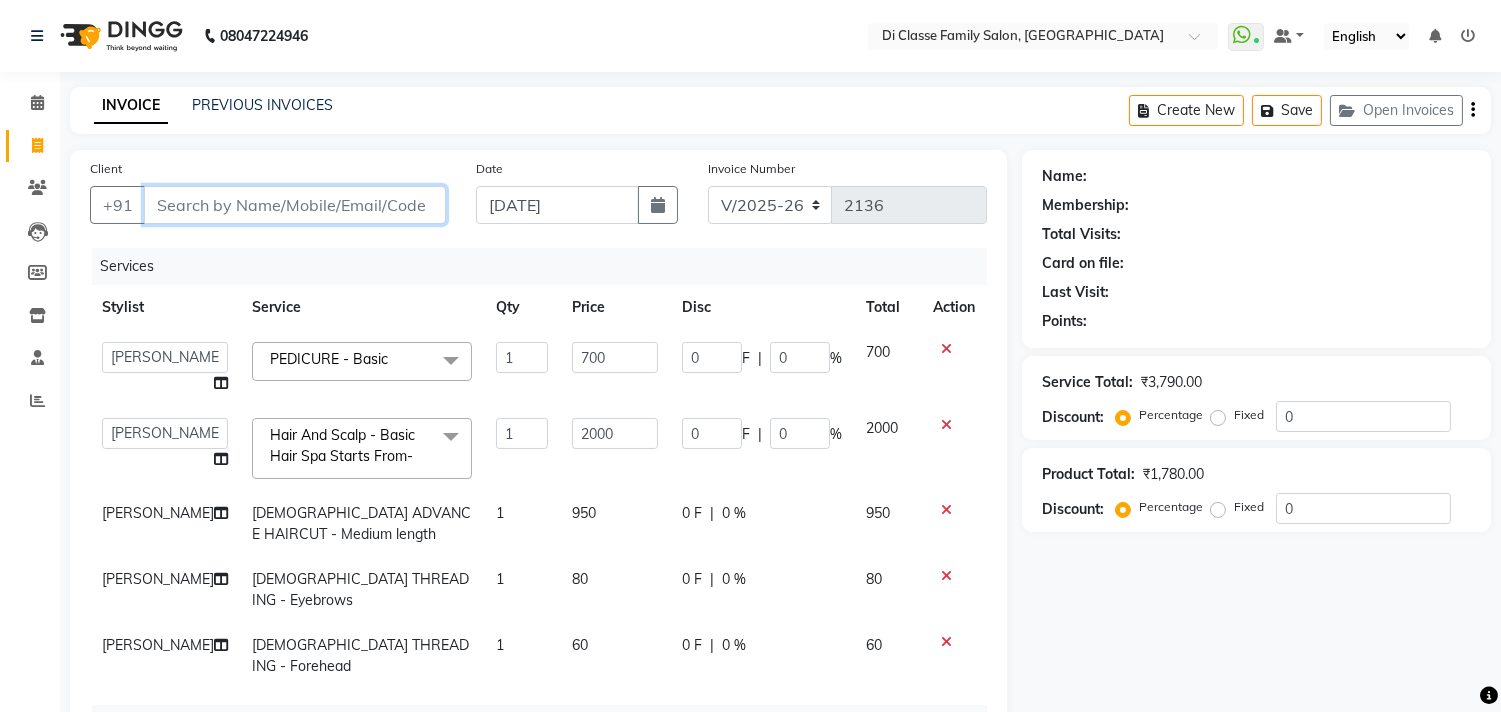 click on "Client" at bounding box center [295, 205] 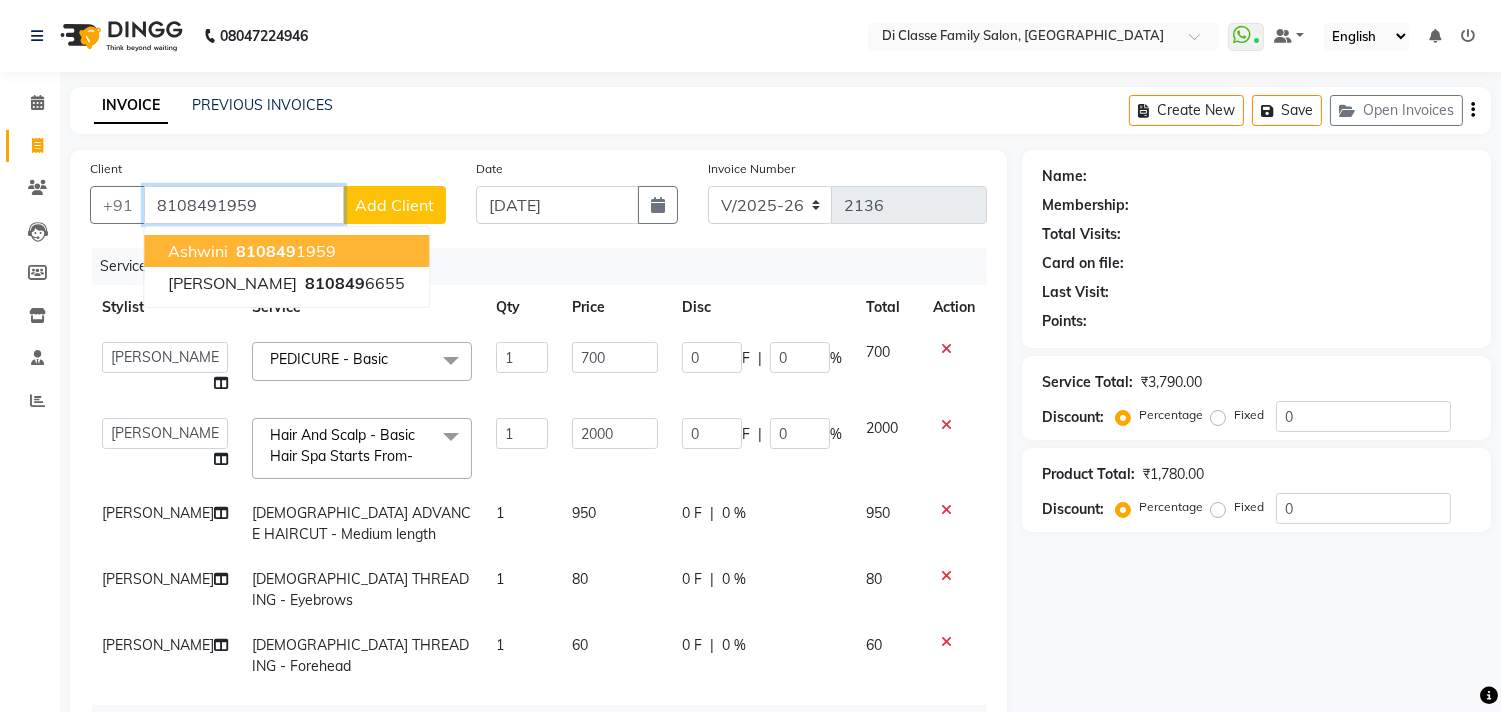 type on "8108491959" 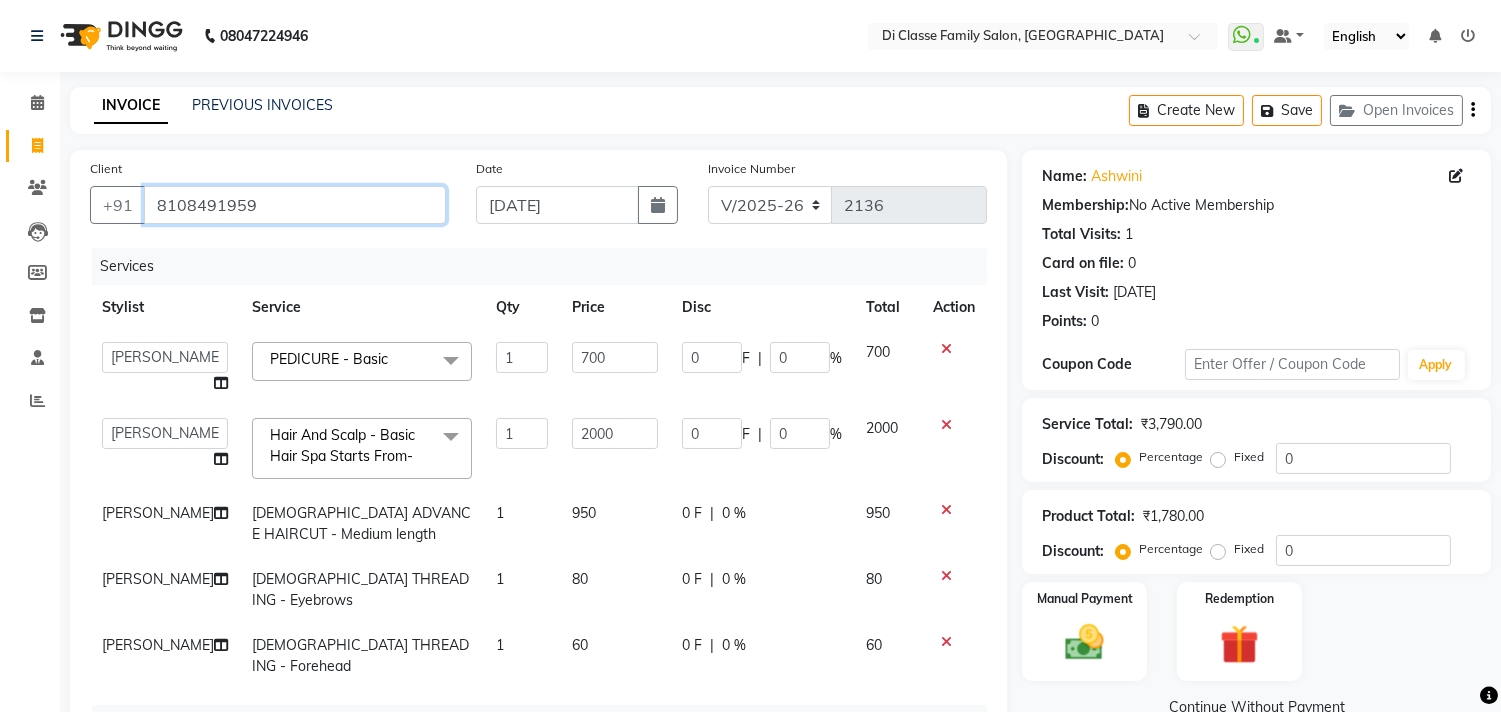 click on "8108491959" at bounding box center [295, 205] 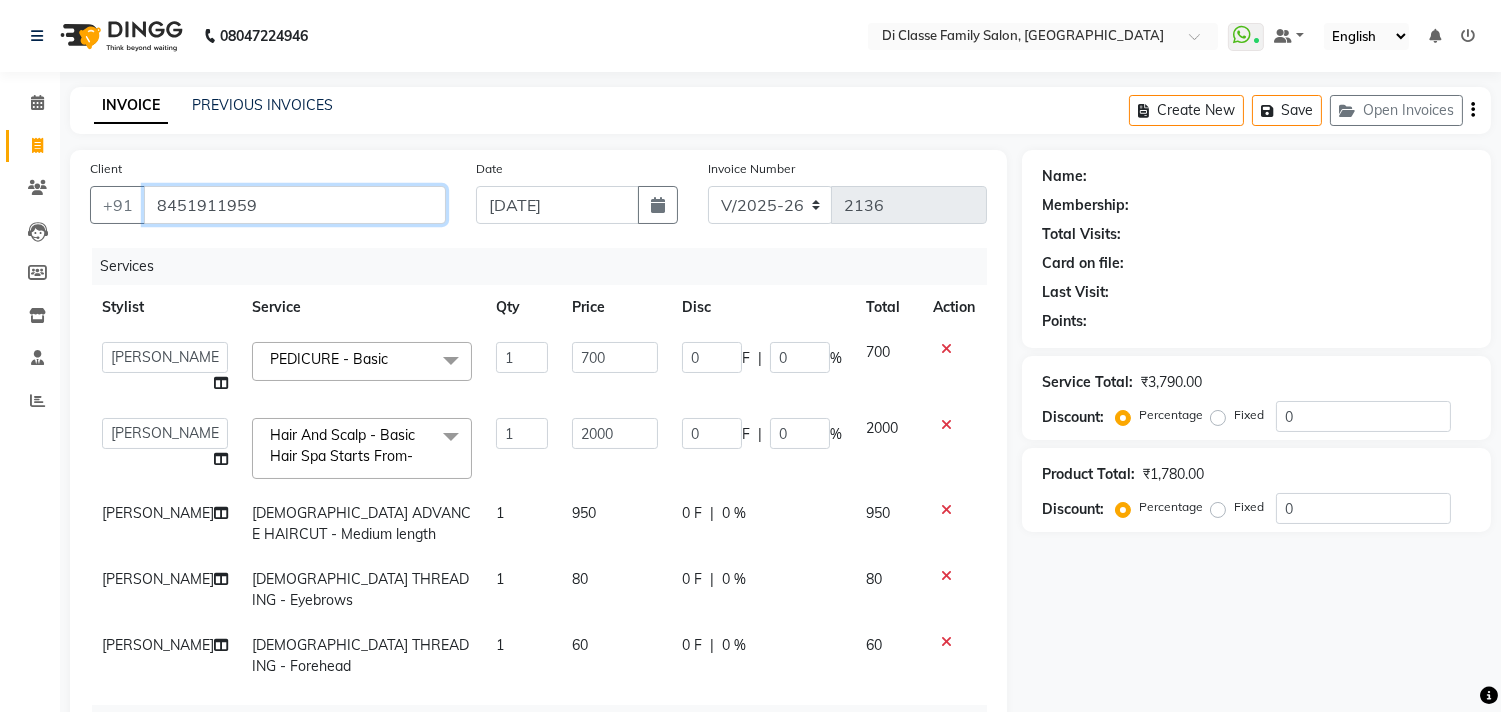 type on "8451911959" 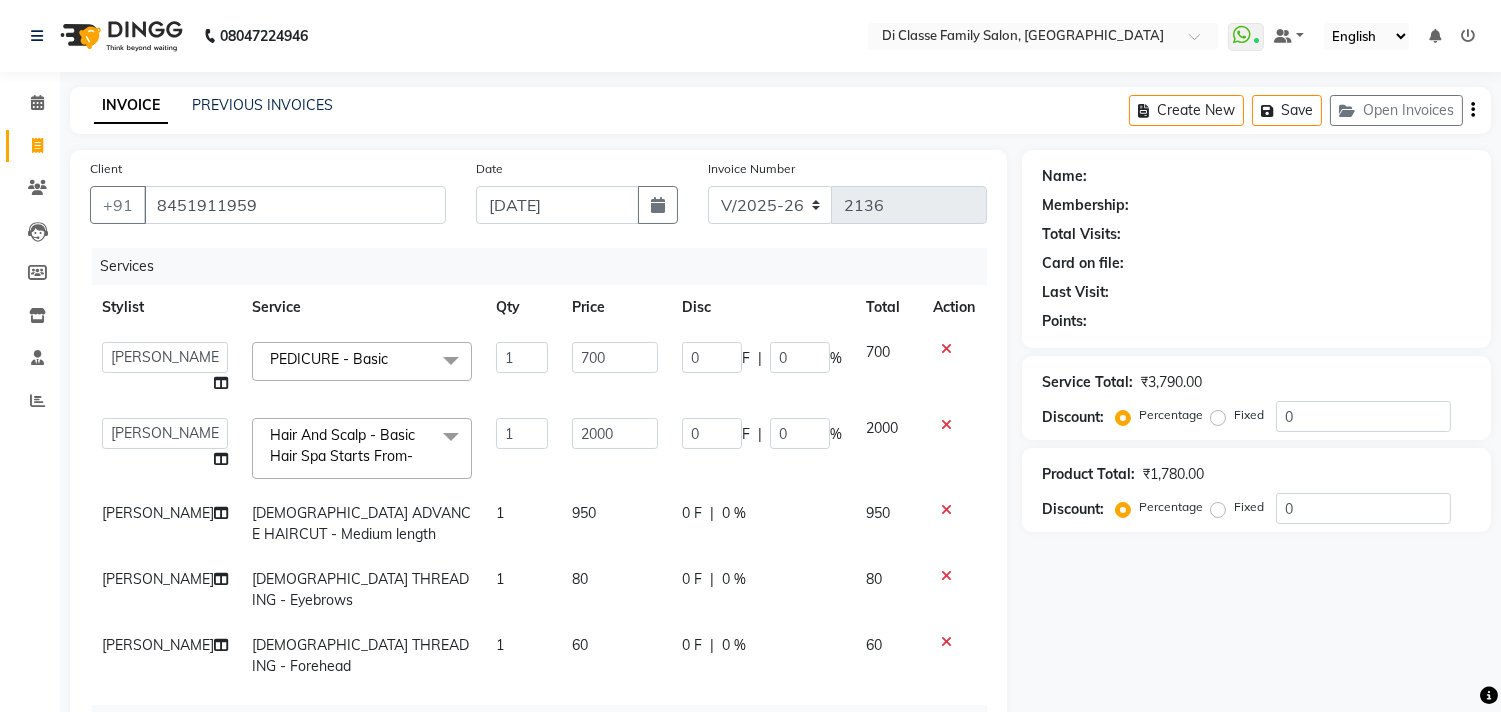 type on "105" 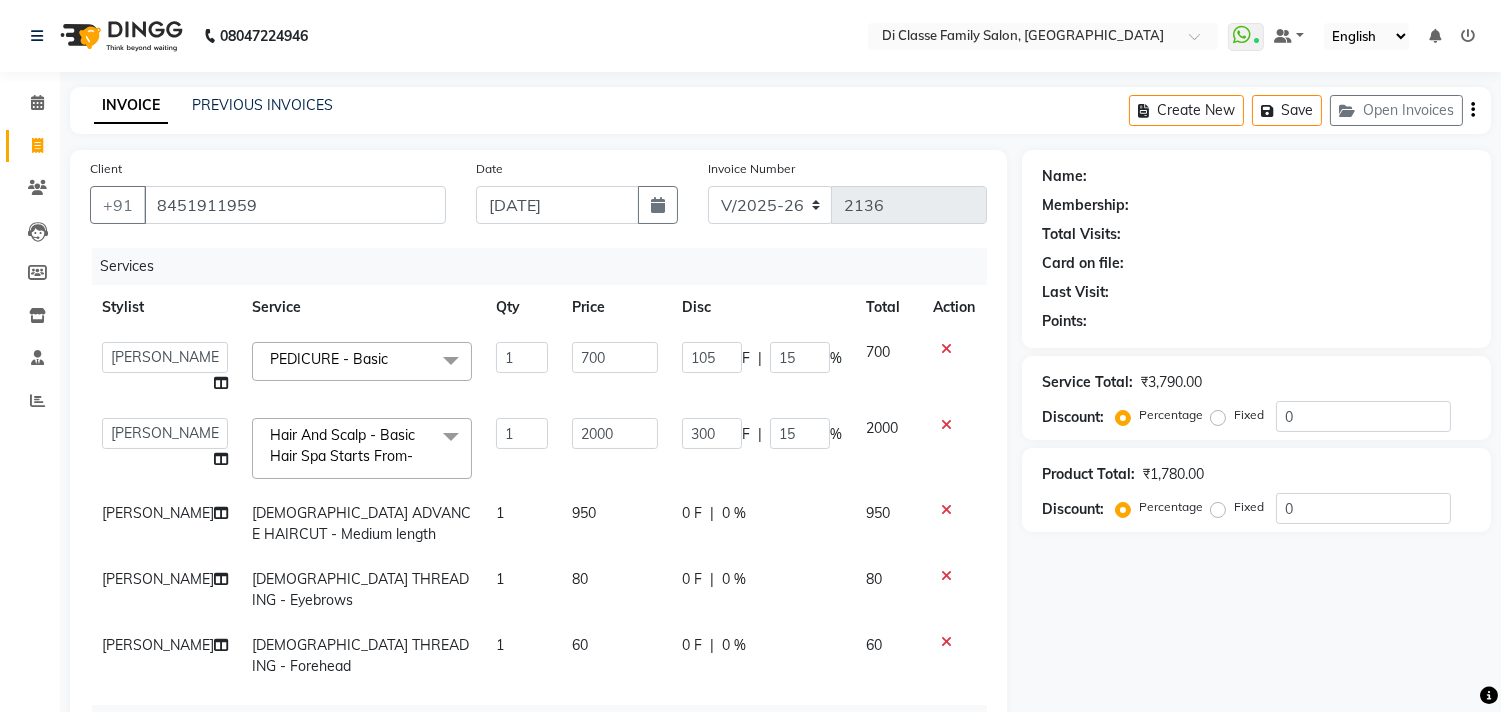 select on "1: Object" 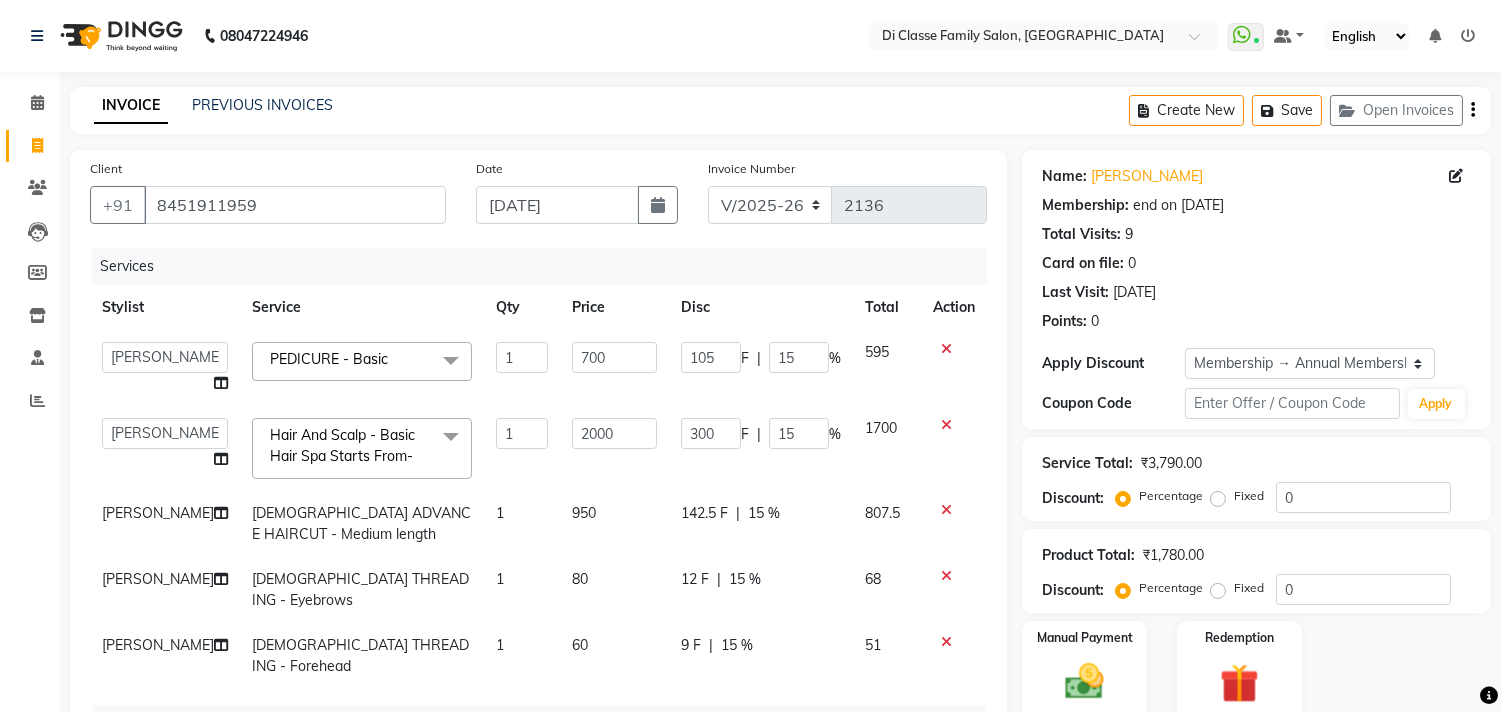 type on "15" 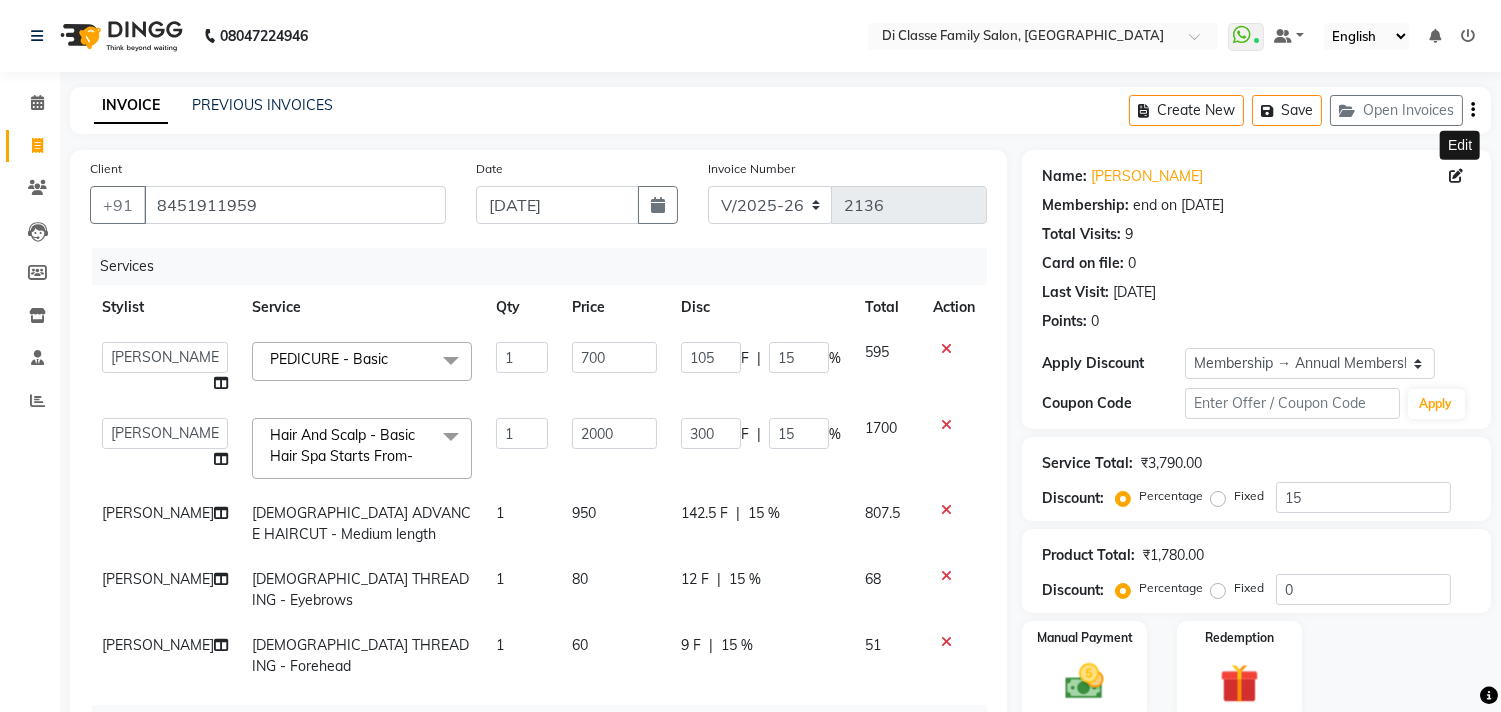 click 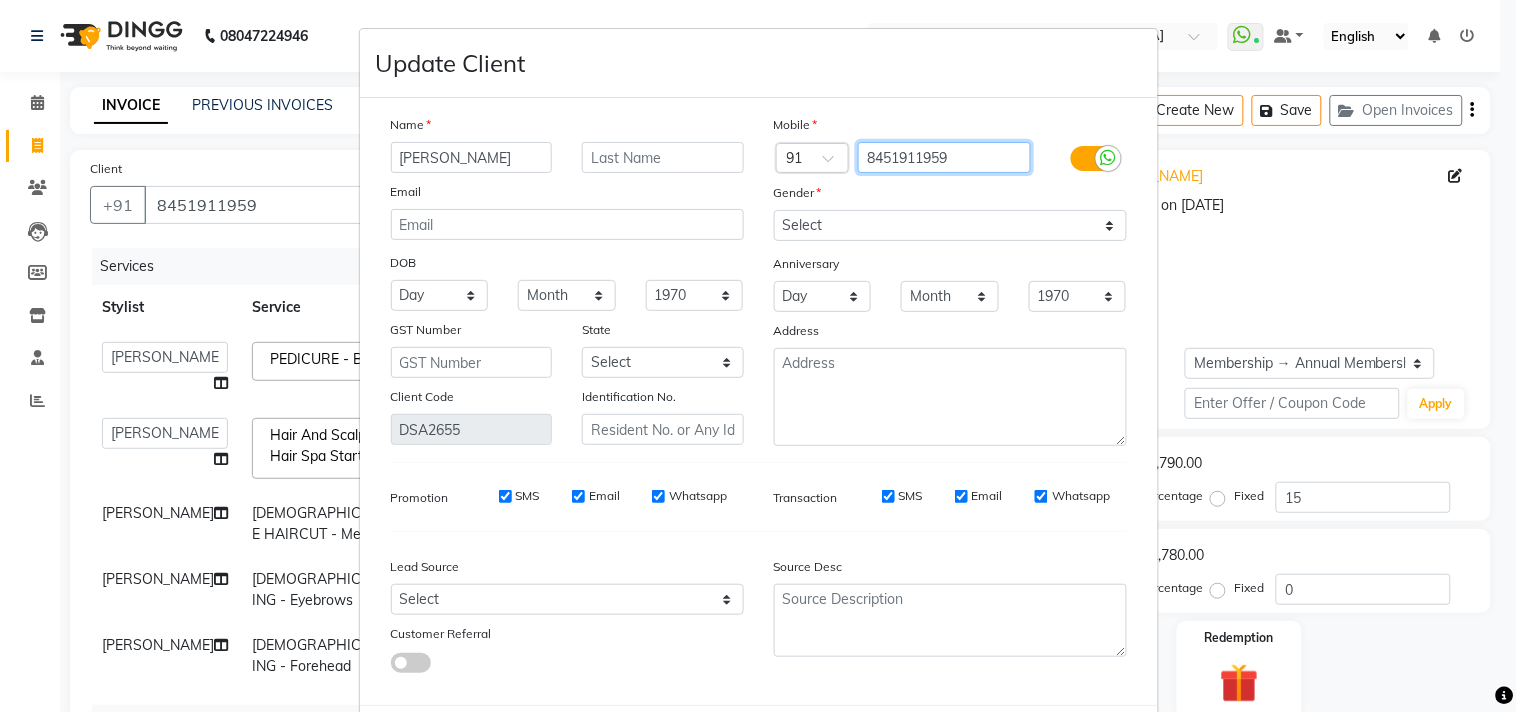 click on "8451911959" at bounding box center [944, 157] 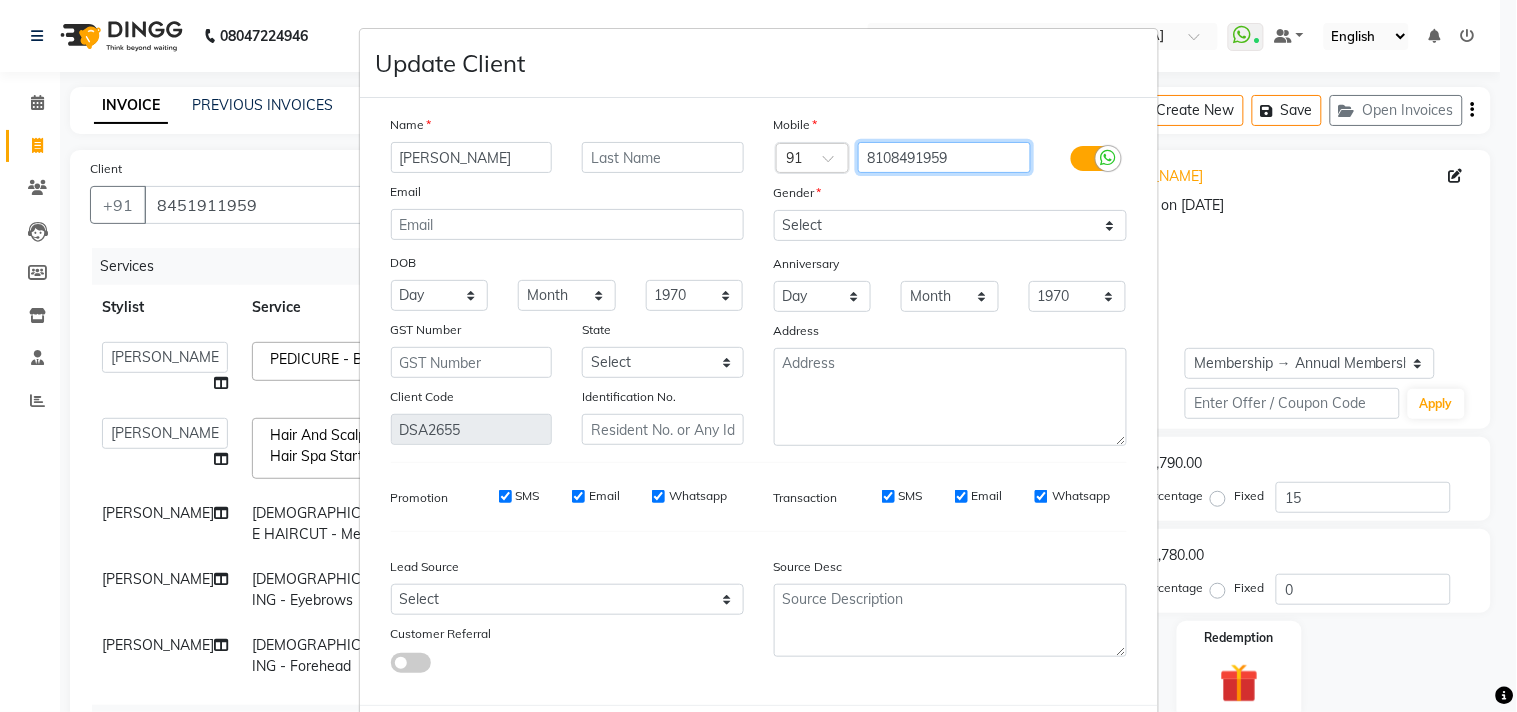 scroll, scrollTop: 103, scrollLeft: 0, axis: vertical 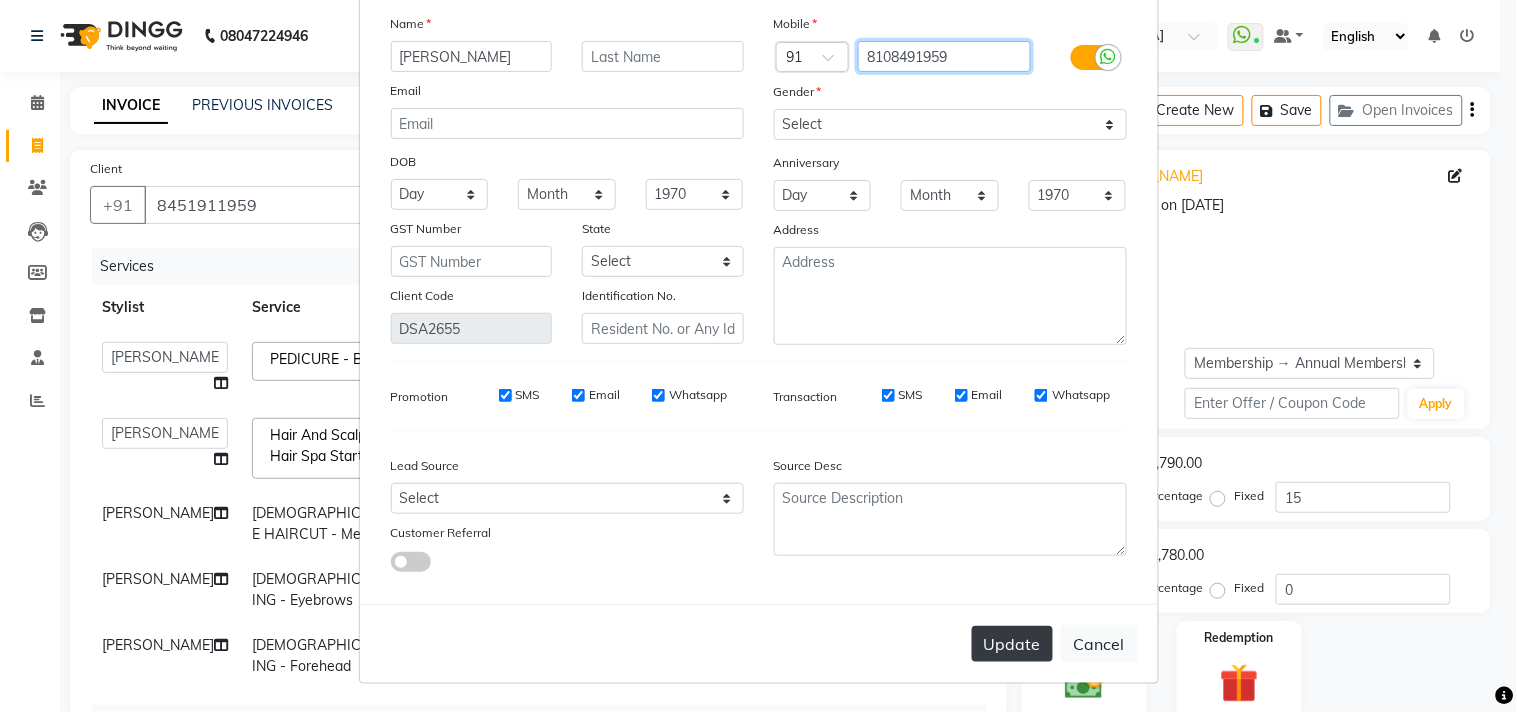 type on "8108491959" 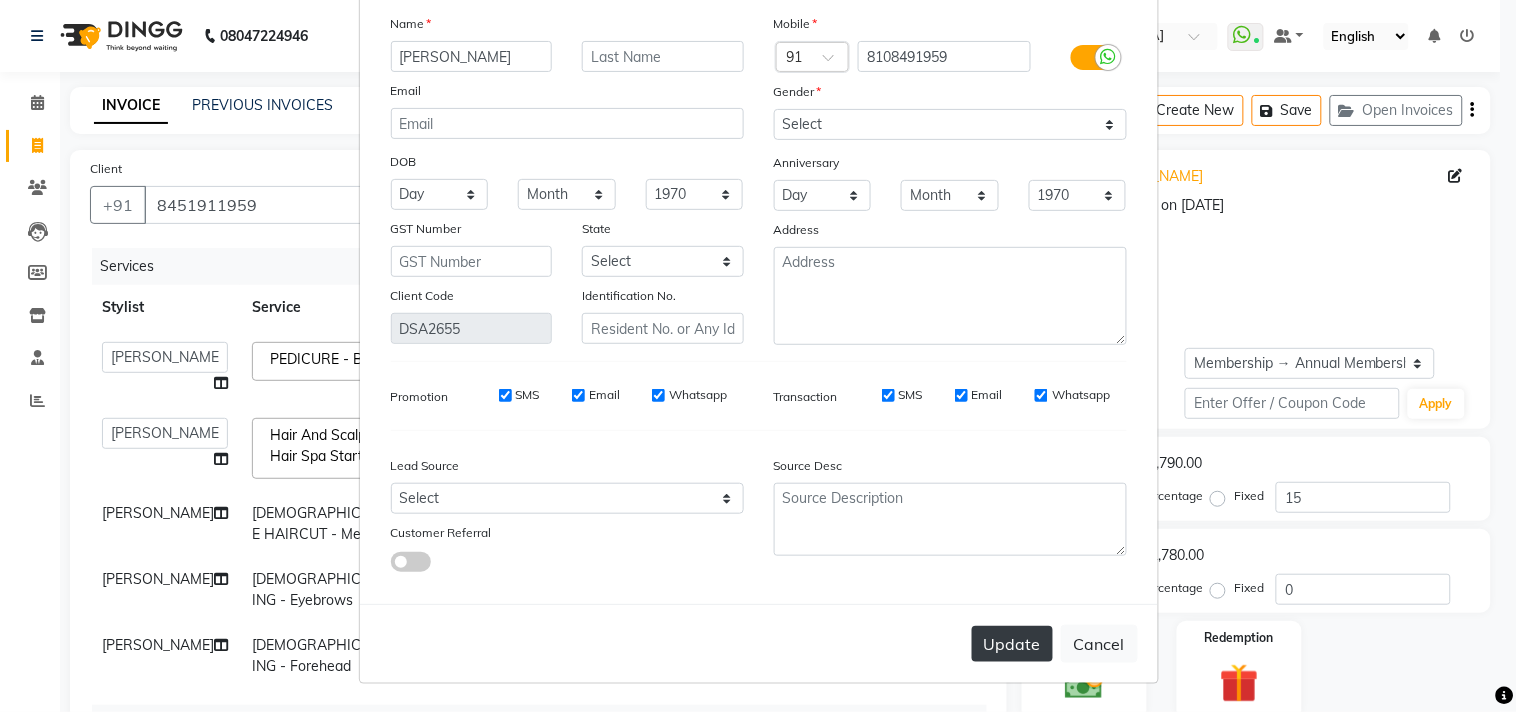 click on "Update" at bounding box center [1012, 644] 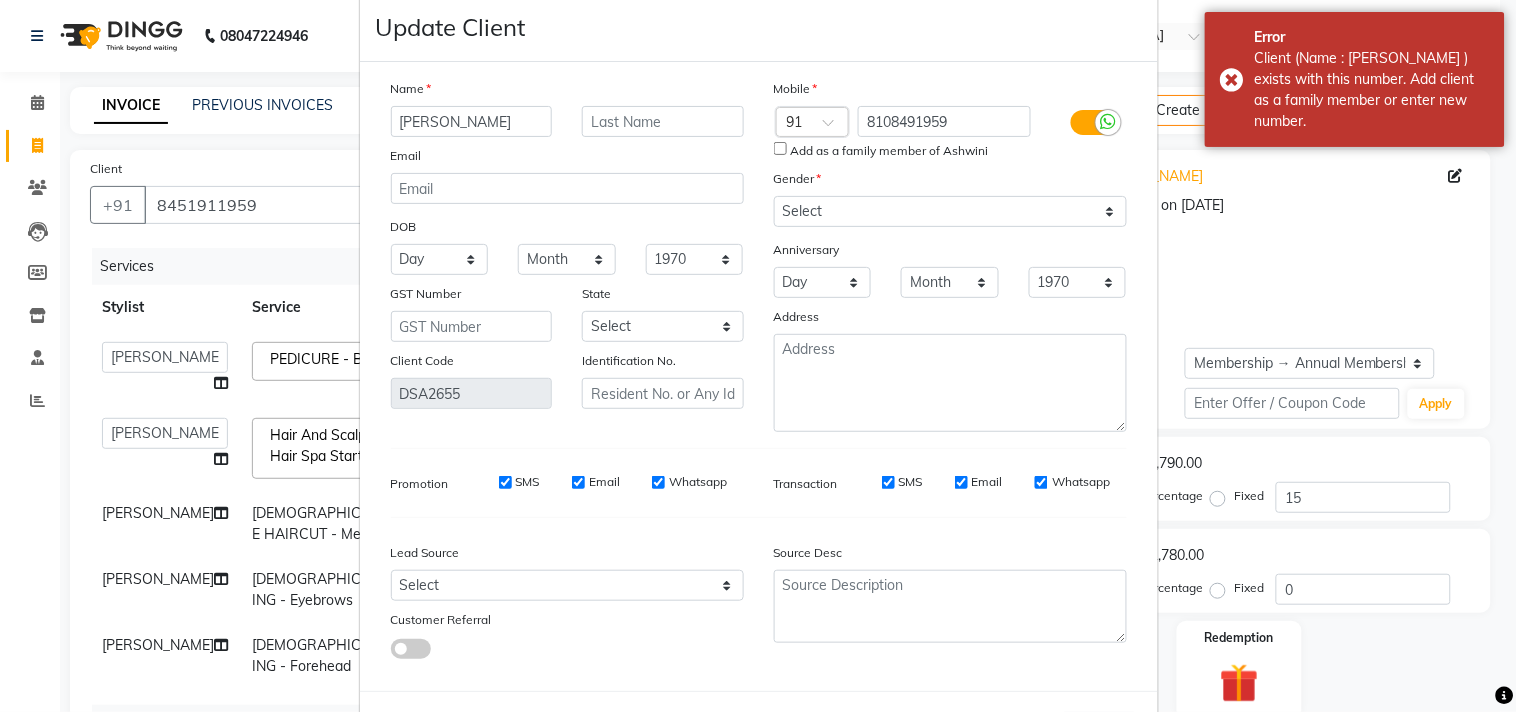 scroll, scrollTop: 0, scrollLeft: 0, axis: both 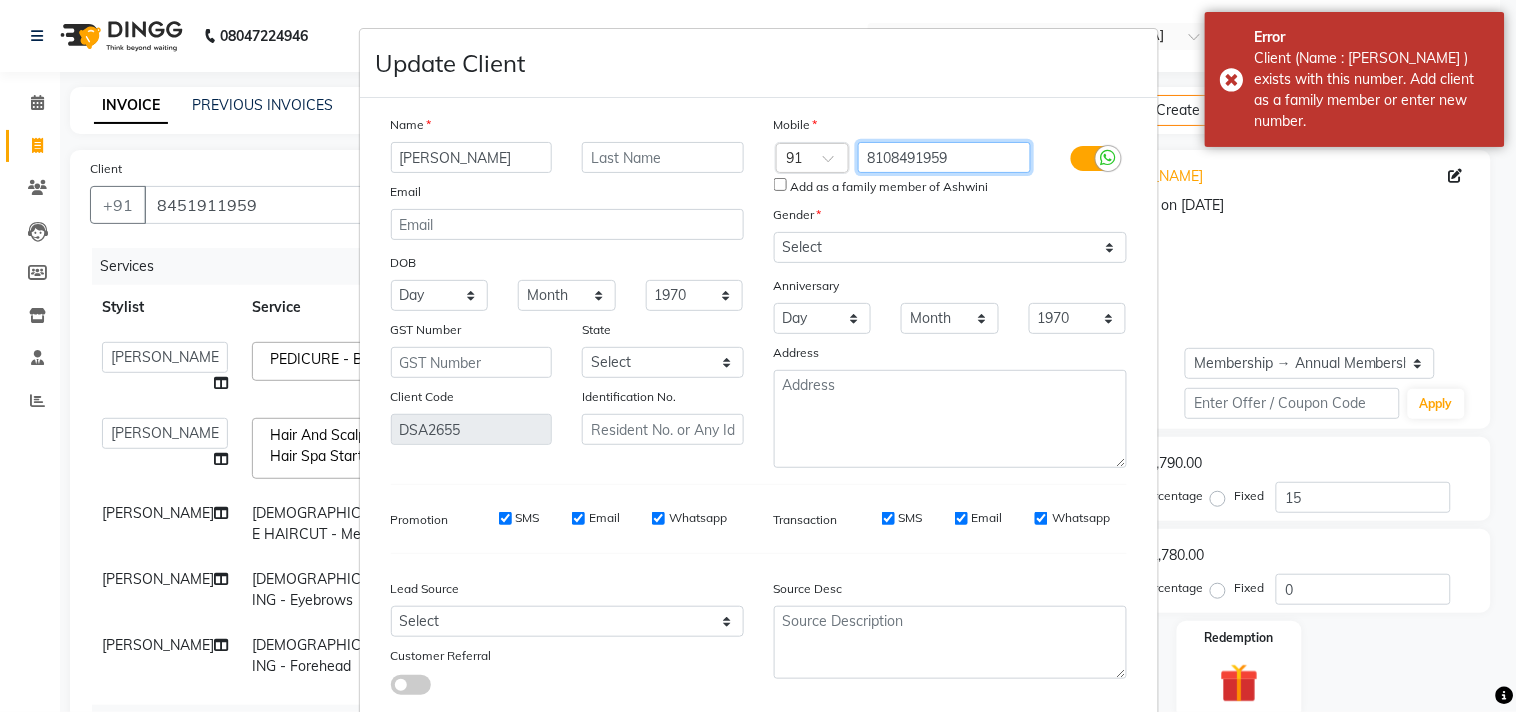 click on "8108491959" at bounding box center (944, 157) 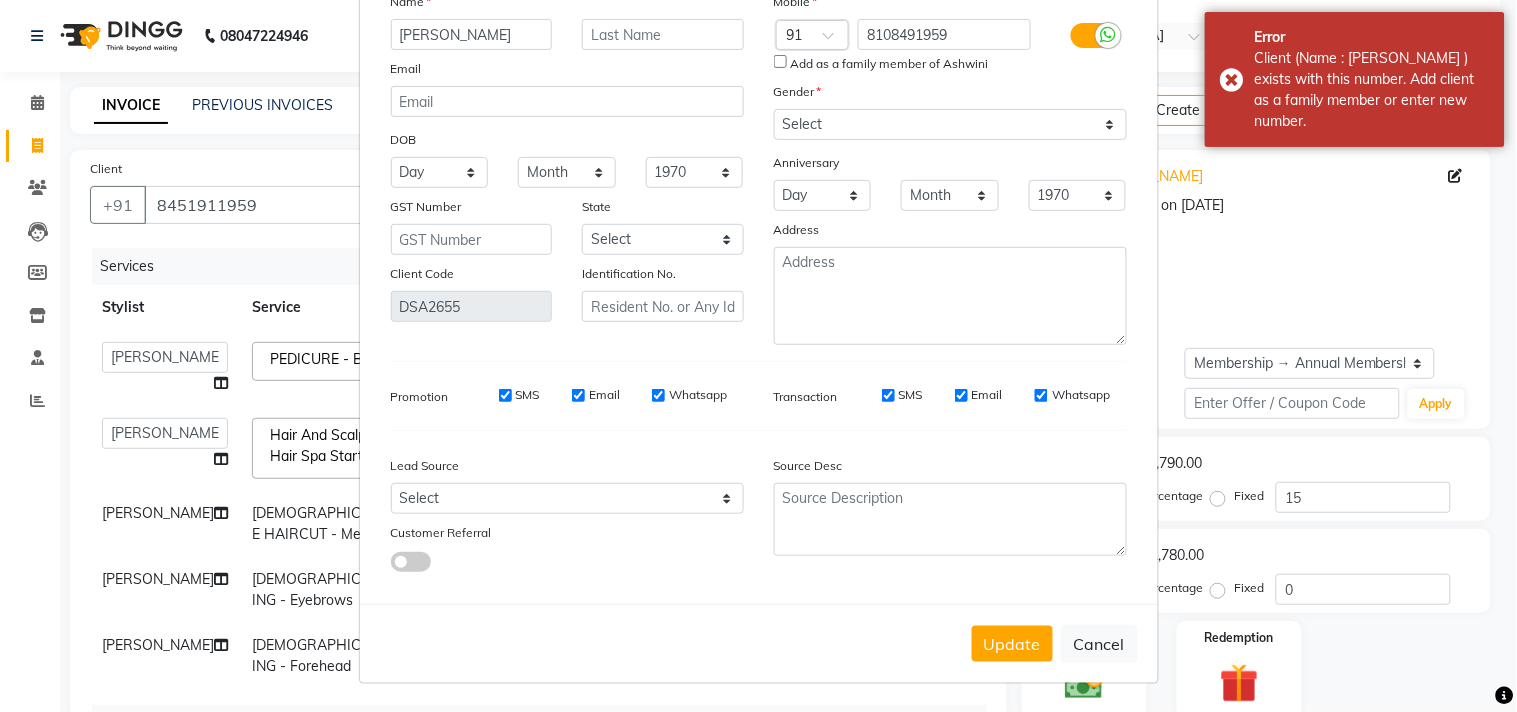 click on "Cancel" at bounding box center (1099, 644) 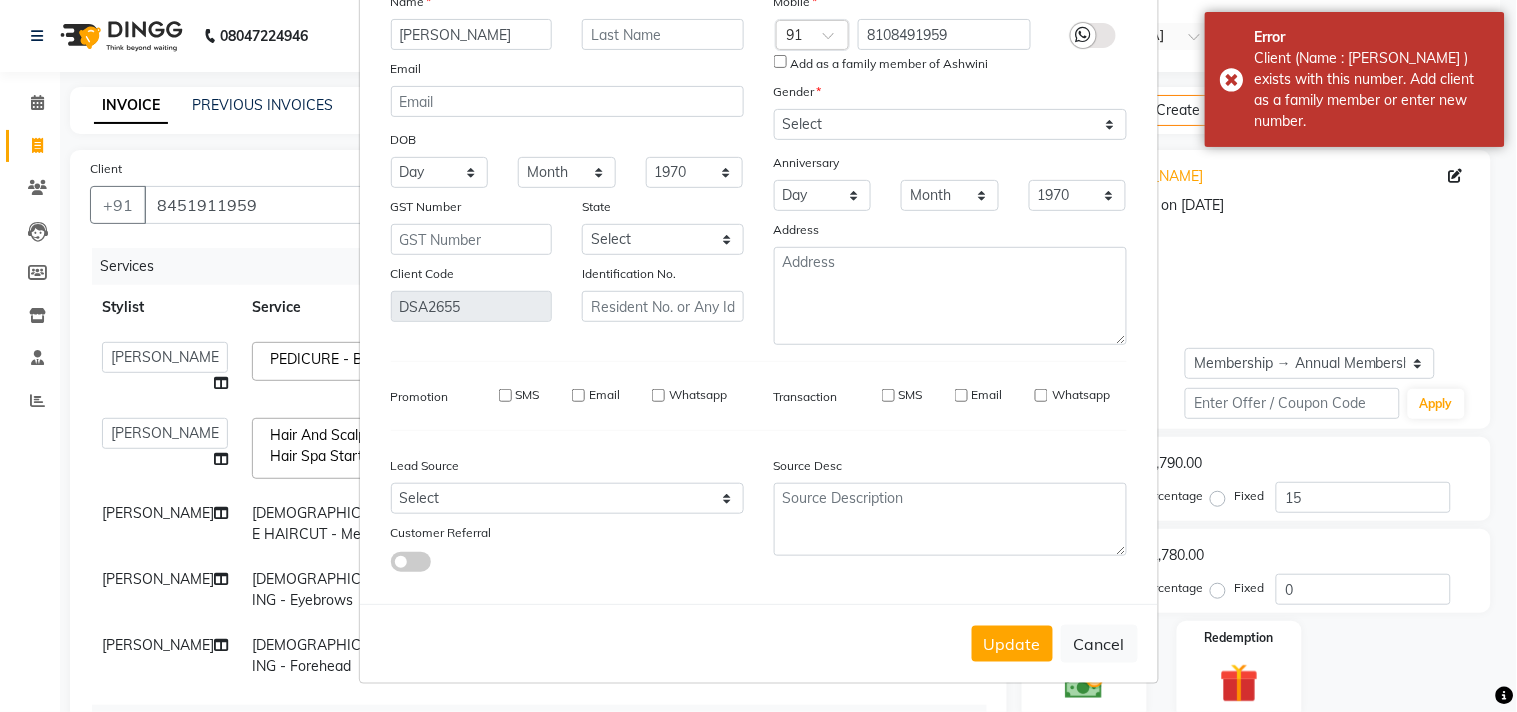 type 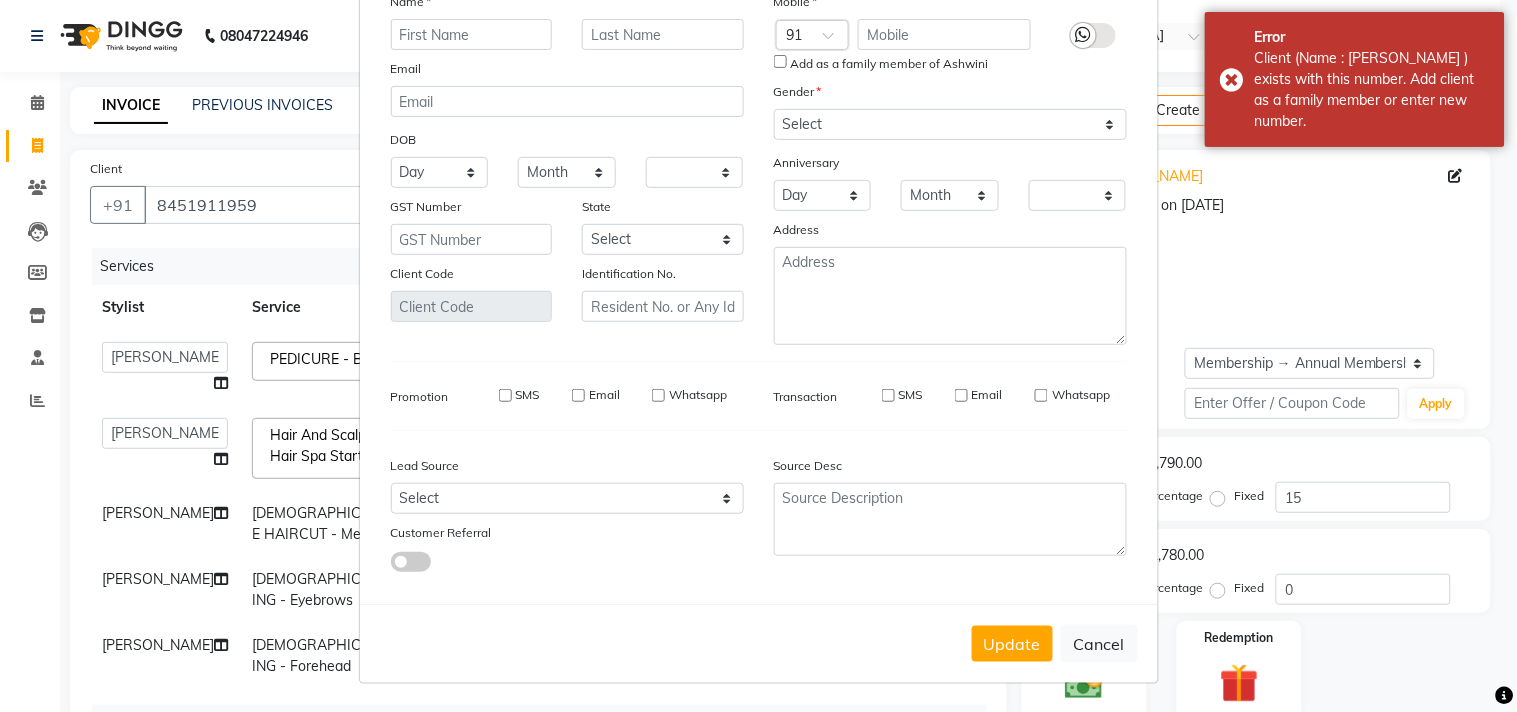 click on "Update   Cancel" at bounding box center [759, 643] 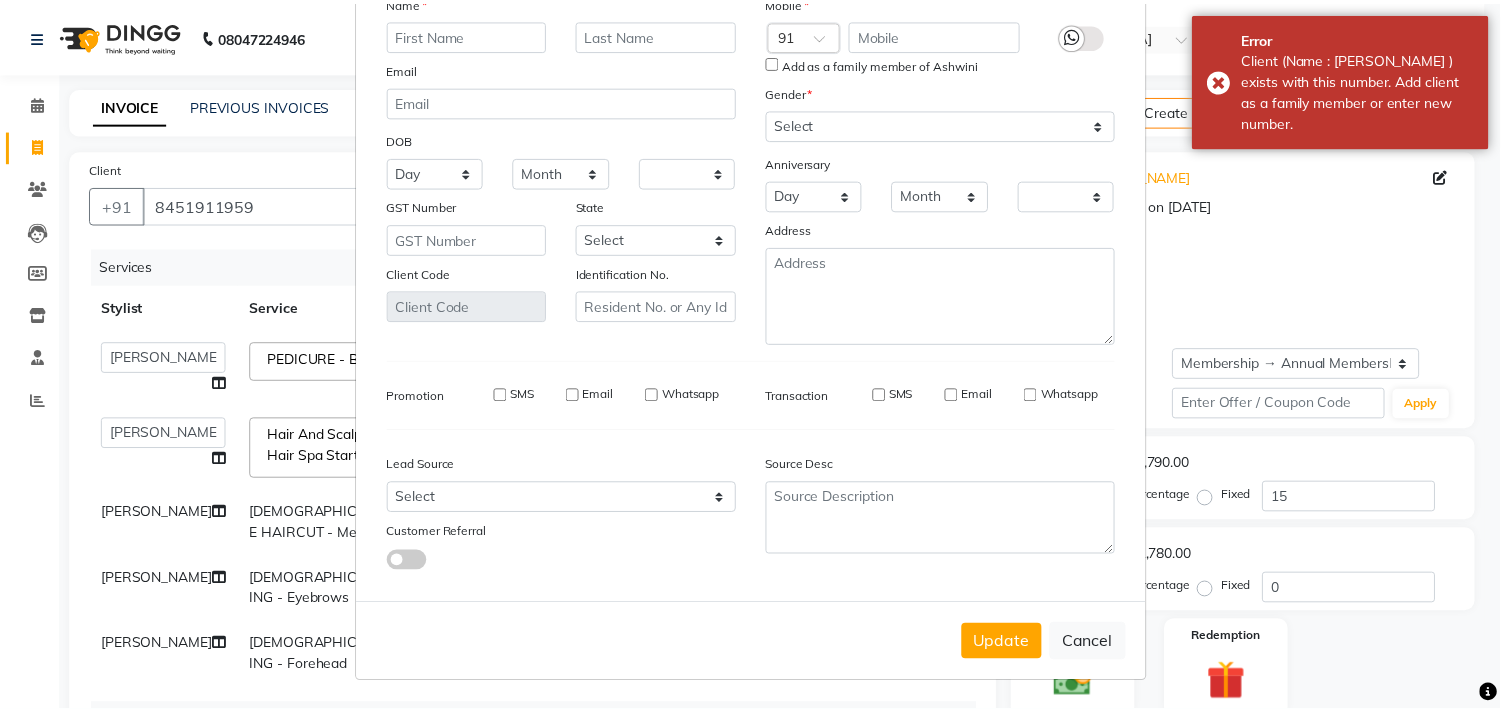 scroll, scrollTop: 124, scrollLeft: 0, axis: vertical 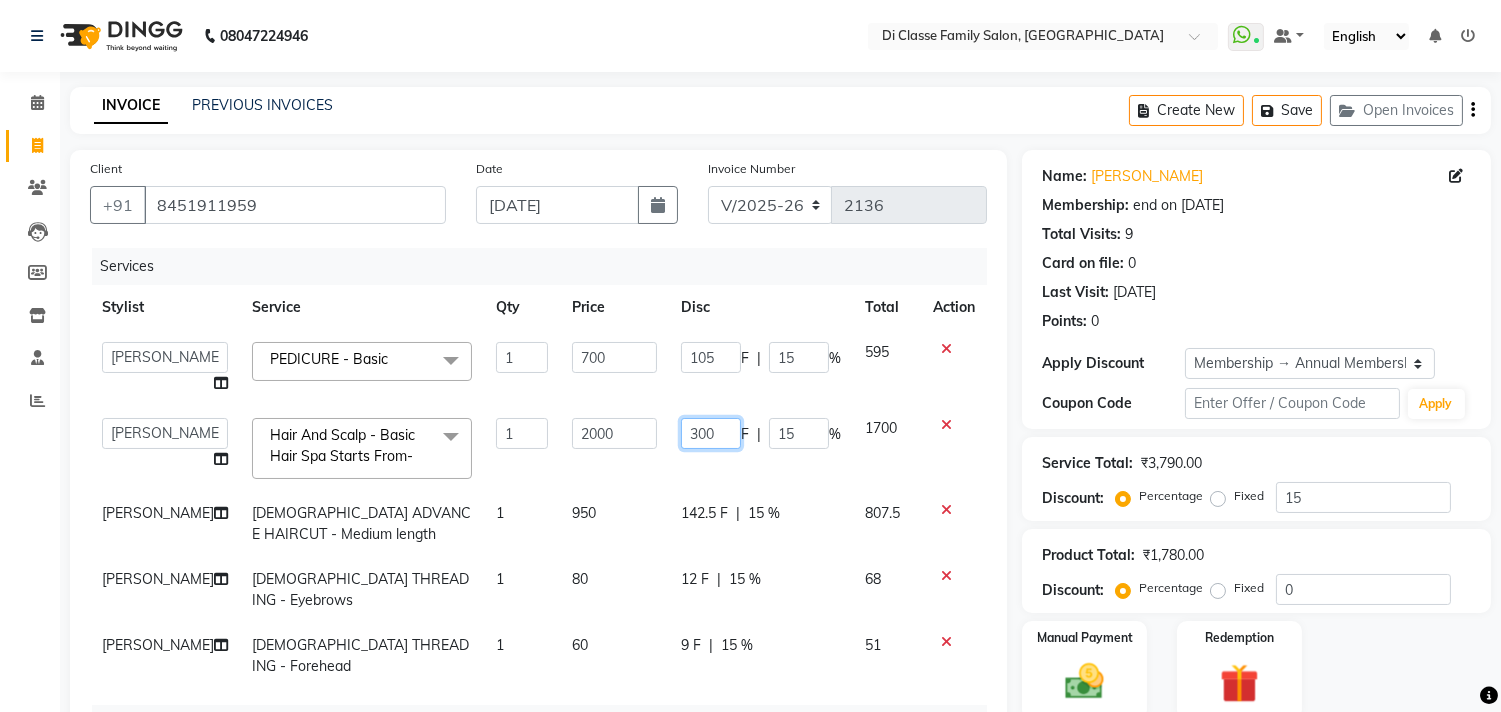 click on "300" 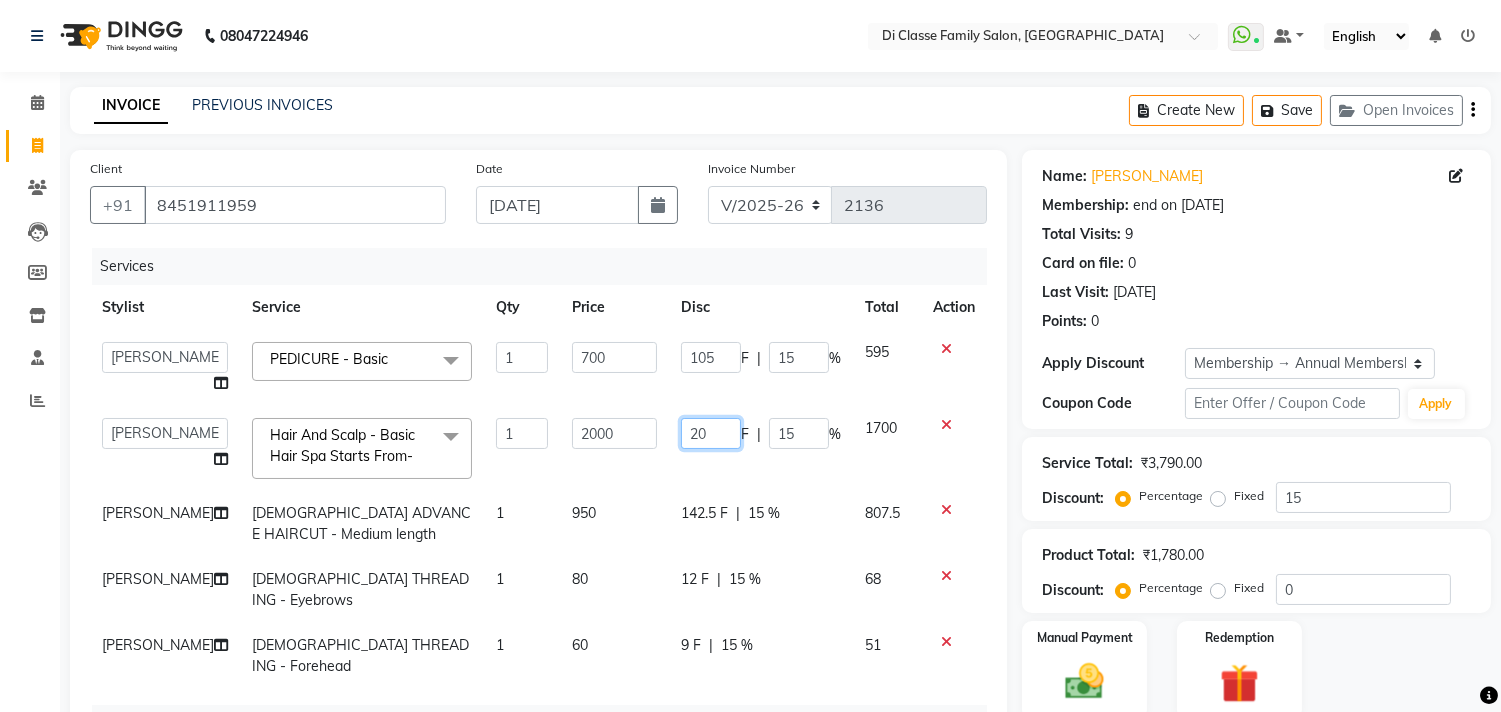 type on "200" 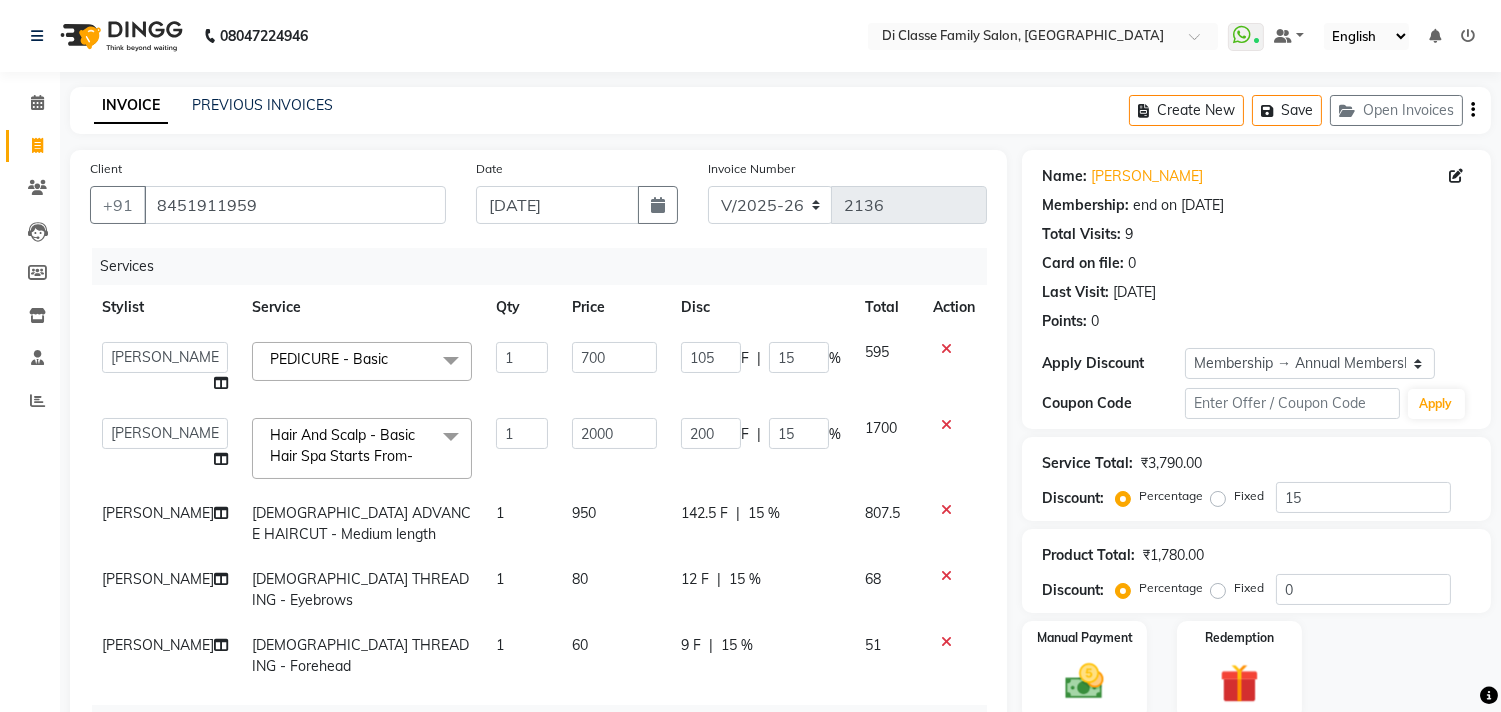 click on "105 F | 15 %" 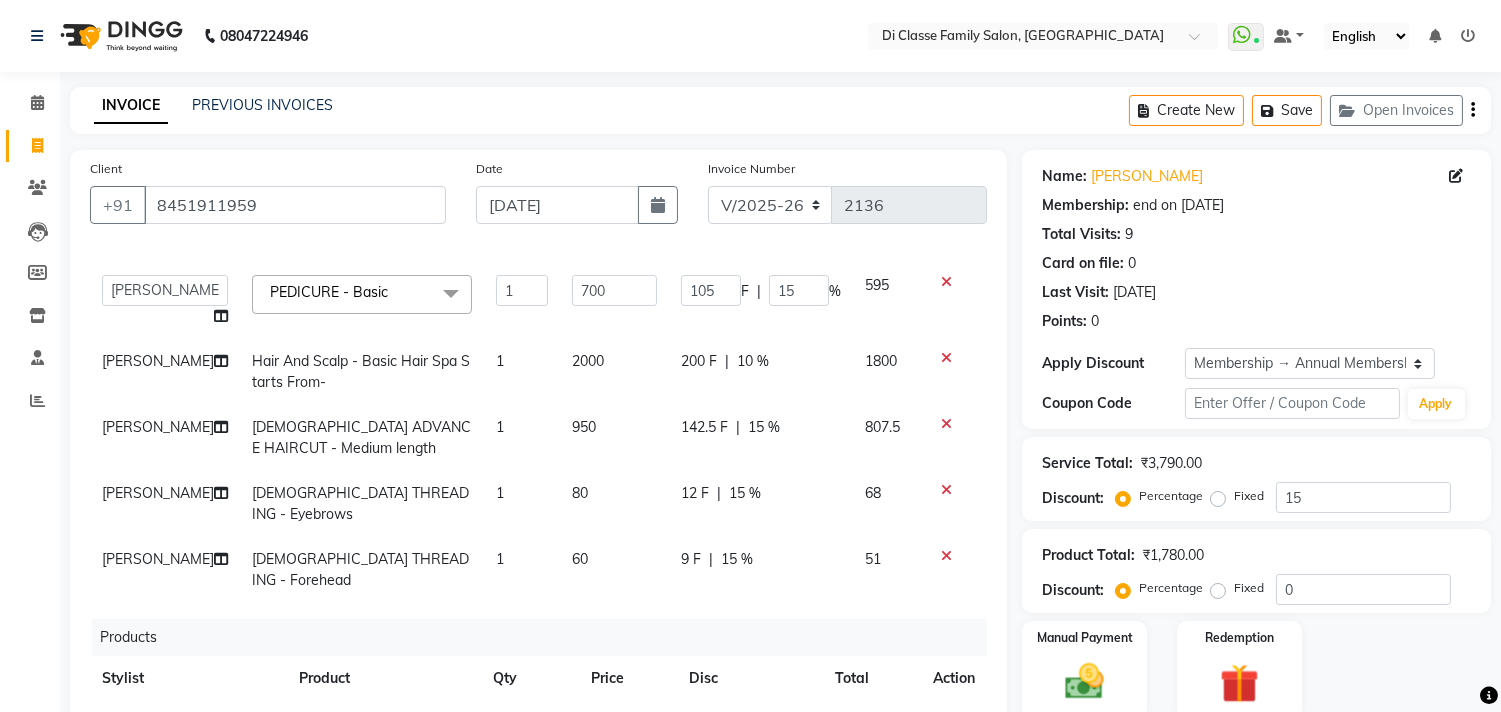 scroll, scrollTop: 184, scrollLeft: 0, axis: vertical 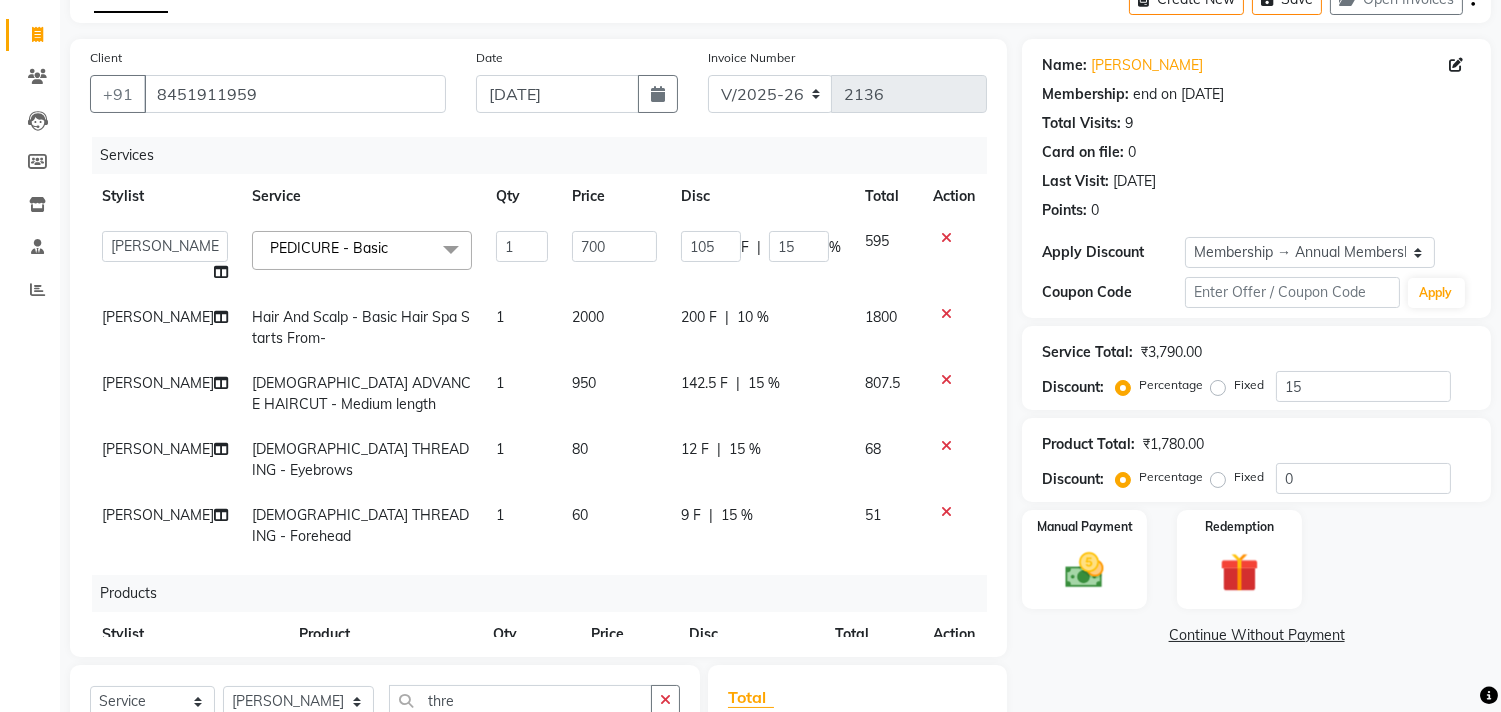 click on "142.5 F" 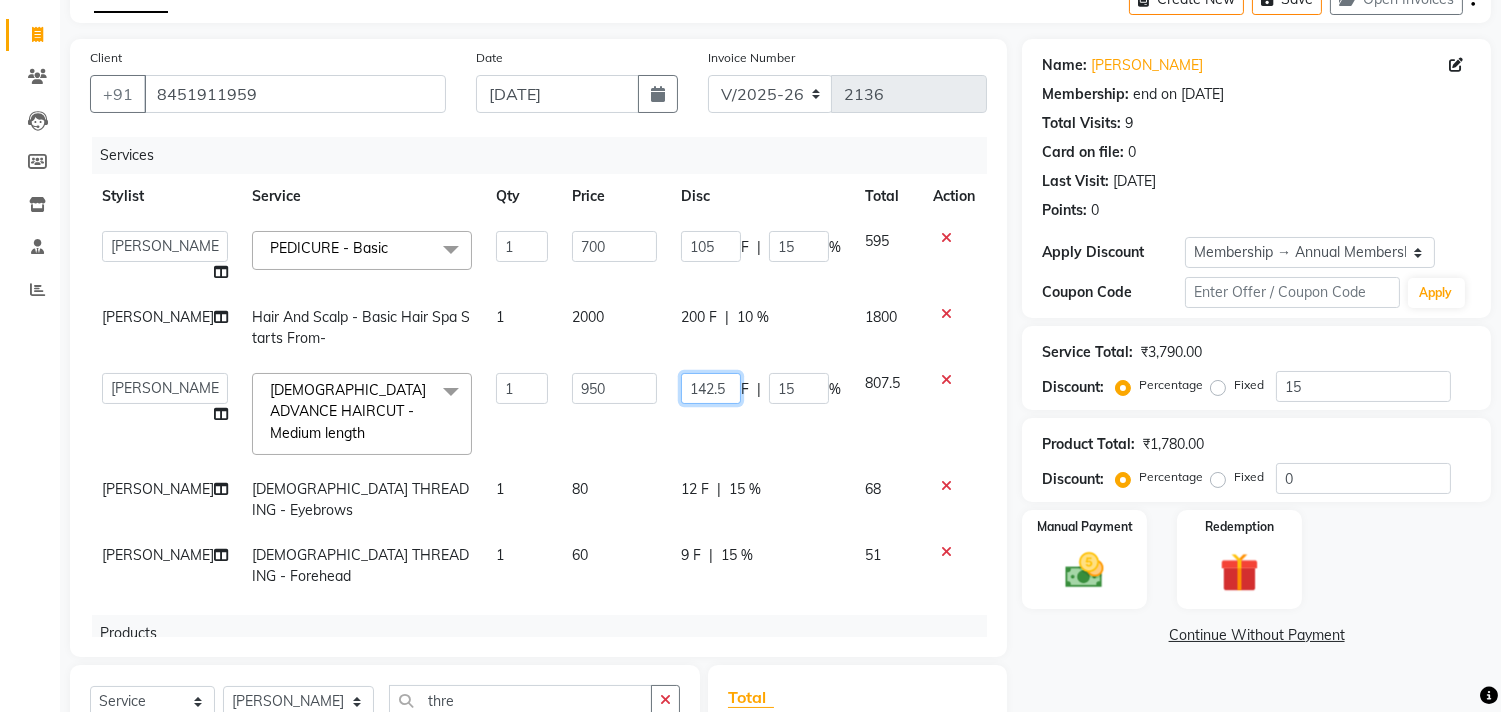 click on "142.5" 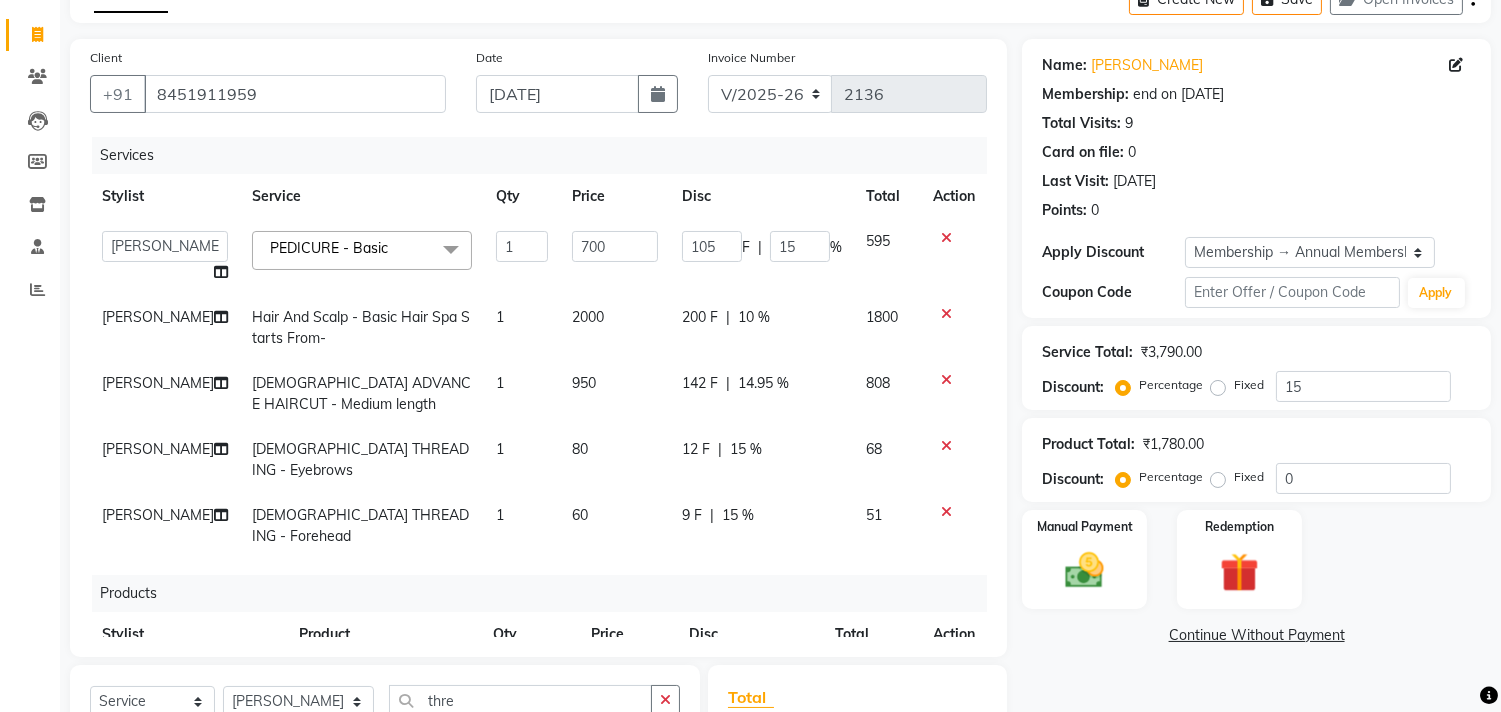 click on "142 F | 14.95 %" 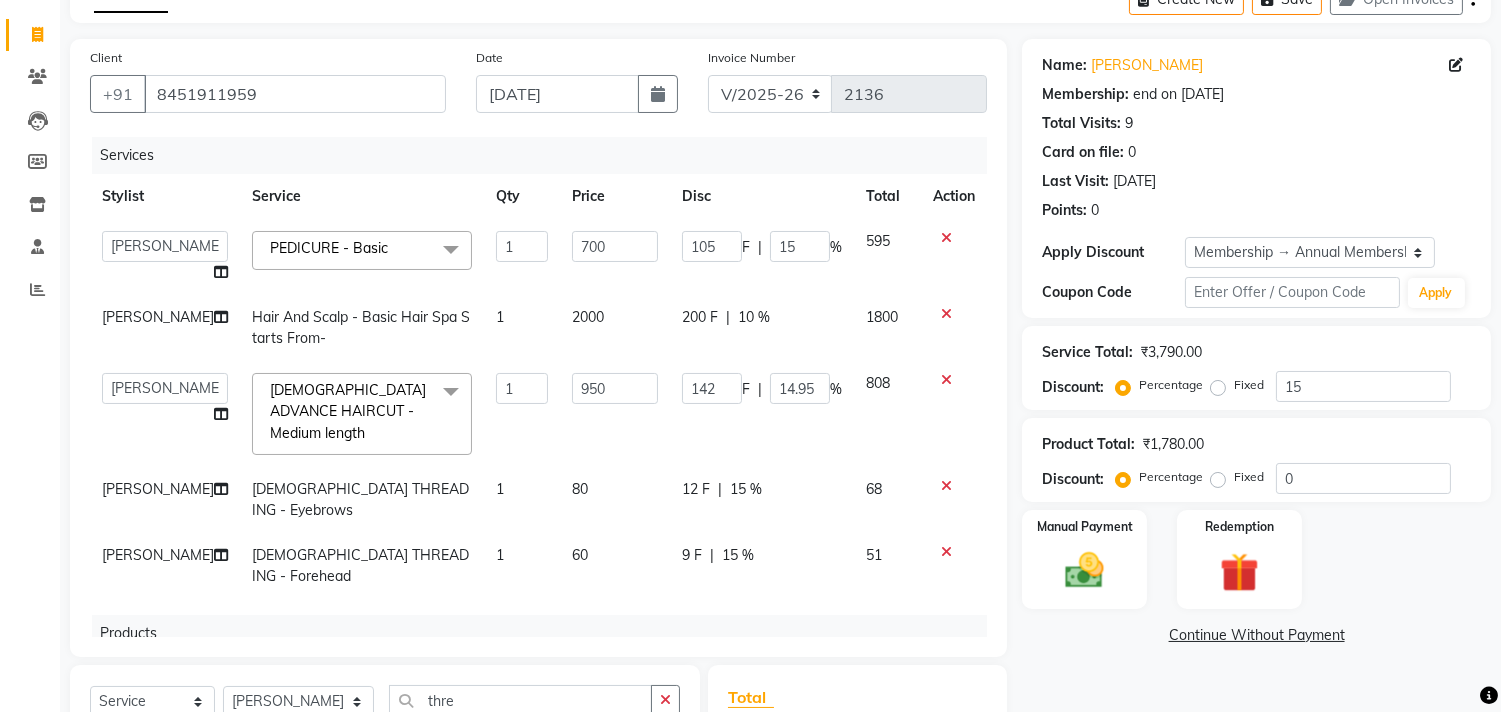 scroll, scrollTop: 224, scrollLeft: 0, axis: vertical 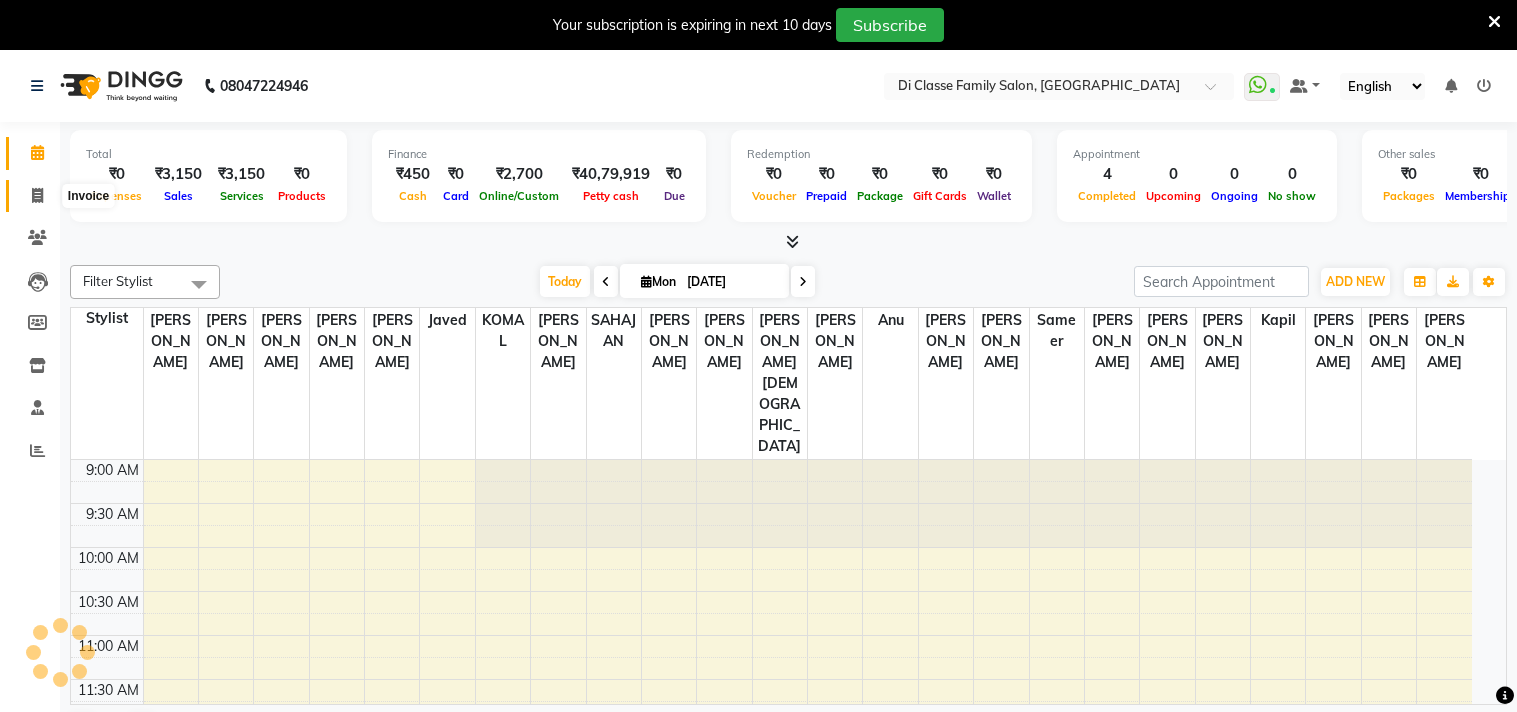 click 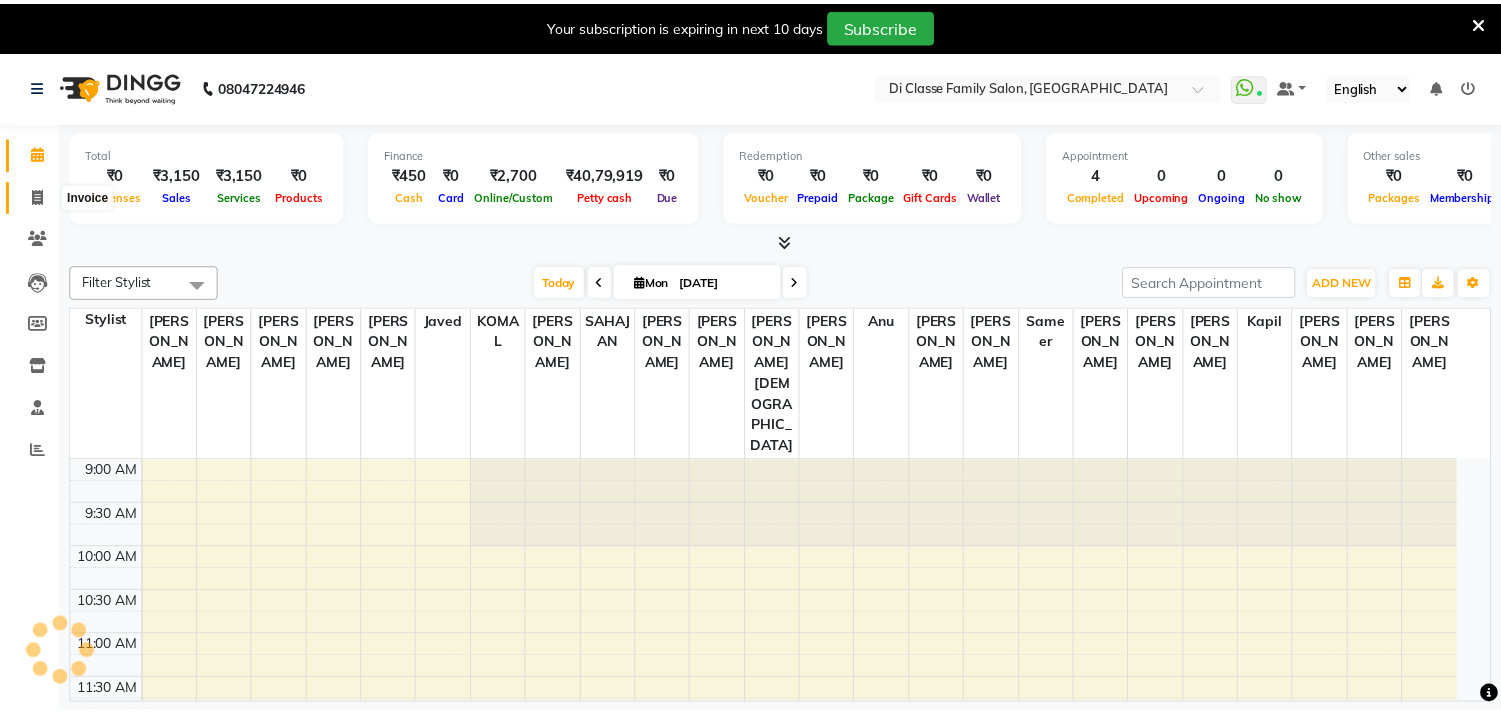 scroll, scrollTop: 0, scrollLeft: 0, axis: both 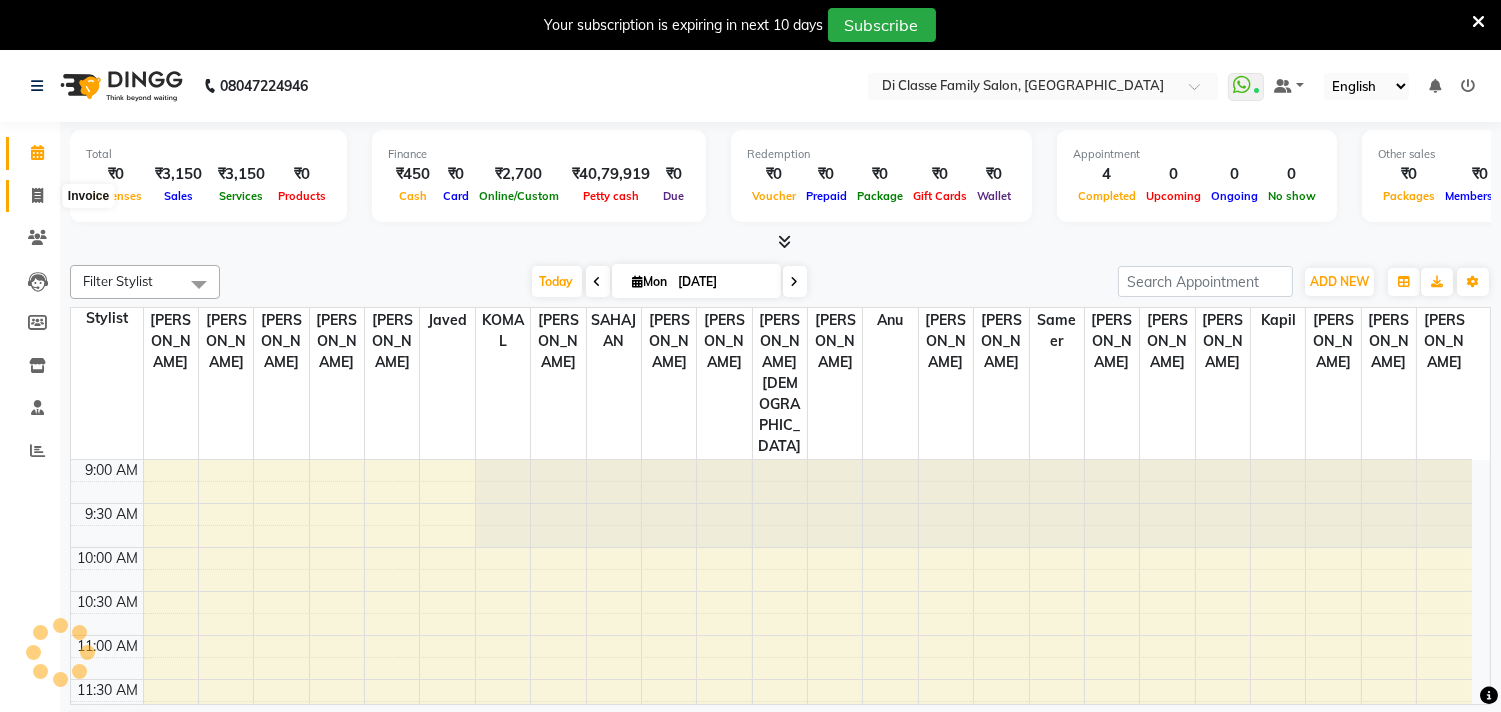 select on "service" 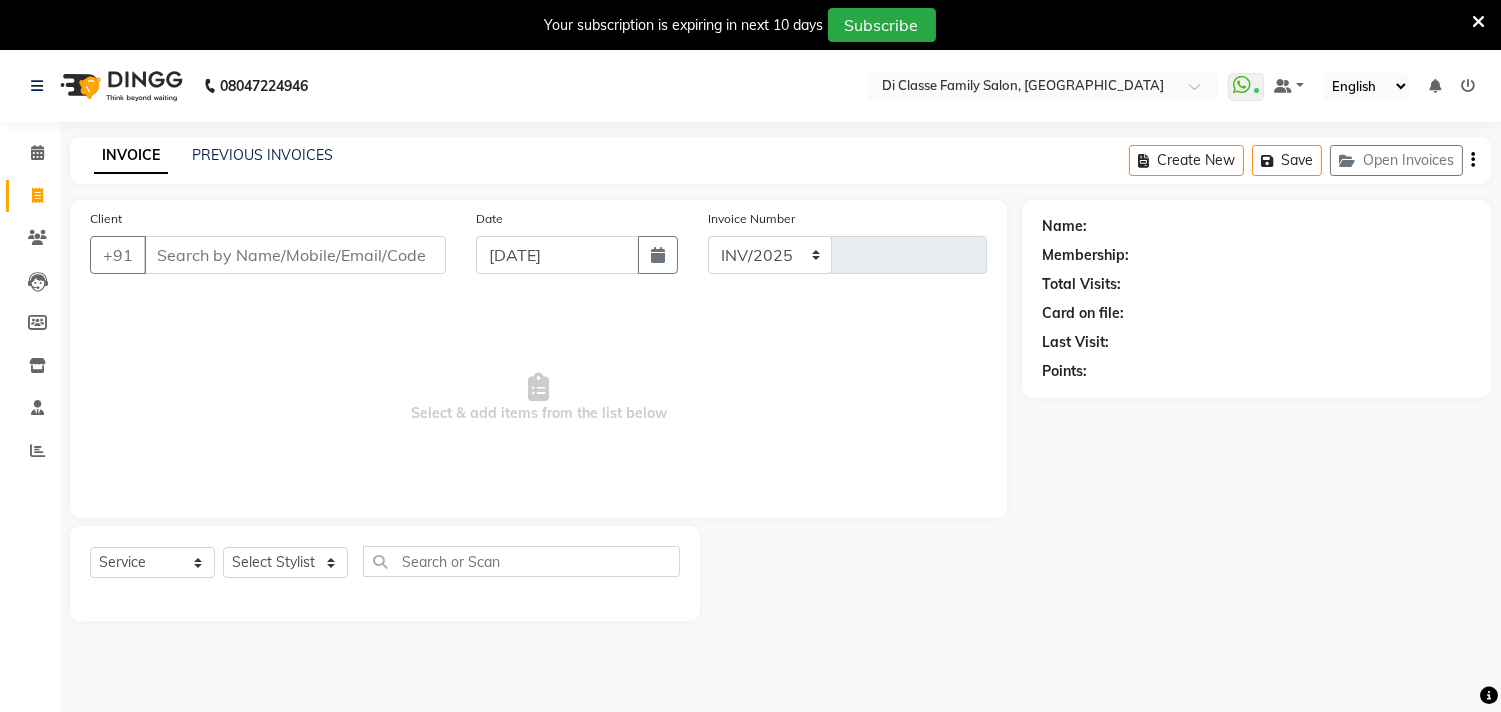 select on "4704" 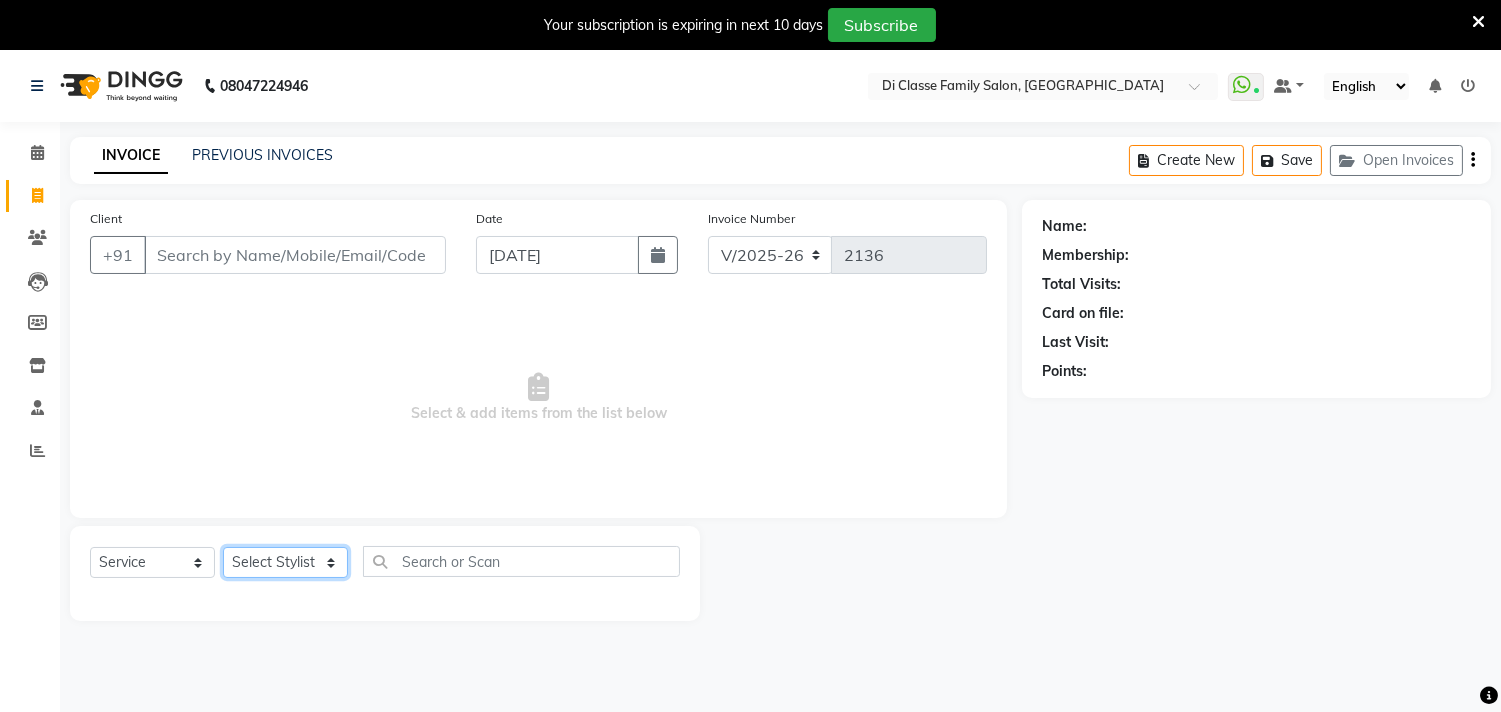 click on "Select Stylist" 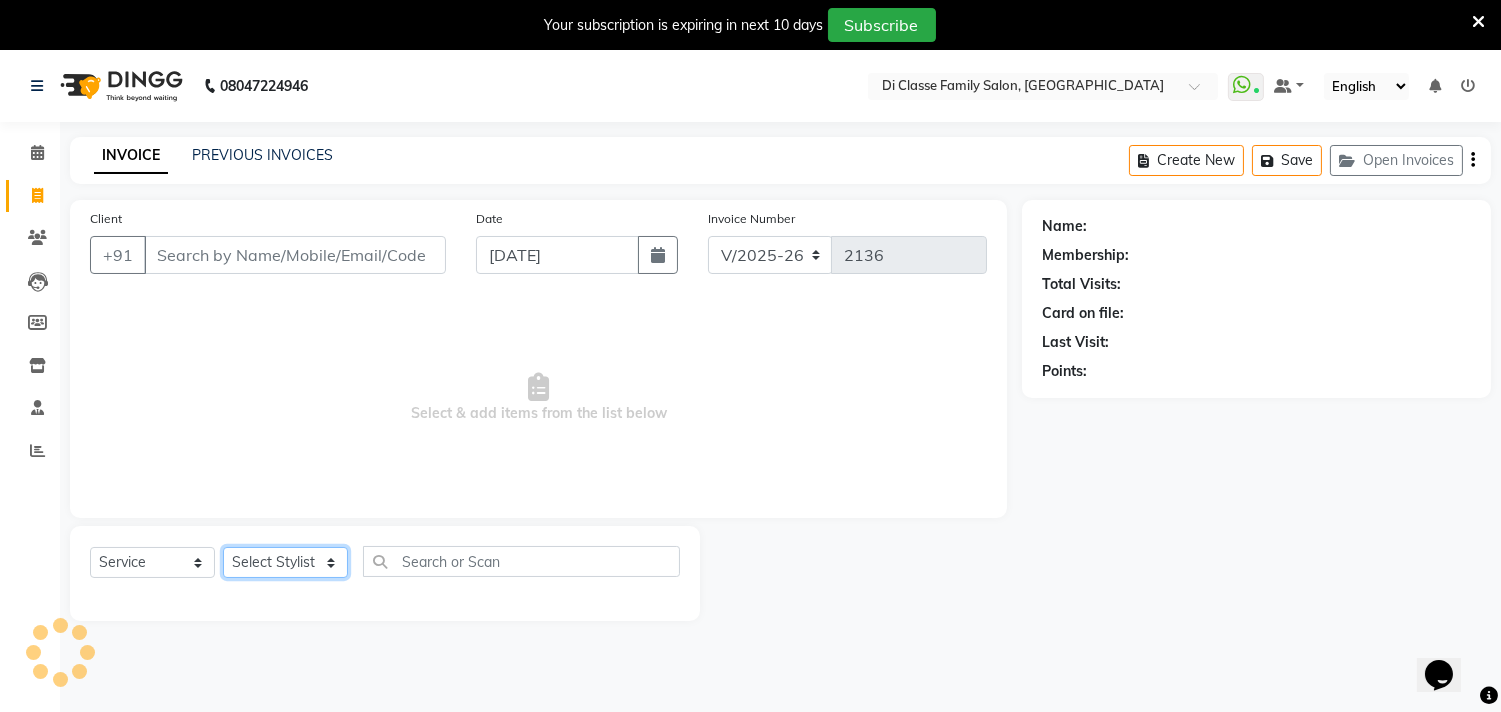 scroll, scrollTop: 0, scrollLeft: 0, axis: both 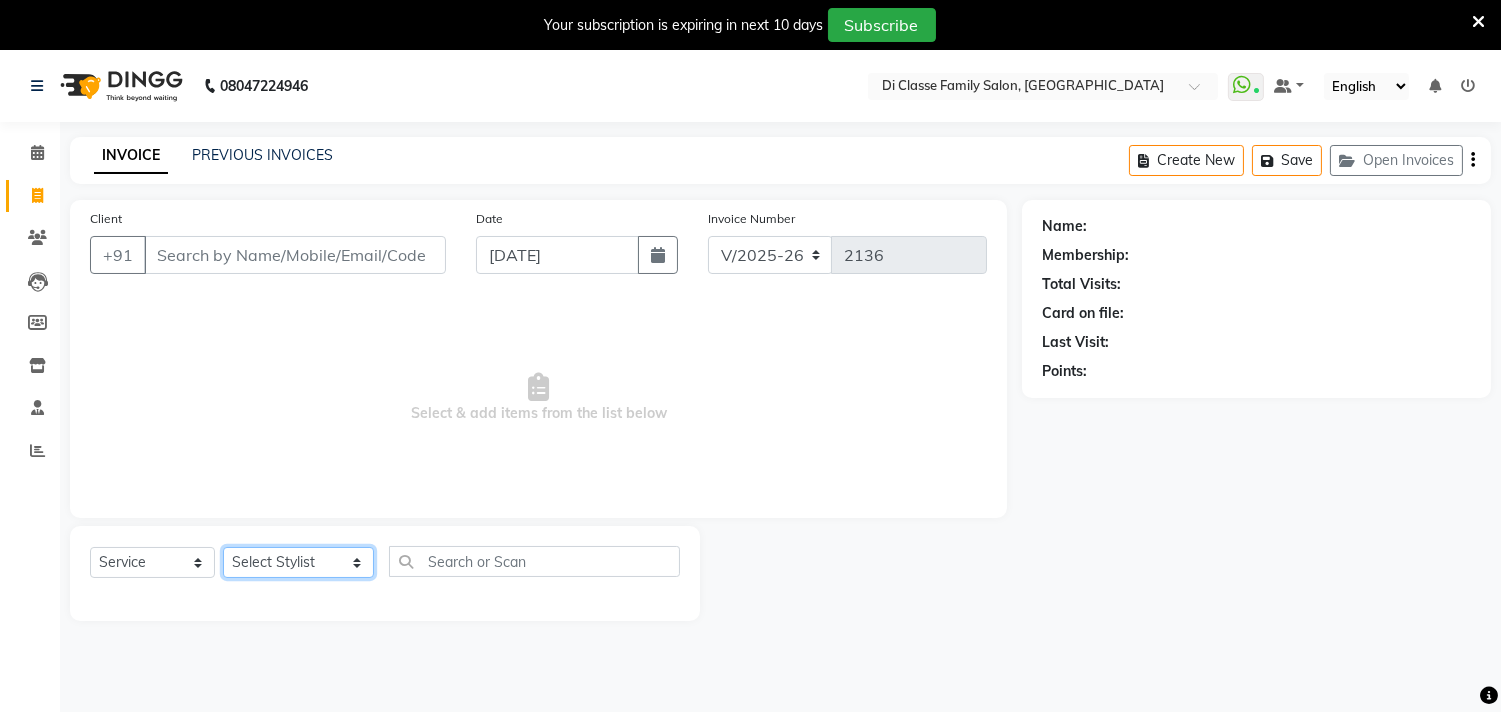 select on "28414" 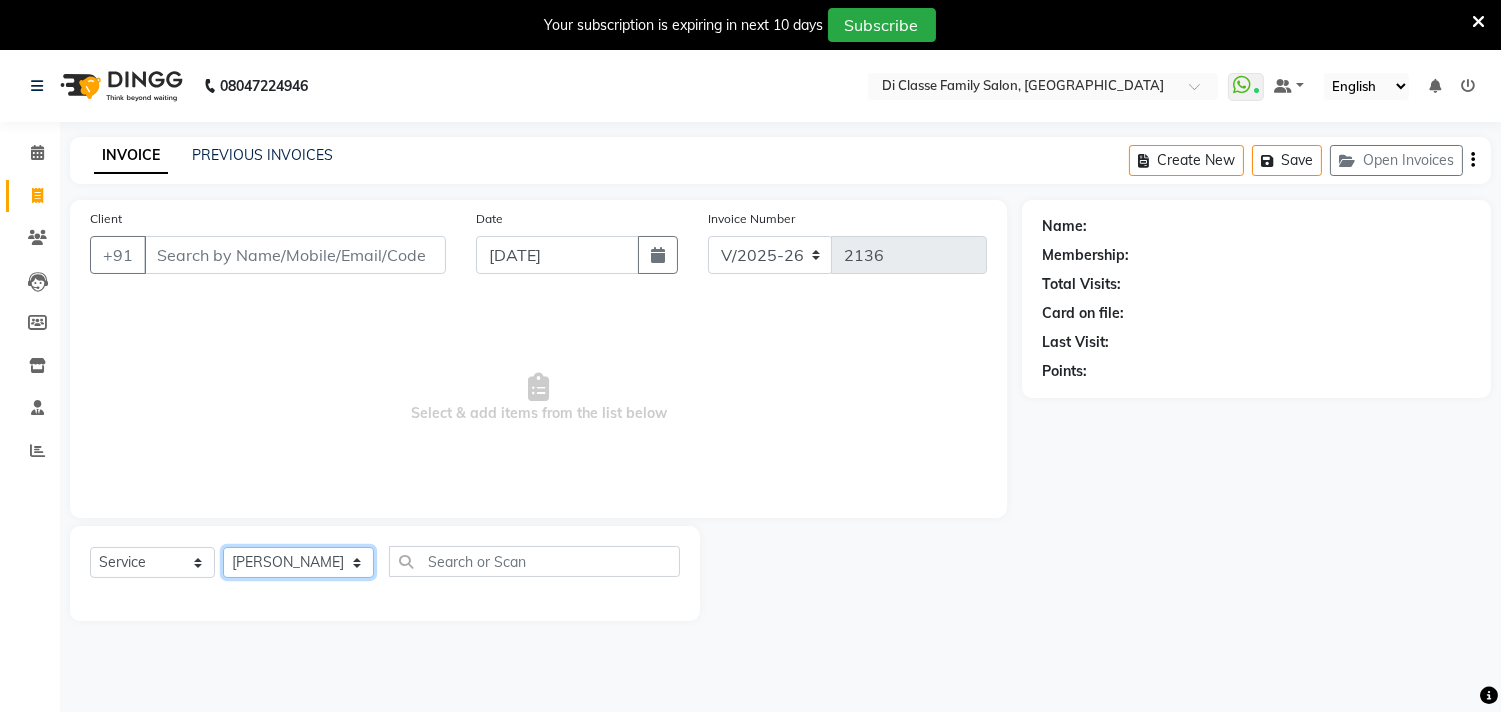 click on "Select Stylist [PERSON_NAME]  [PERSON_NAME]  [PERSON_NAME]  Front Desk Javed [PERSON_NAME]  [PERSON_NAME]  Pooja Jadhav [PERSON_NAME] [PERSON_NAME] [PERSON_NAME] SACHIN [PERSON_NAME] SAHAJAN [PERSON_NAME]  [PERSON_NAME] [PERSON_NAME] [PERSON_NAME] [PERSON_NAME] [PERSON_NAME] [PERSON_NAME] [PERSON_NAME]" 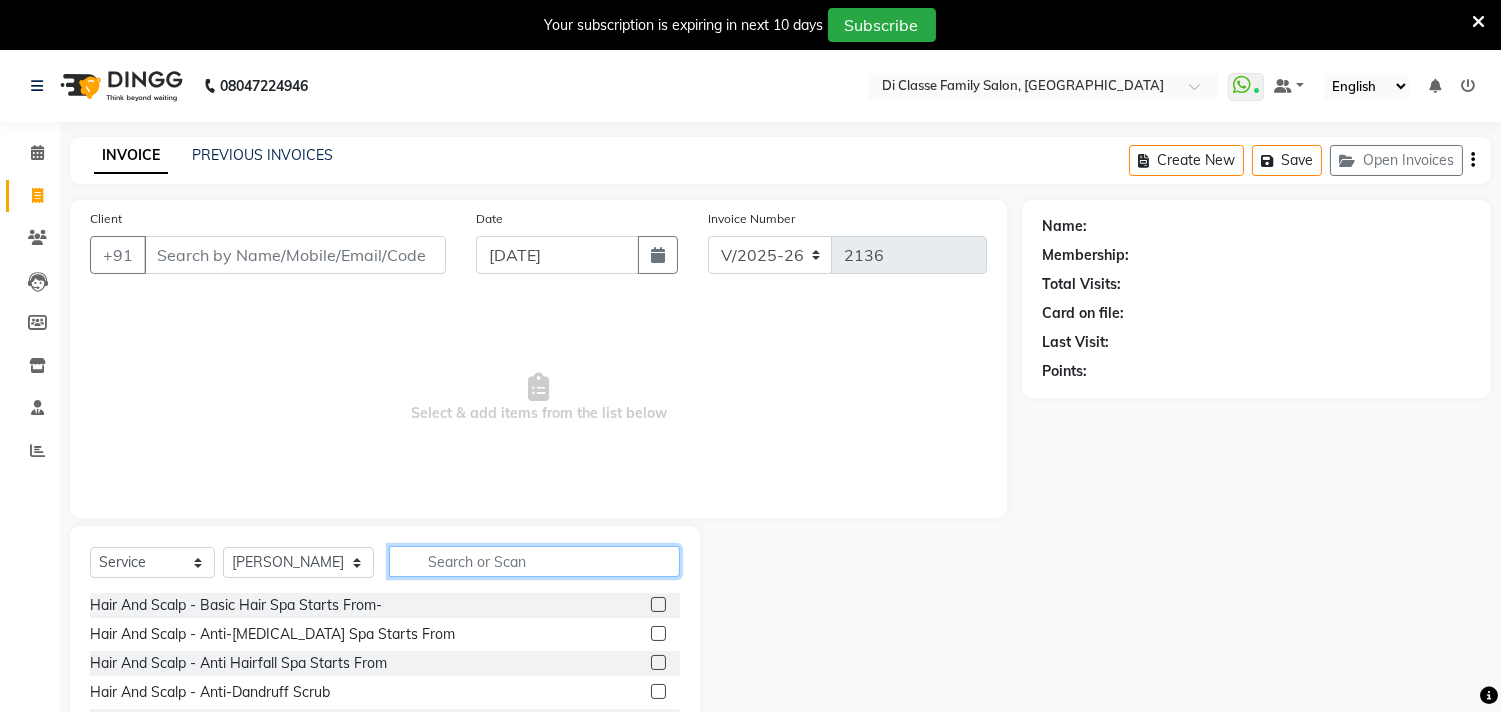 click 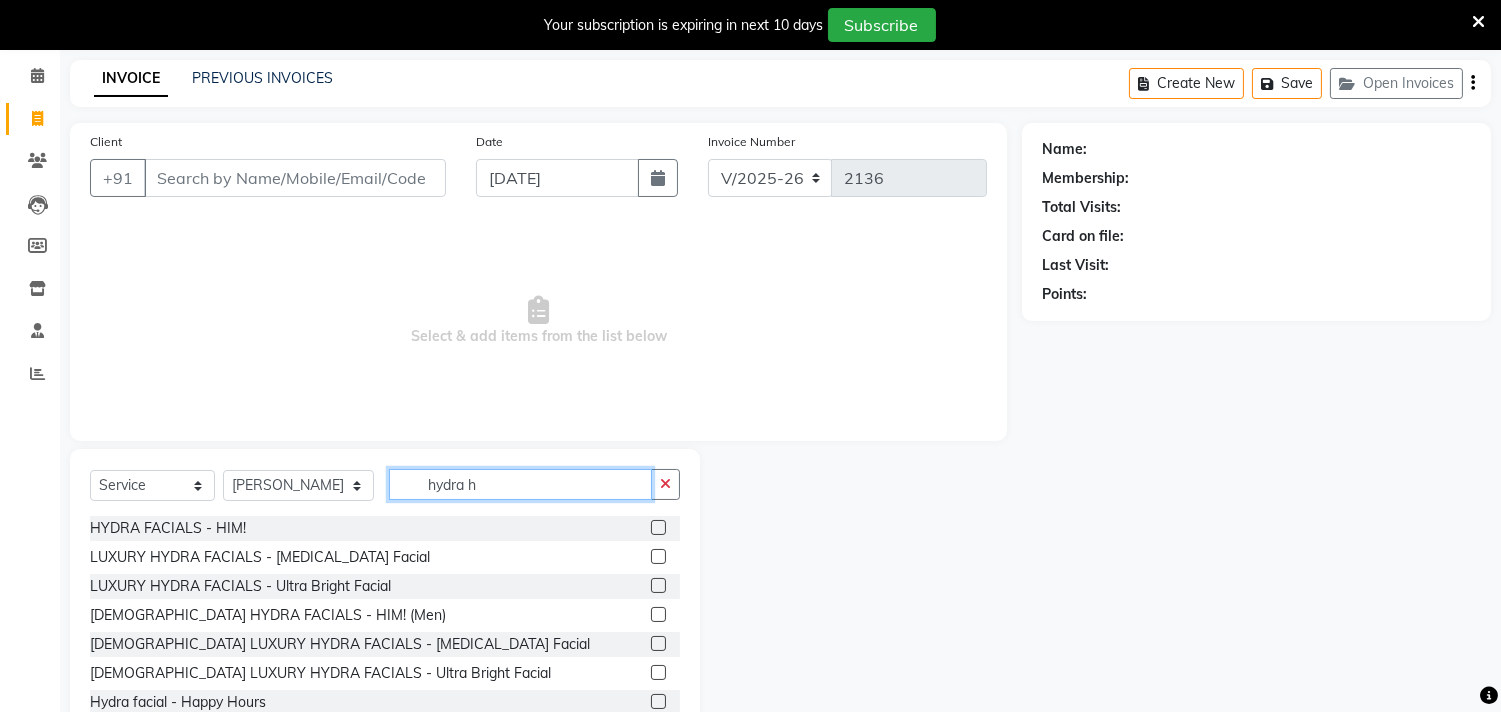 scroll, scrollTop: 138, scrollLeft: 0, axis: vertical 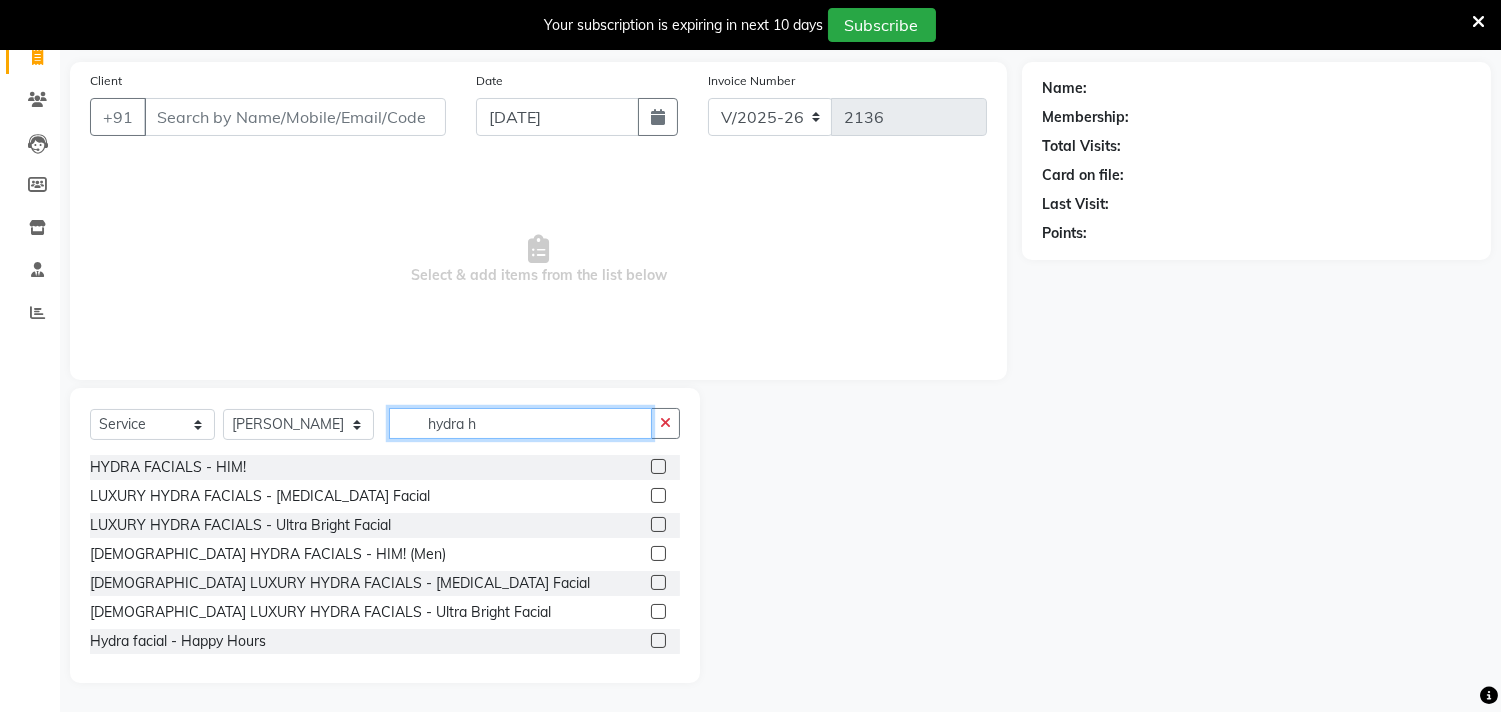 type on "hydra h" 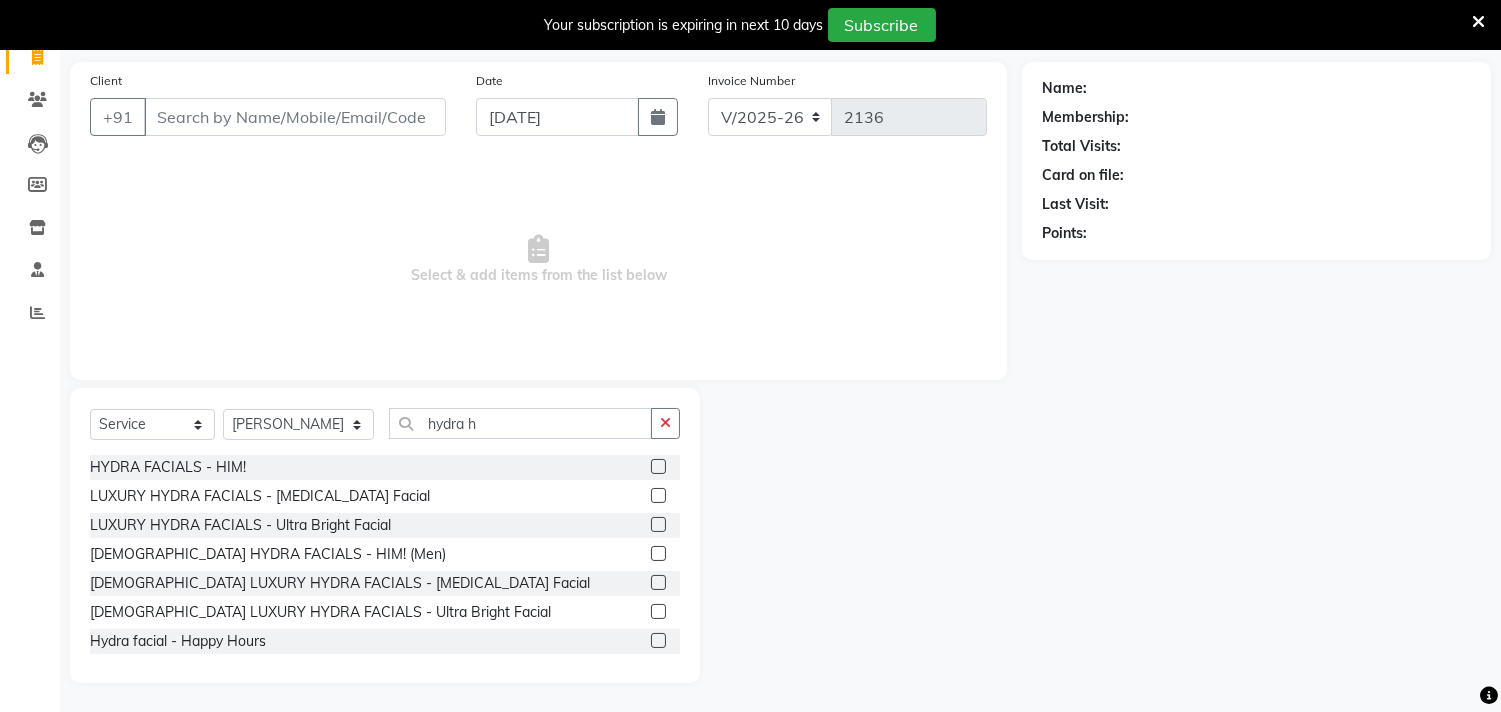 click 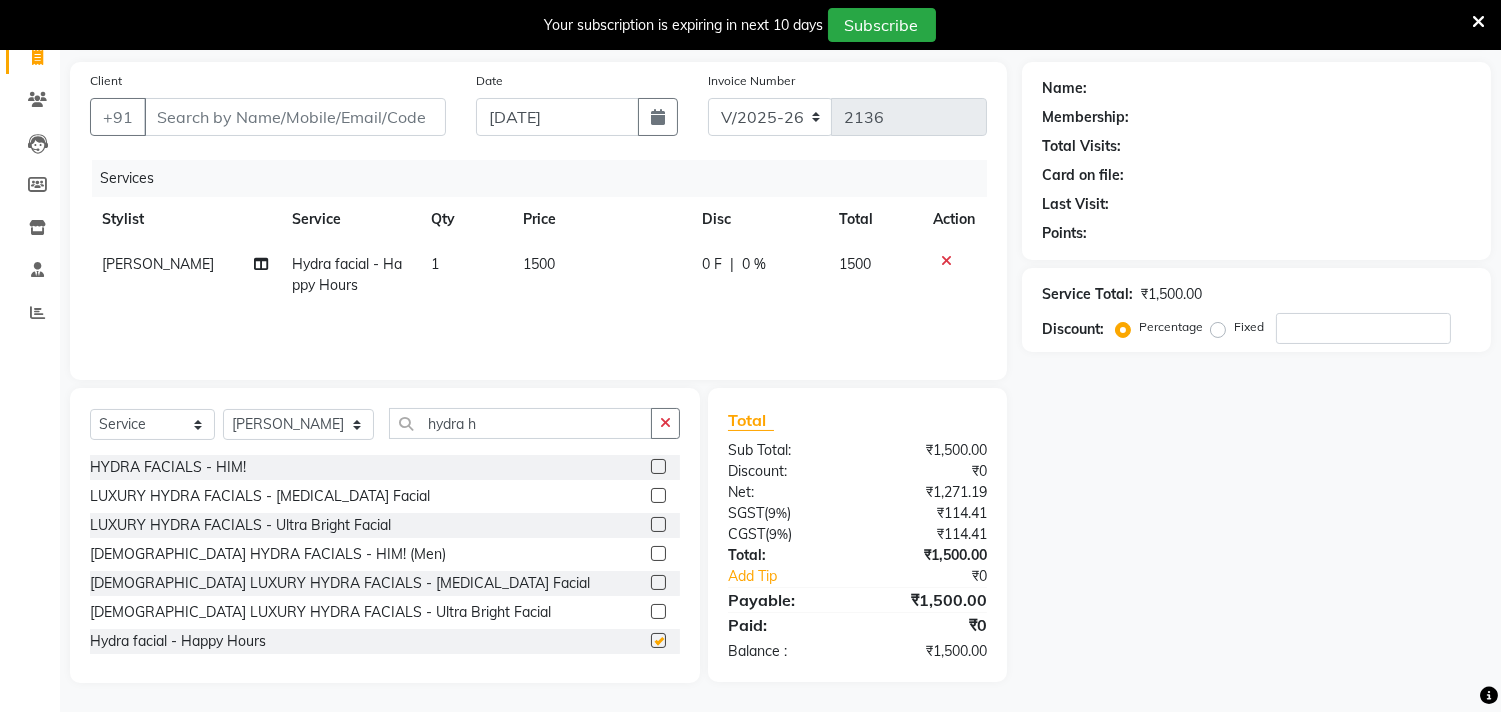 checkbox on "false" 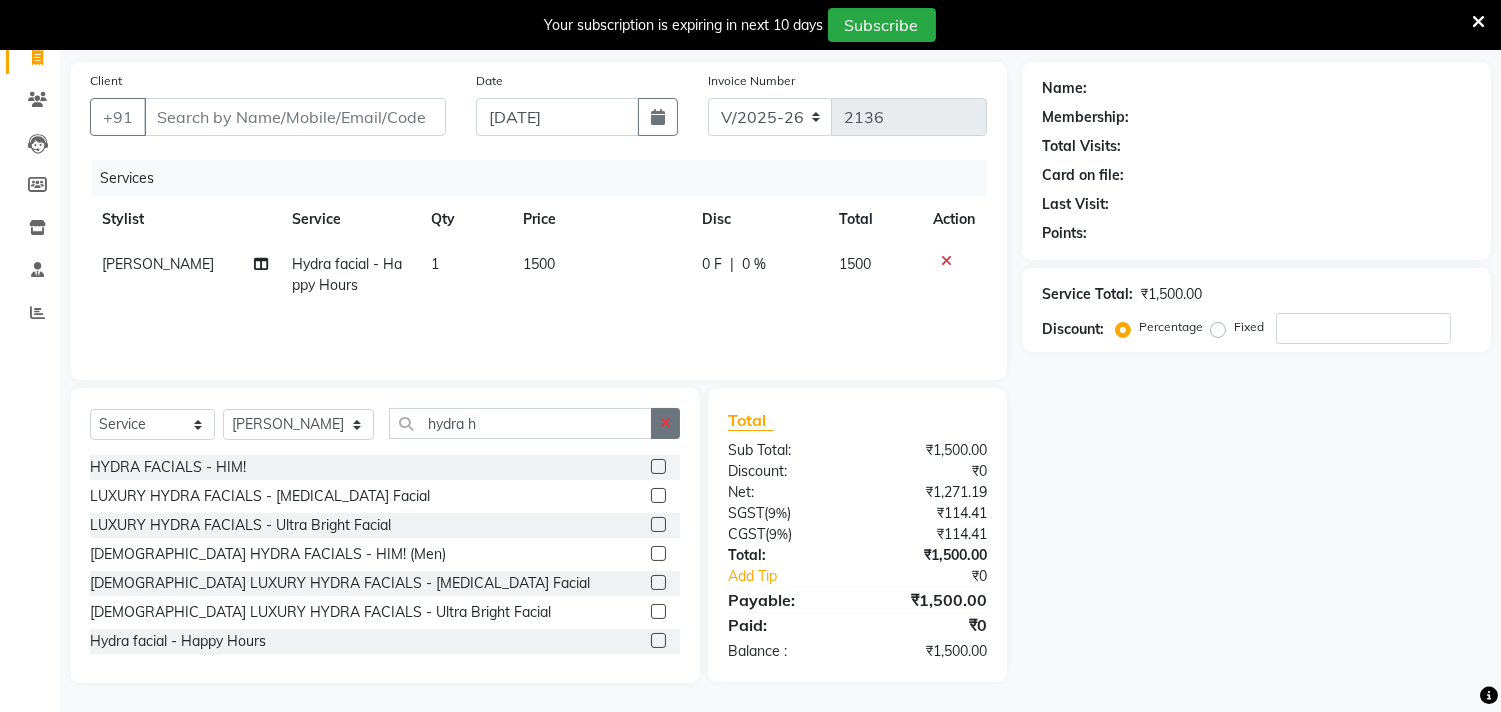 click 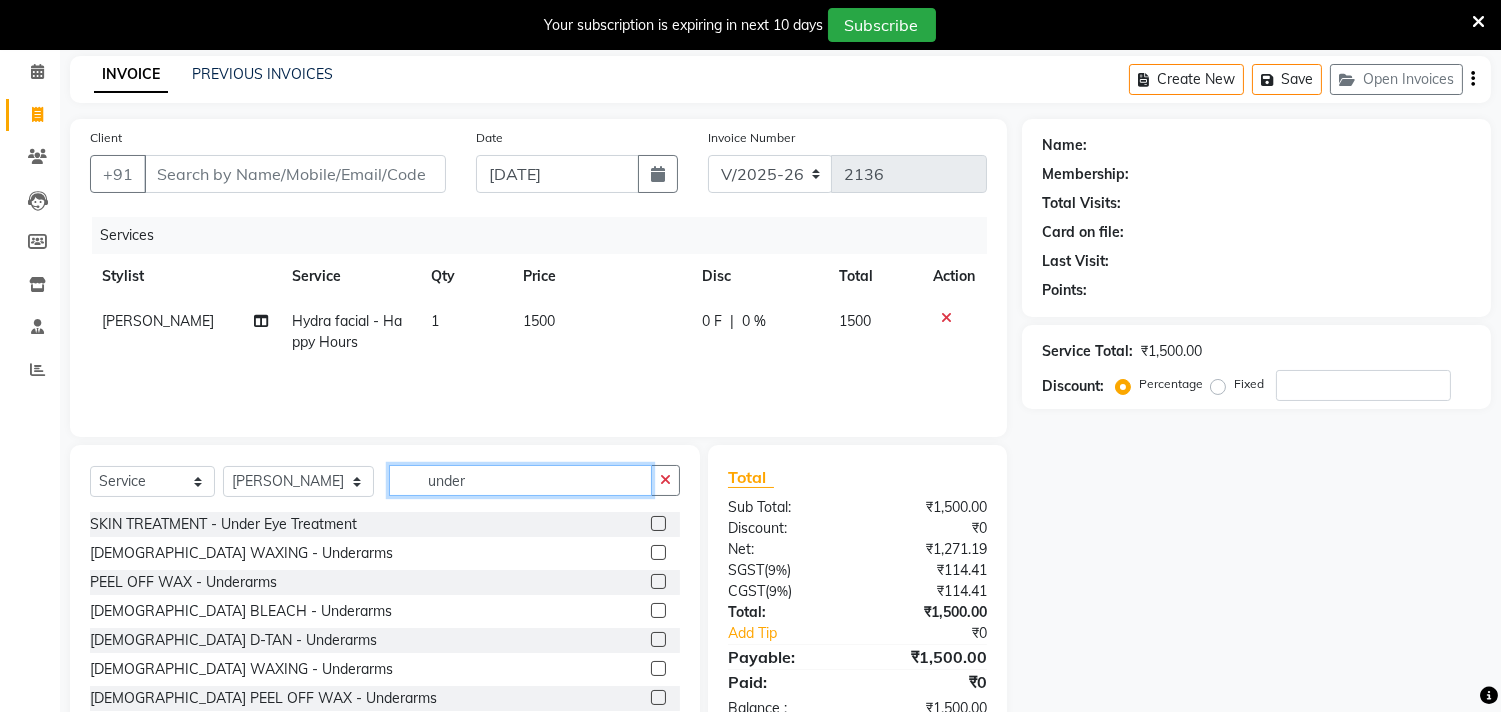 scroll, scrollTop: 27, scrollLeft: 0, axis: vertical 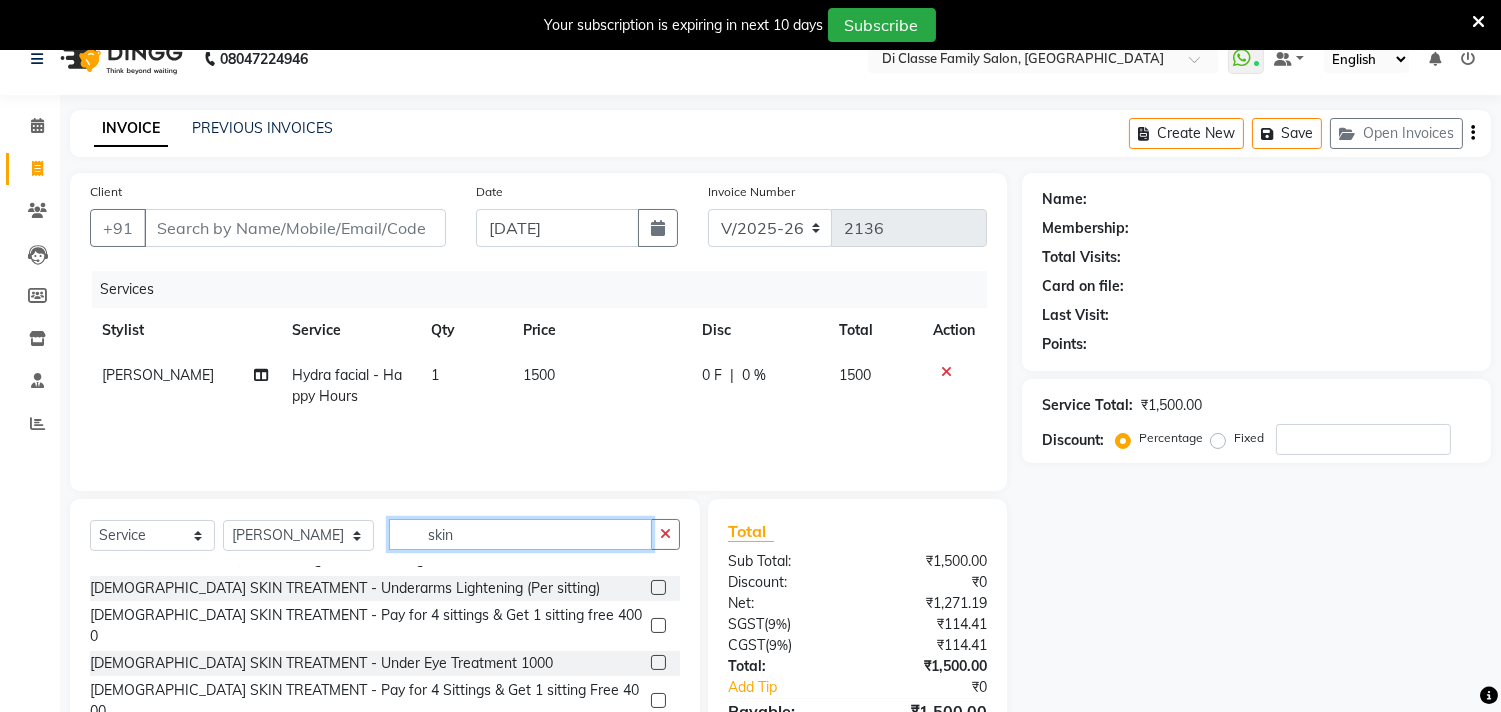 type on "skin" 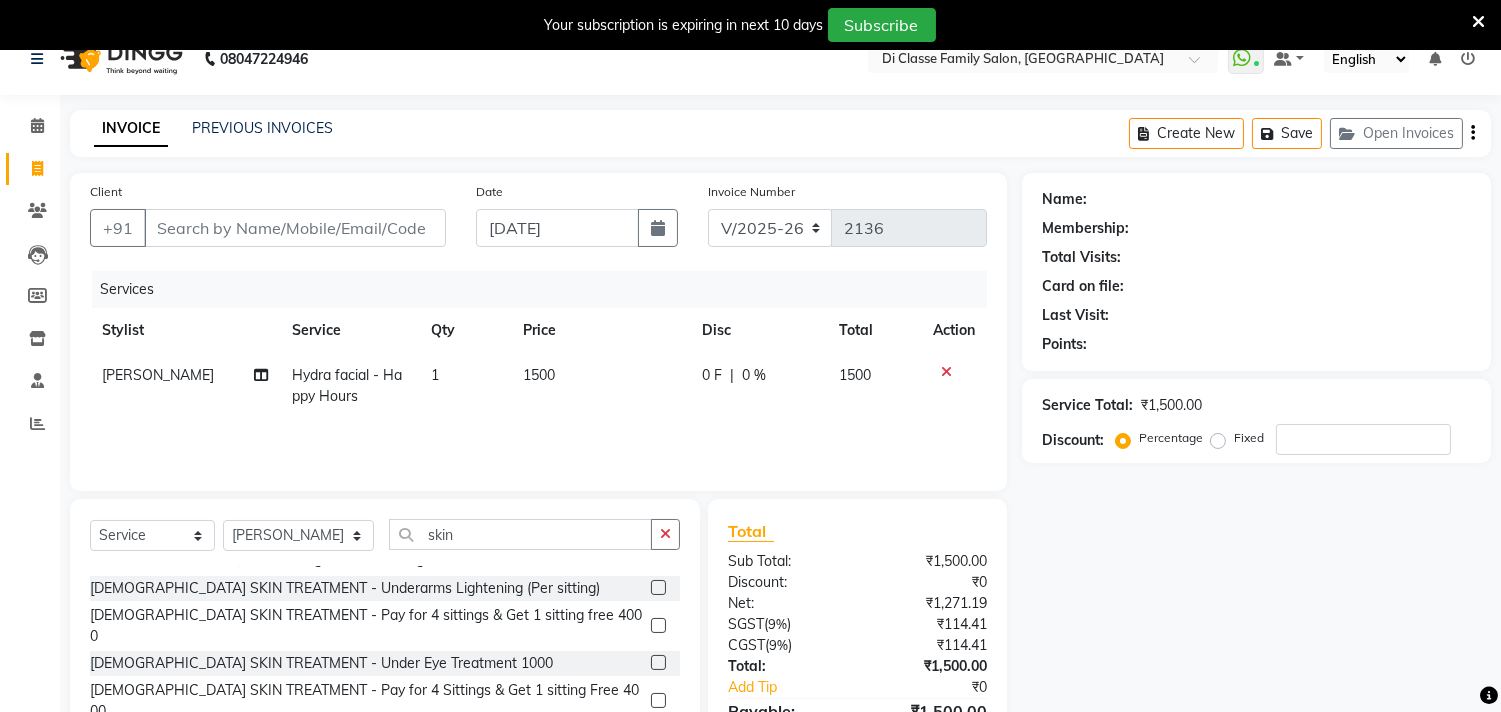 click 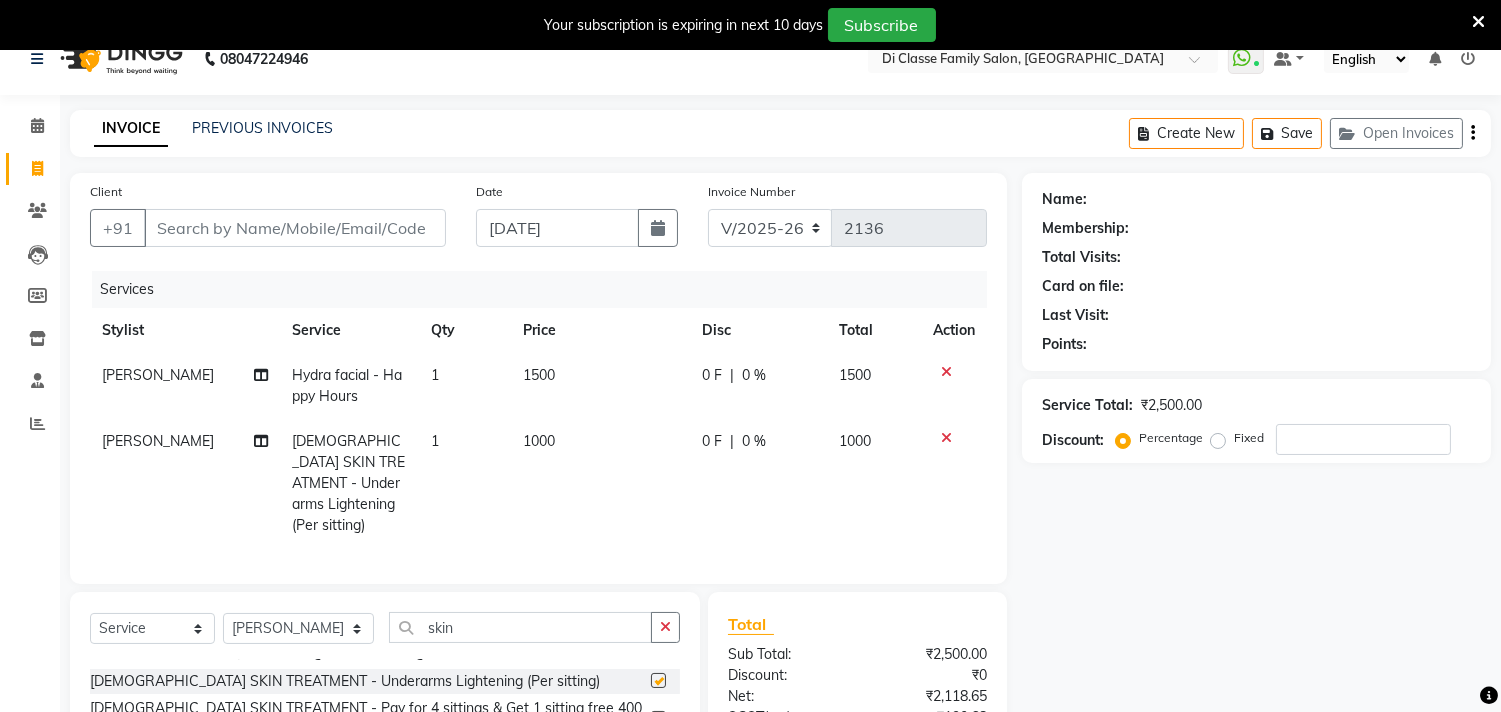 checkbox on "false" 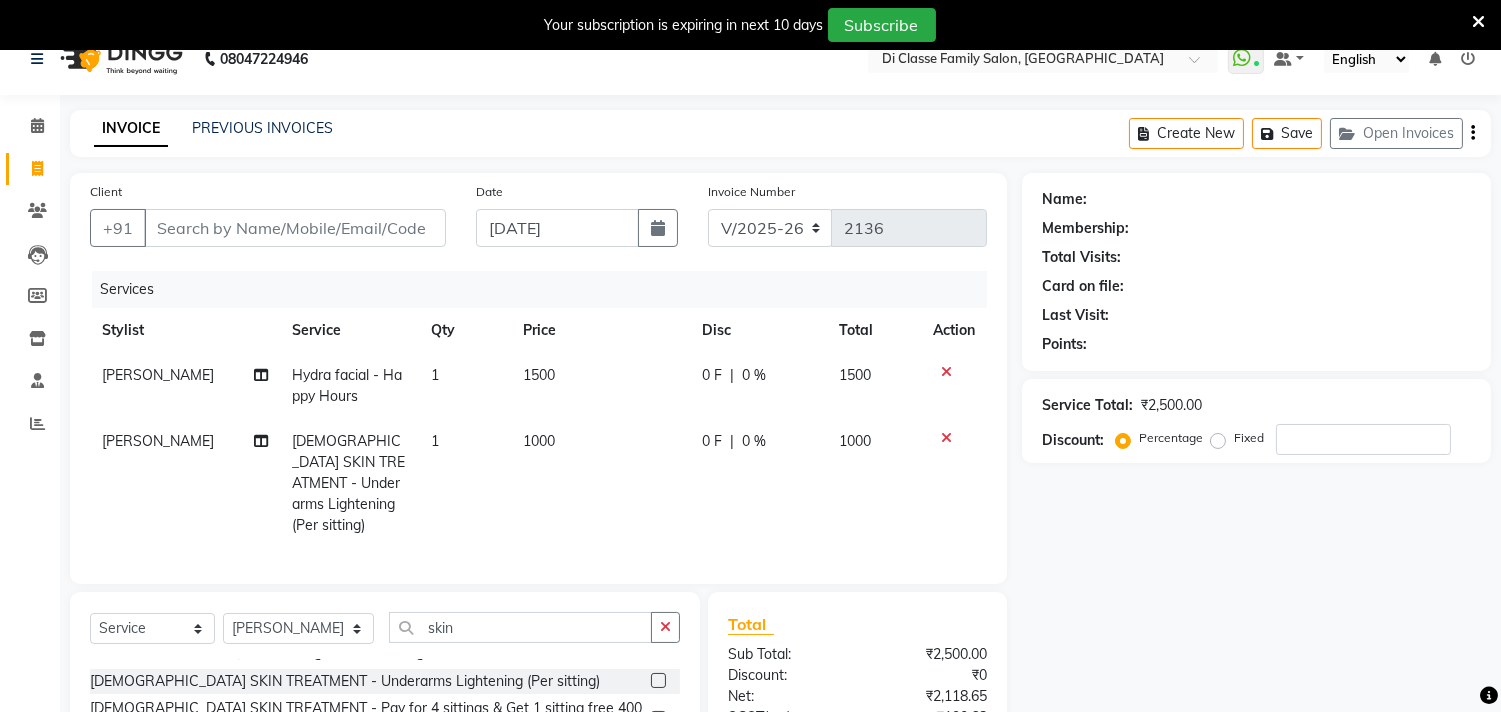 scroll, scrollTop: 0, scrollLeft: 0, axis: both 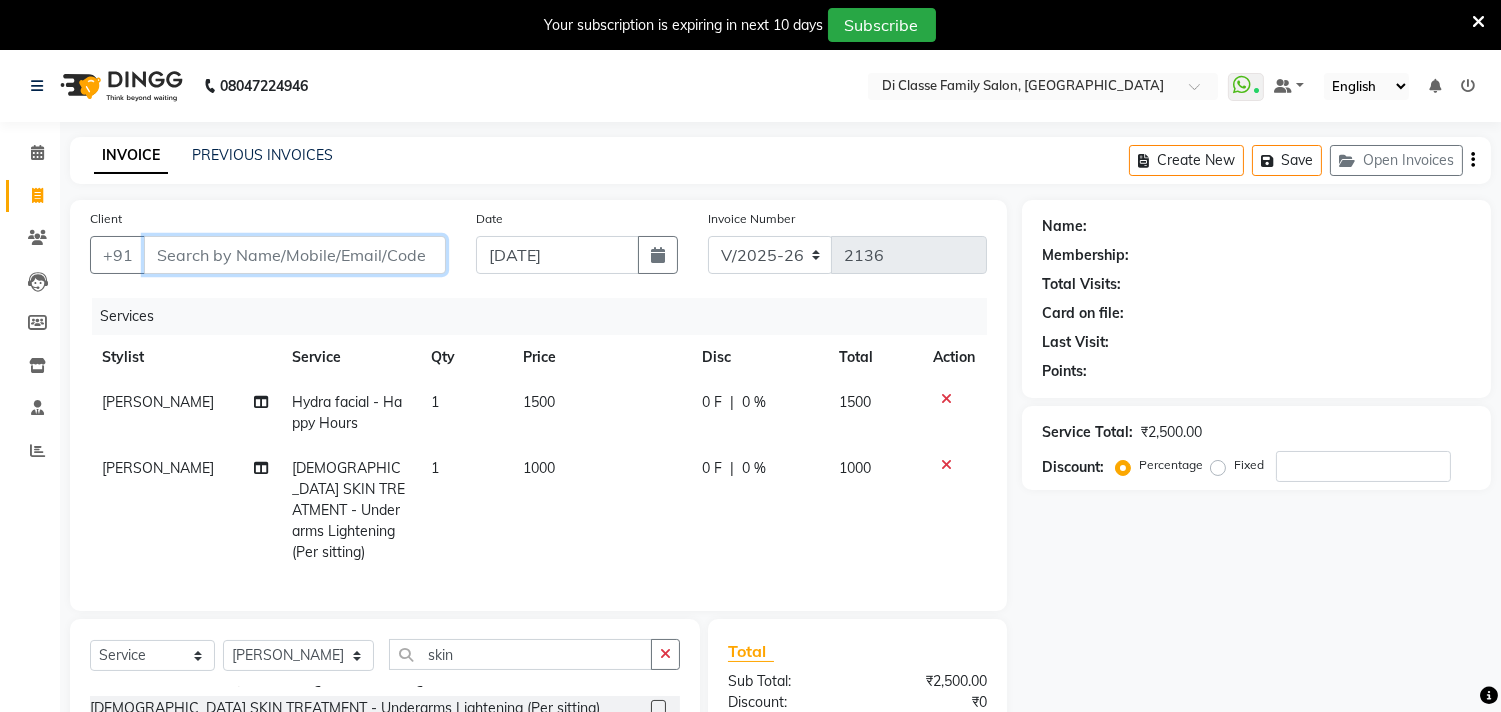 click on "Client" at bounding box center (295, 255) 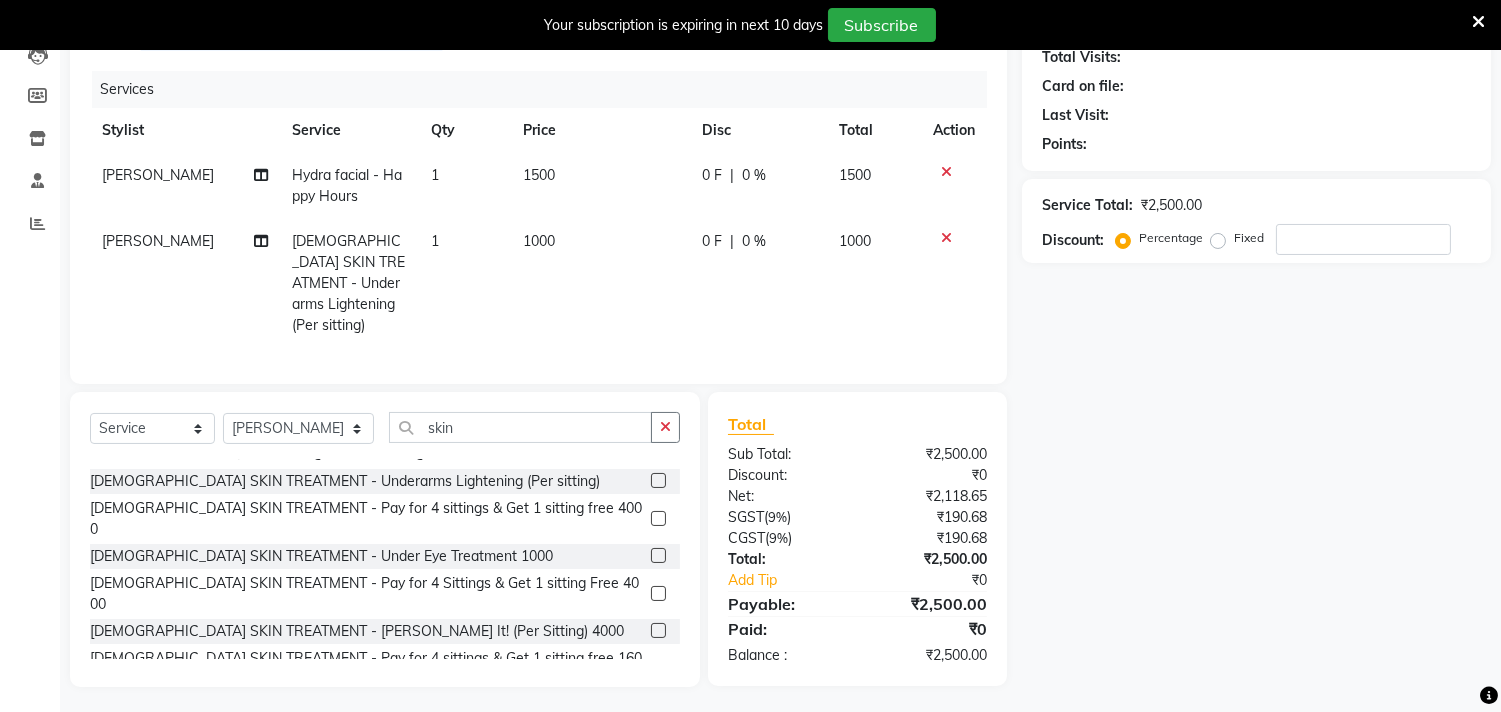 scroll, scrollTop: 5, scrollLeft: 0, axis: vertical 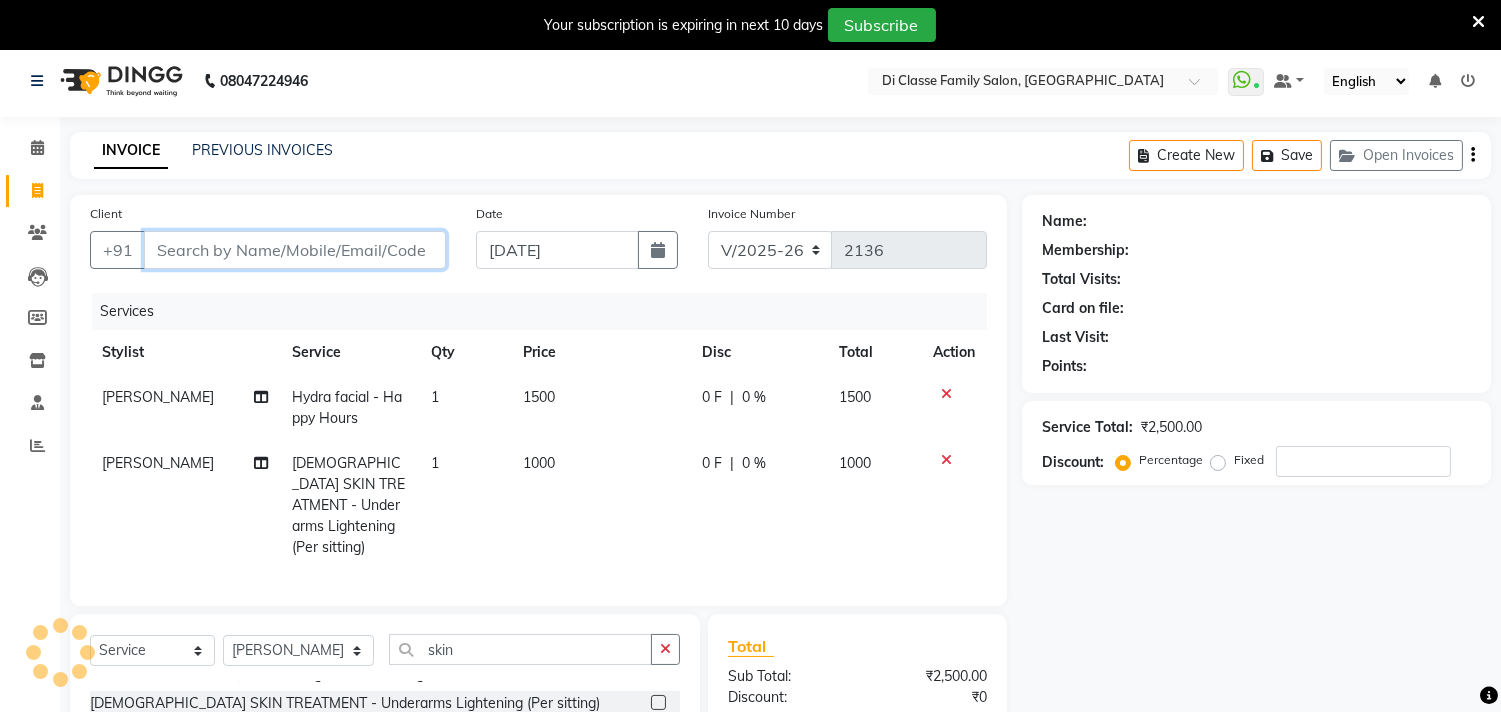 click on "Client" at bounding box center [295, 250] 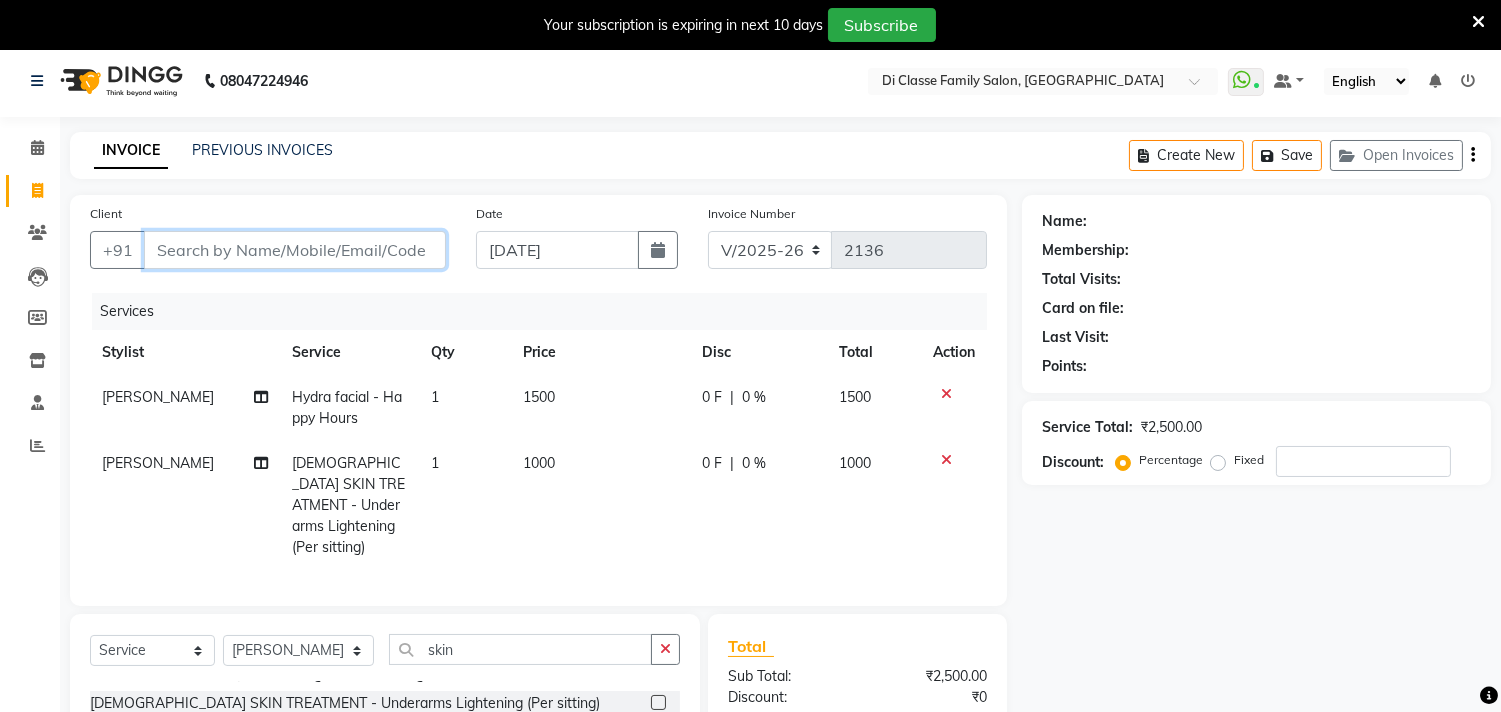 type on "r" 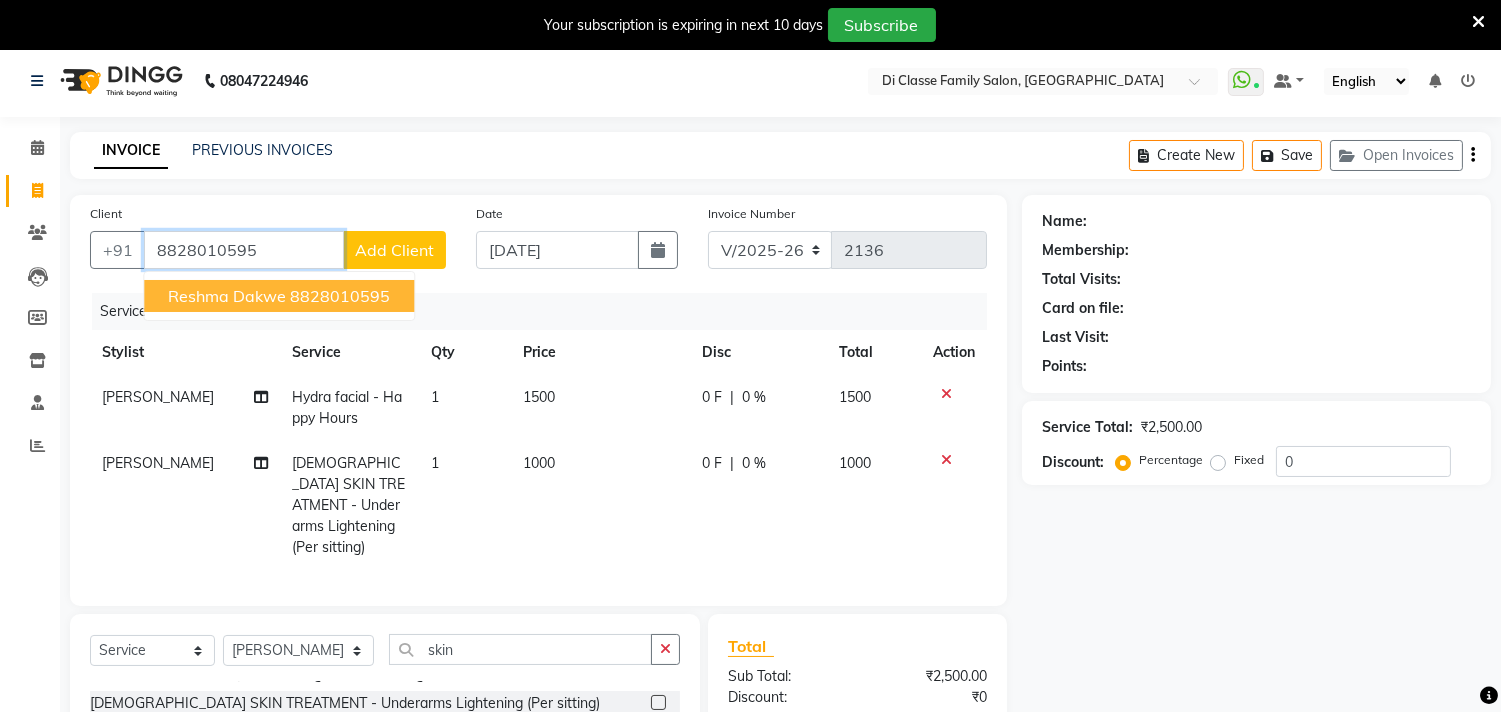 type on "8828010595" 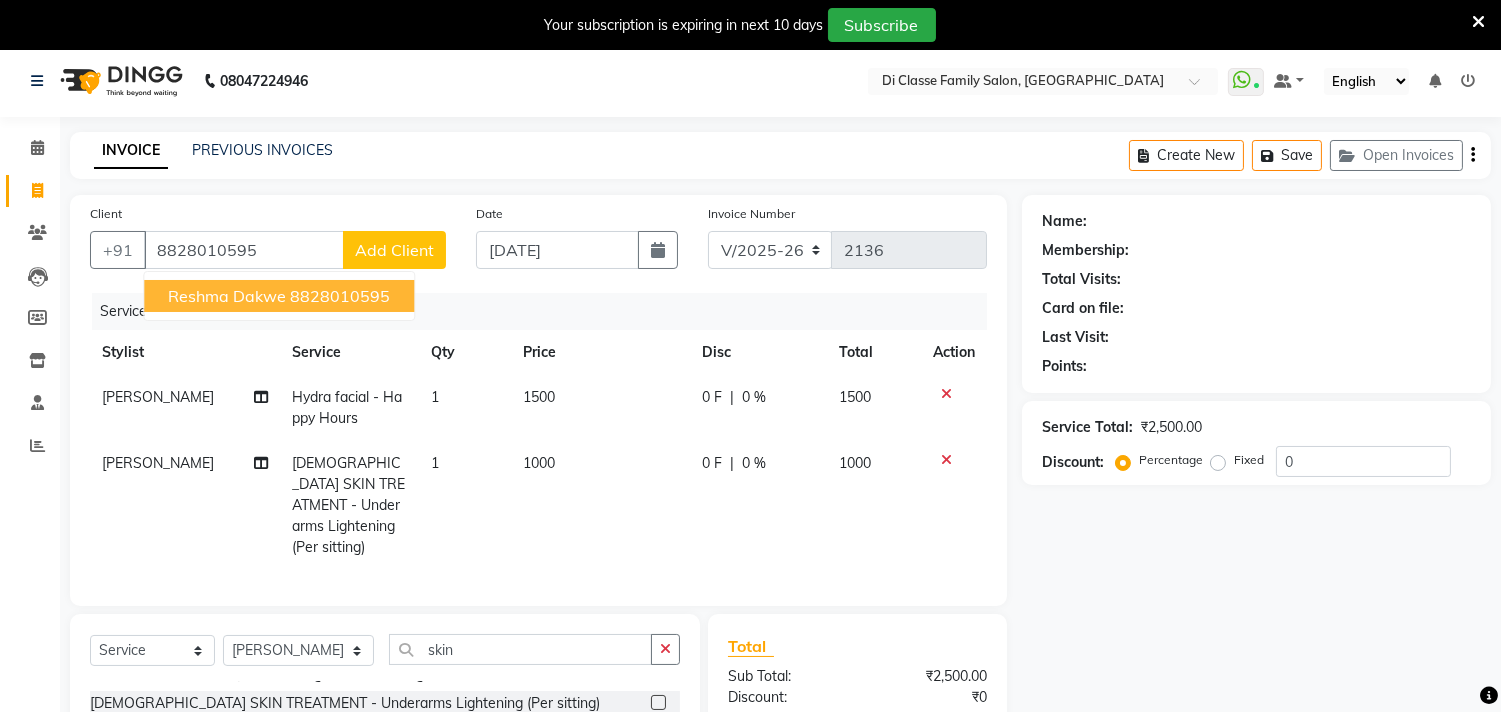 select on "1: Object" 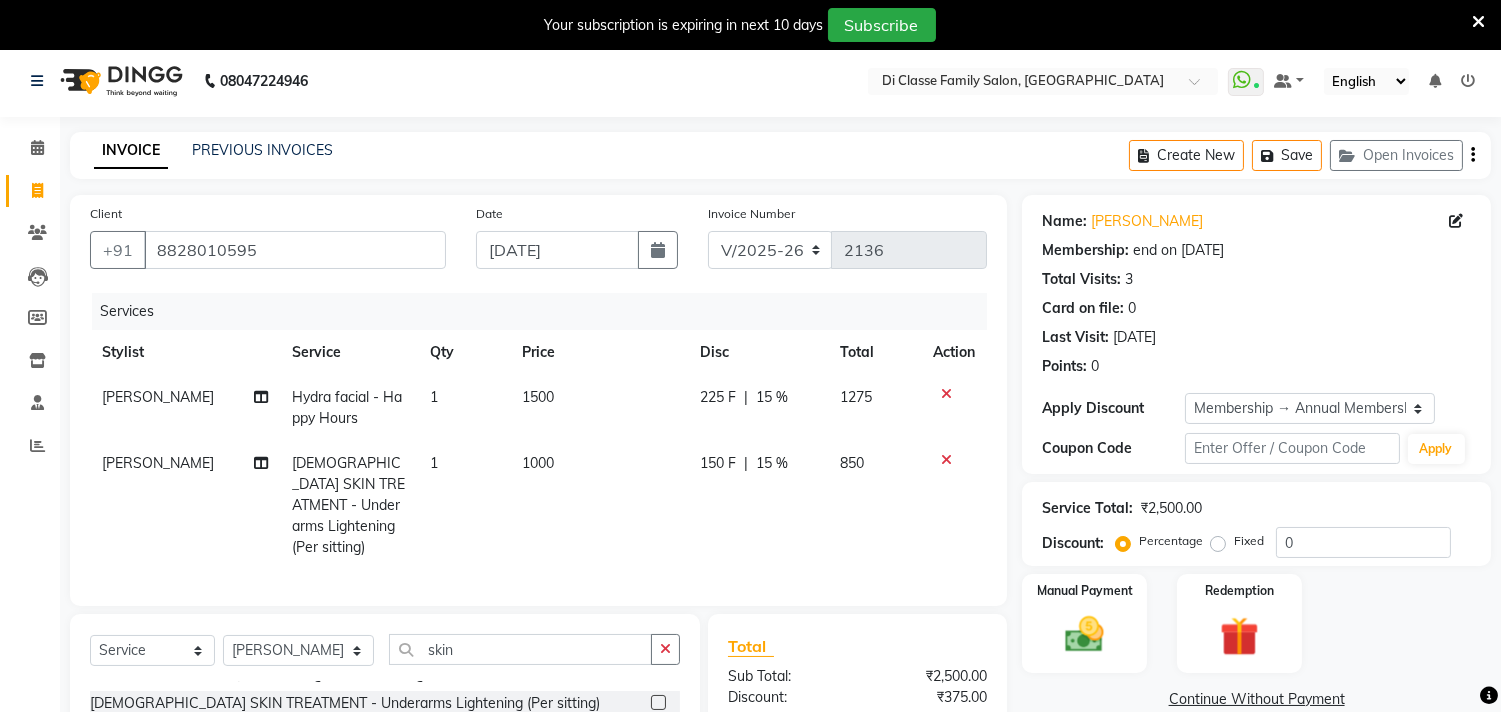 type on "15" 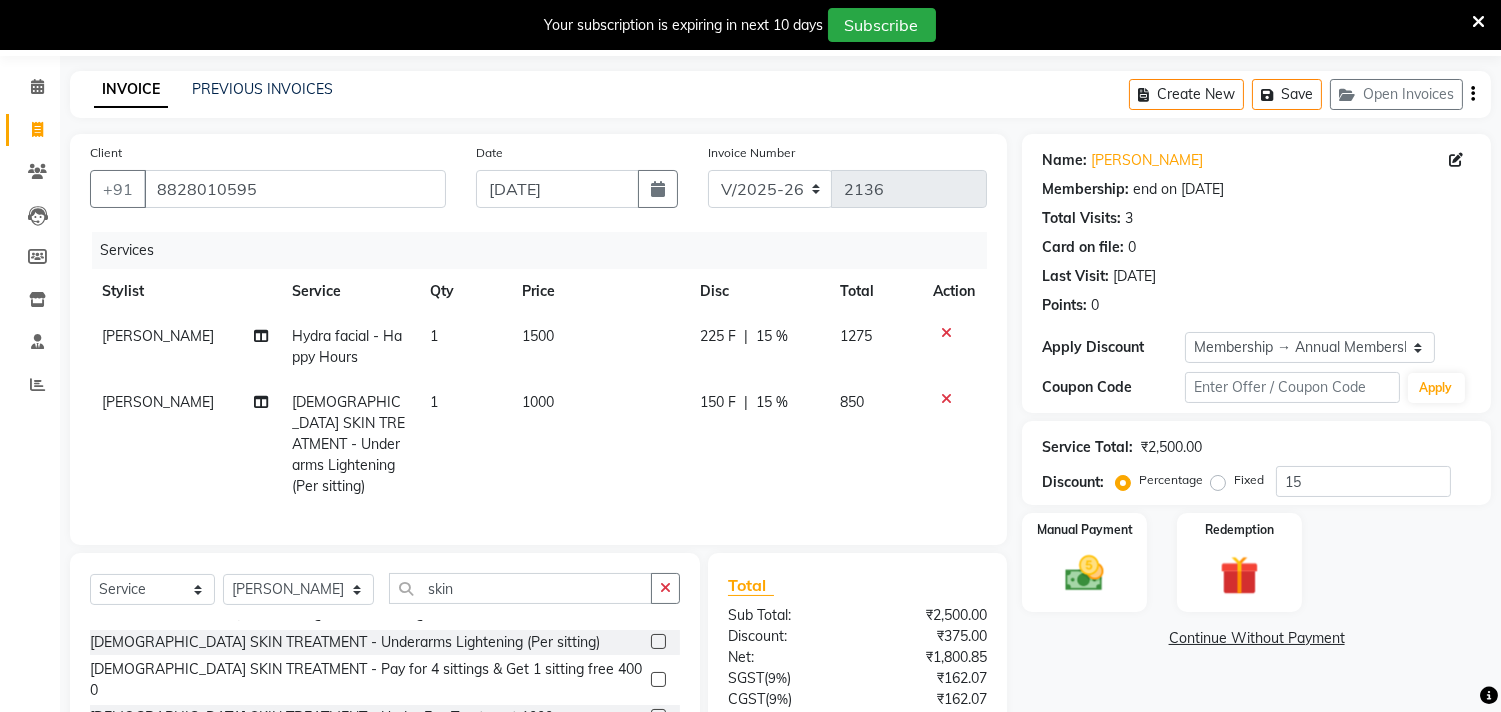 scroll, scrollTop: 116, scrollLeft: 0, axis: vertical 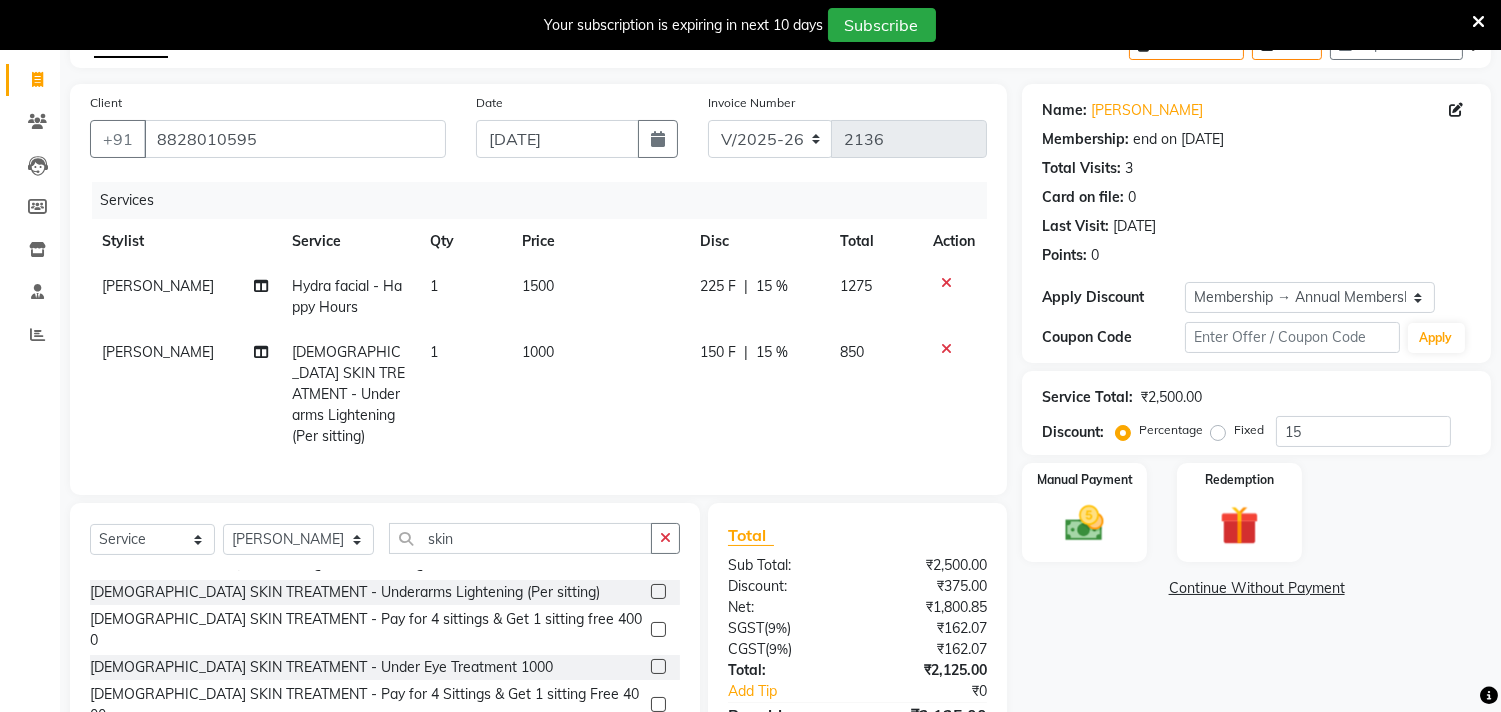 click on "1000" 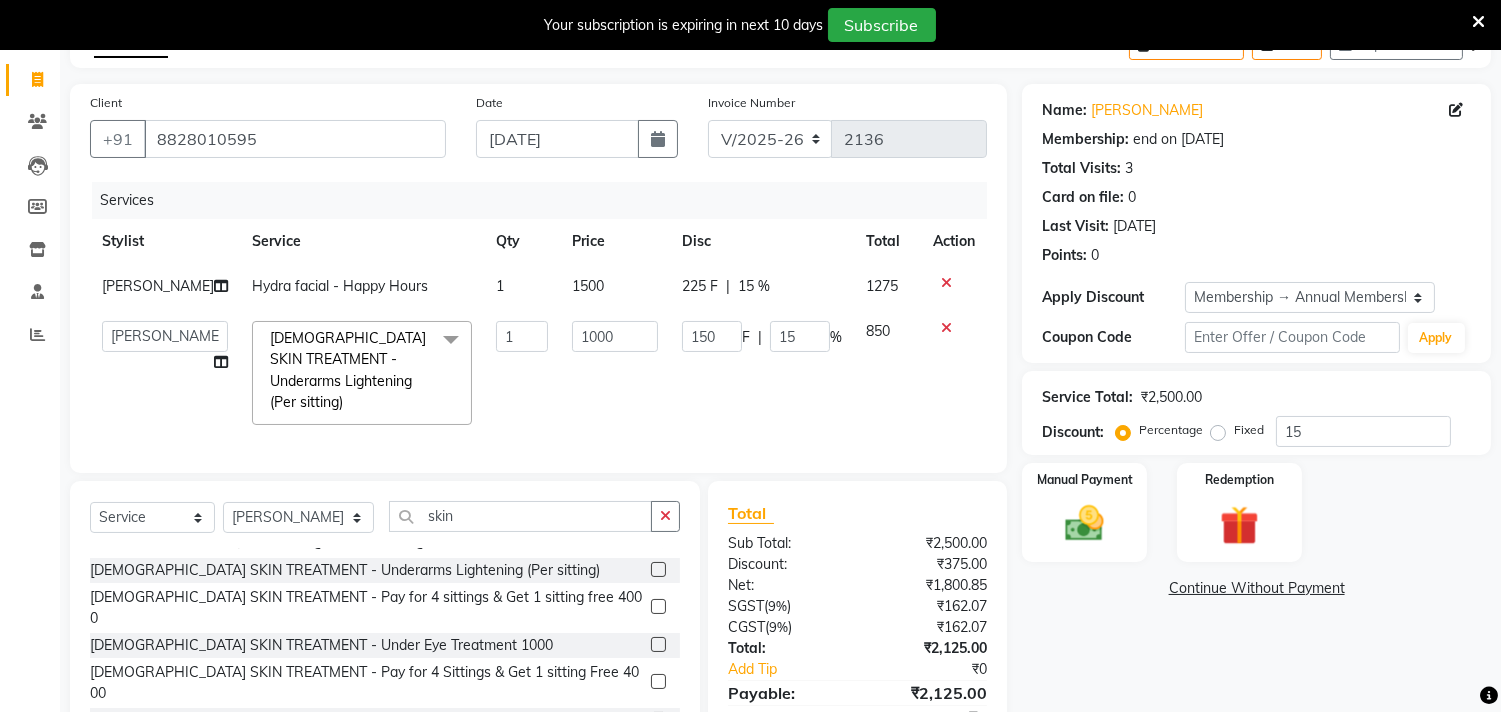 click on "225 F | 15 %" 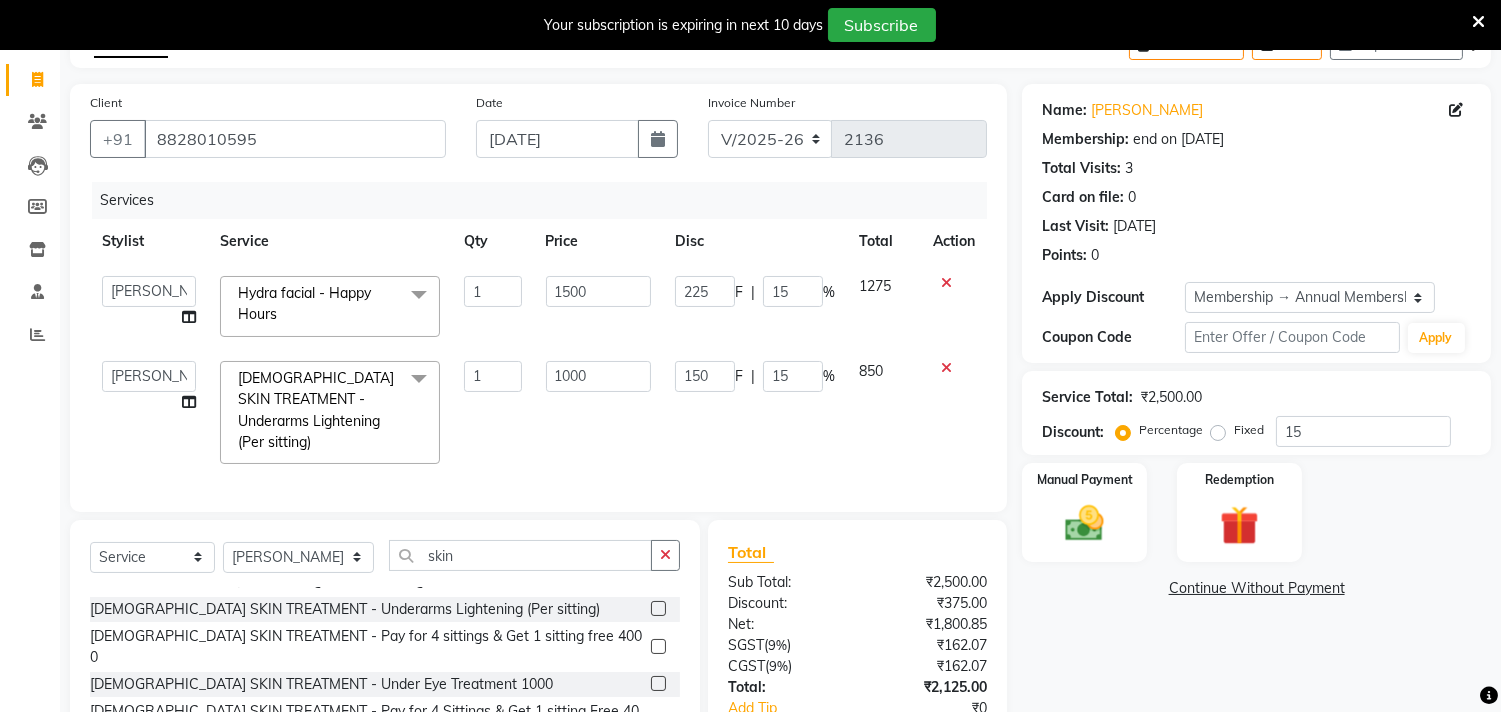click on "225" 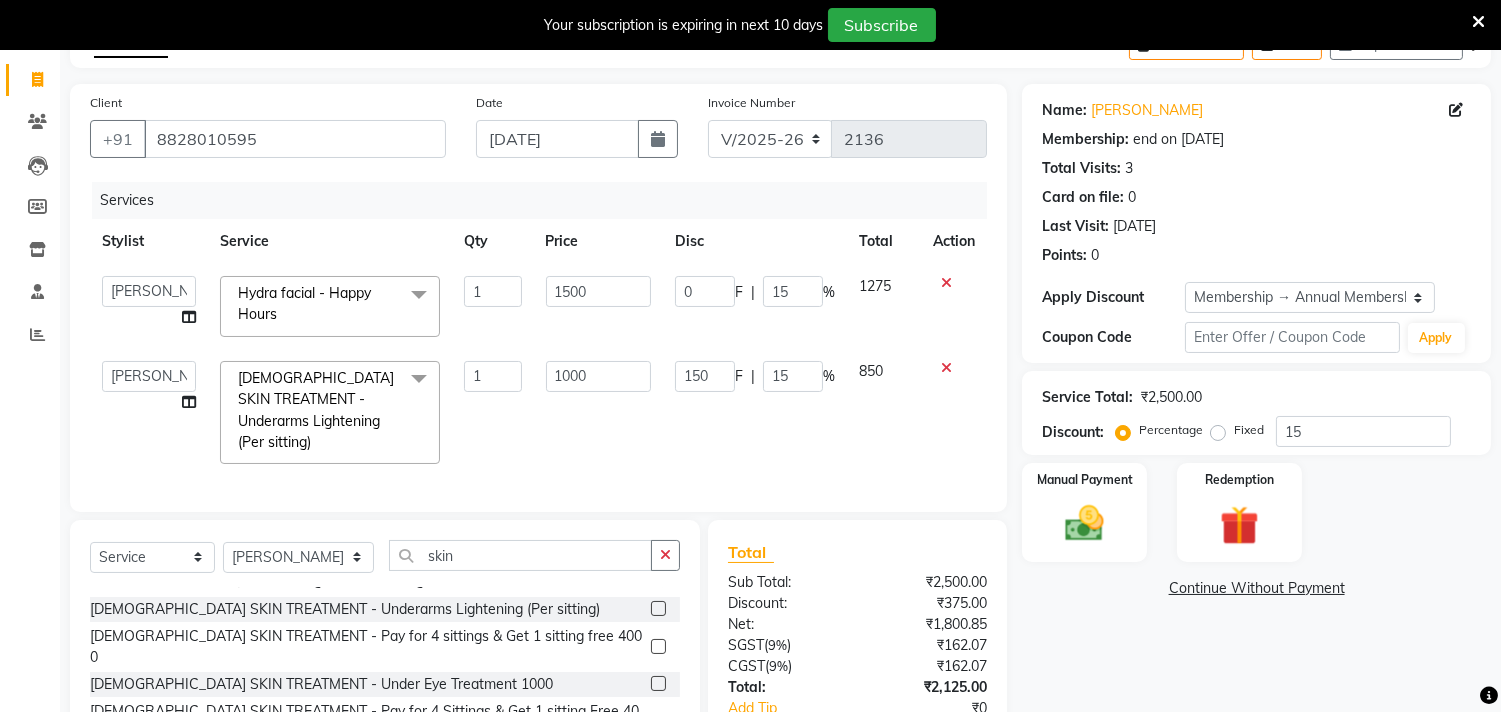 click on "Disc" 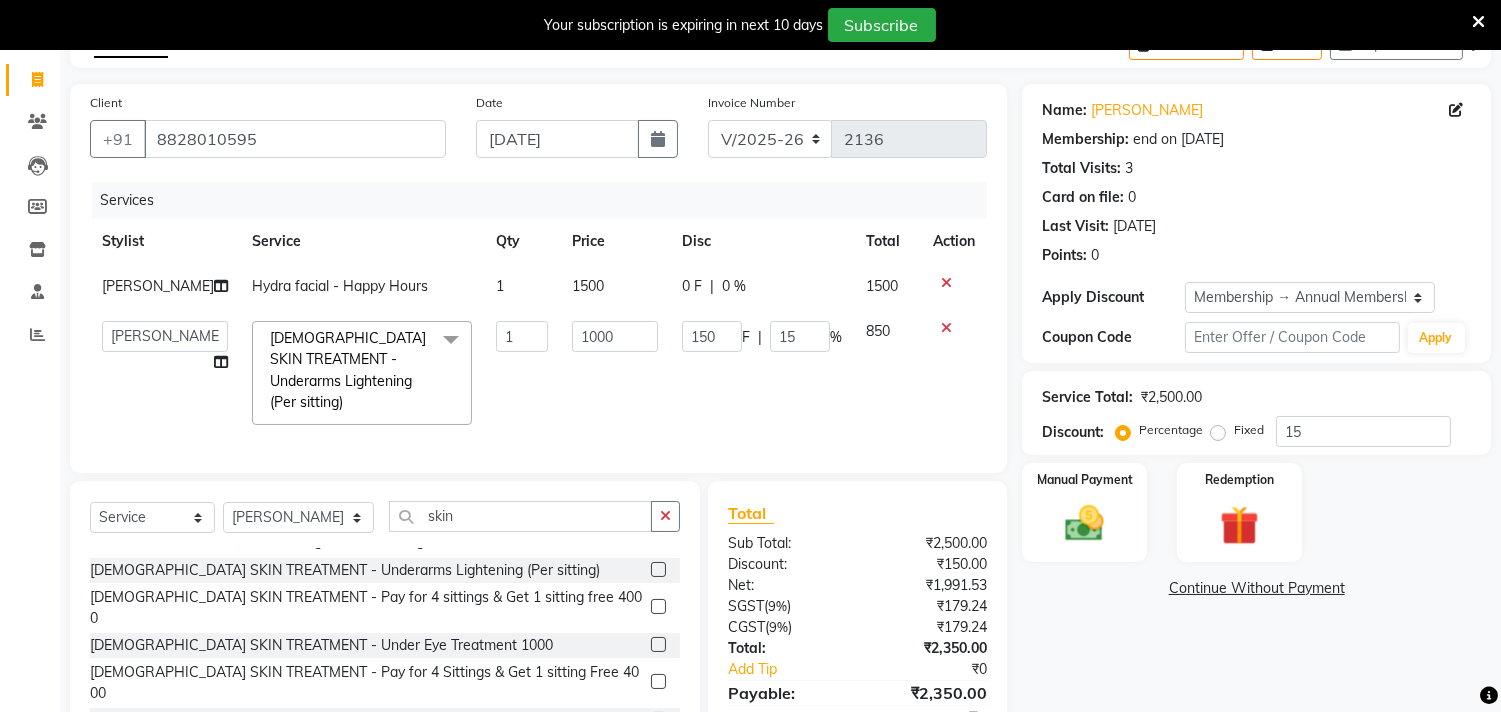 click on "150 F | 15 %" 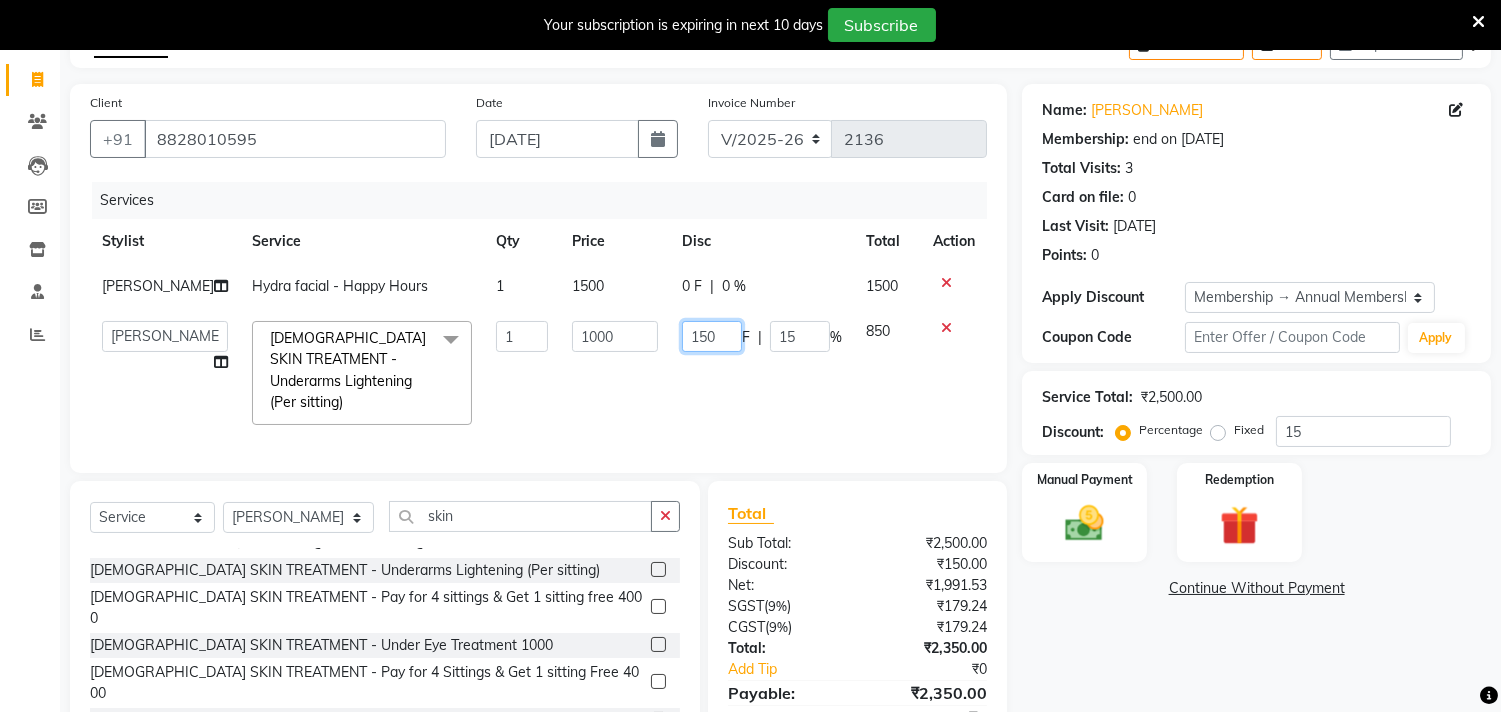 click on "150" 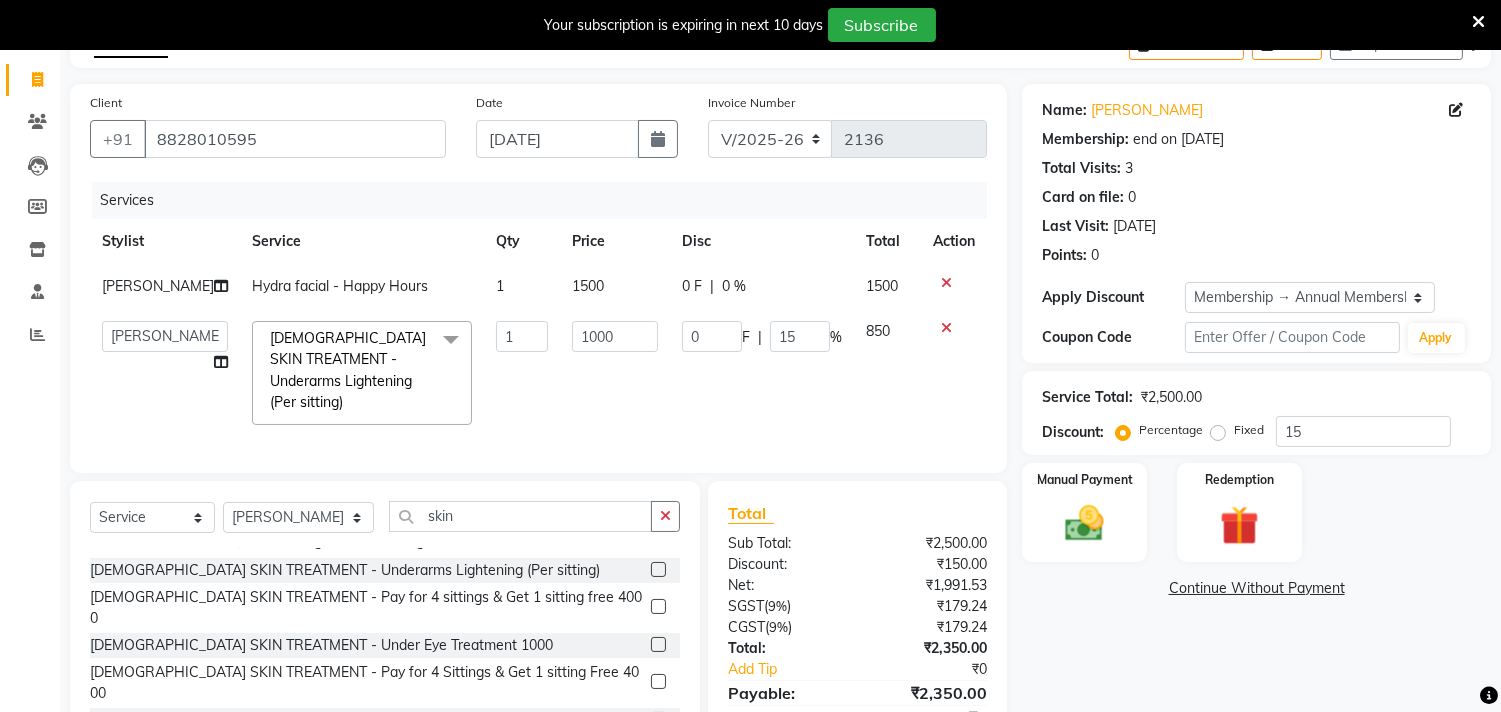 click on "0 F | 15 %" 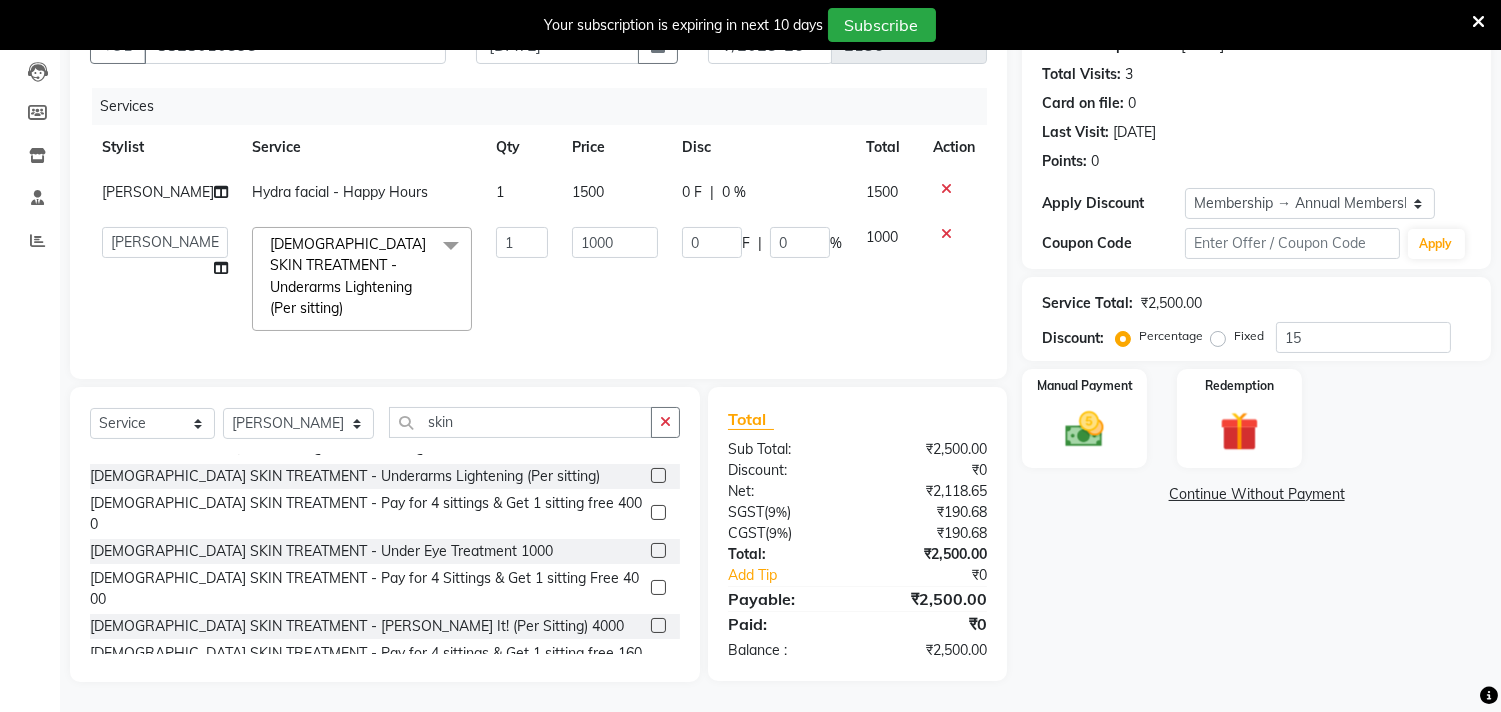 scroll, scrollTop: 247, scrollLeft: 0, axis: vertical 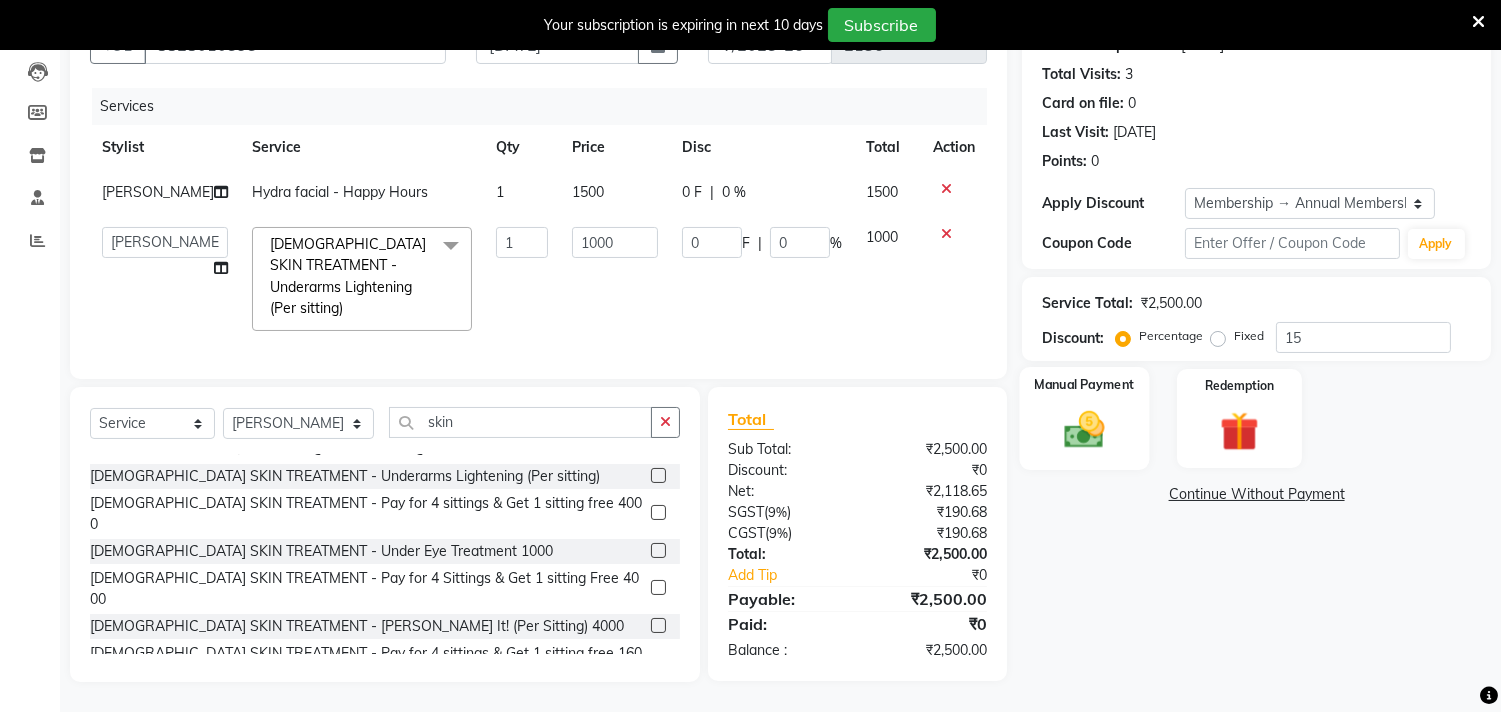drag, startPoint x: 1093, startPoint y: 381, endPoint x: 1195, endPoint y: 430, distance: 113.15918 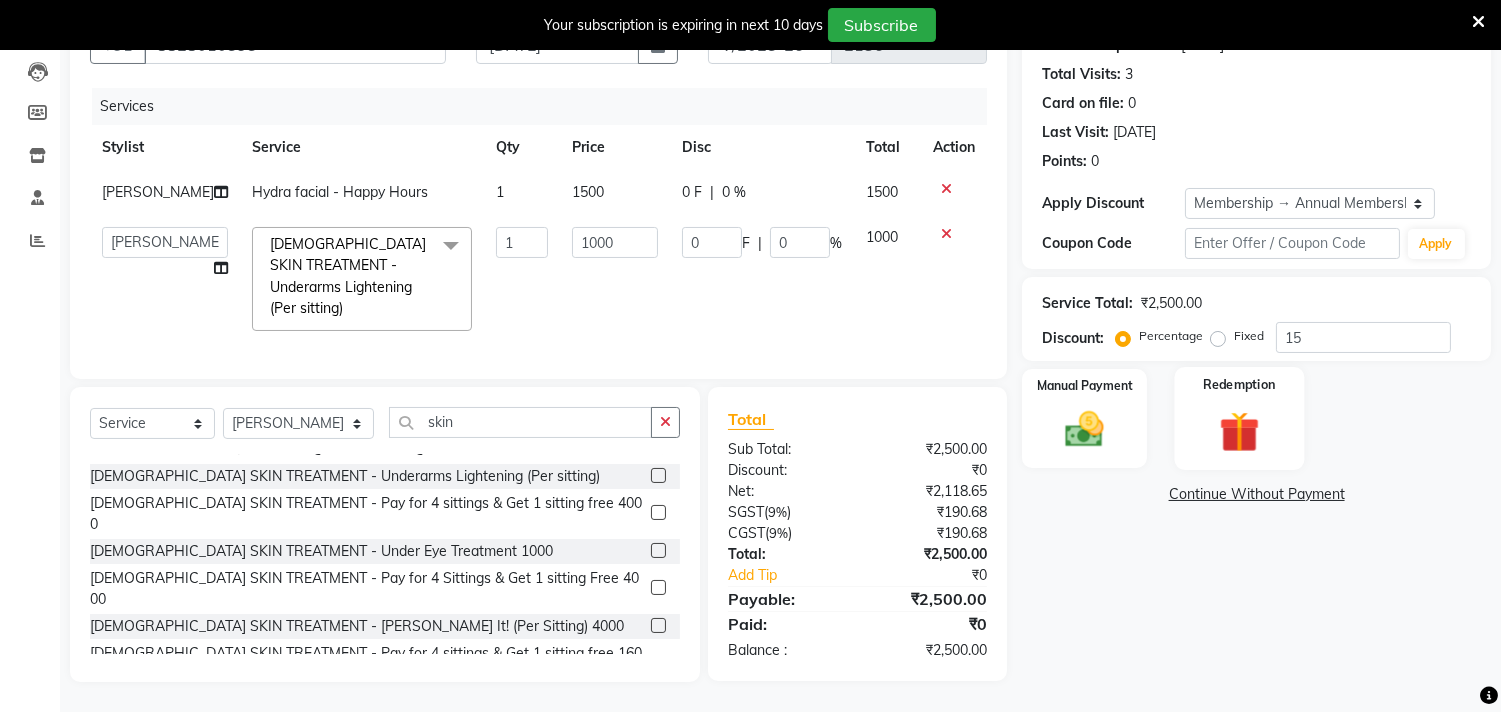 click 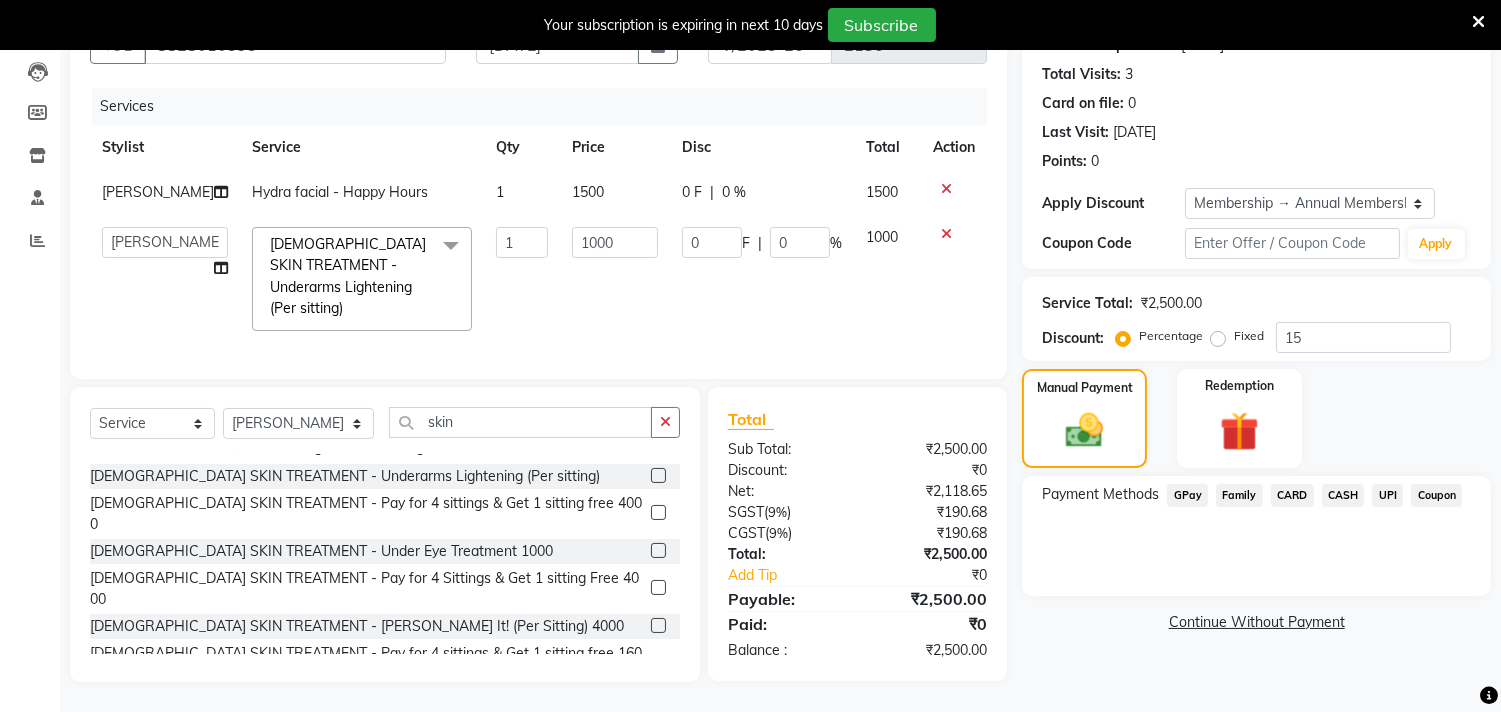 click on "UPI" 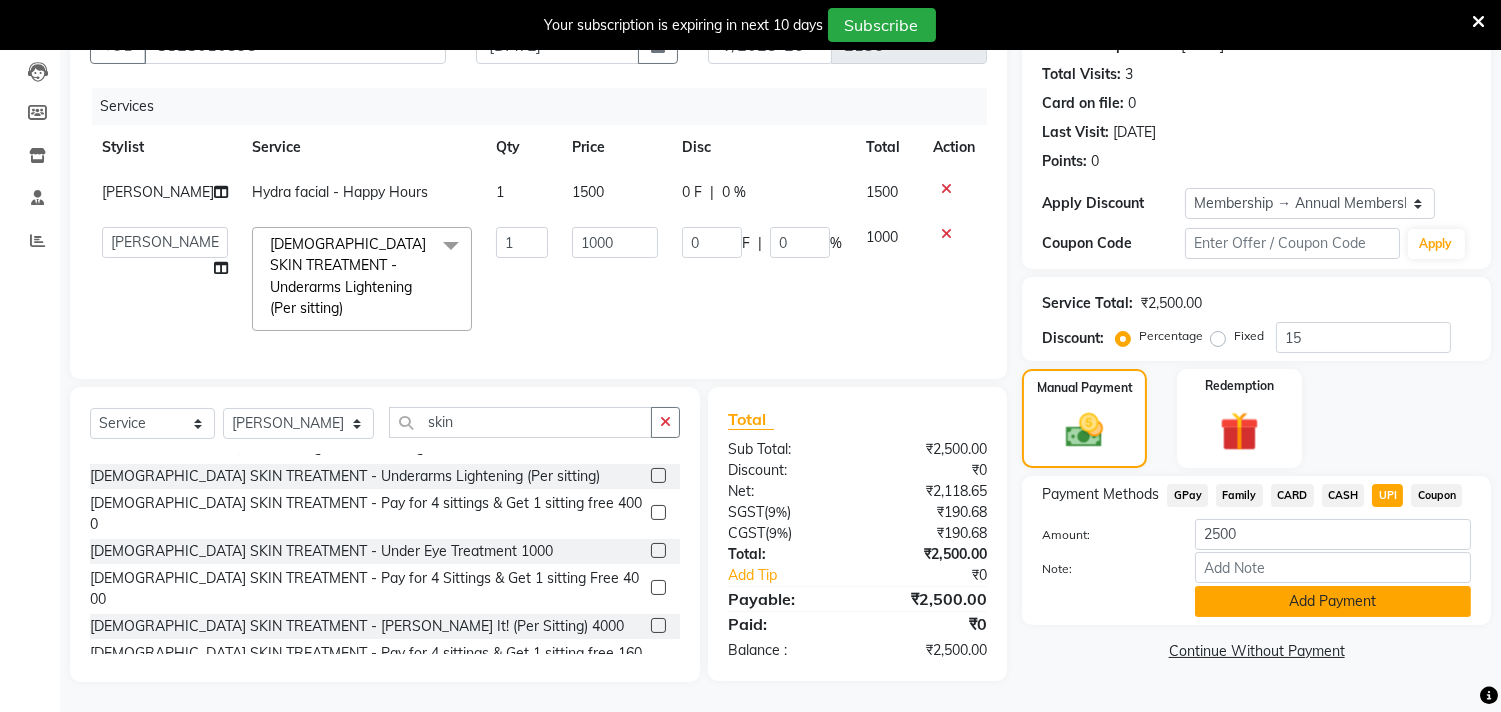 click on "Add Payment" 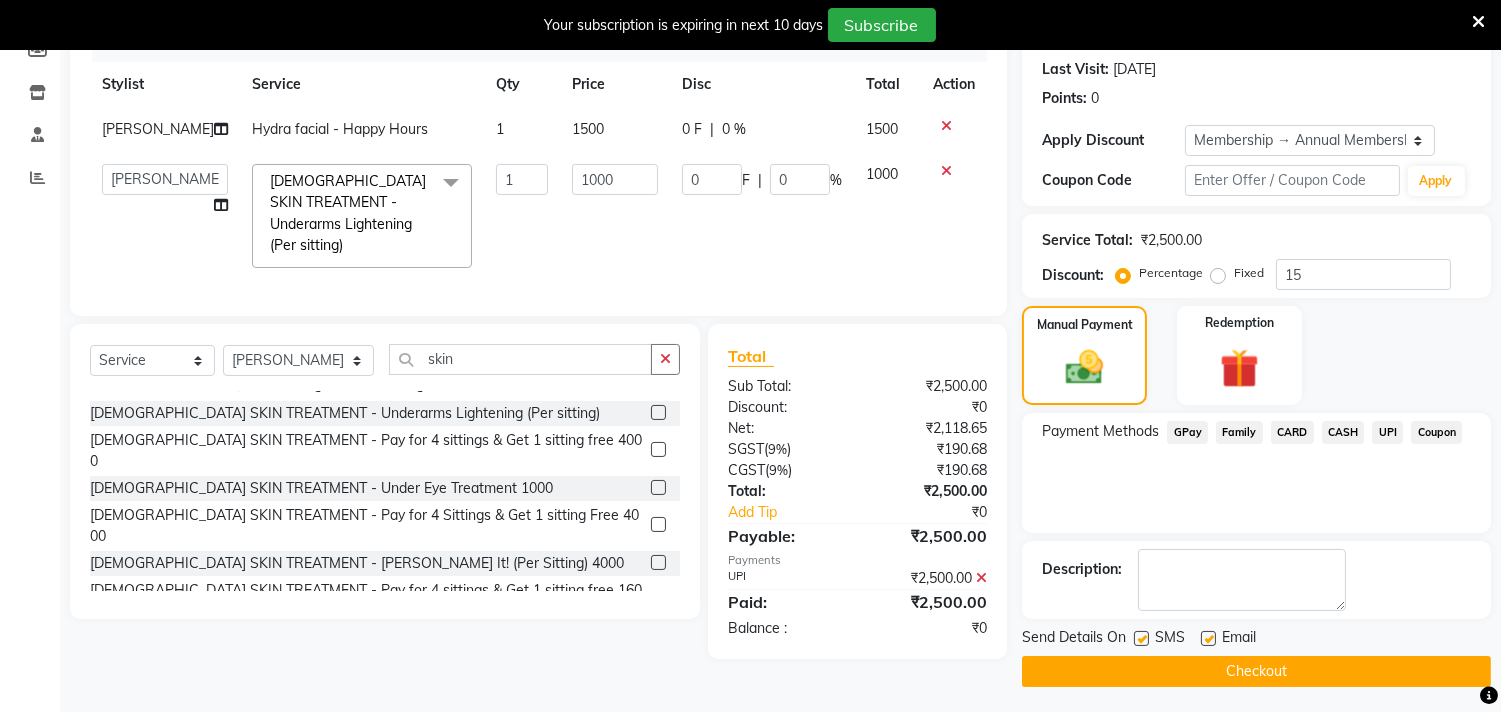 scroll, scrollTop: 287, scrollLeft: 0, axis: vertical 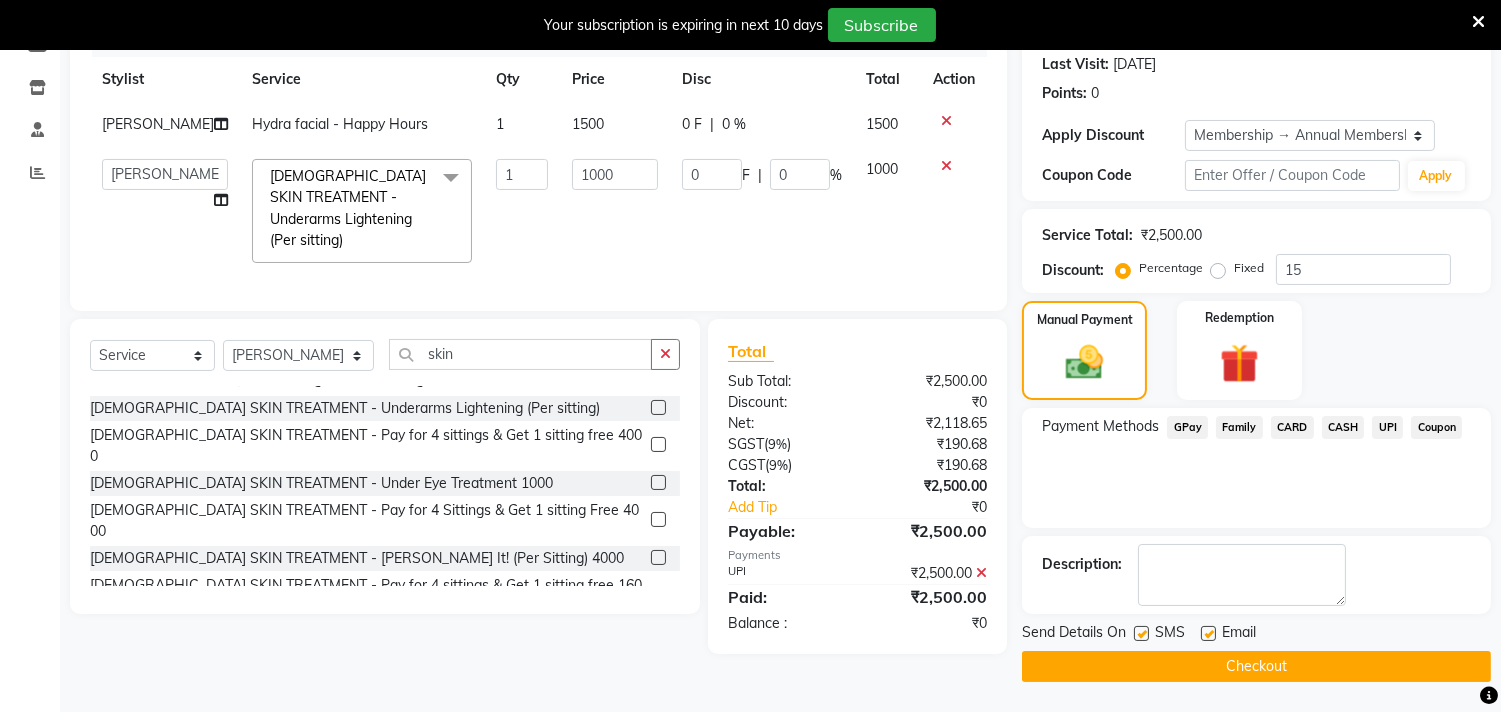 click on "Checkout" 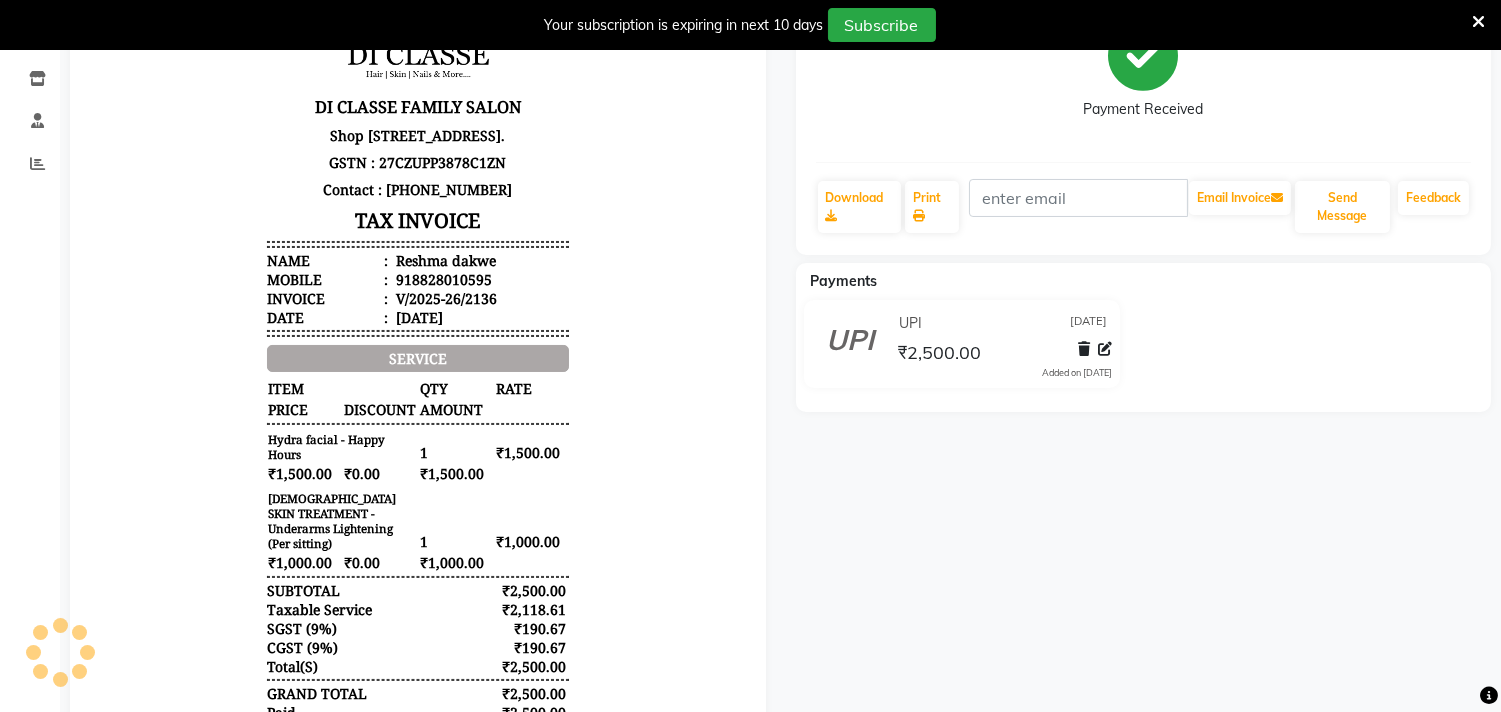 scroll, scrollTop: 0, scrollLeft: 0, axis: both 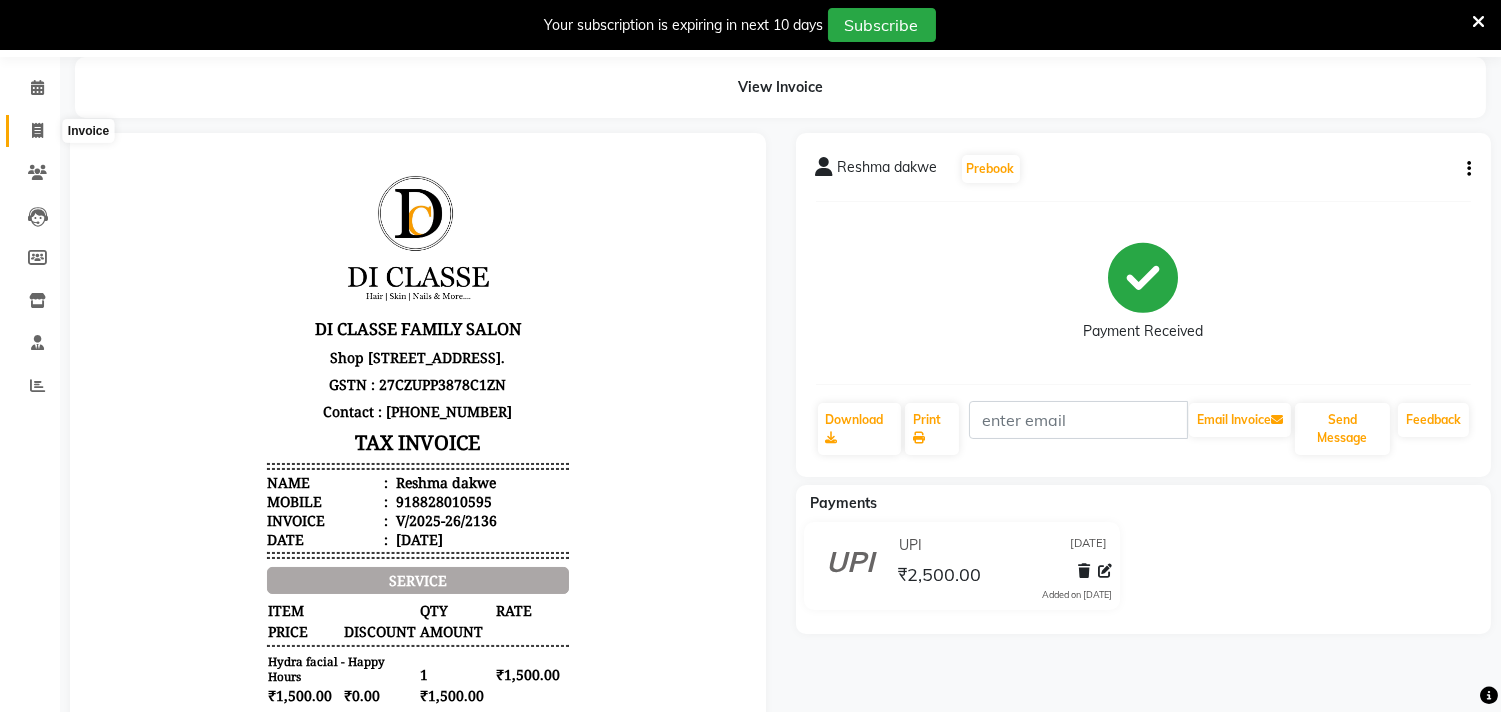 click 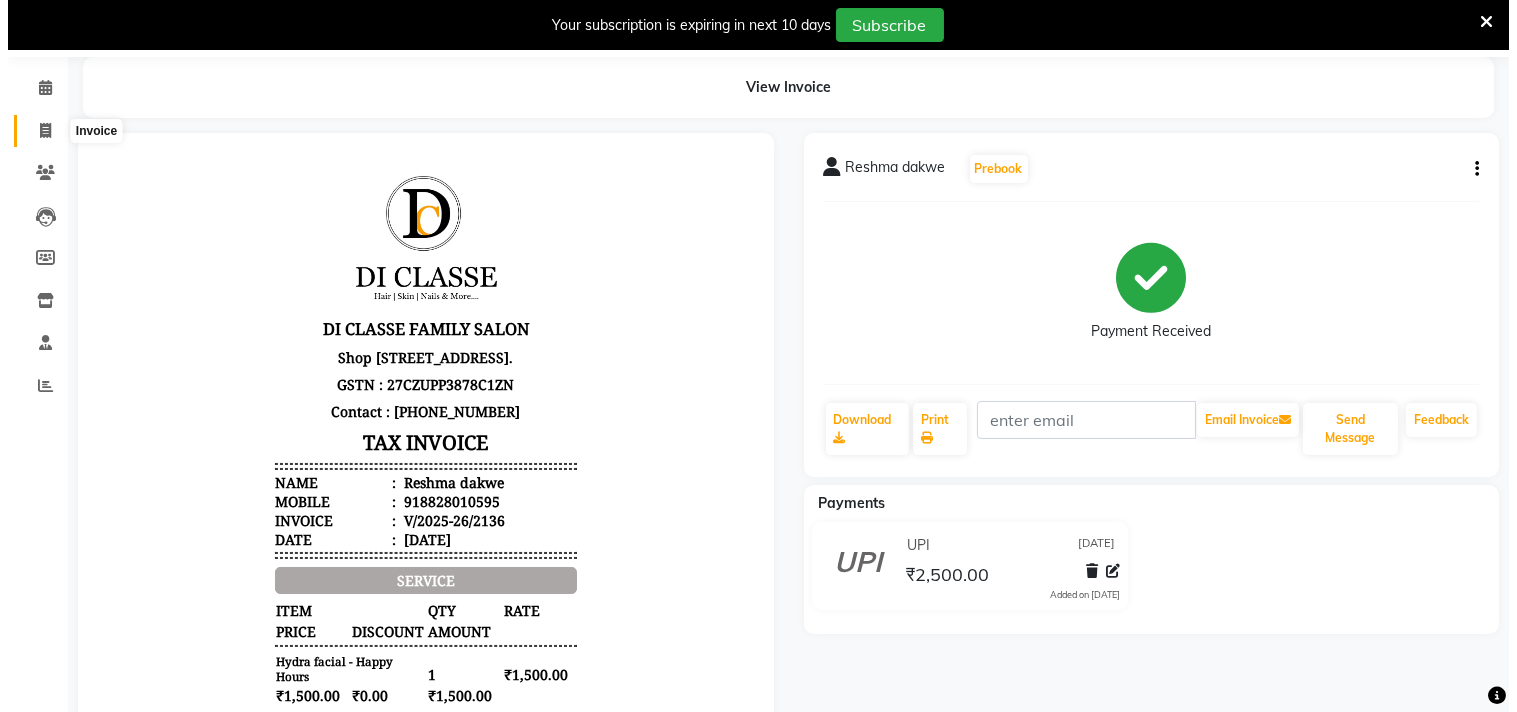 scroll, scrollTop: 50, scrollLeft: 0, axis: vertical 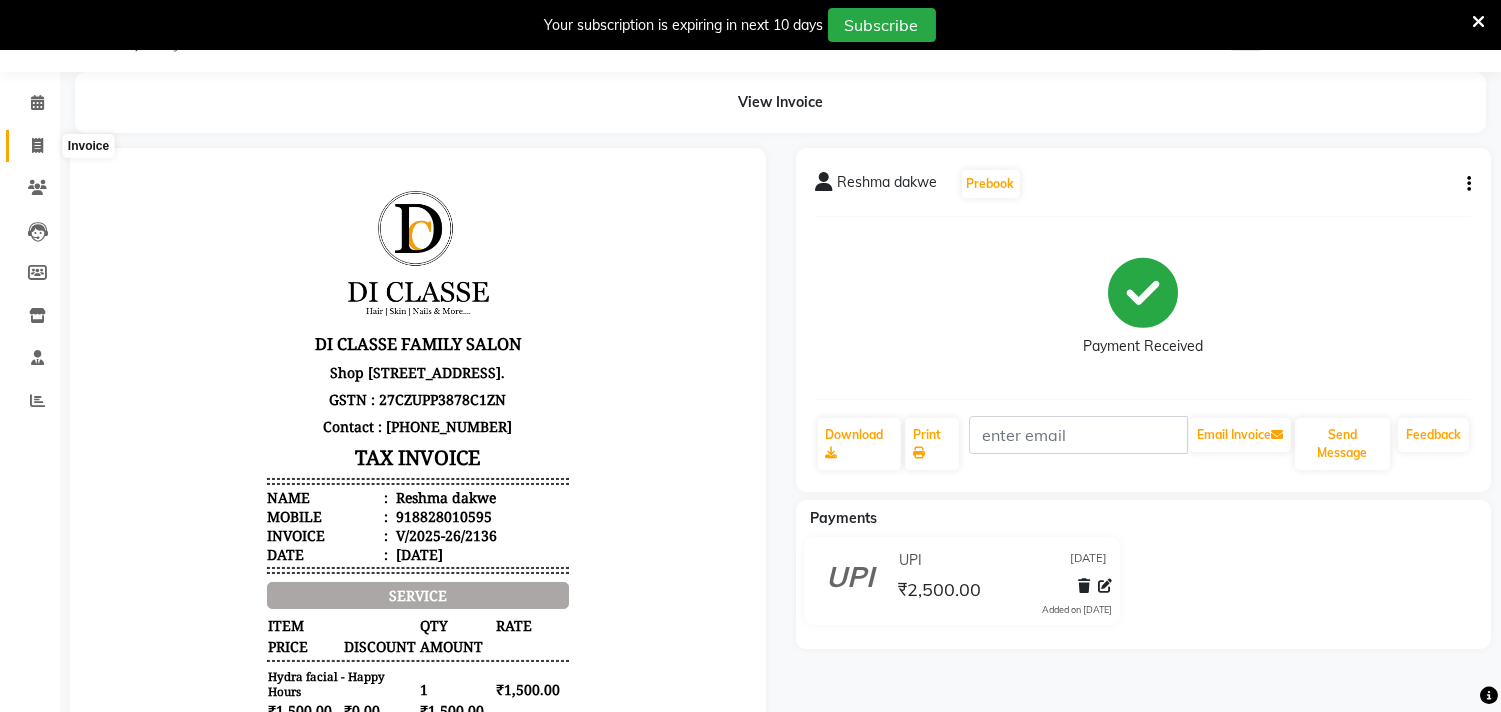 select on "4704" 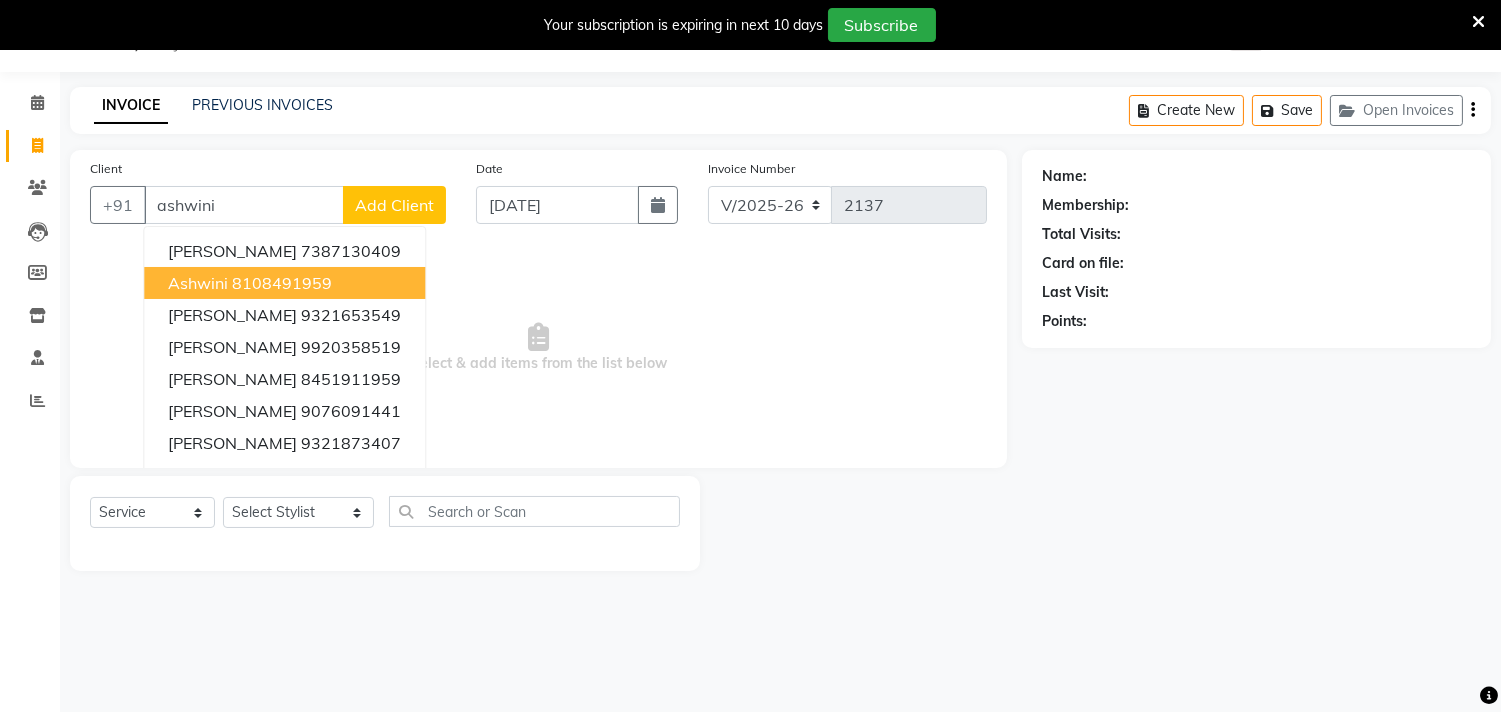 click on "8108491959" at bounding box center [282, 283] 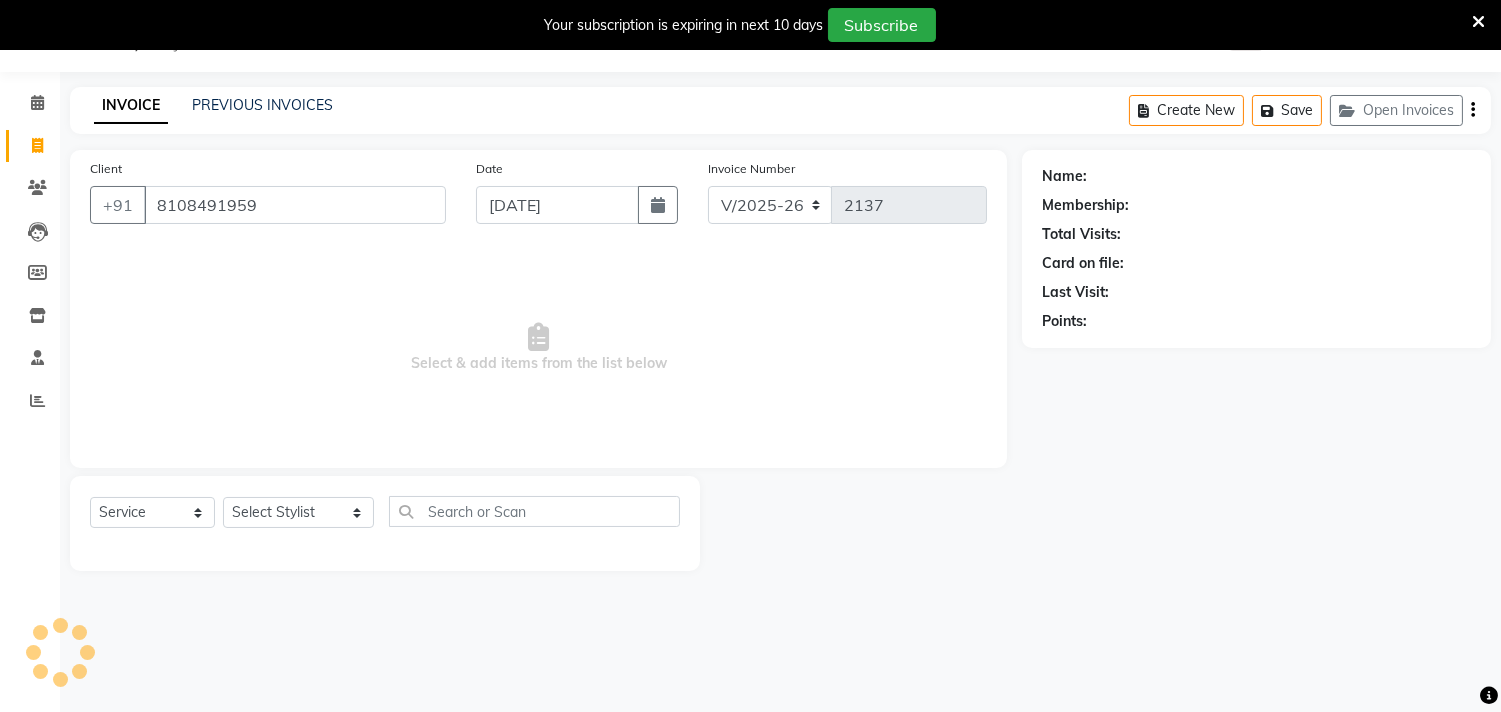 type on "8108491959" 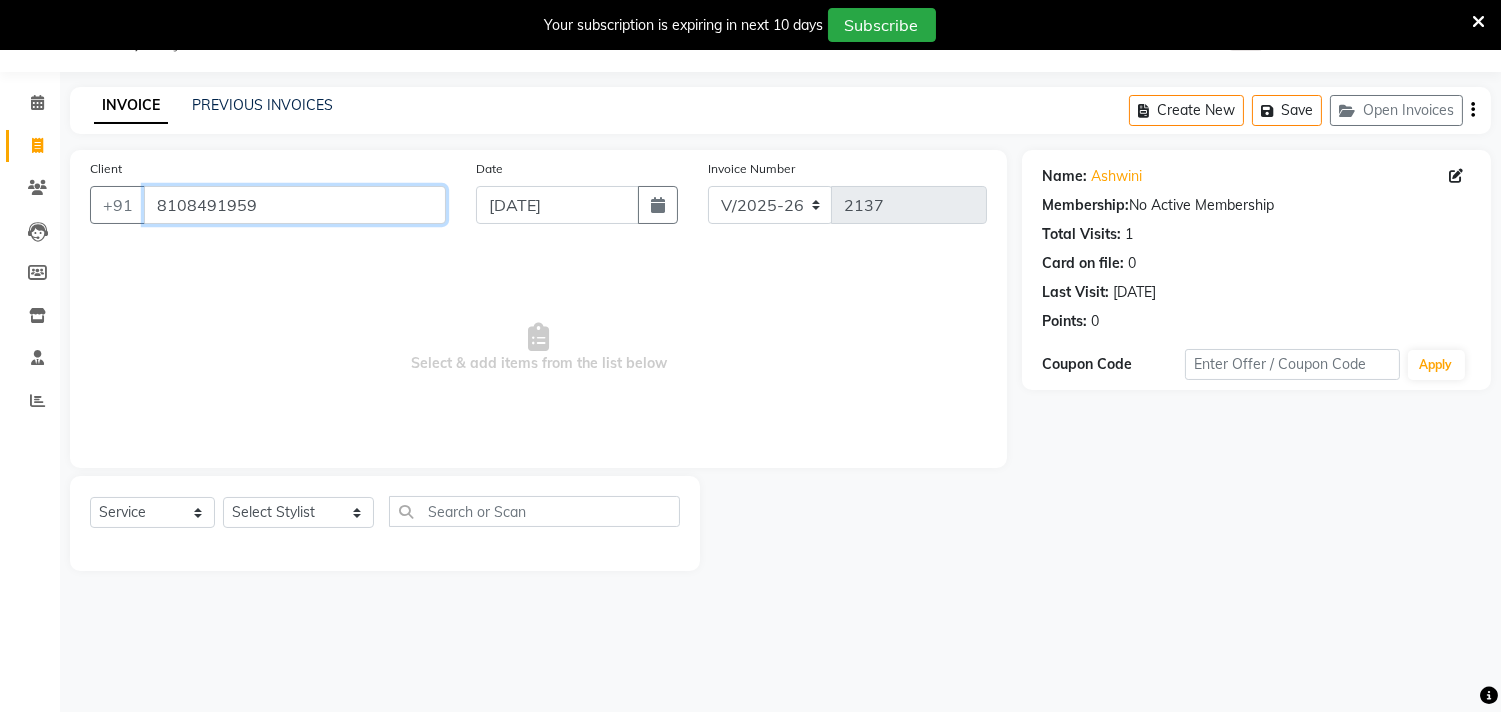 click on "8108491959" at bounding box center (295, 205) 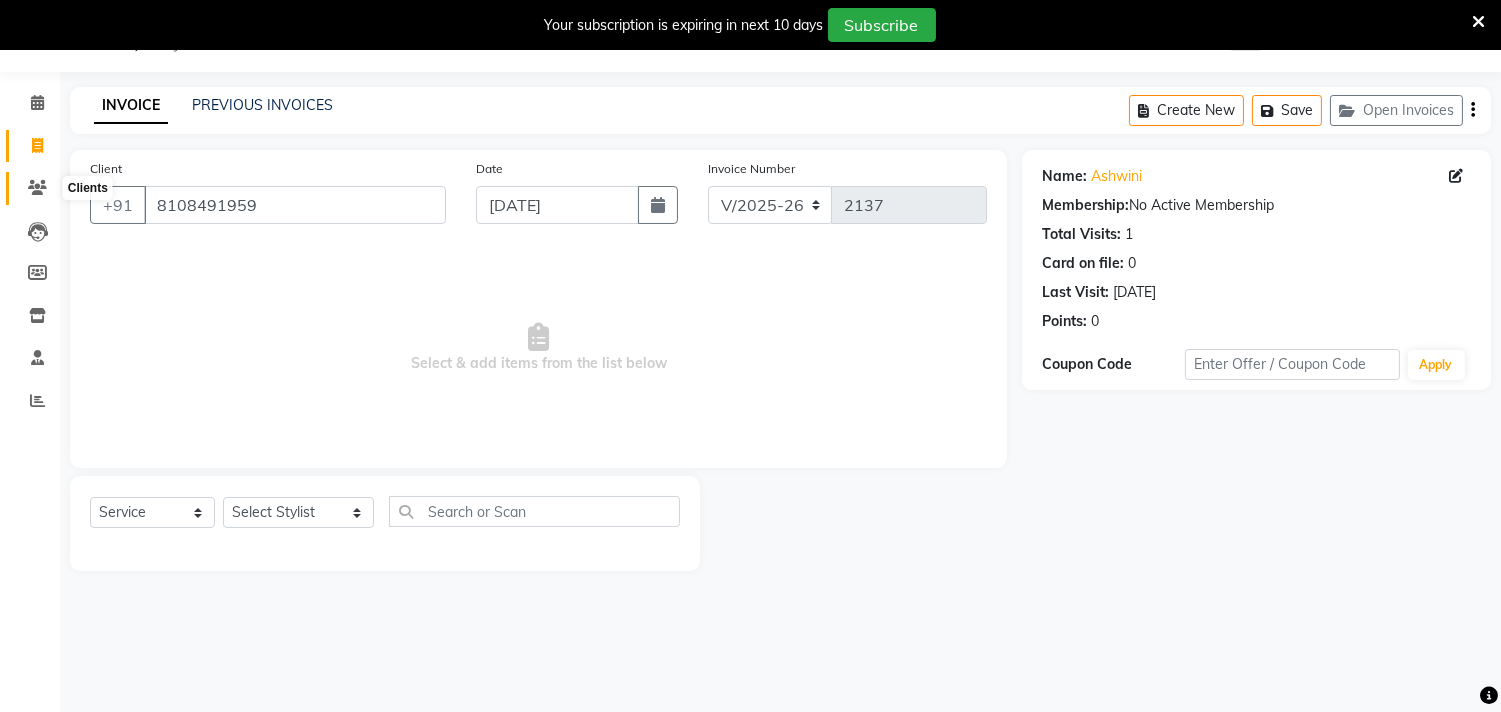 click 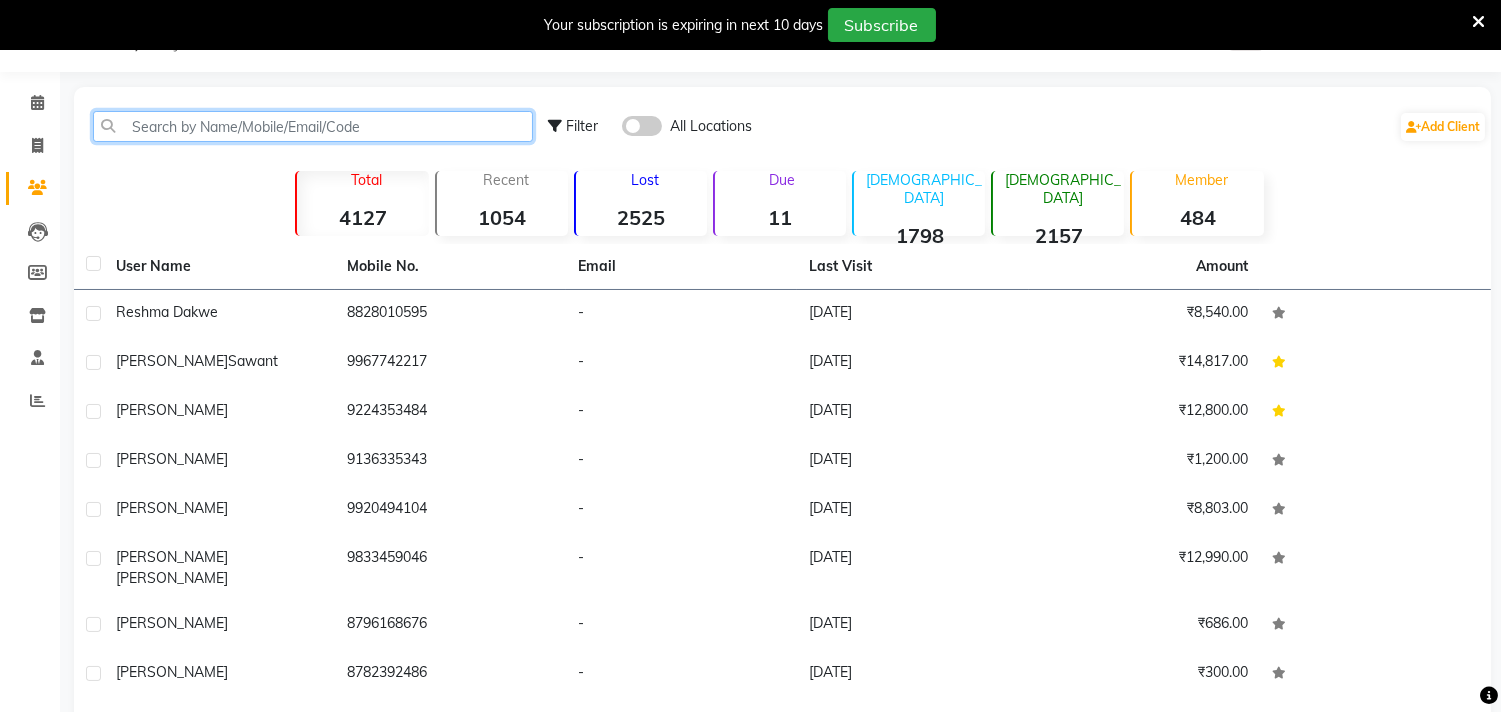 click 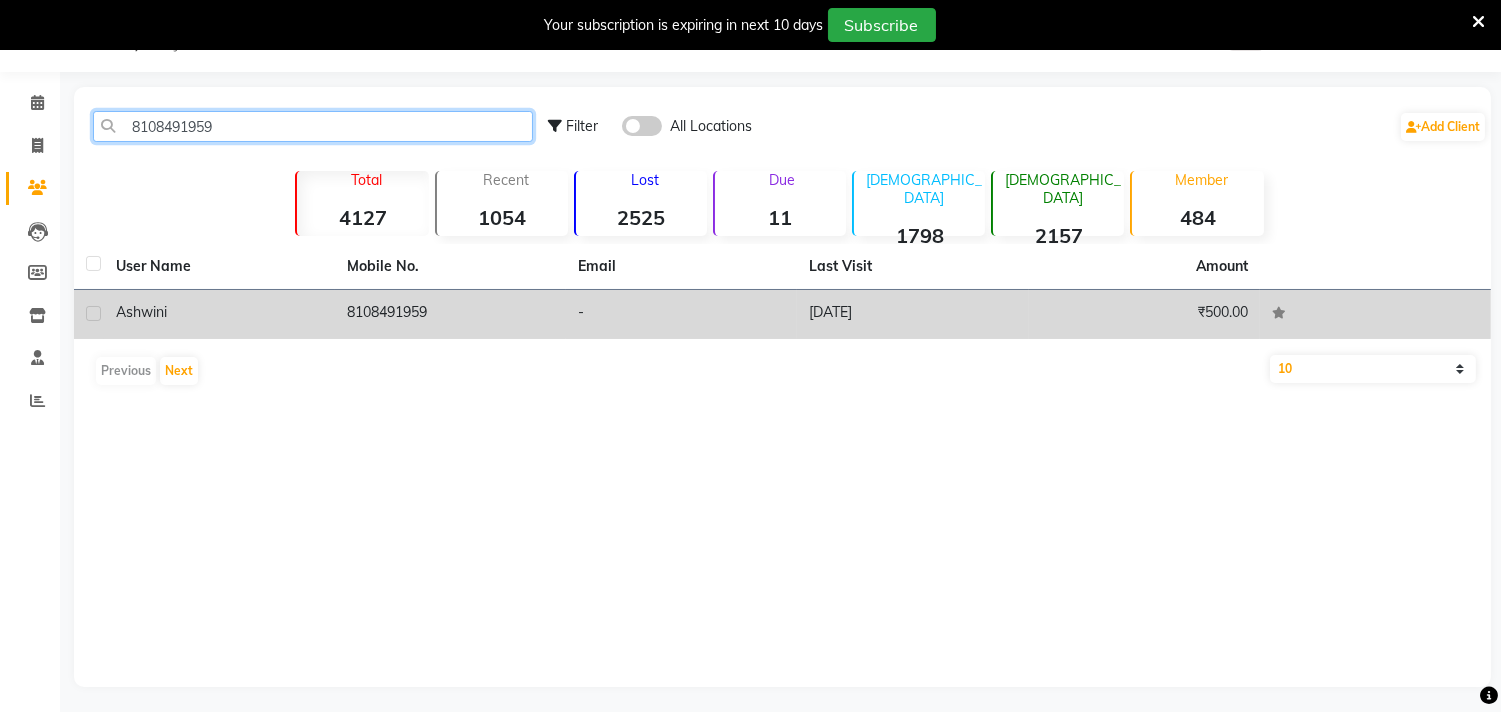 type on "8108491959" 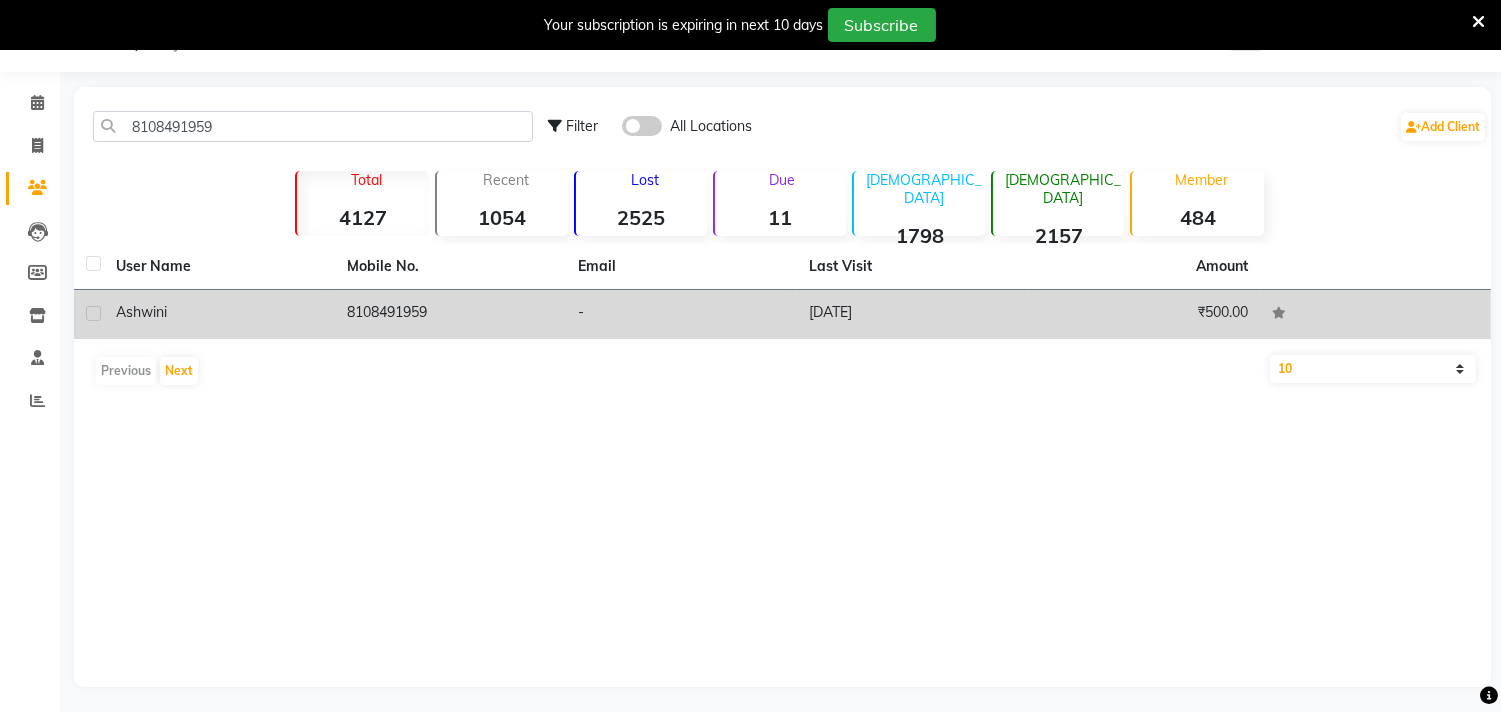click on "[DATE]" 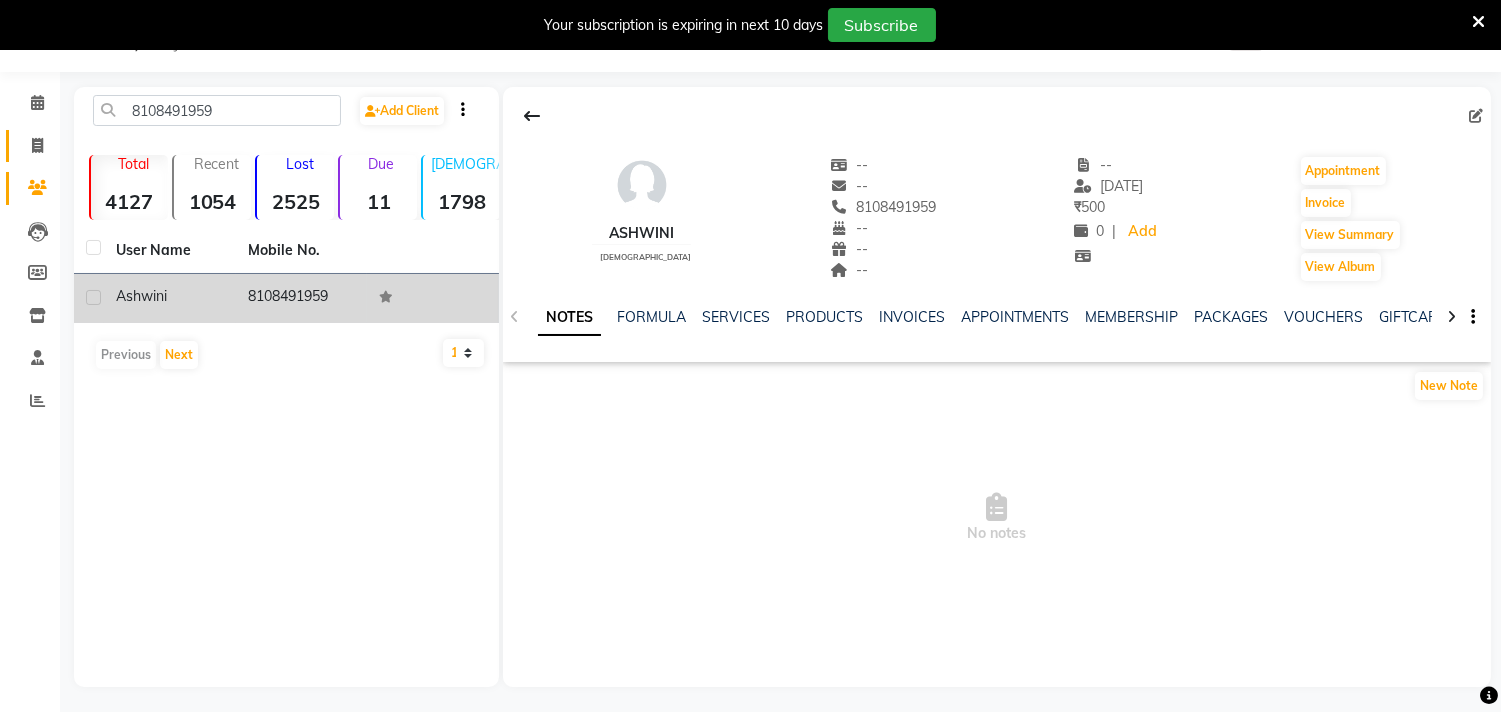 click 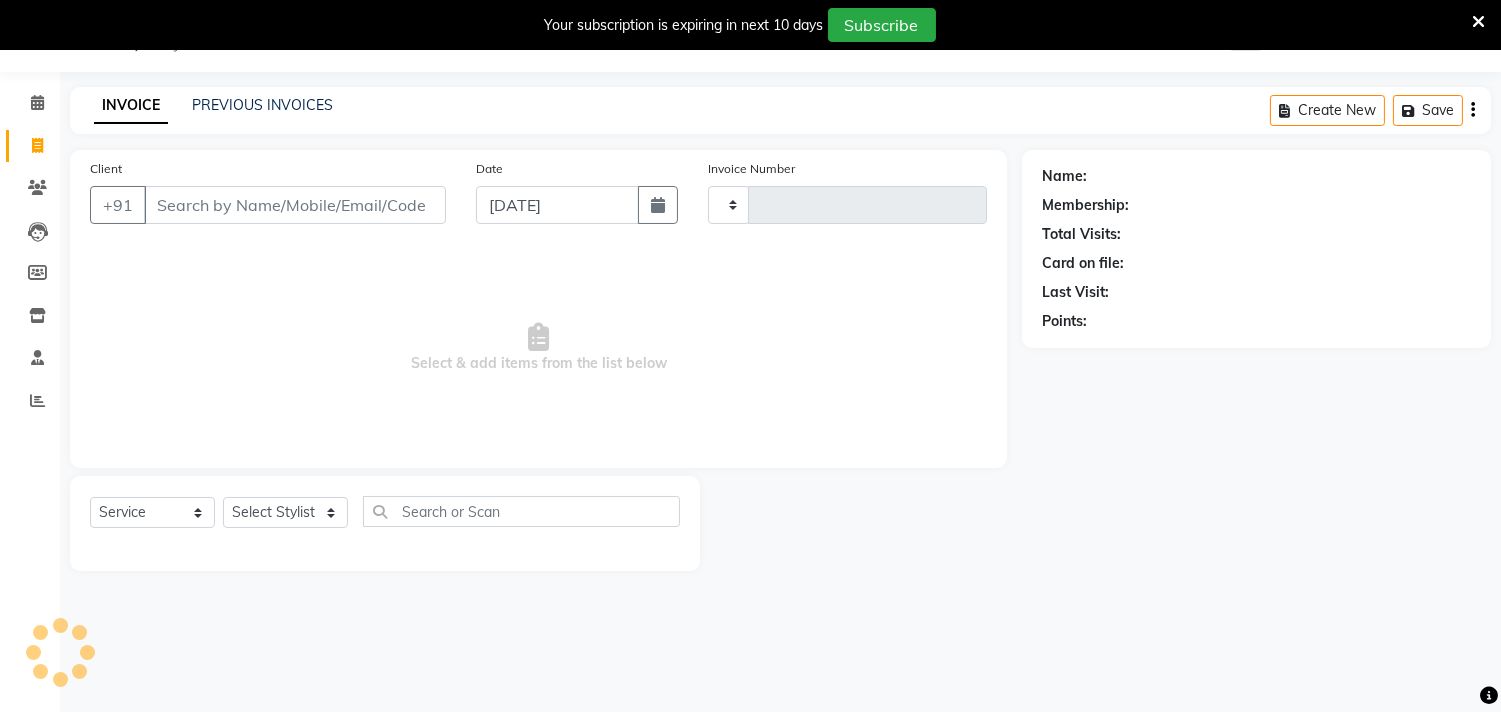 type on "2137" 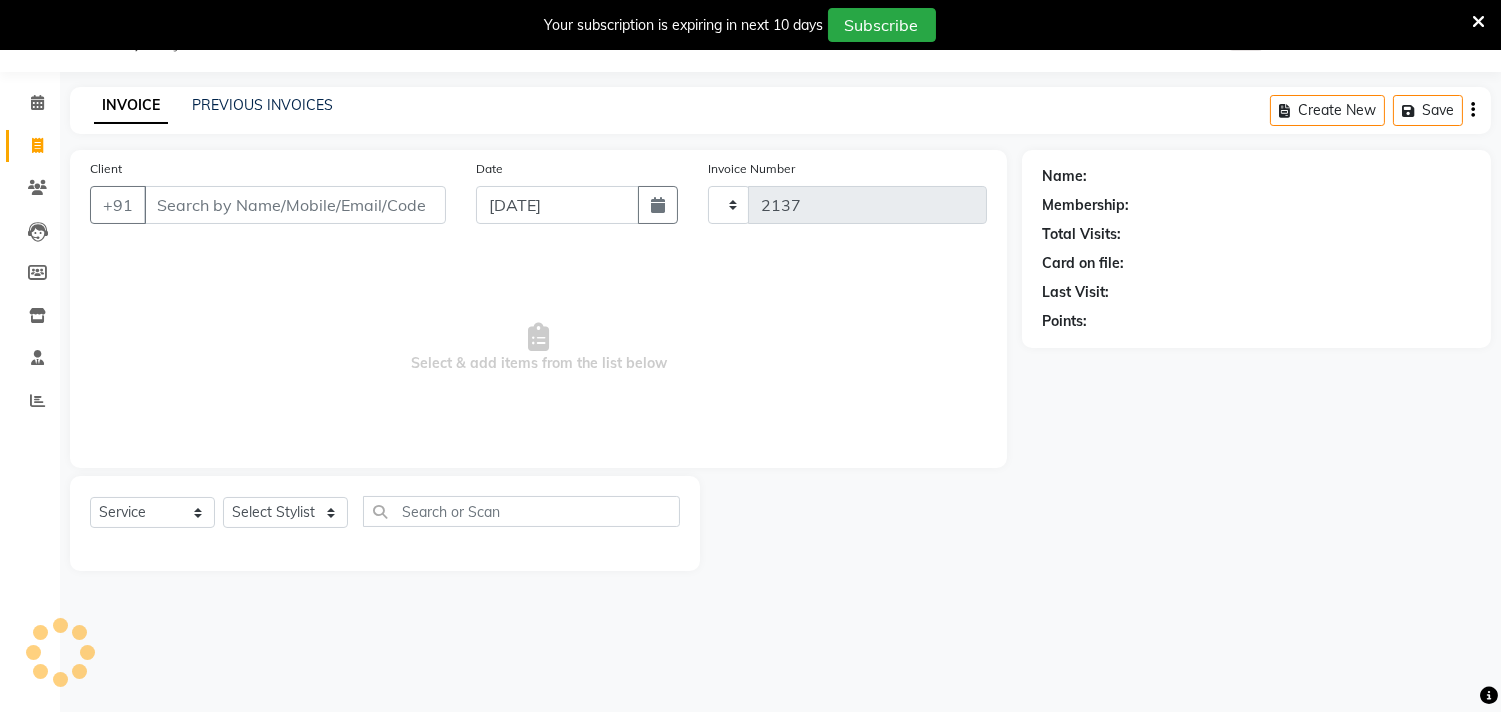 select on "4704" 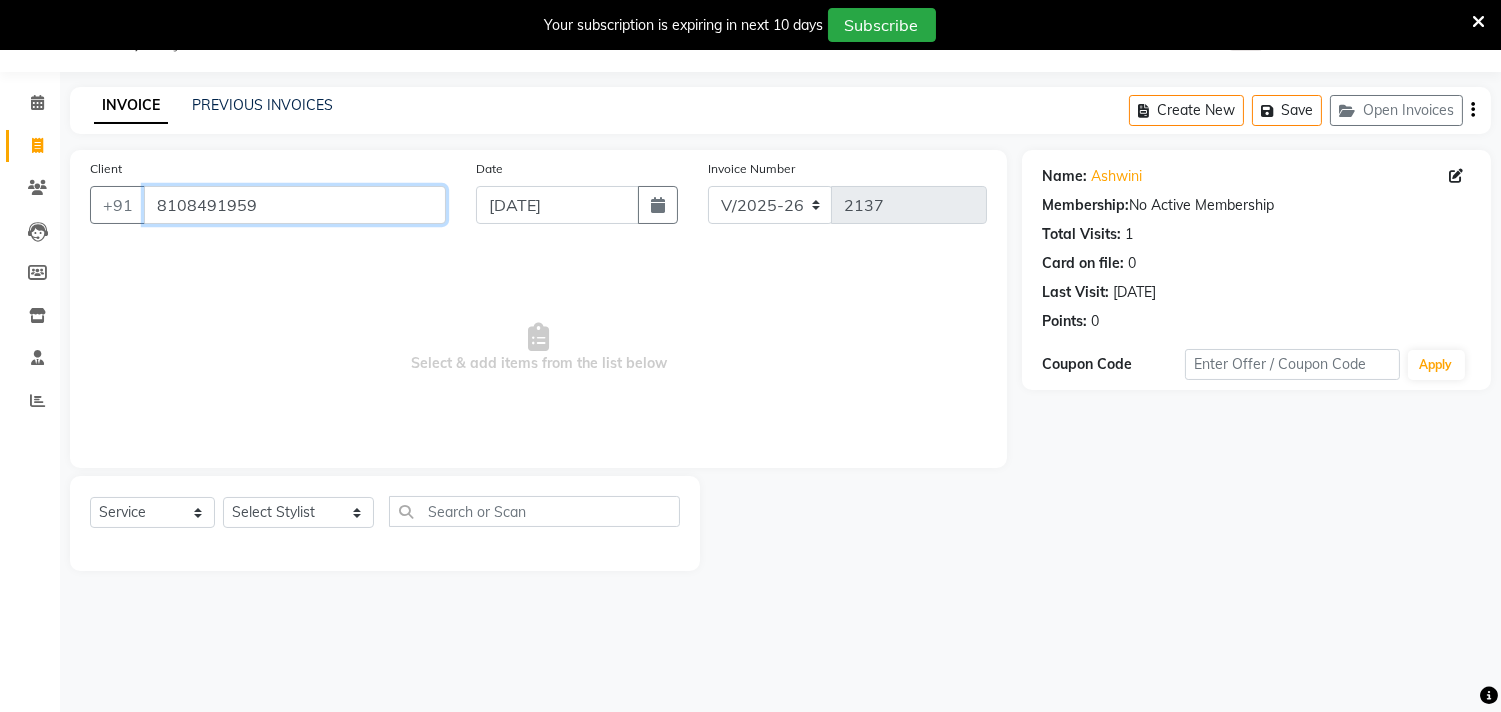 click on "8108491959" at bounding box center [295, 205] 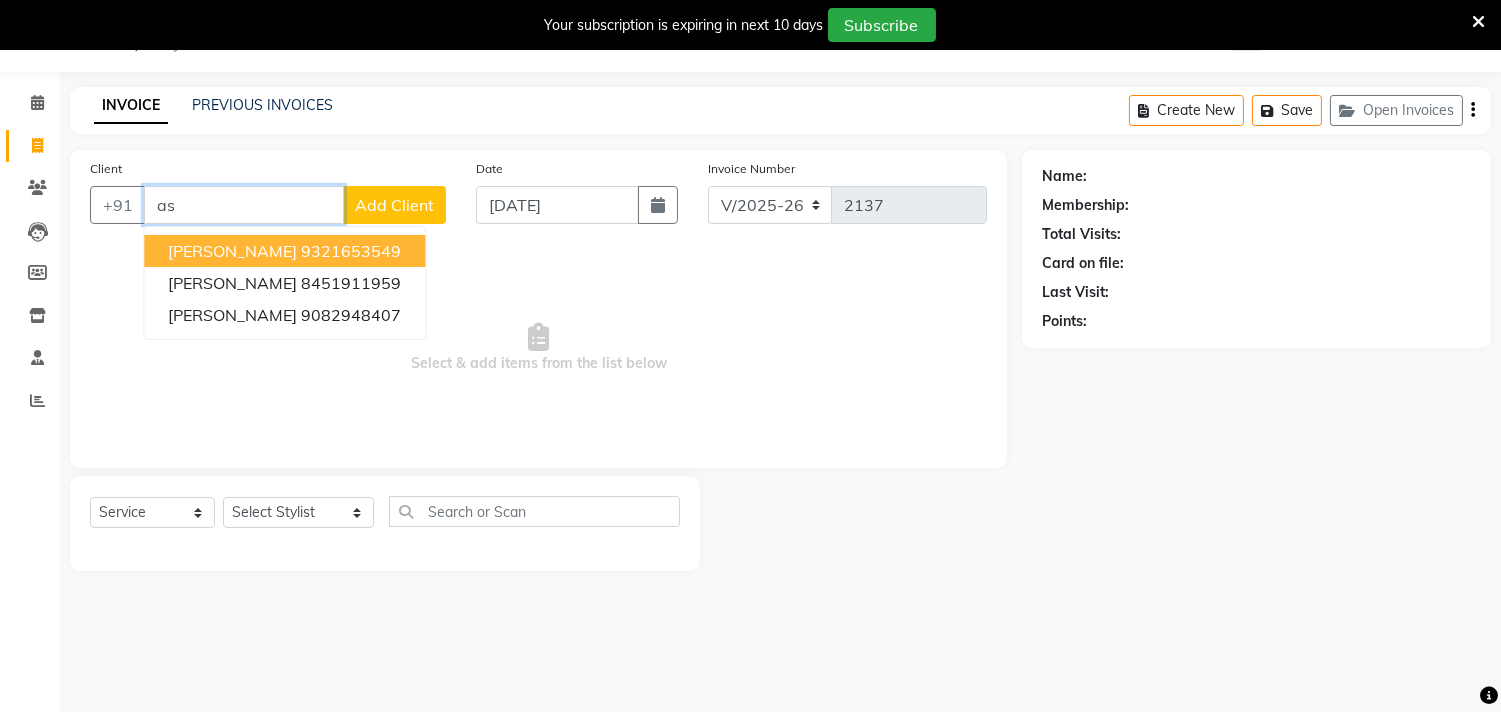 type on "a" 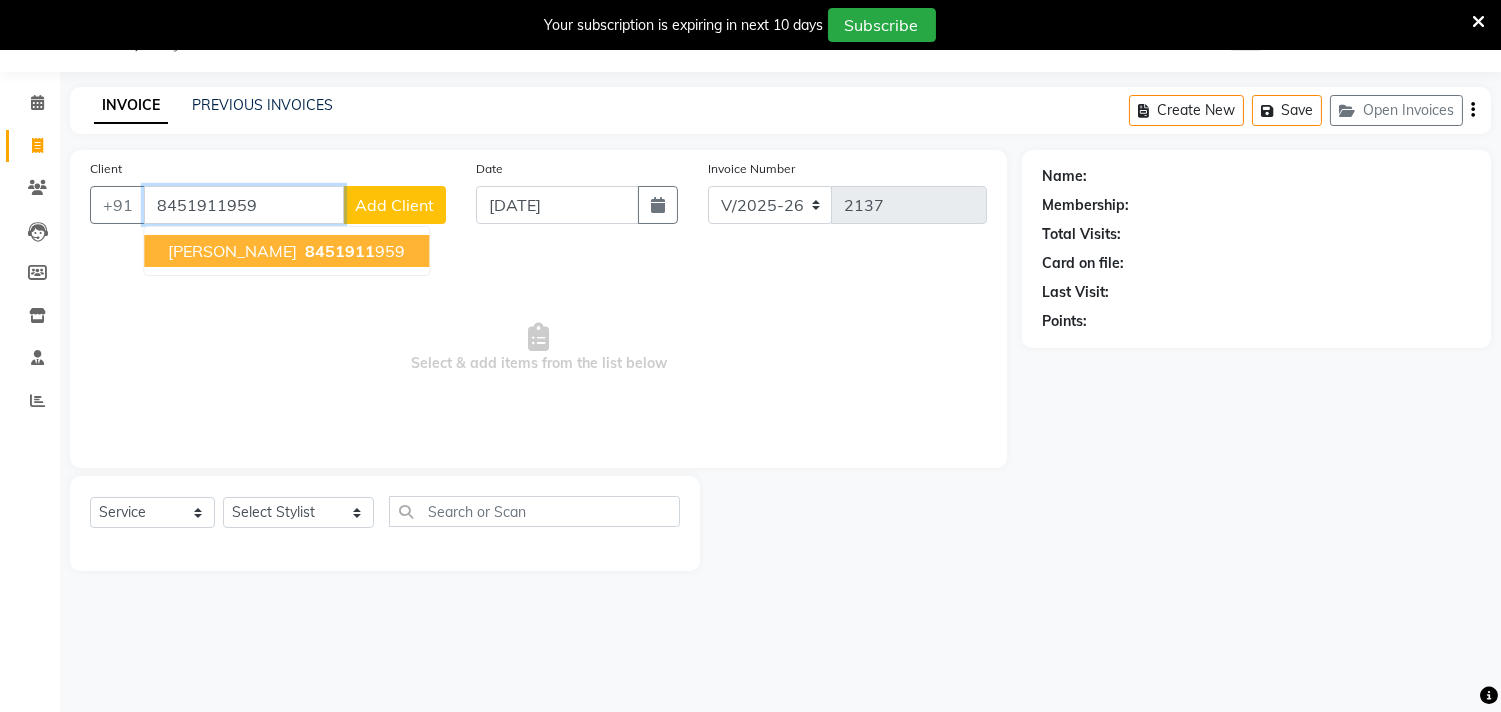 type on "8451911959" 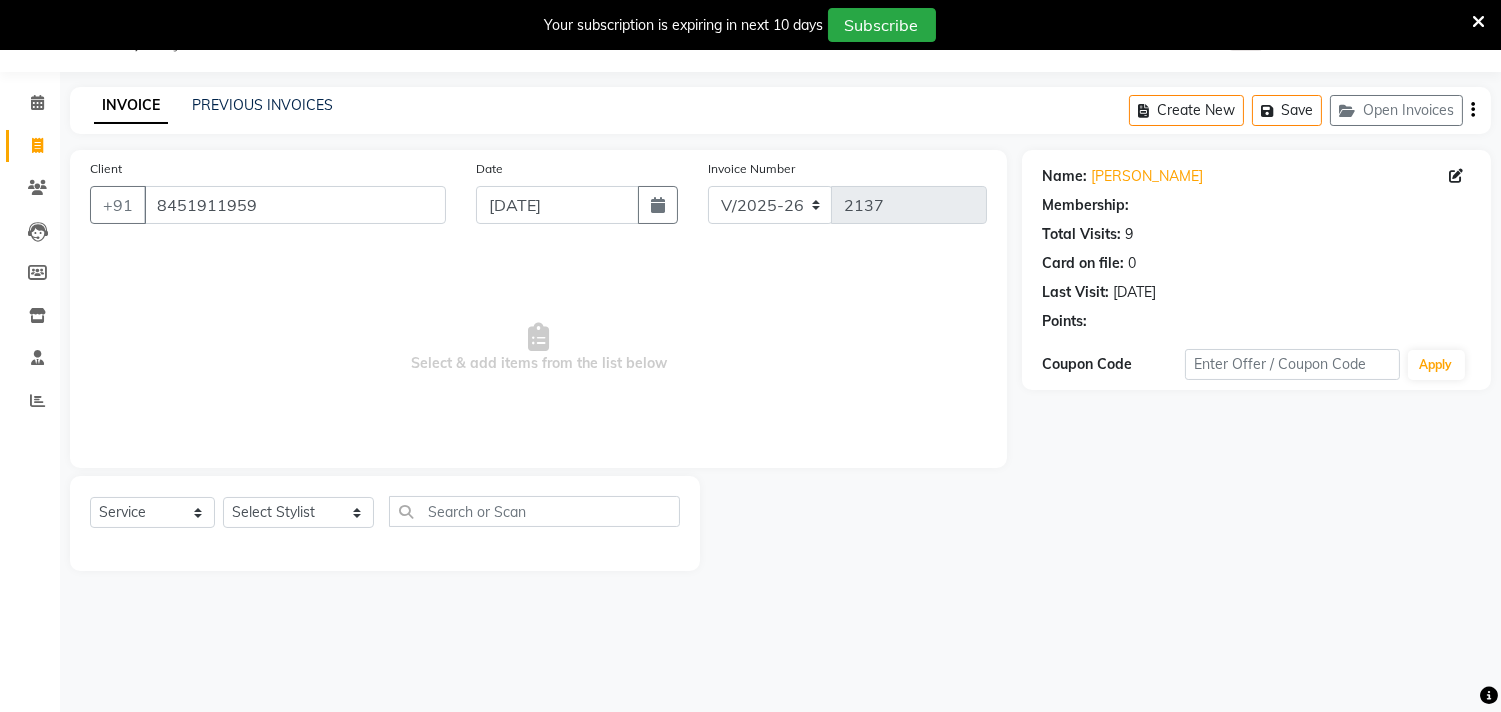 select on "1: Object" 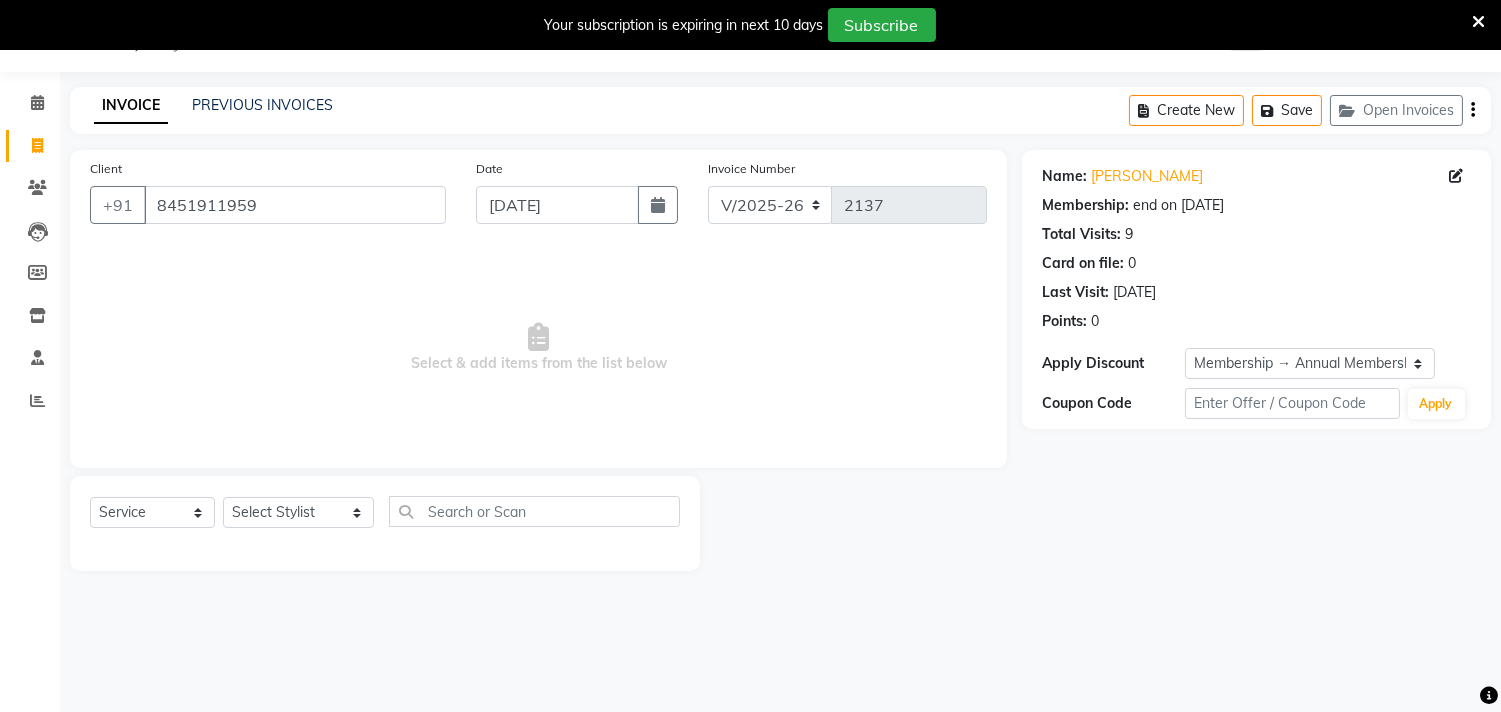 click 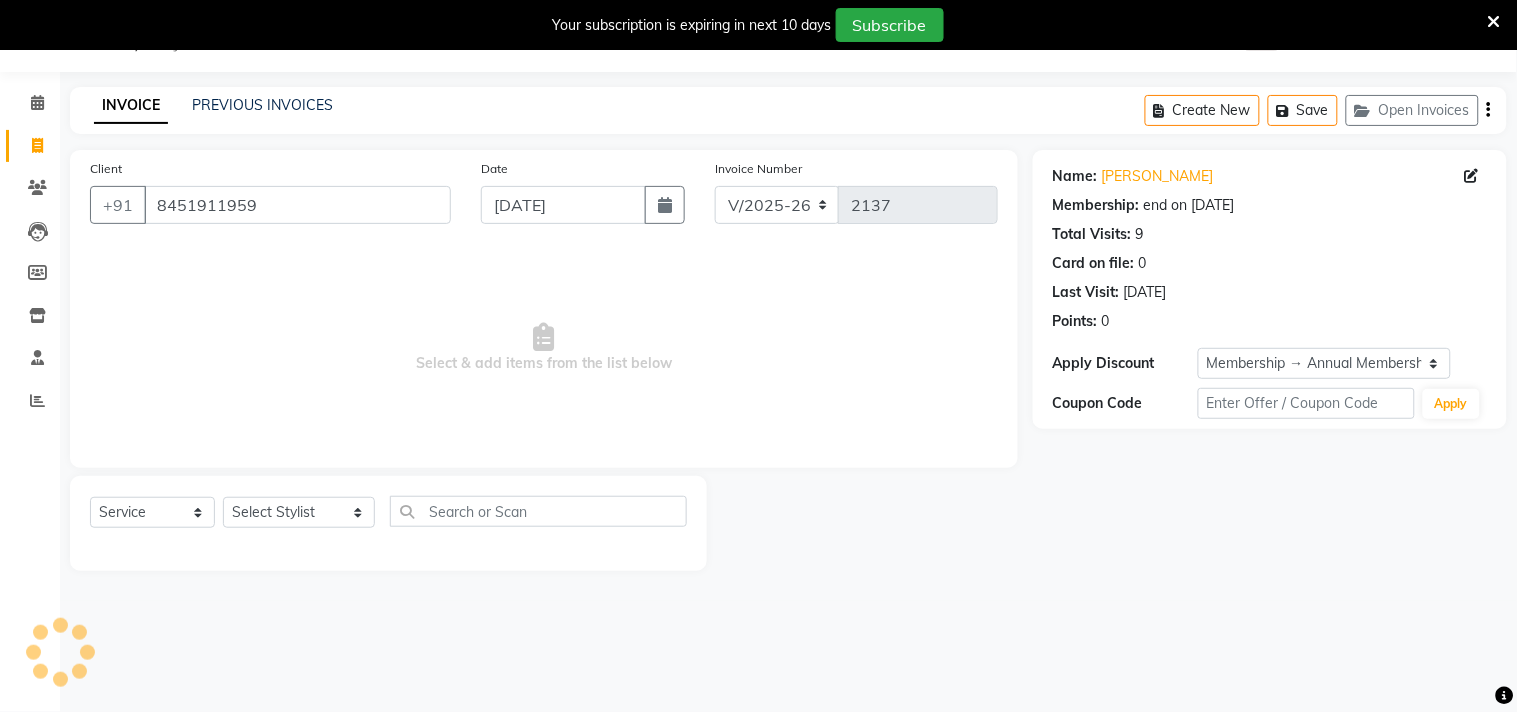 select on "[DEMOGRAPHIC_DATA]" 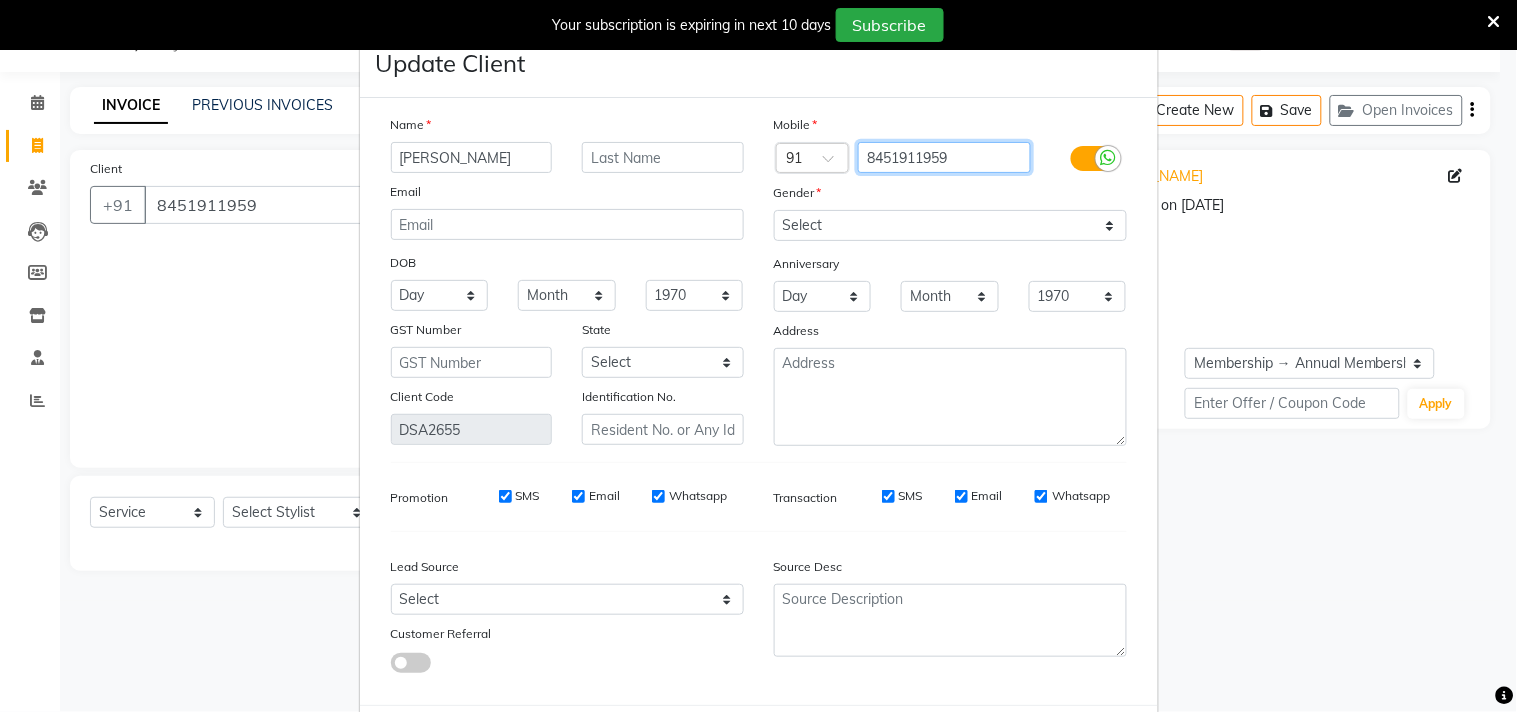 click on "8451911959" at bounding box center [944, 157] 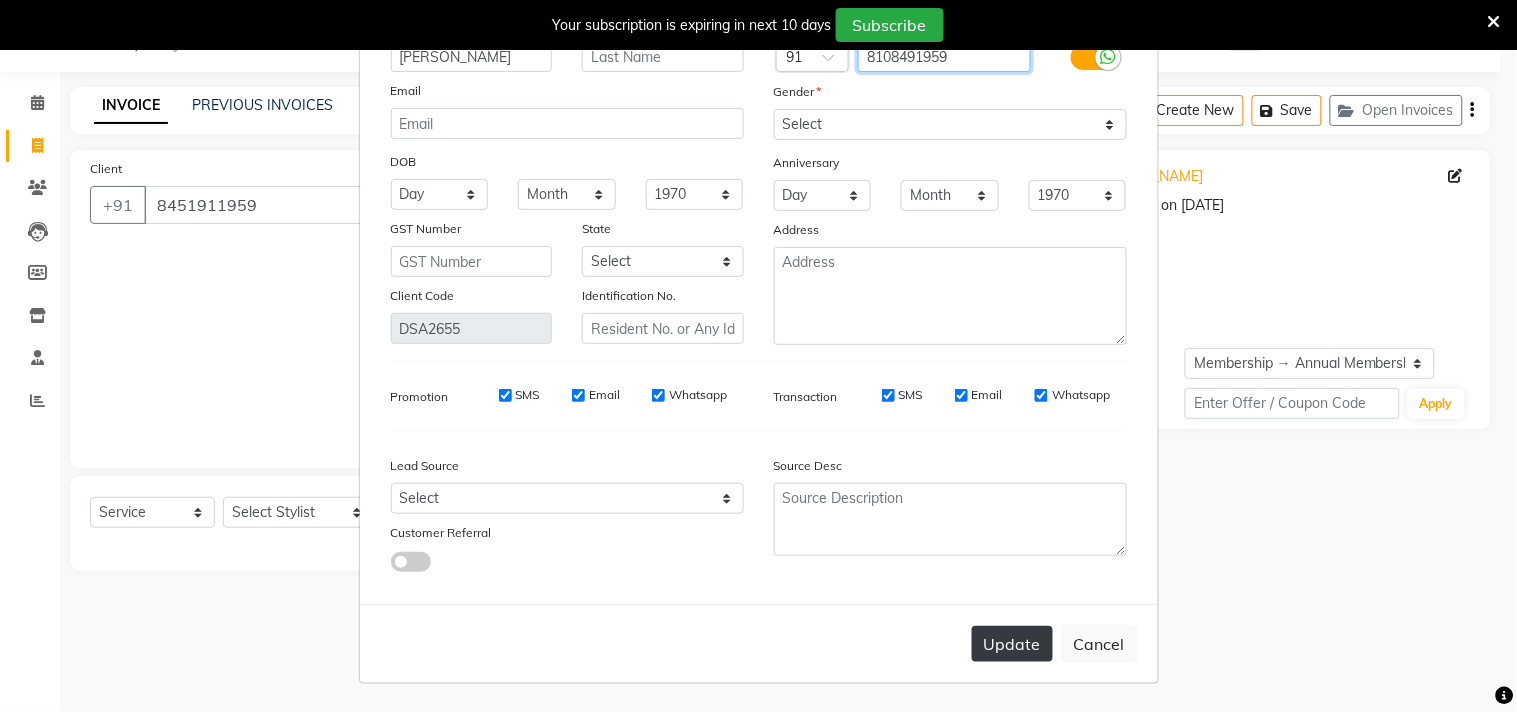 type on "8108491959" 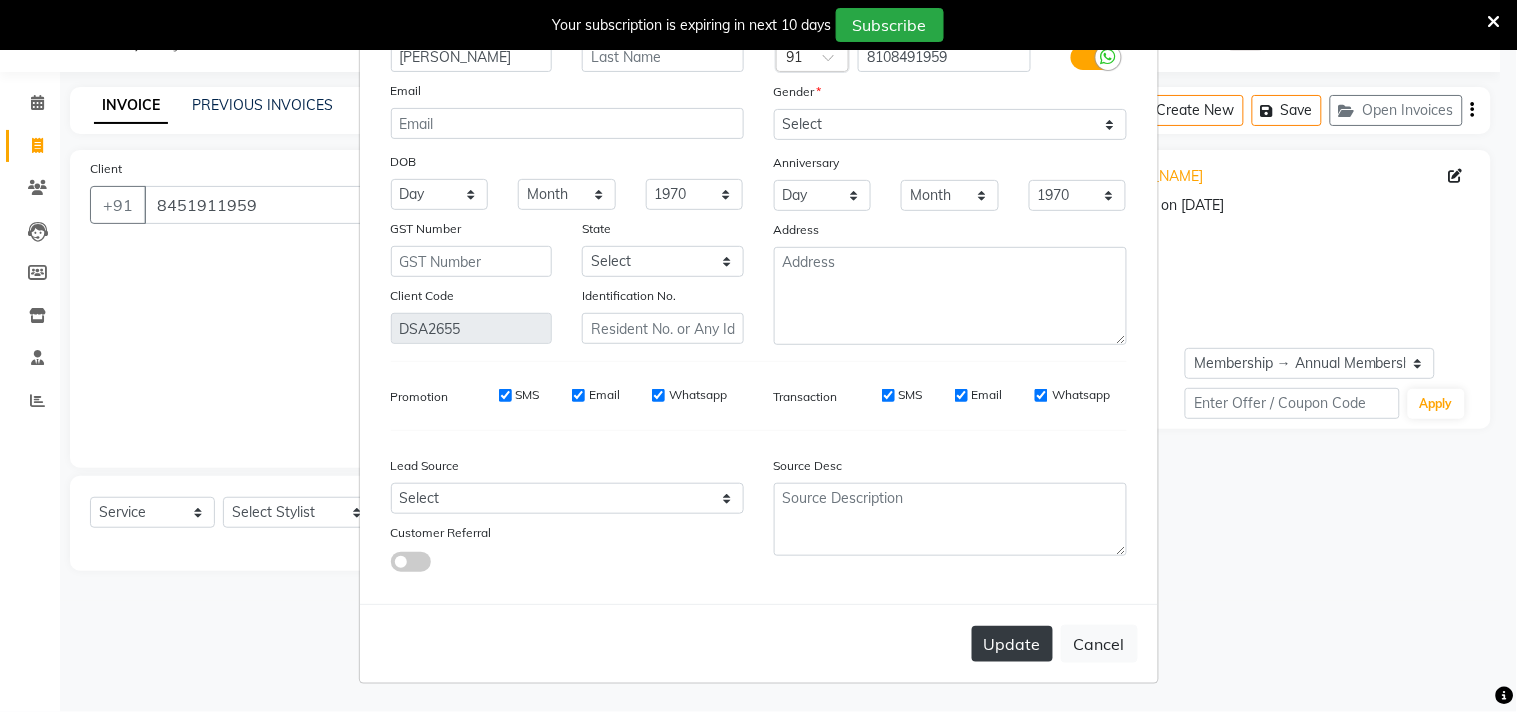 click on "Update" at bounding box center [1012, 644] 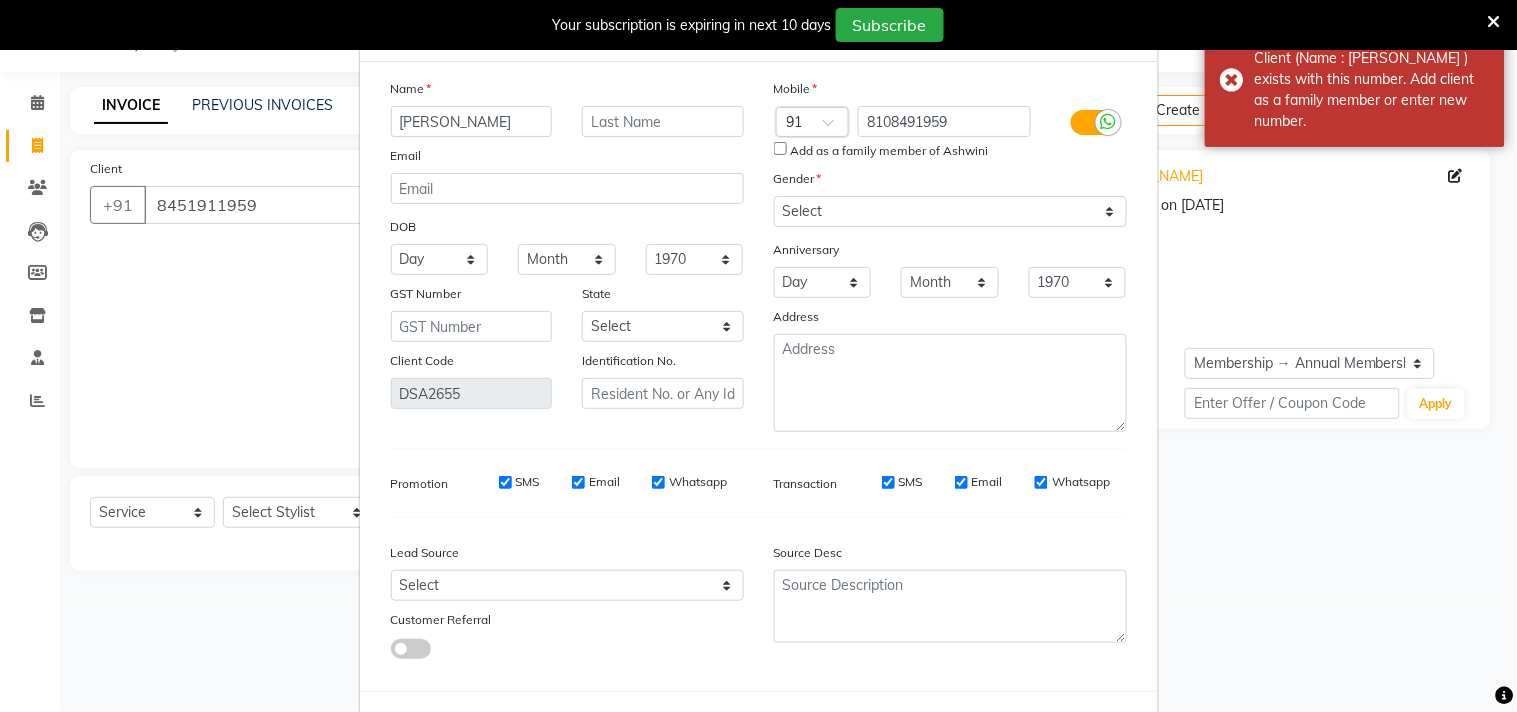 scroll, scrollTop: 0, scrollLeft: 0, axis: both 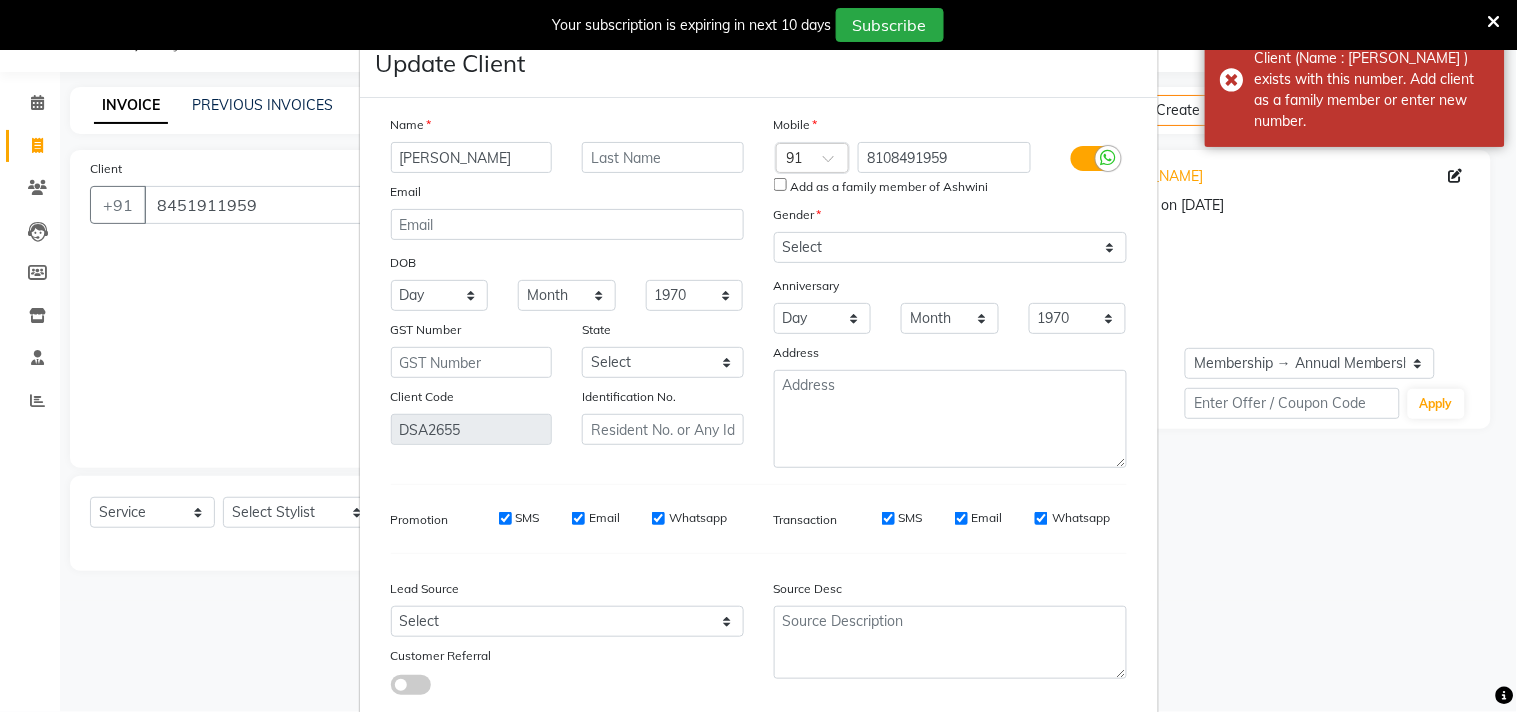 click on "Add as a family member of Ashwini" at bounding box center (780, 184) 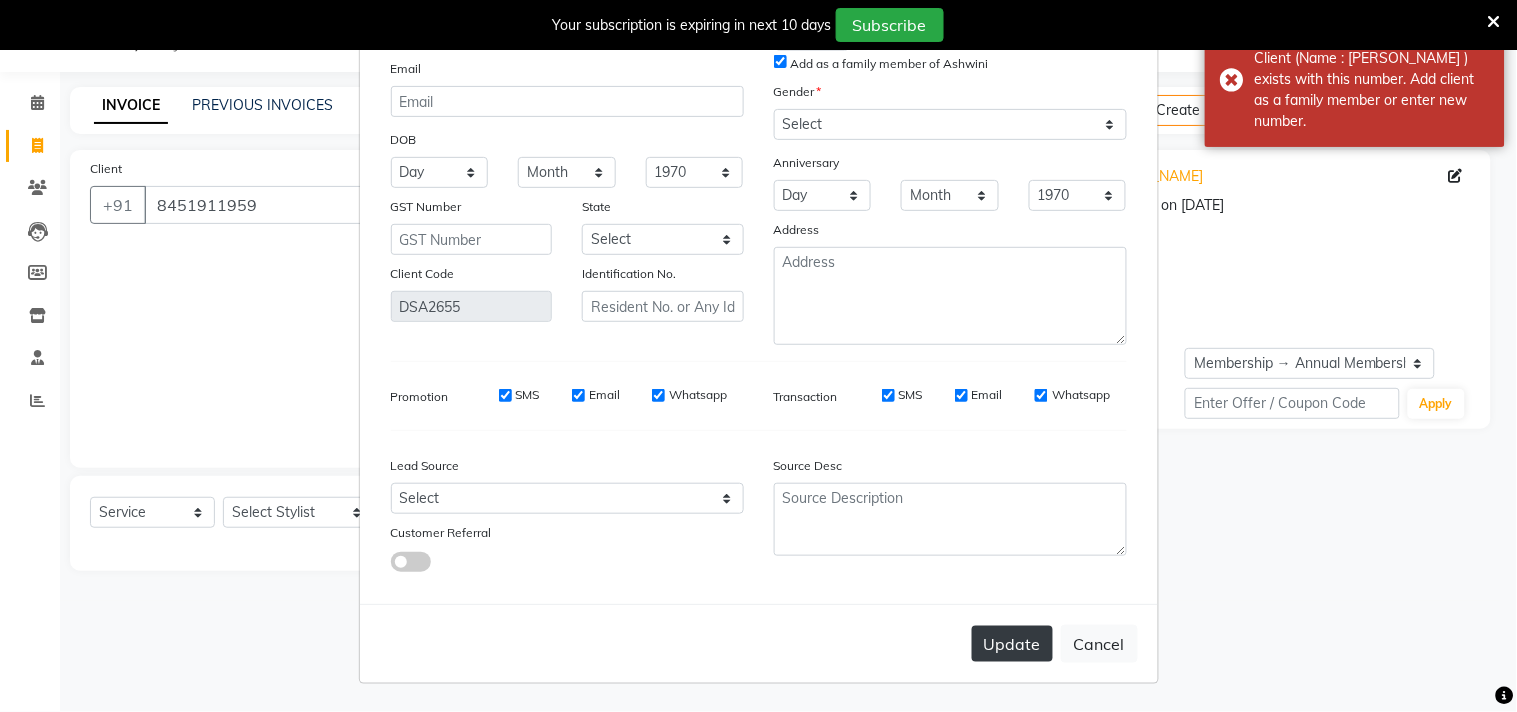 click on "Update" at bounding box center [1012, 644] 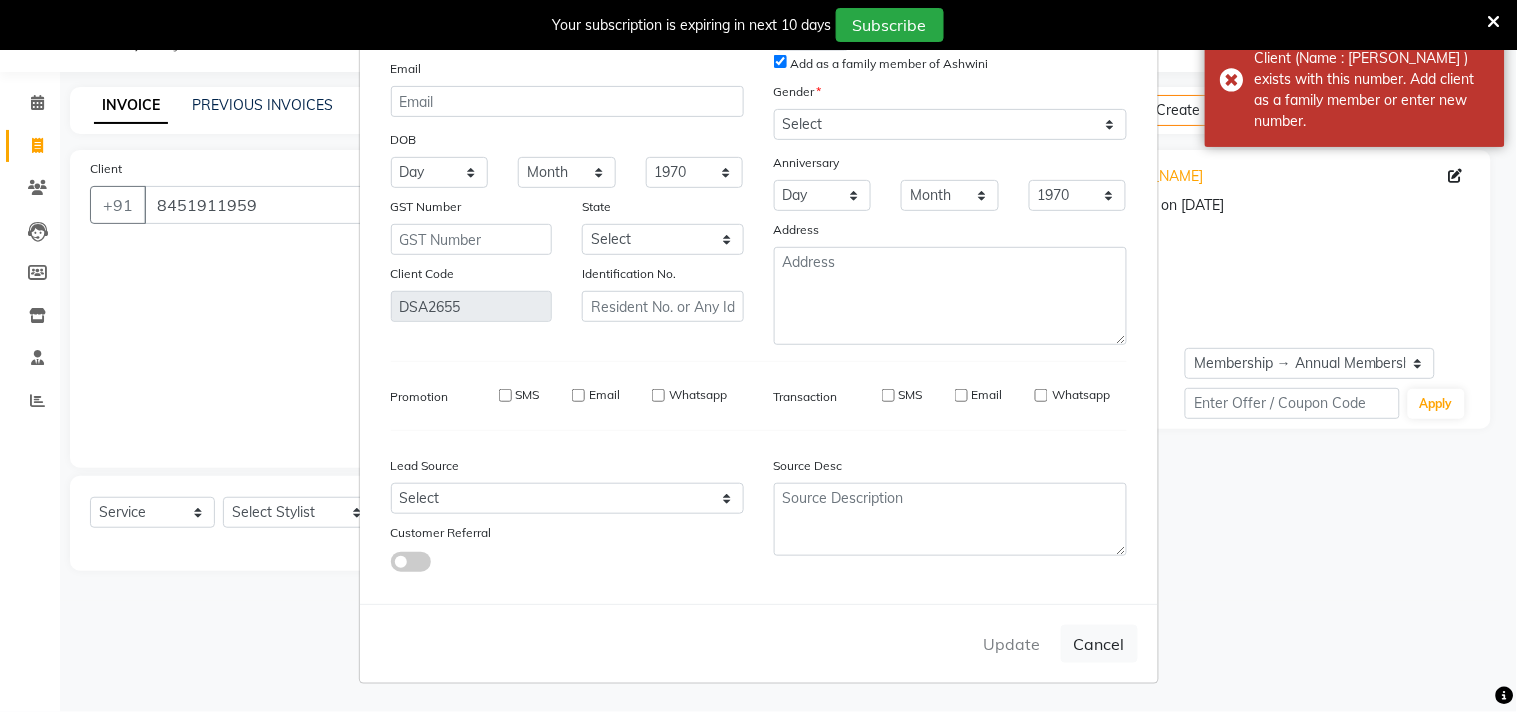 type on "8108491959" 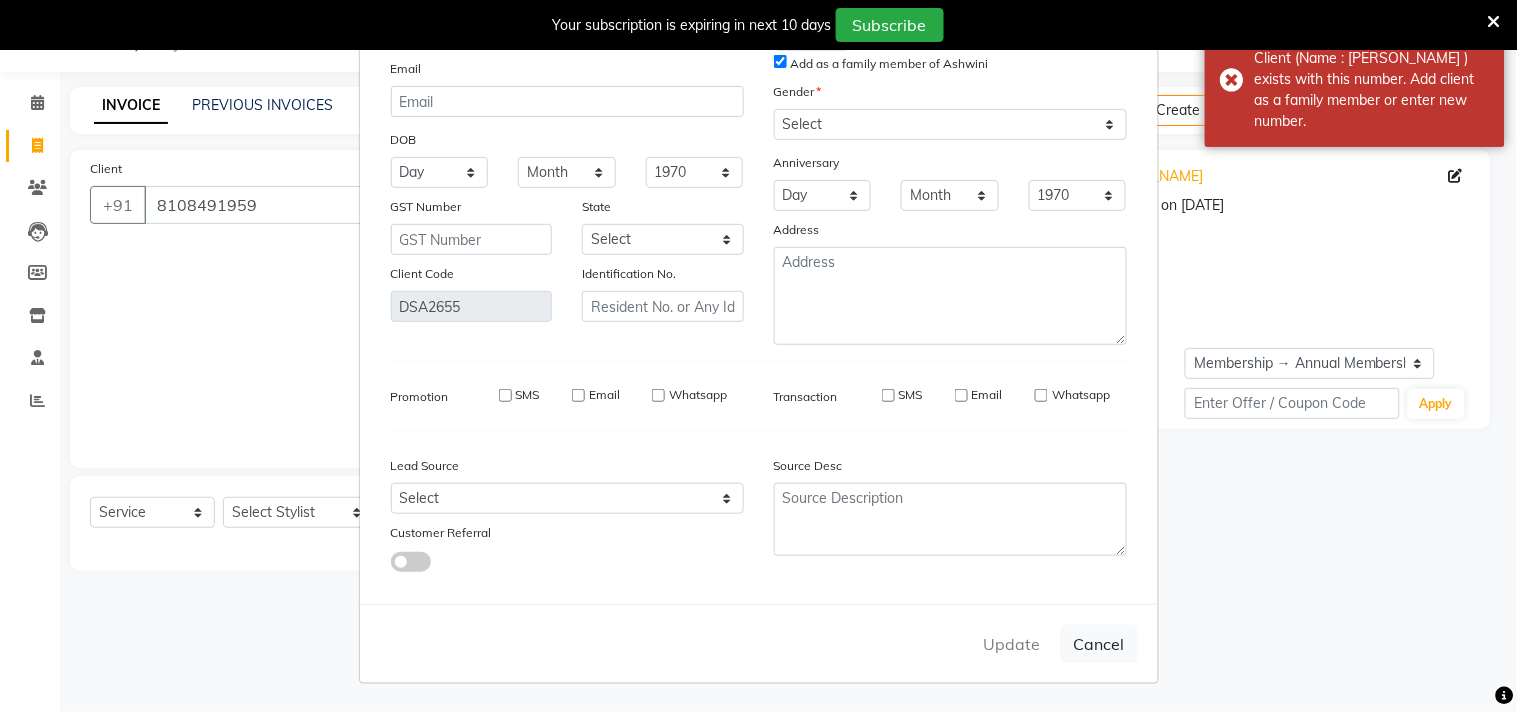 select 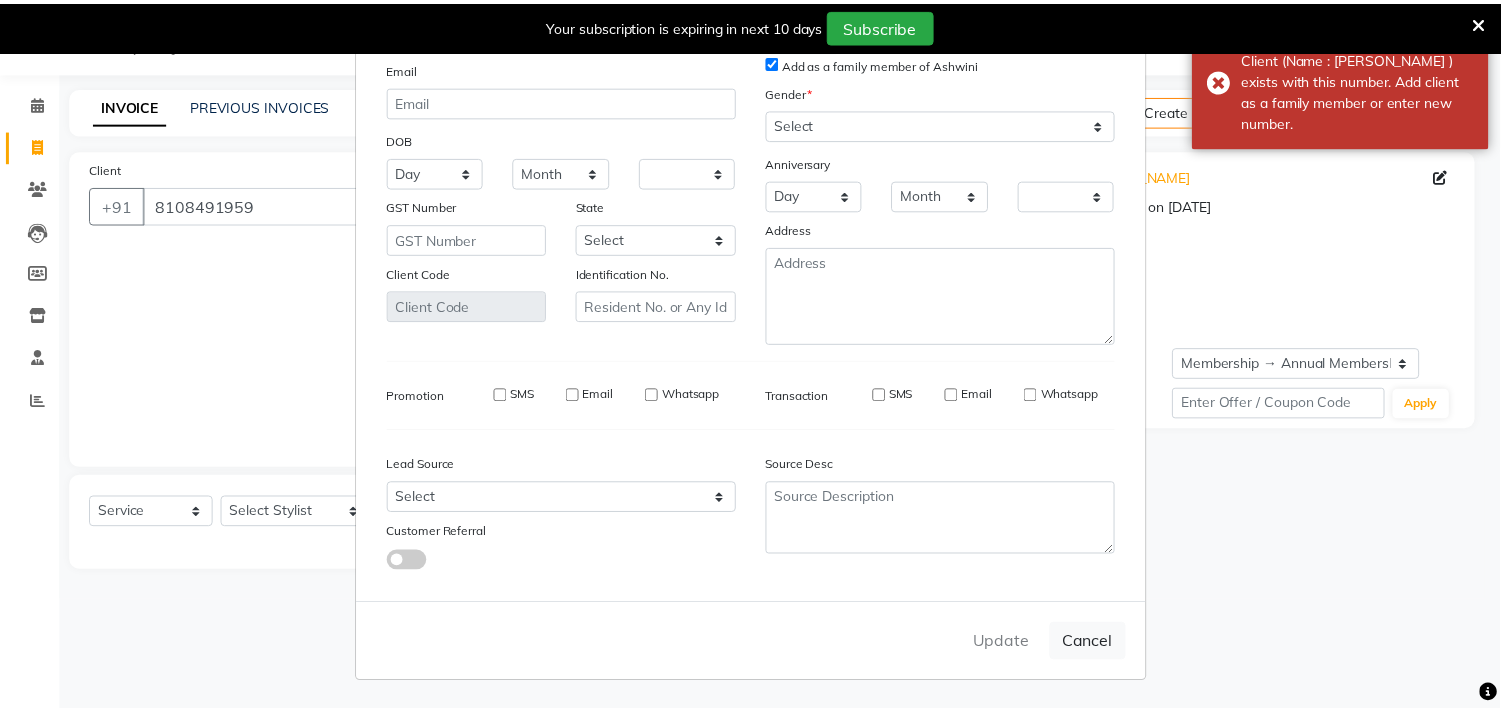 scroll, scrollTop: 103, scrollLeft: 0, axis: vertical 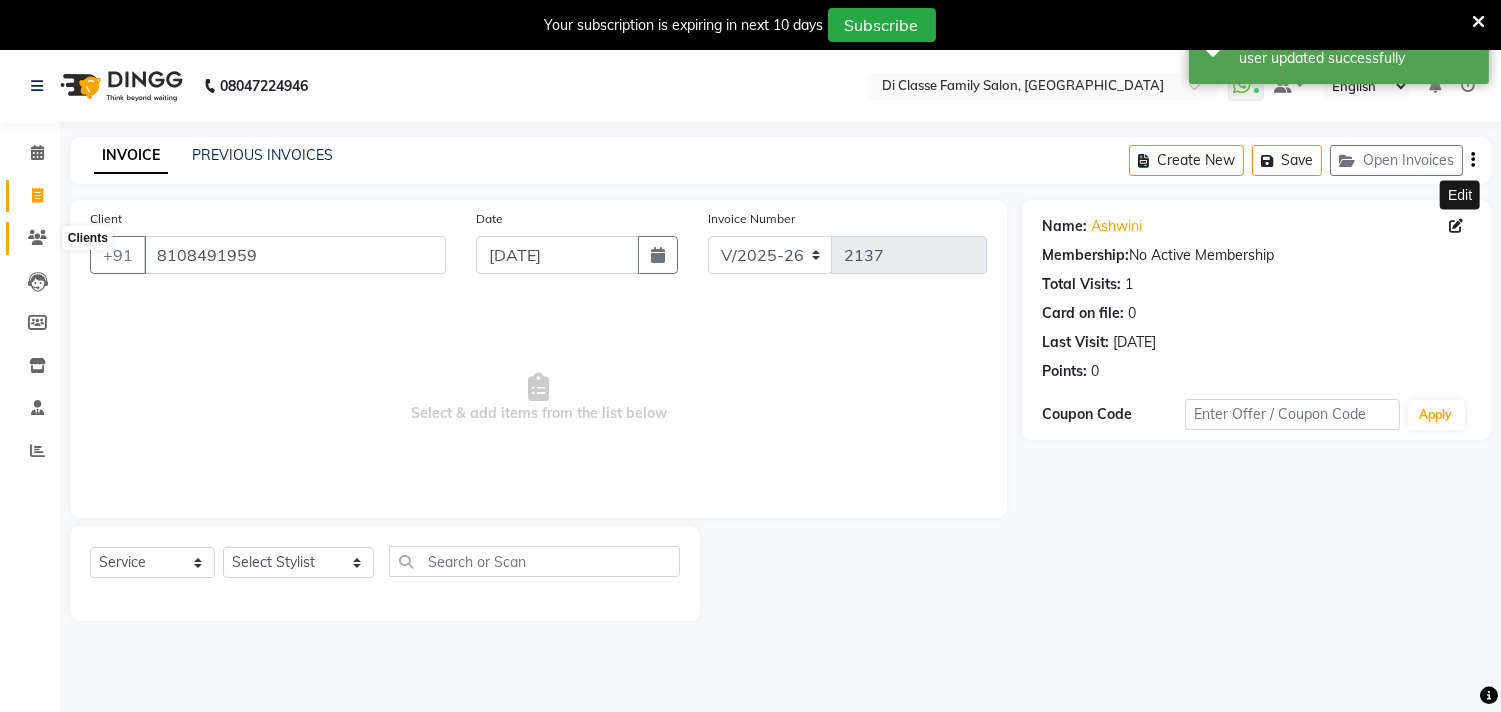 click 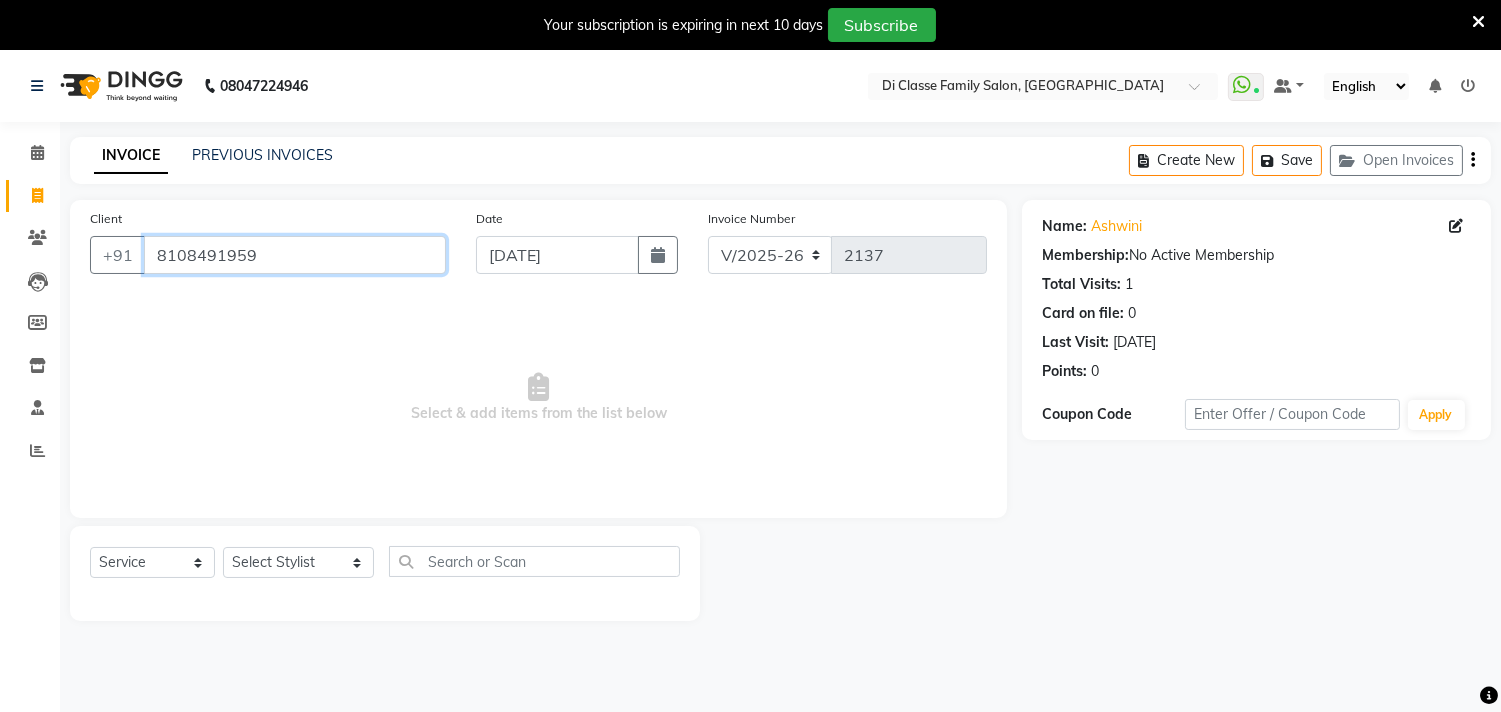 click on "8108491959" at bounding box center (295, 255) 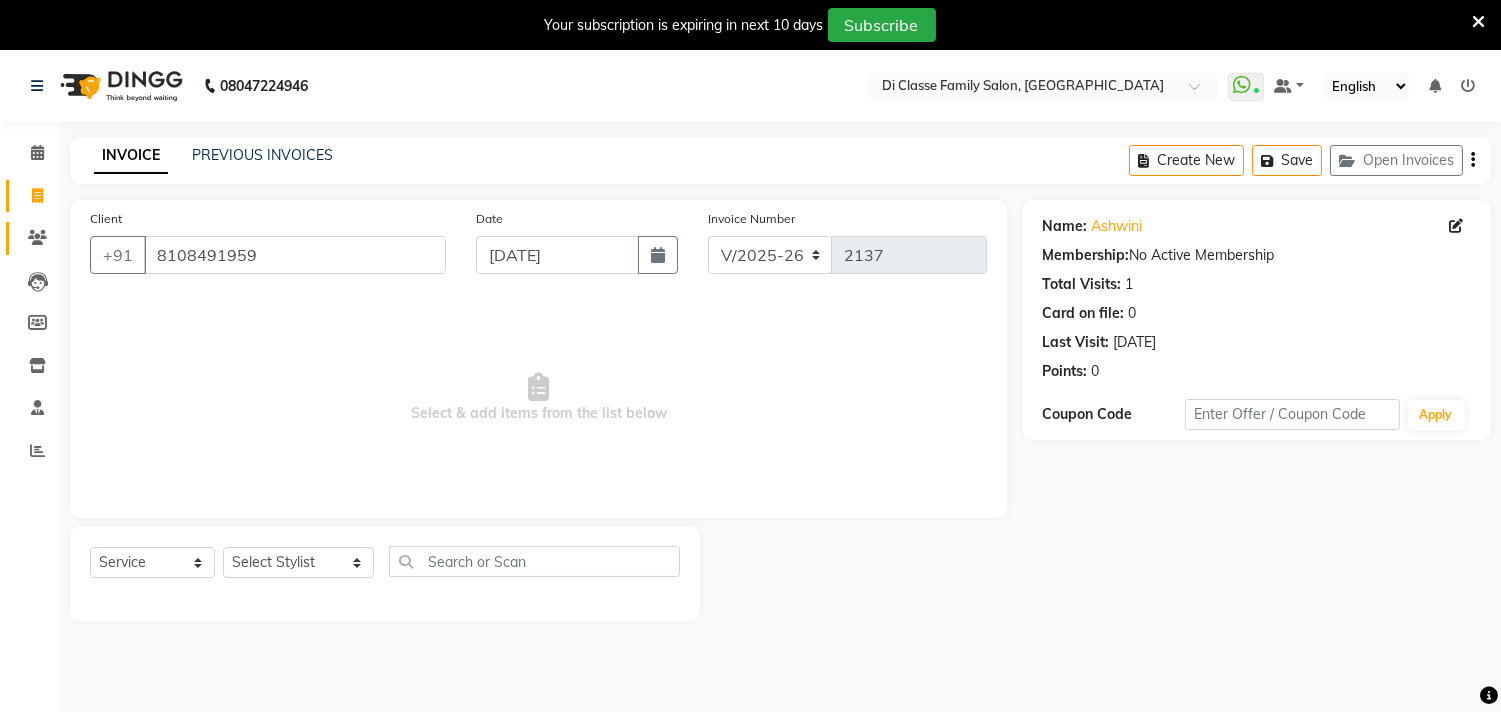 click on "Clients" 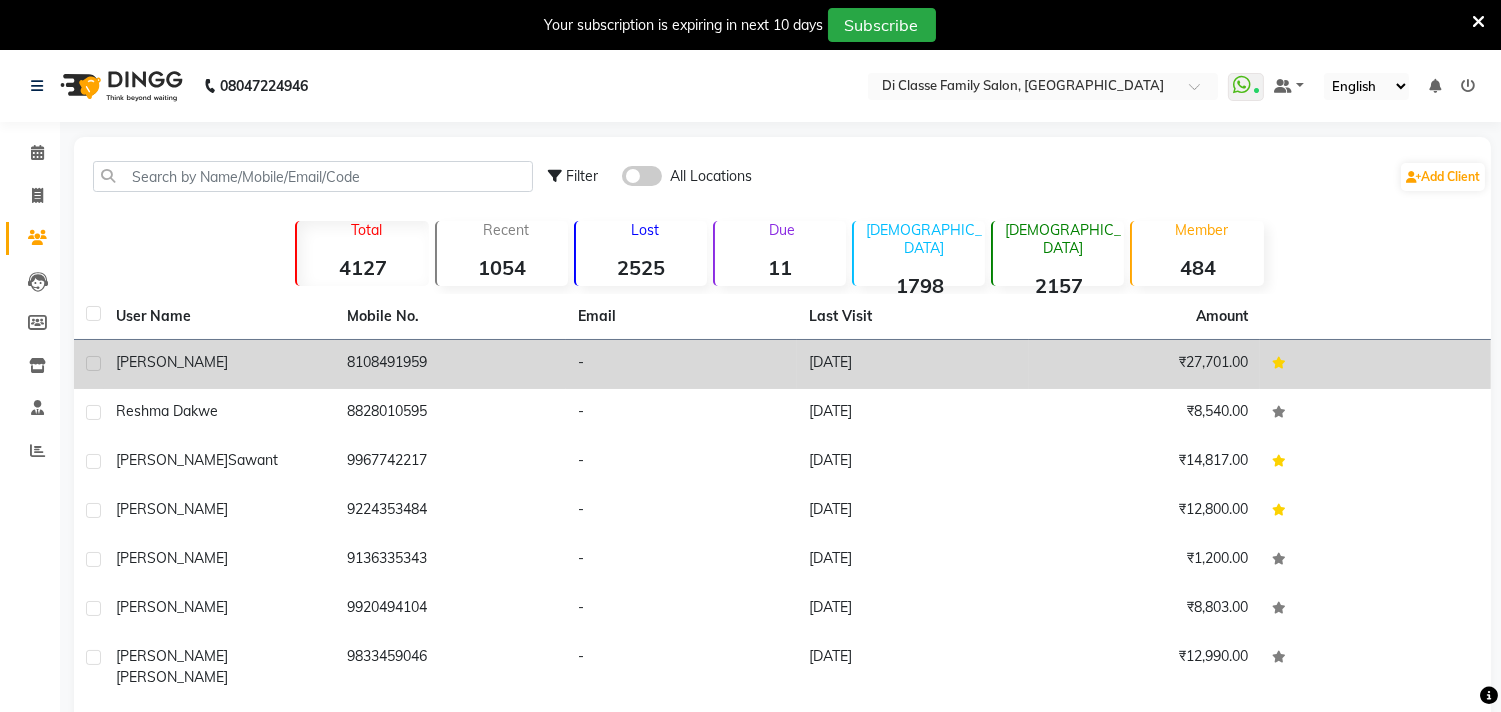 click on "8108491959" 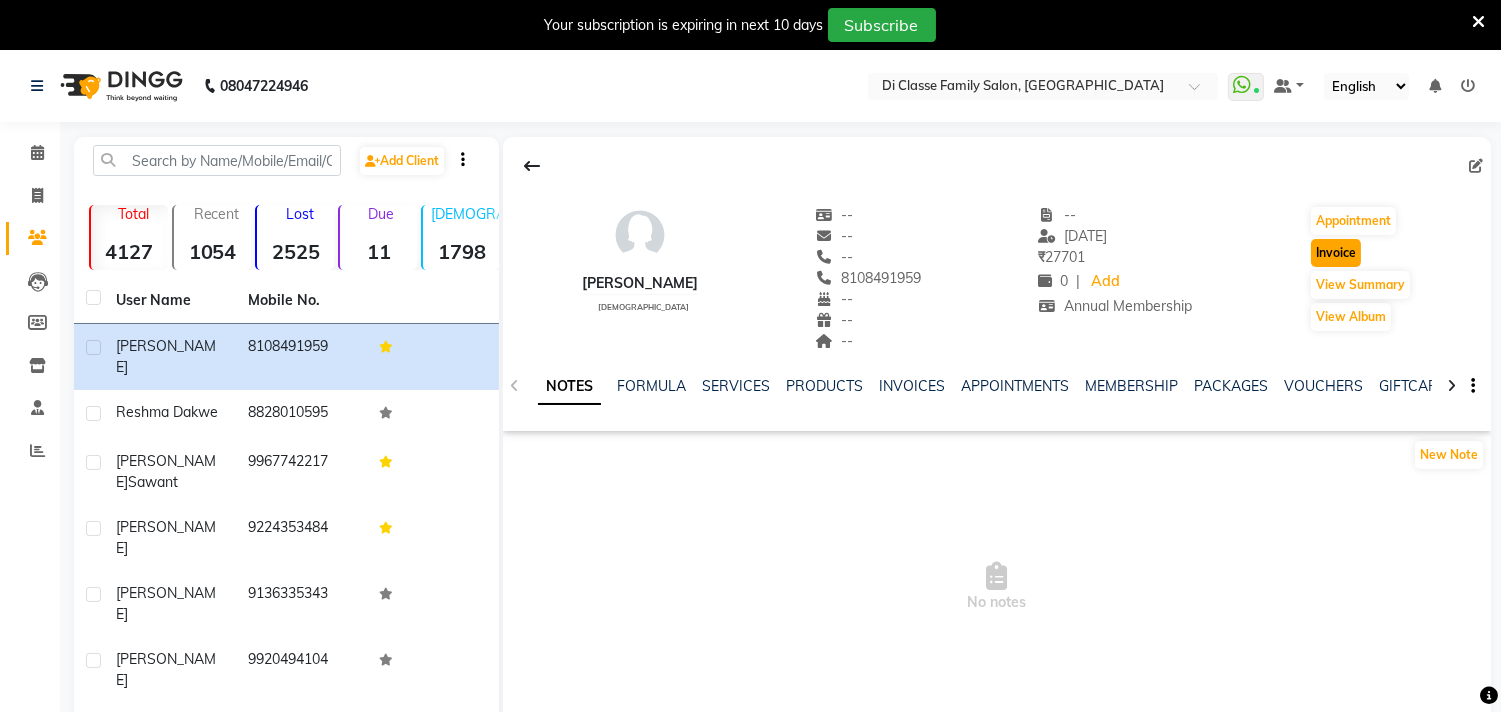 click on "Invoice" 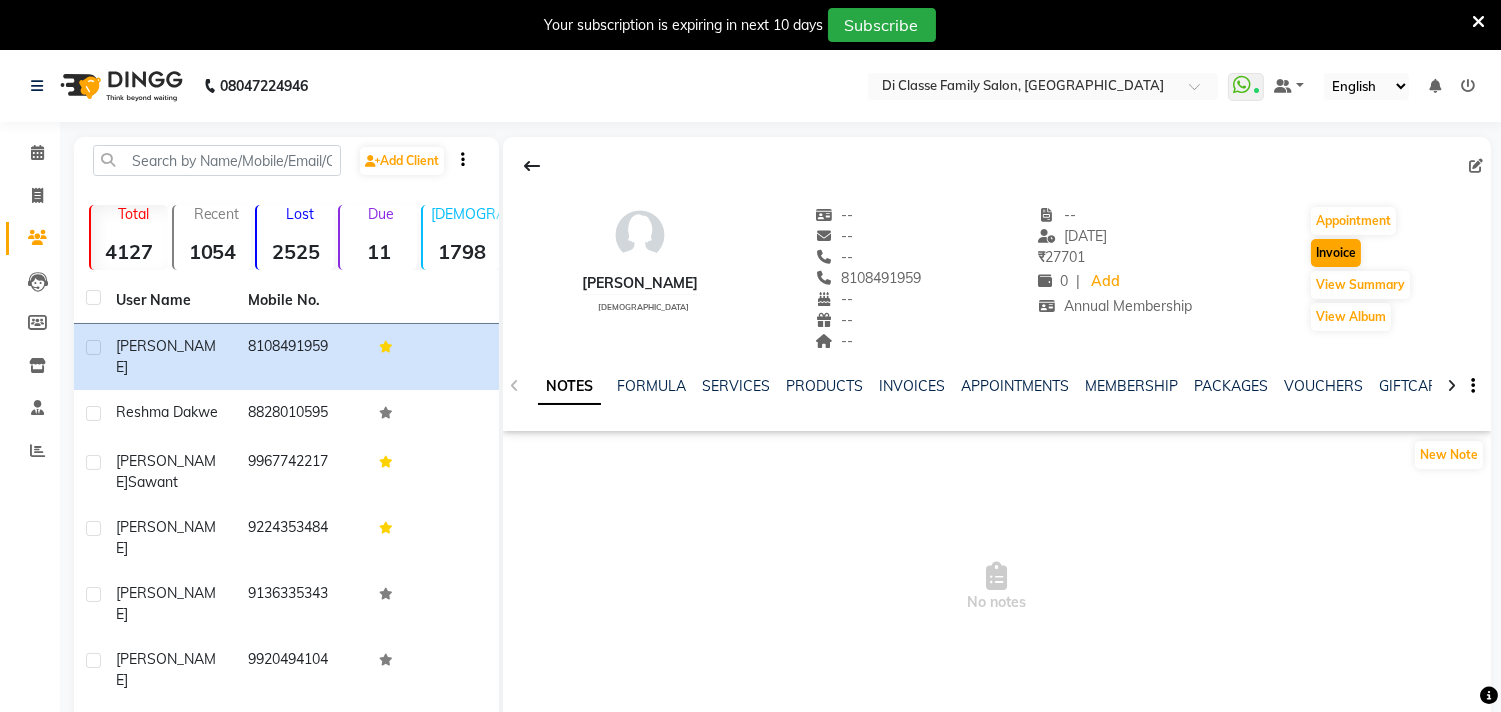 select on "service" 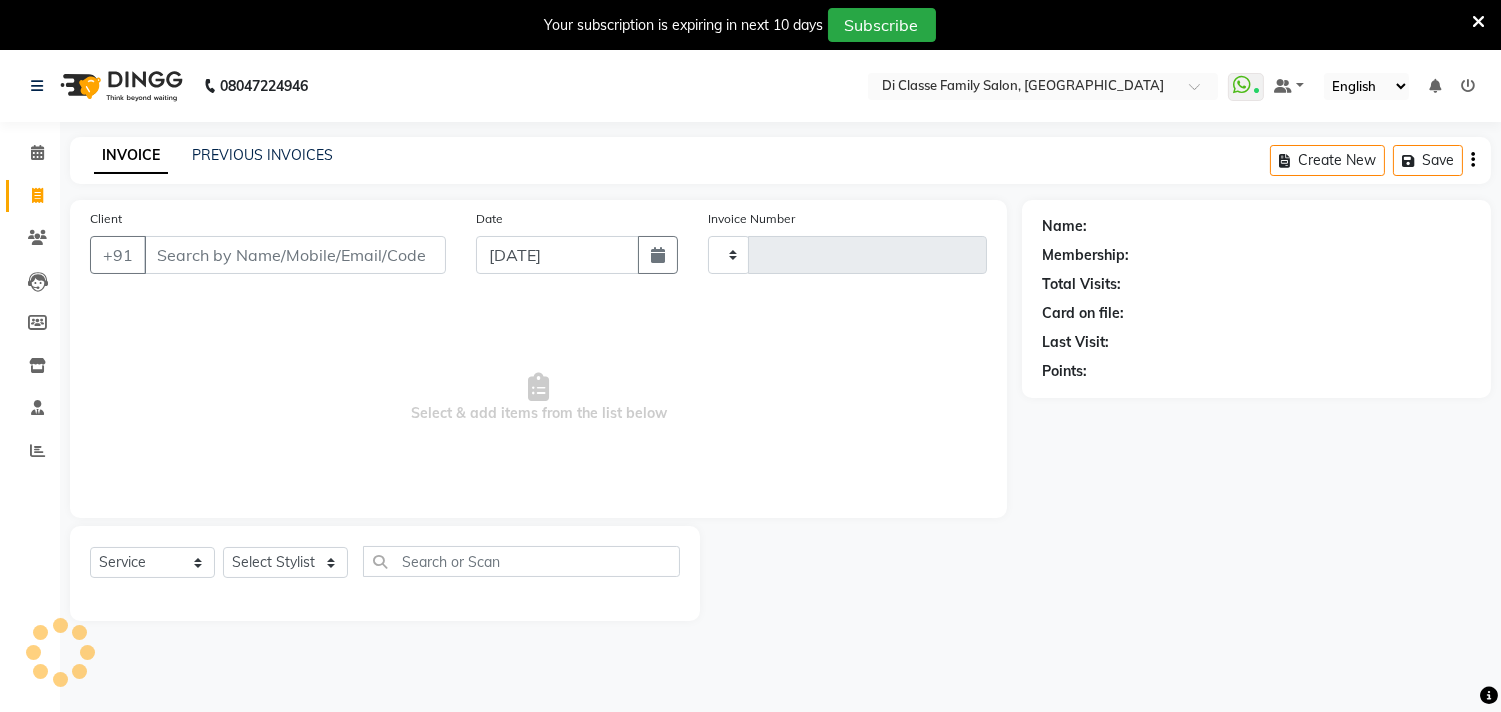 type on "2137" 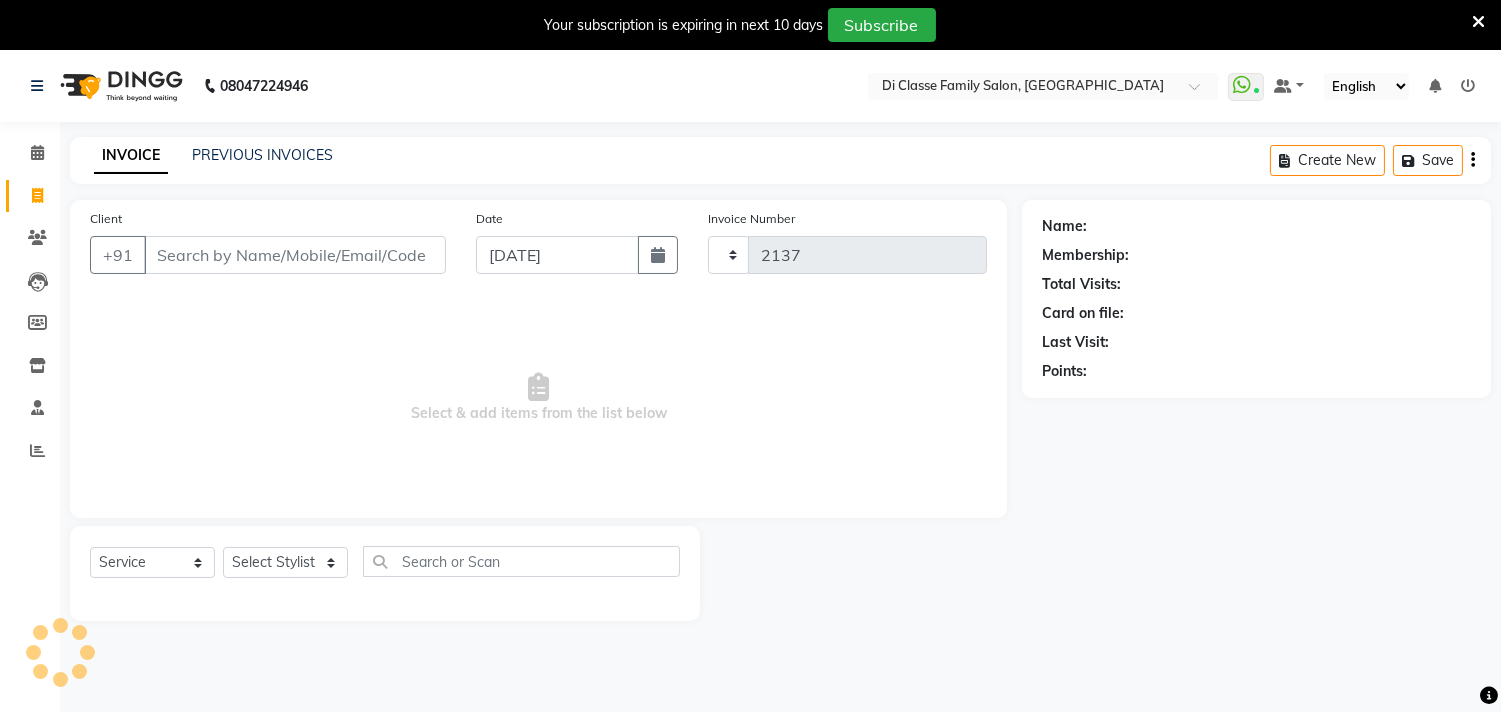 scroll, scrollTop: 50, scrollLeft: 0, axis: vertical 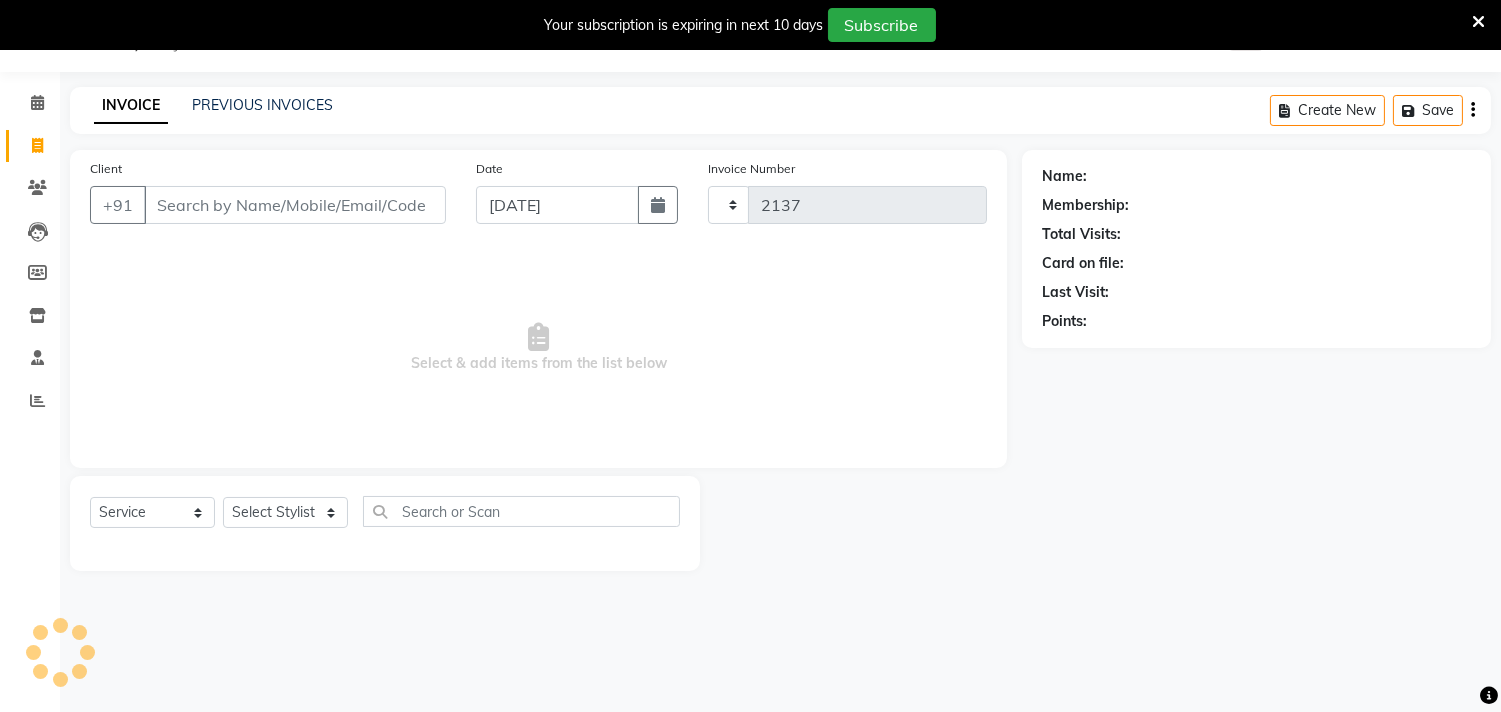 select on "4704" 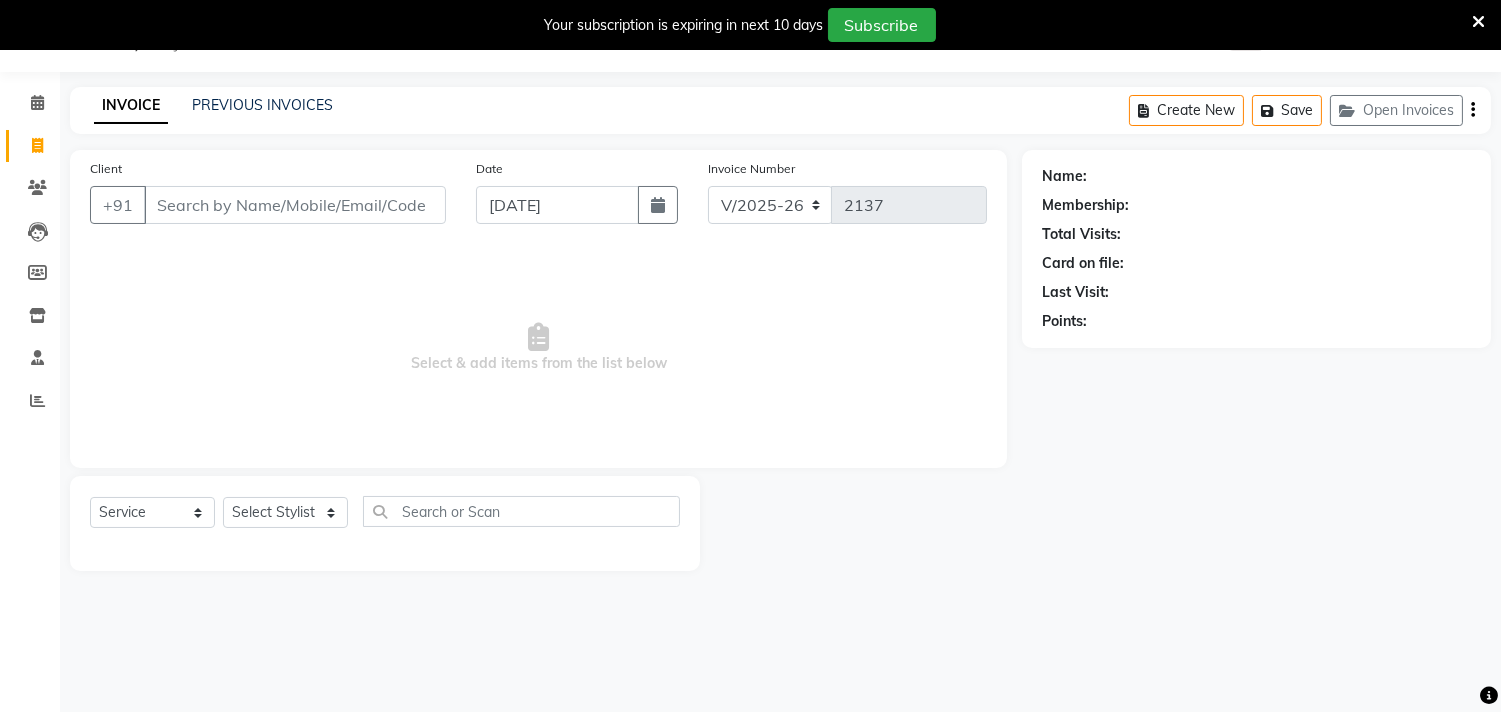 type on "8108491959" 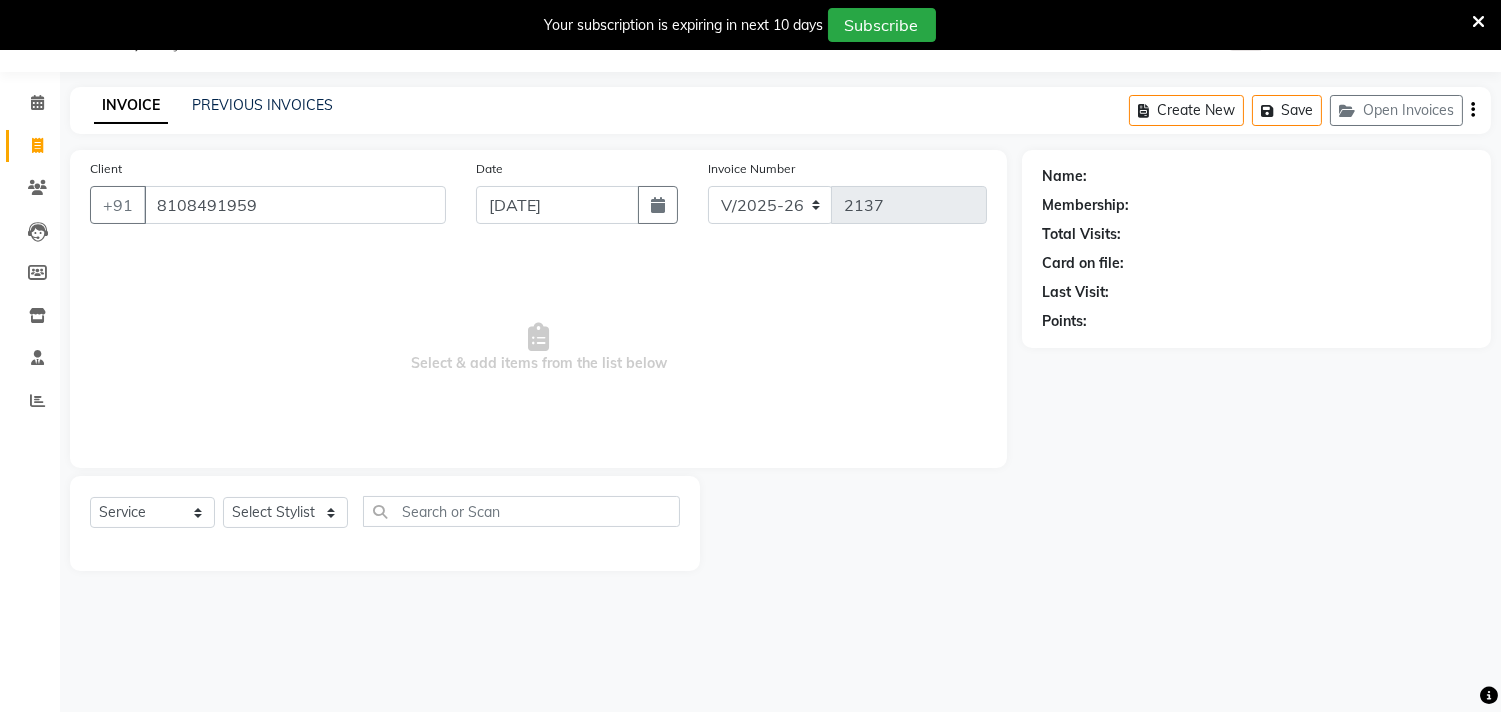 select on "1: Object" 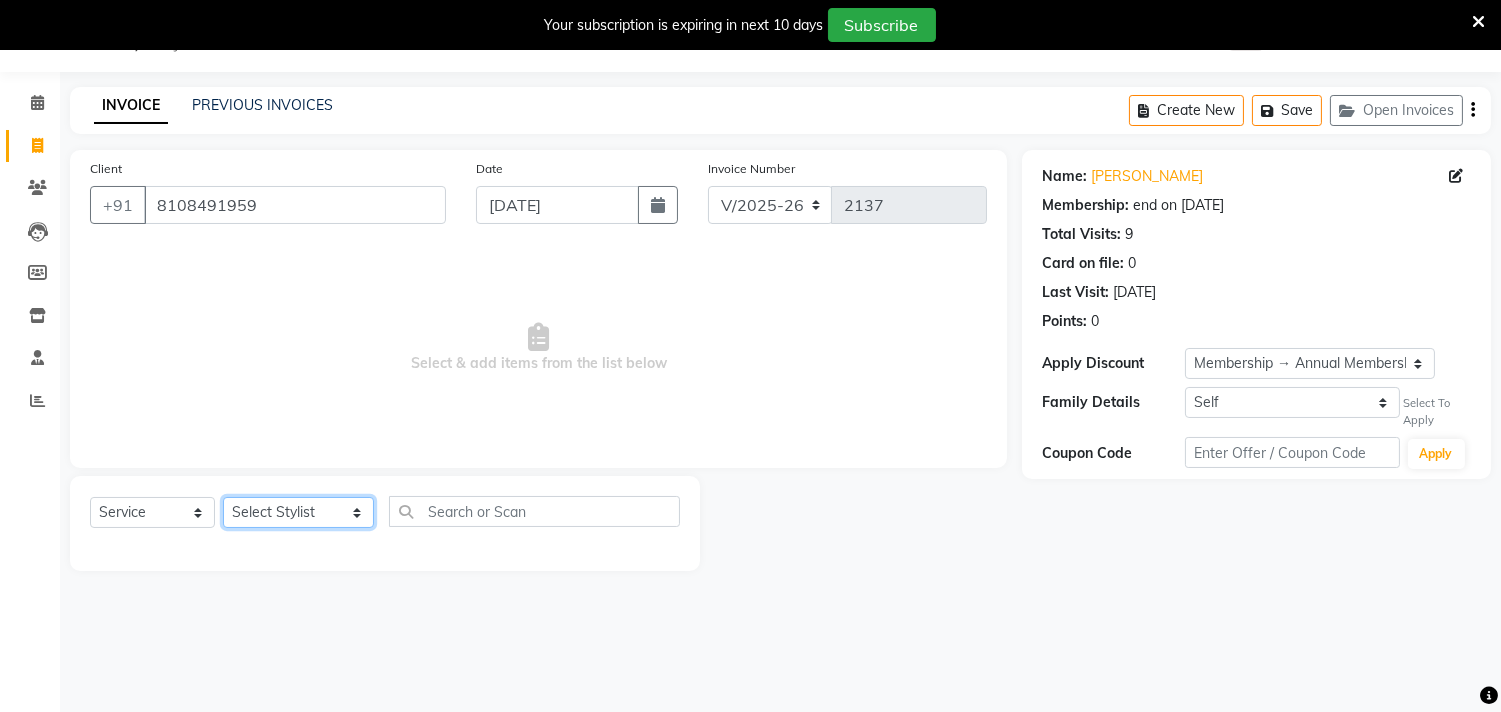 click on "Select Stylist [PERSON_NAME]  [PERSON_NAME]  [PERSON_NAME]  Front Desk Javed [PERSON_NAME]  [PERSON_NAME]  Pooja Jadhav [PERSON_NAME] [PERSON_NAME] [PERSON_NAME] SACHIN [PERSON_NAME] SAHAJAN [PERSON_NAME]  [PERSON_NAME] [PERSON_NAME] [PERSON_NAME] [PERSON_NAME] [PERSON_NAME] [PERSON_NAME] [PERSON_NAME]" 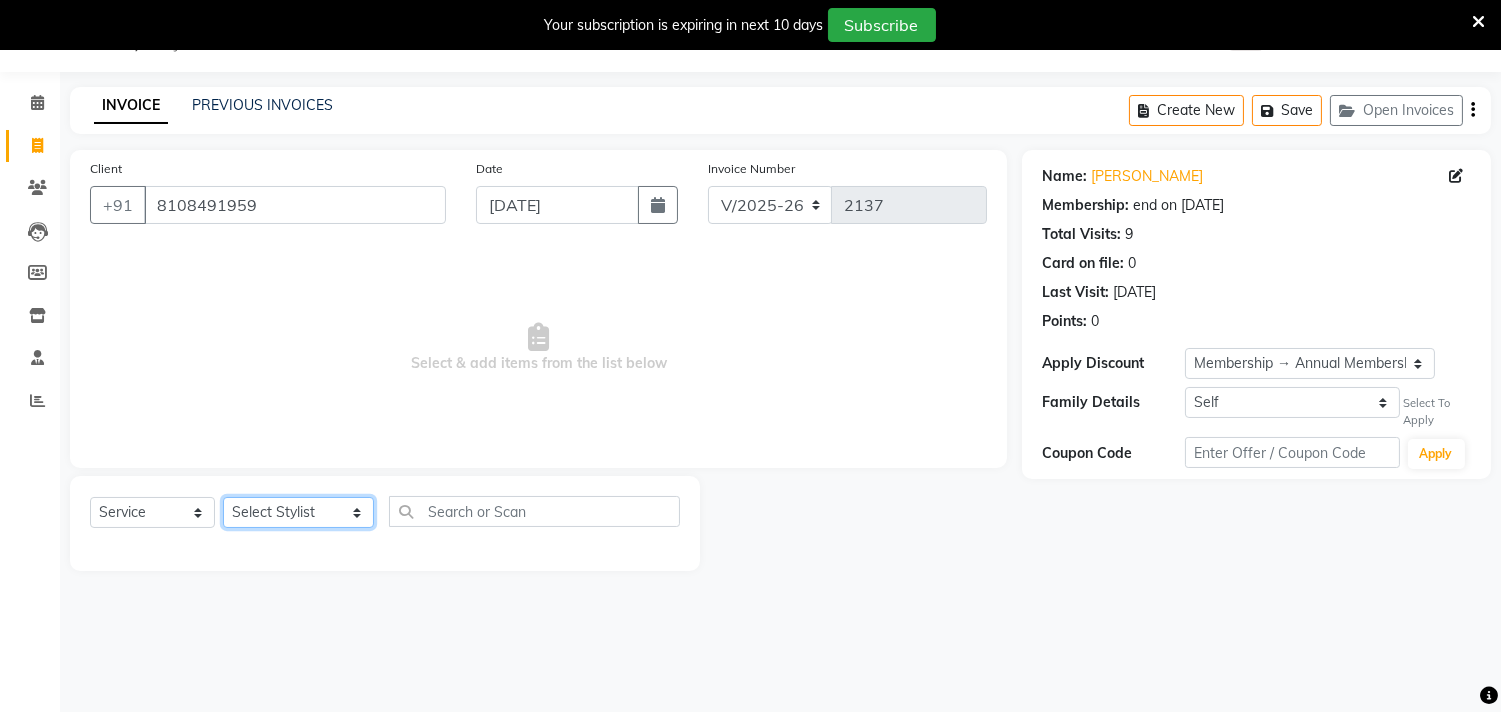 click on "Select Stylist [PERSON_NAME]  [PERSON_NAME]  [PERSON_NAME]  Front Desk Javed [PERSON_NAME]  [PERSON_NAME]  Pooja Jadhav [PERSON_NAME] [PERSON_NAME] [PERSON_NAME] SACHIN [PERSON_NAME] SAHAJAN [PERSON_NAME]  [PERSON_NAME] [PERSON_NAME] [PERSON_NAME] [PERSON_NAME] [PERSON_NAME] [PERSON_NAME] [PERSON_NAME]" 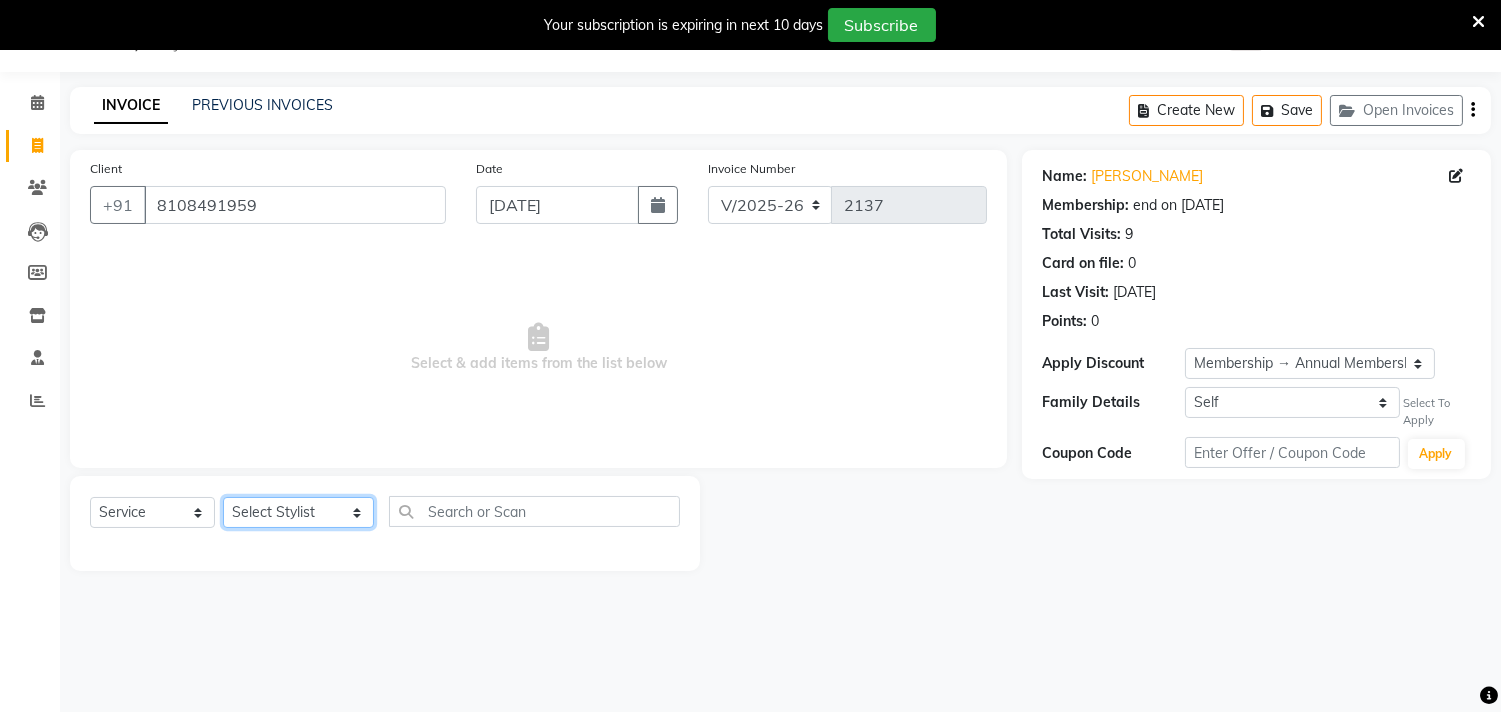 select on "28411" 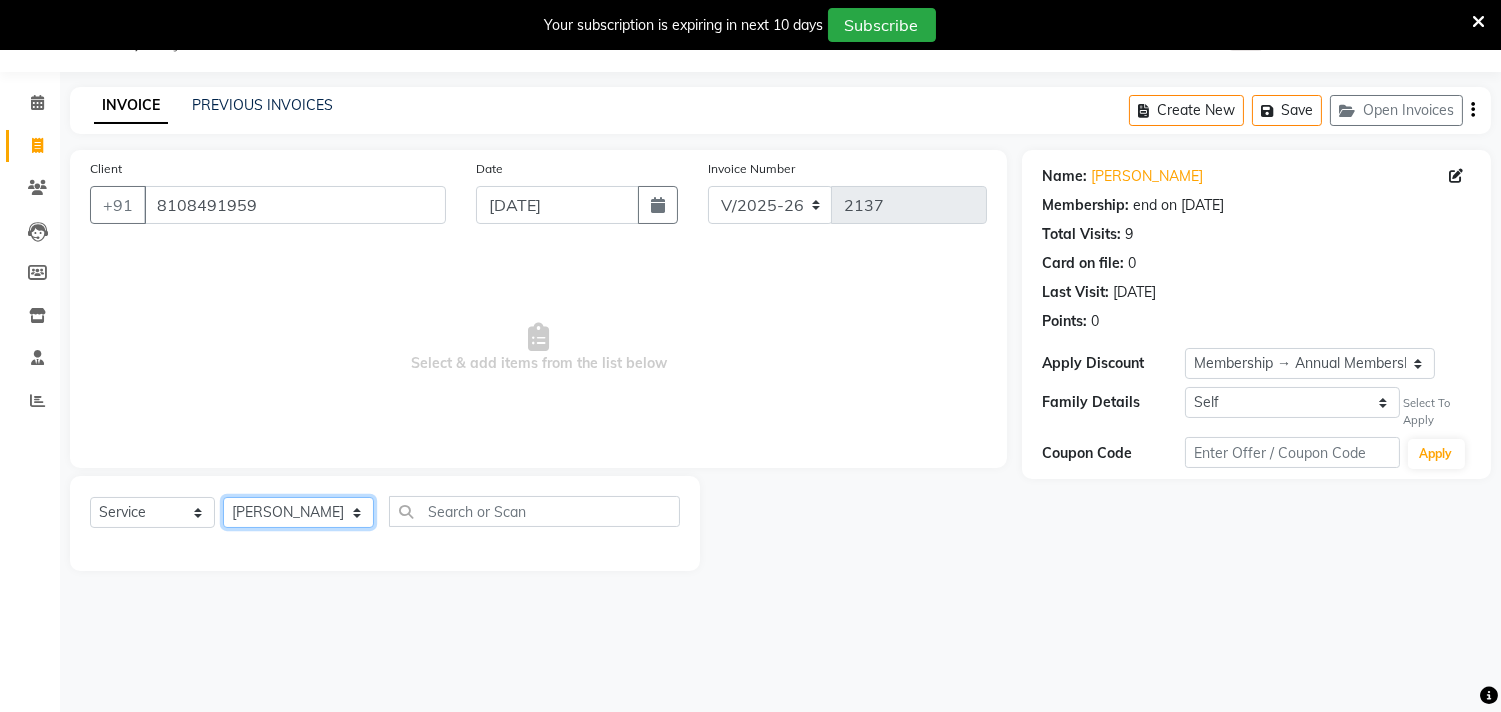 click on "Select Stylist [PERSON_NAME]  [PERSON_NAME]  [PERSON_NAME]  Front Desk Javed [PERSON_NAME]  [PERSON_NAME]  Pooja Jadhav [PERSON_NAME] [PERSON_NAME] [PERSON_NAME] SACHIN [PERSON_NAME] SAHAJAN [PERSON_NAME]  [PERSON_NAME] [PERSON_NAME] [PERSON_NAME] [PERSON_NAME] [PERSON_NAME] [PERSON_NAME] [PERSON_NAME]" 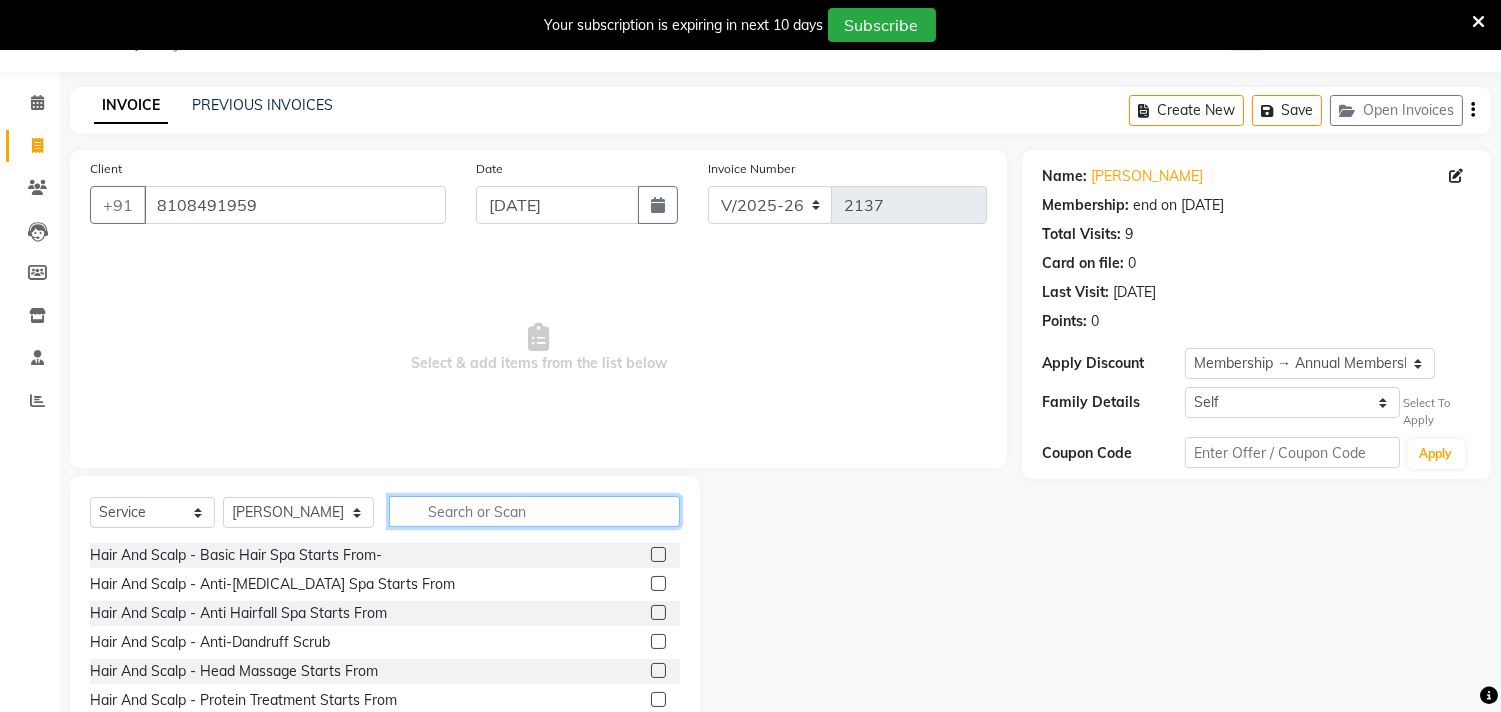 click 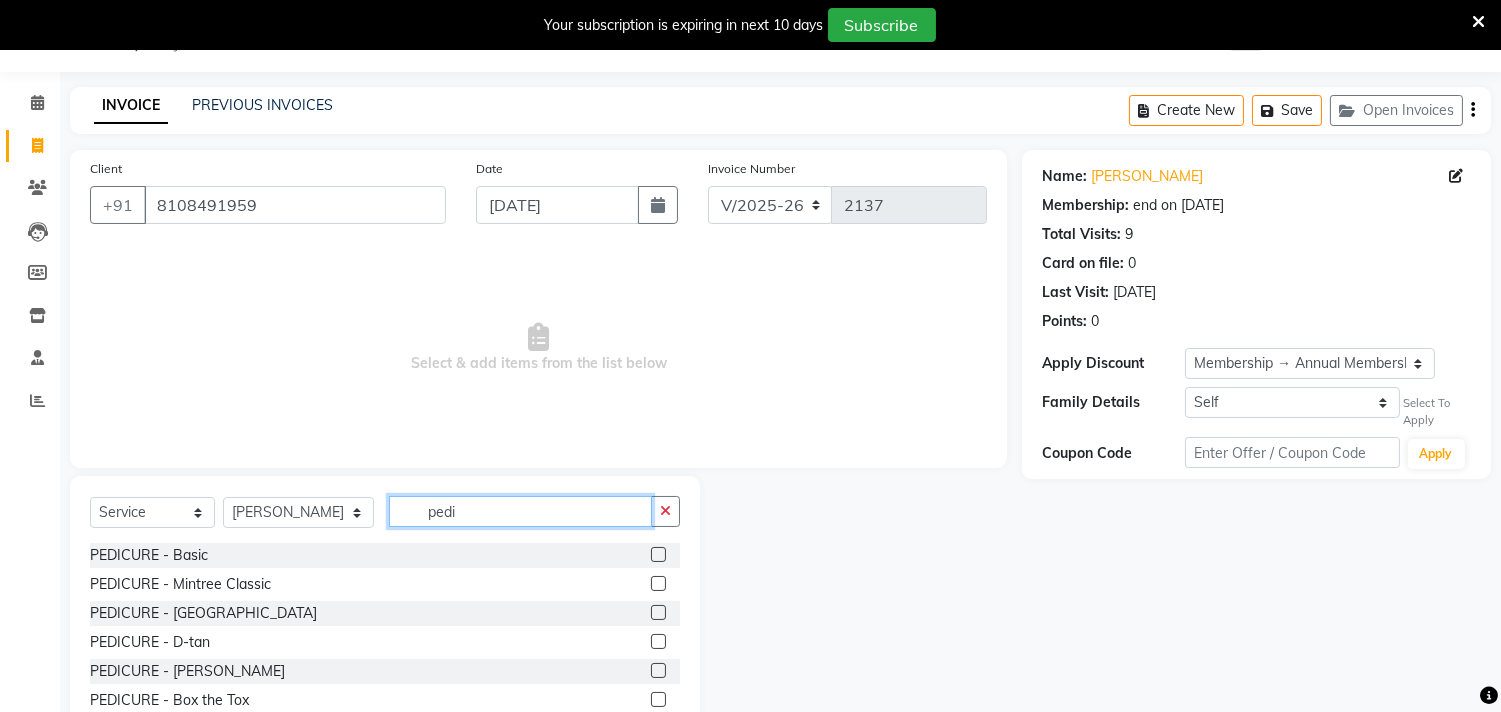 type on "pedi" 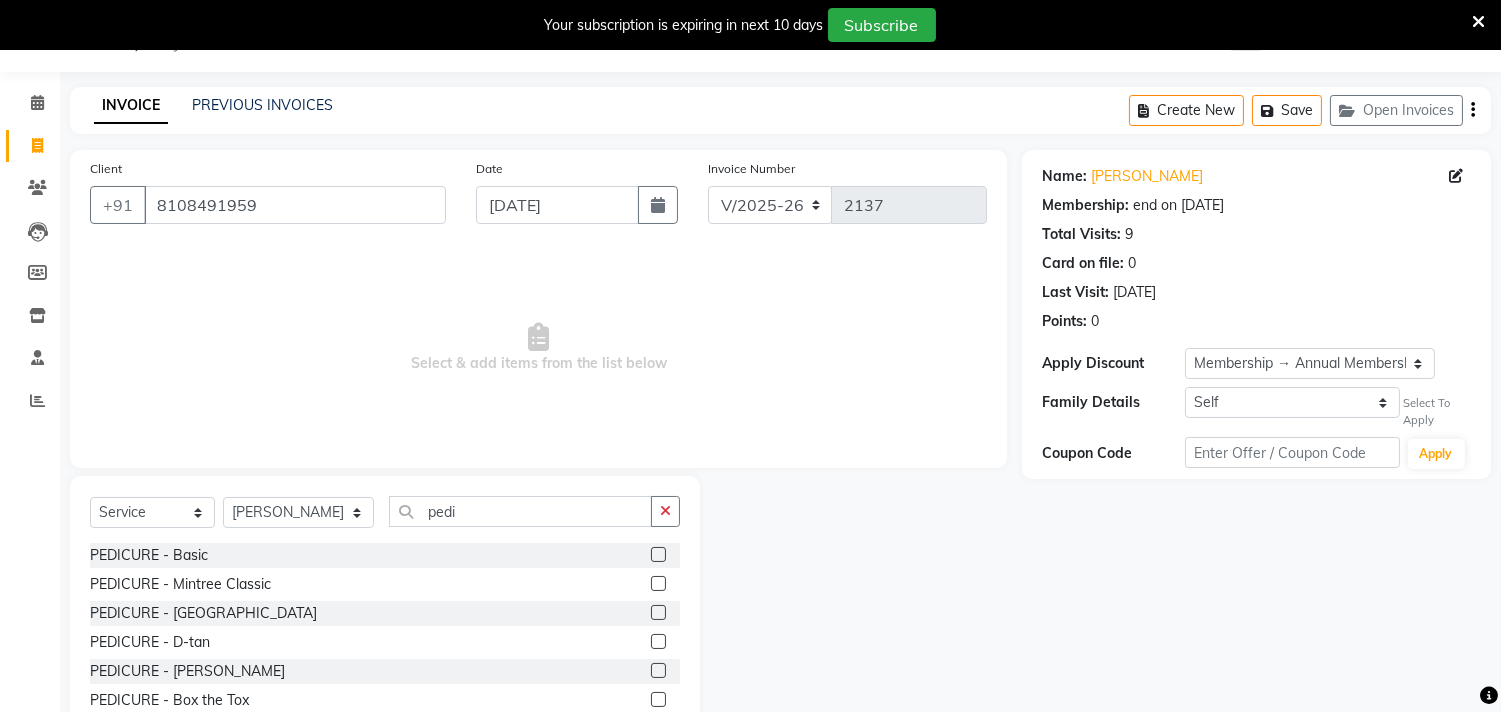 click 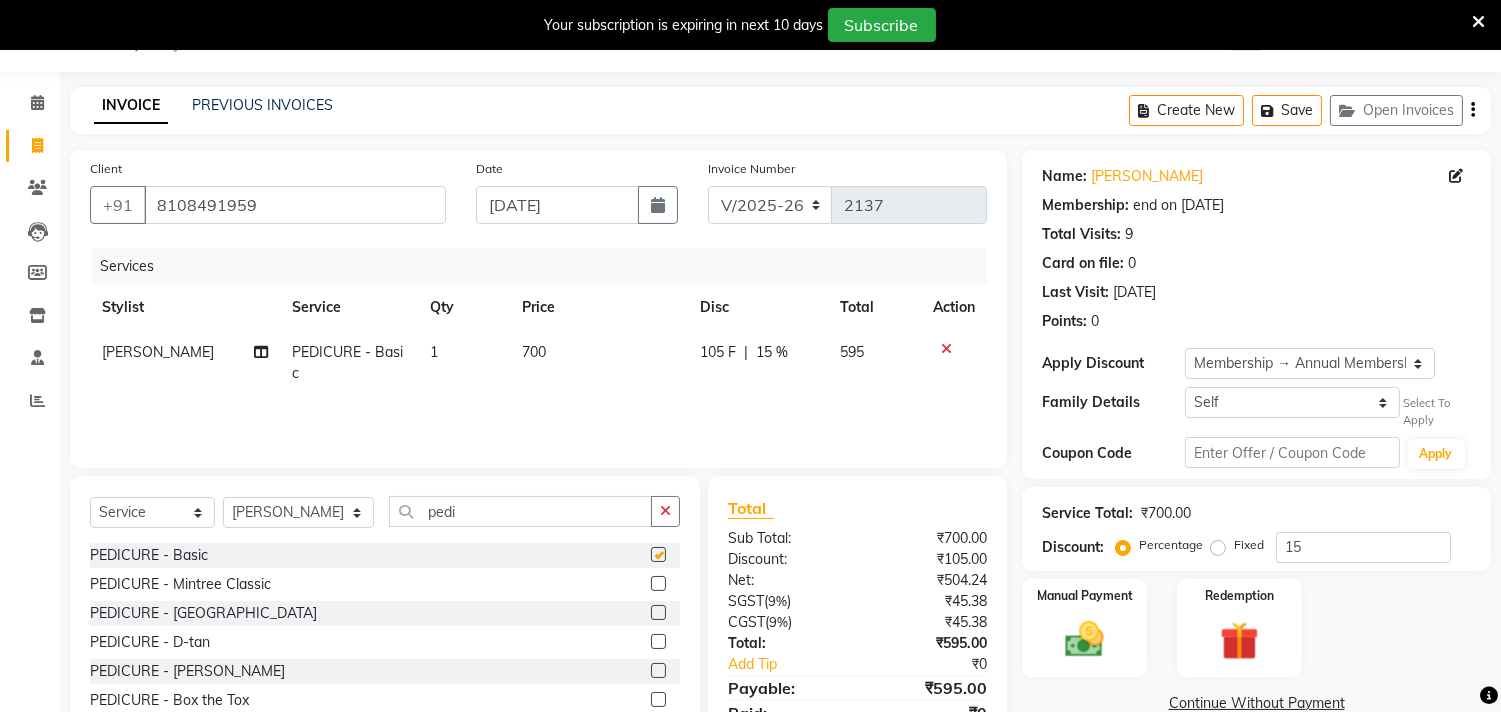 checkbox on "false" 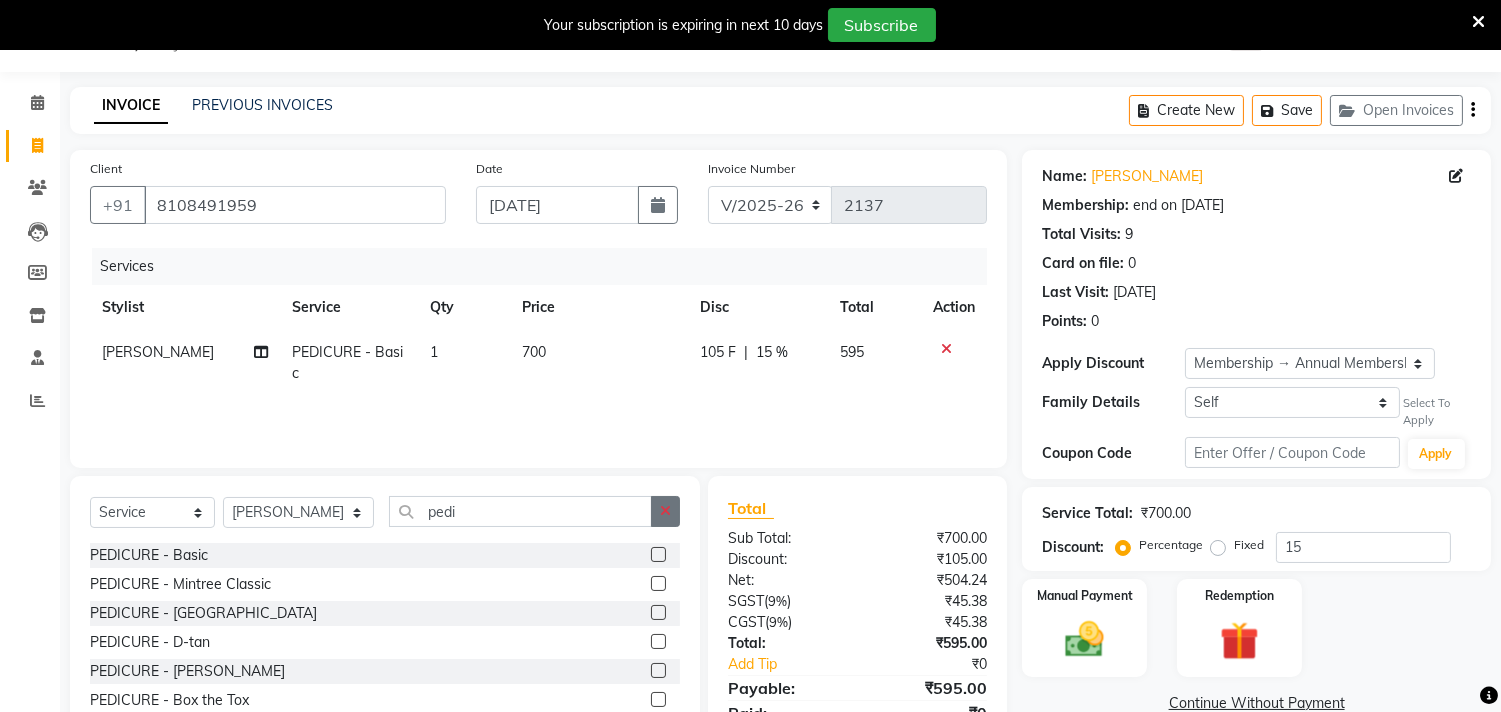 click on "Select  Service  Product  Membership  Package Voucher Prepaid Gift Card  Select Stylist aniket  Anu  AYAZ KADRI  Front Desk Javed kapil KOMAL  Payal  Pooja Jadhav Rahul Datkhile RESHMA SHAIKH rutik shinde SACHIN SAKPAL SADDAM SAHAJAN SAKSHI CHAVAN Sameer  sampada Sanjana  SANU shobha sonawane shobha sonawane SHUBHAM PEDNEKAR Sikandar Ansari ssneha rana  pedi PEDICURE - Basic  PEDICURE - Mintree Classic  PEDICURE - Vedic Valley  PEDICURE - D-tan  PEDICURE - Tan Go  PEDICURE - Box the Tox  PEDICURE - Cut, File, Polish  PEDICURE - Heel Peel Treatment  PEDICURE - Heel Peel  PEDICURE - Blade  FEMALE MANICURE & PEDICURE - Basic 600  FEMALE MANICURE & PEDICURE - Mintree Classic 750  FEMALE MANICURE & PEDICURE - Vedic Valley 990  FEMALE MANICURE & PEDICURE - D-tan 1320  FEMALE MANICURE & PEDICURE - Tan Go 1800  FEMALE MANICURE & PEDICURE - Box the Tox 2500  FEMALE MANICURE & PEDICURE - Cut, File, Polish 250  FEMALE MANICURE & PEDICURE - Basic 700  FEMALE MANICURE & PEDICURE - Mintree Classic 850" 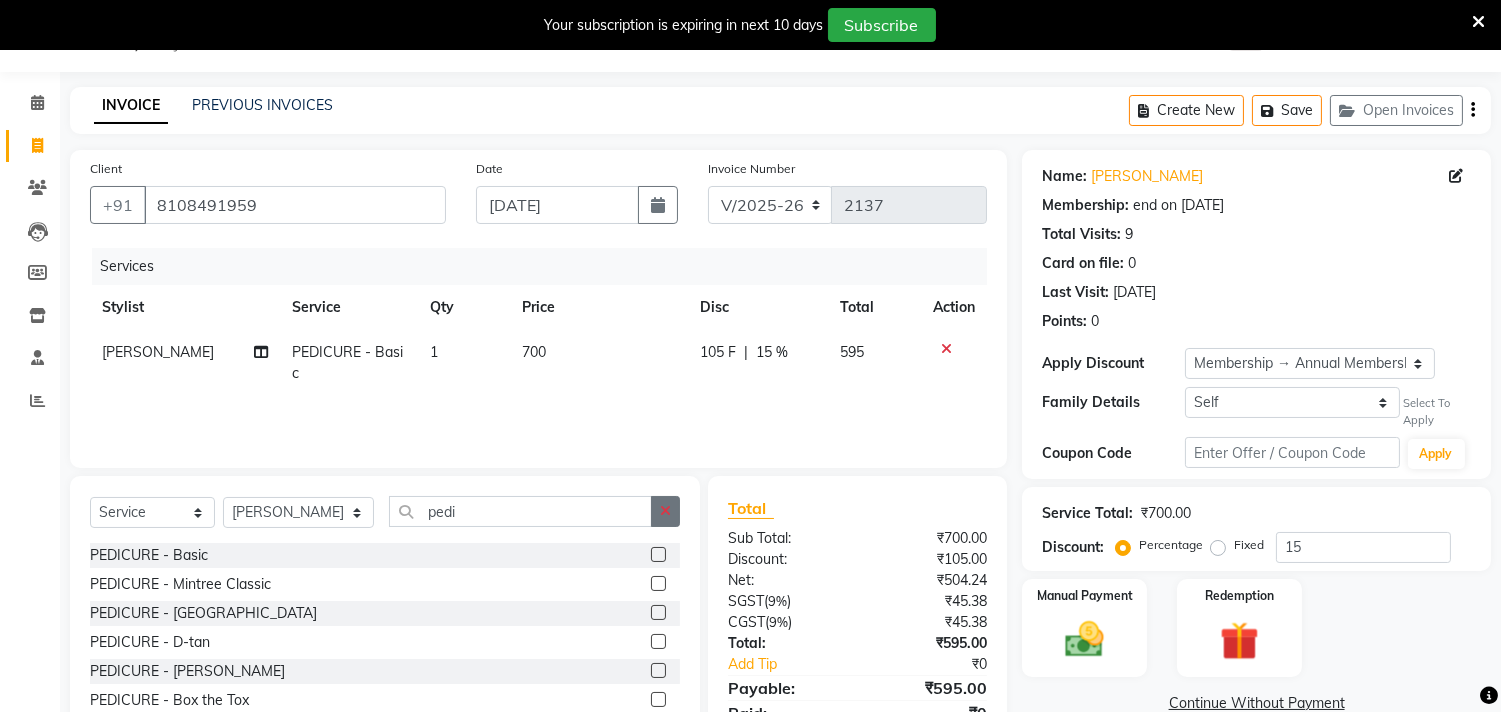 click 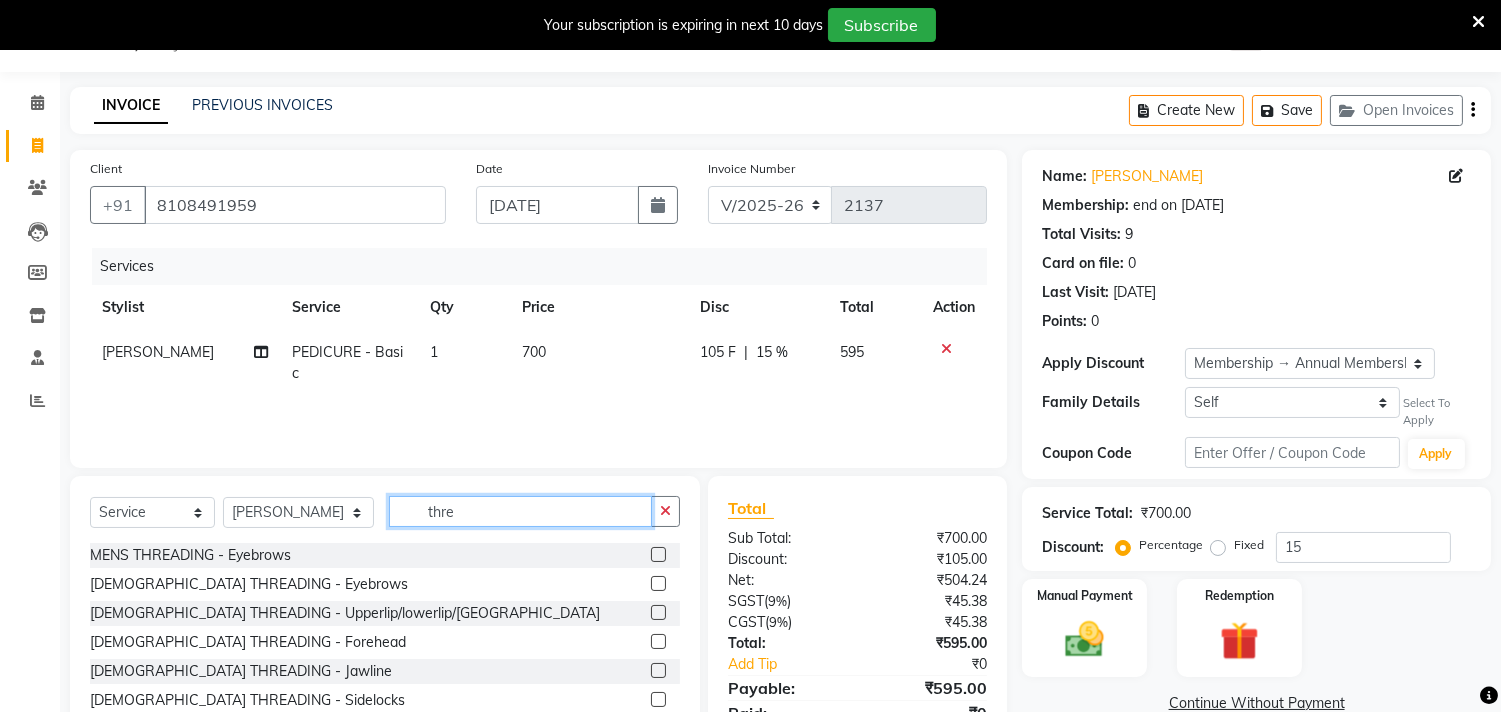 type on "thre" 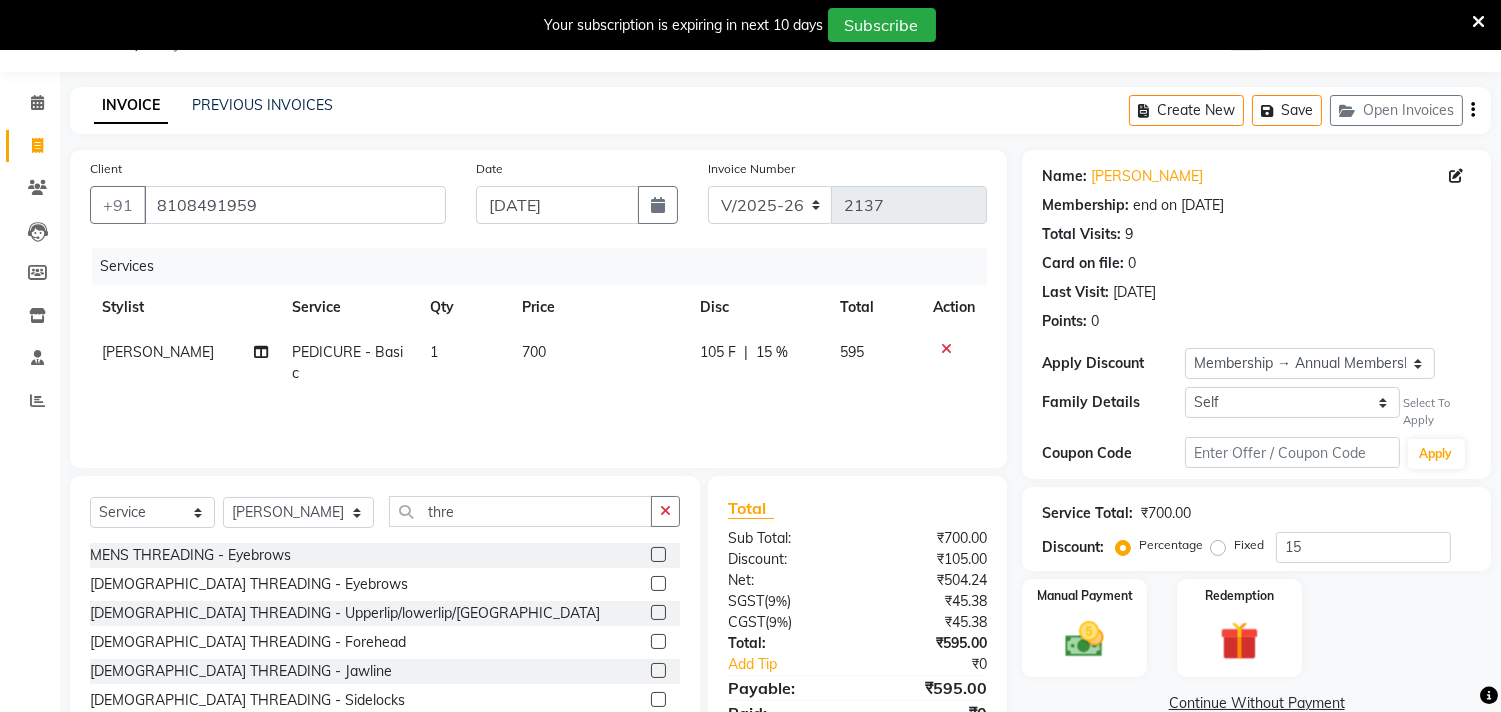 click 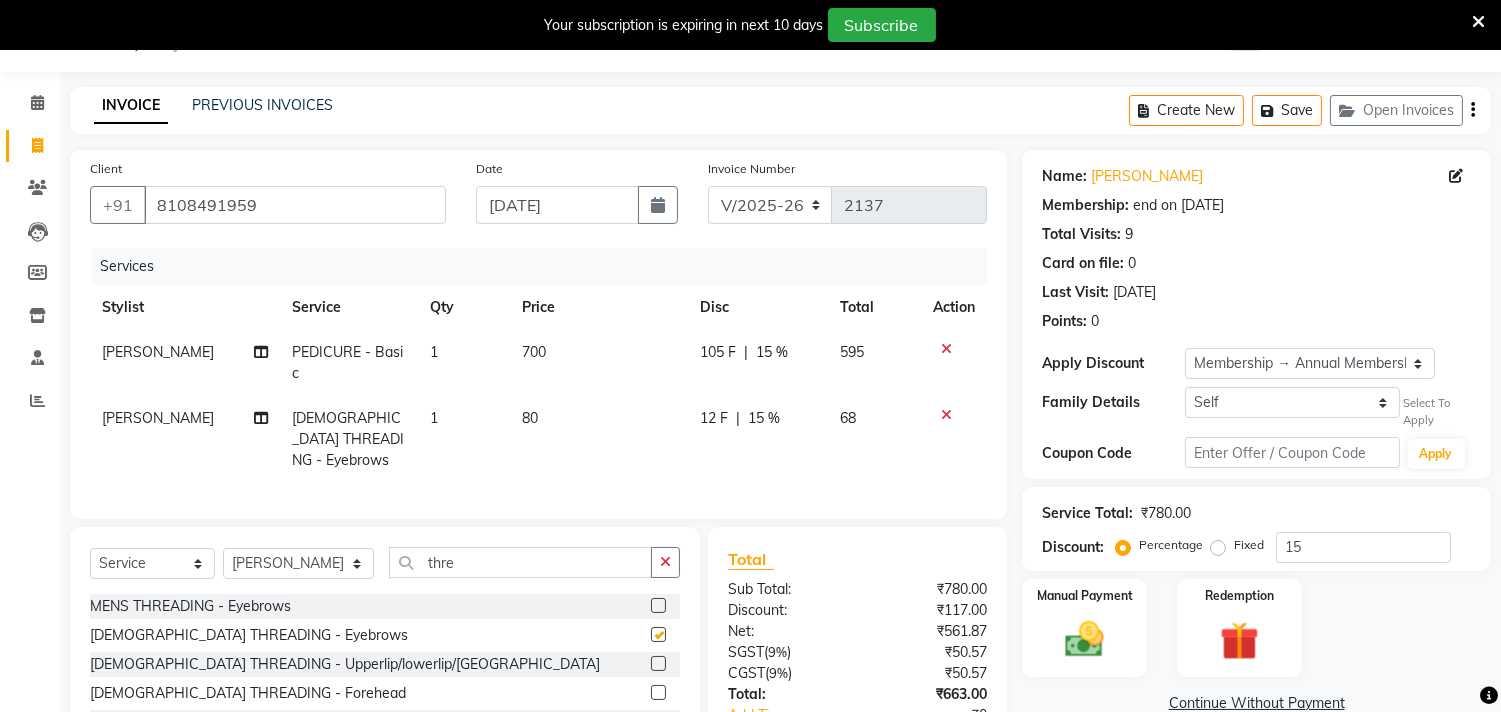 checkbox on "false" 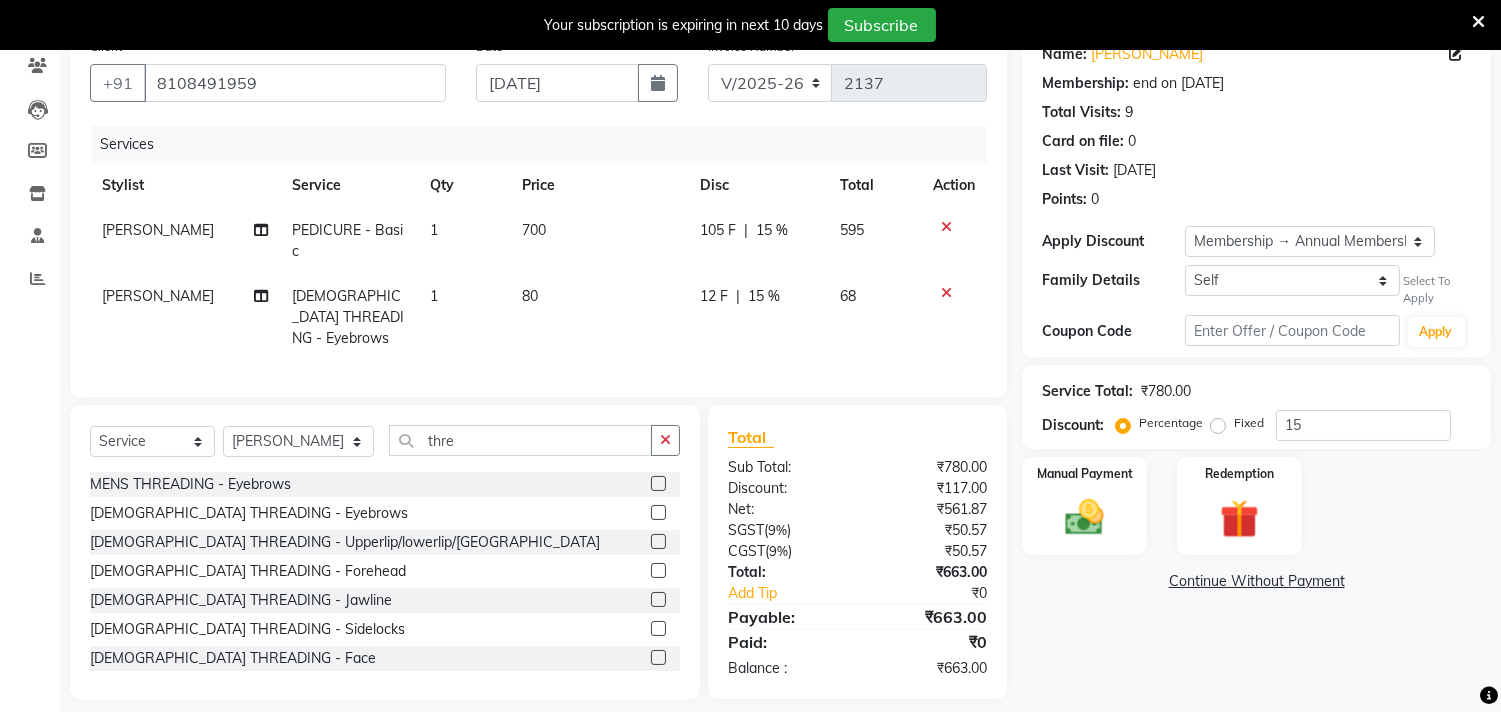 scroll, scrollTop: 185, scrollLeft: 0, axis: vertical 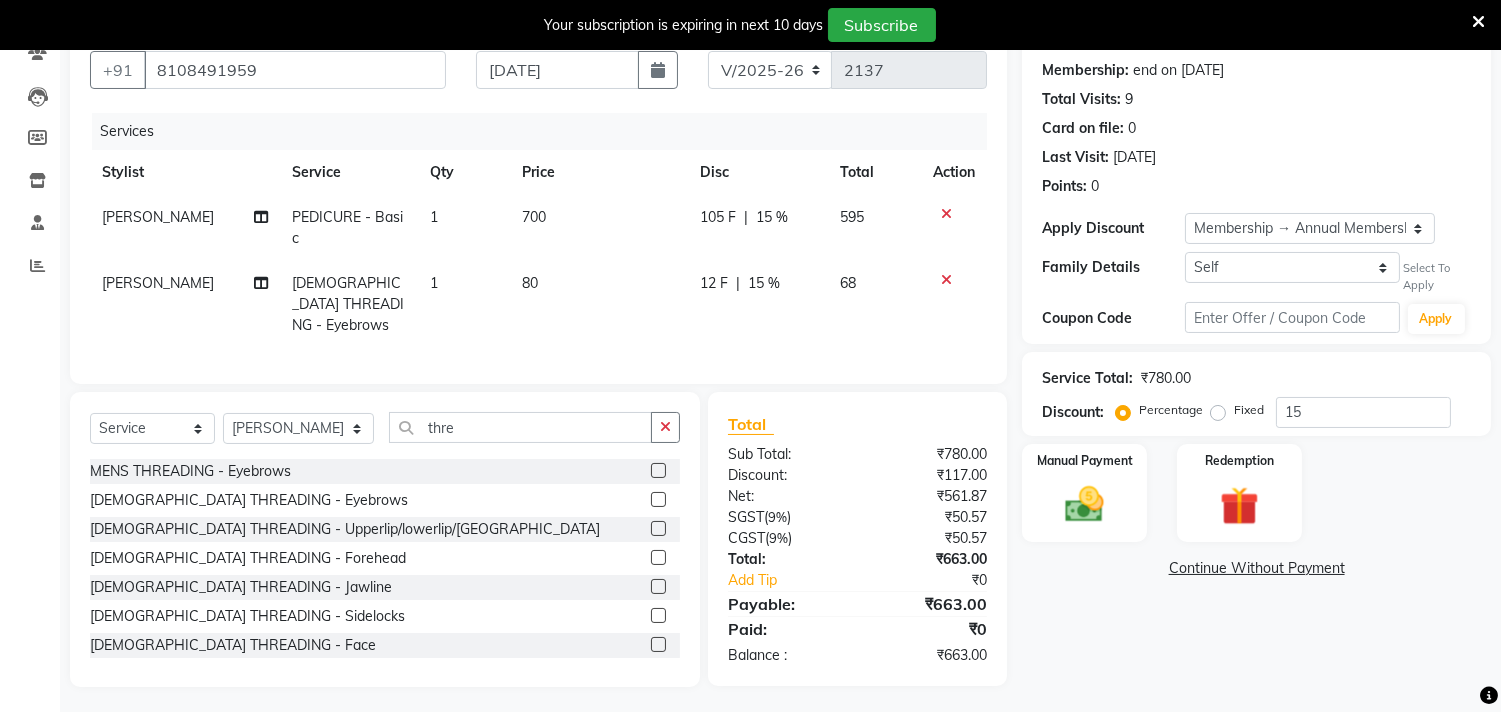 click 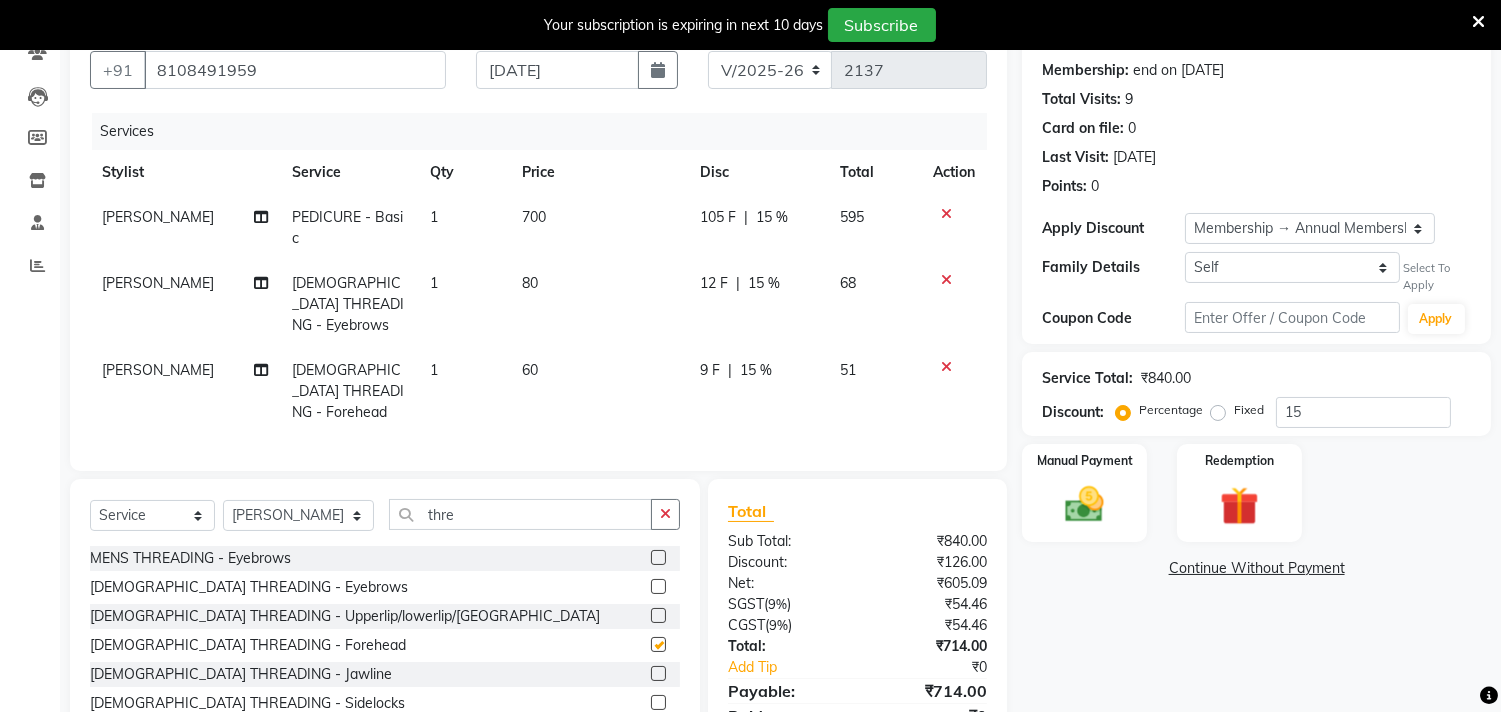 checkbox on "false" 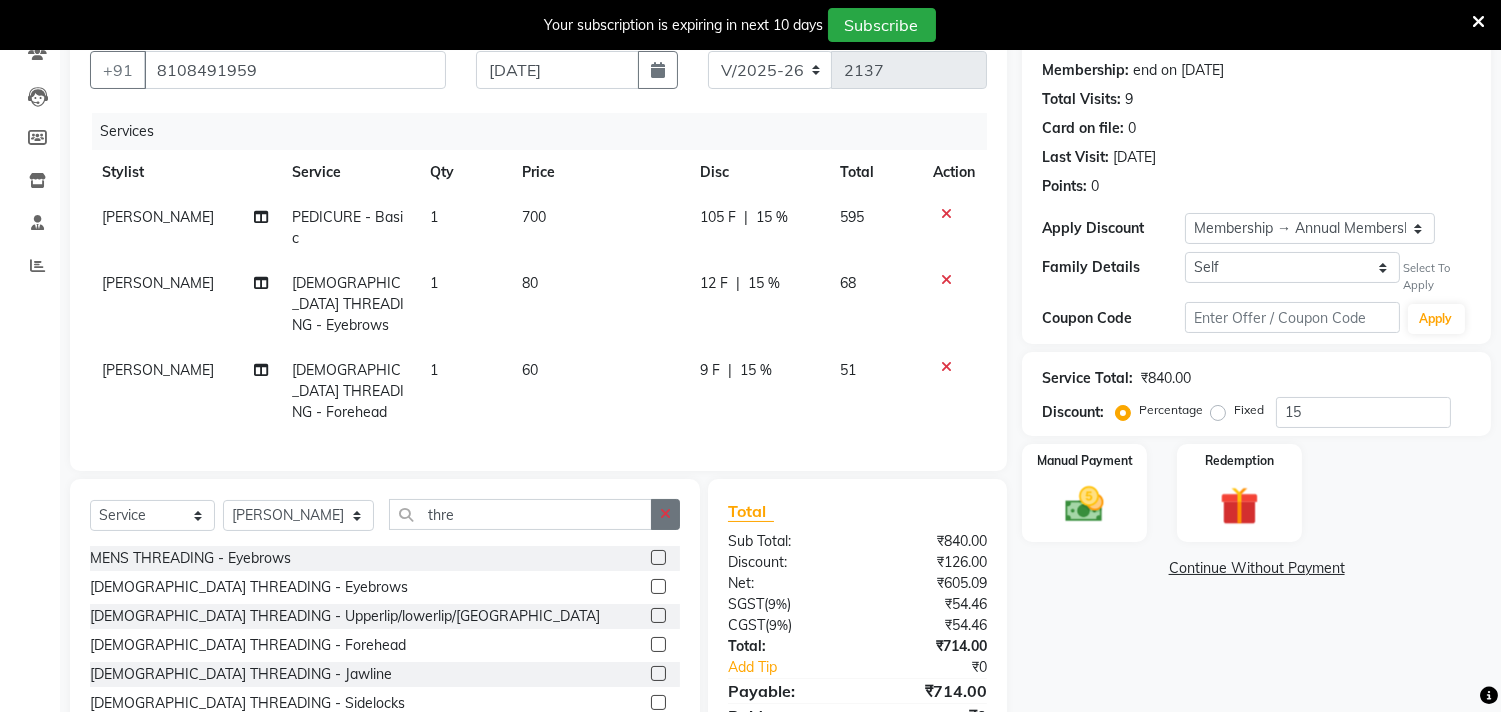 click 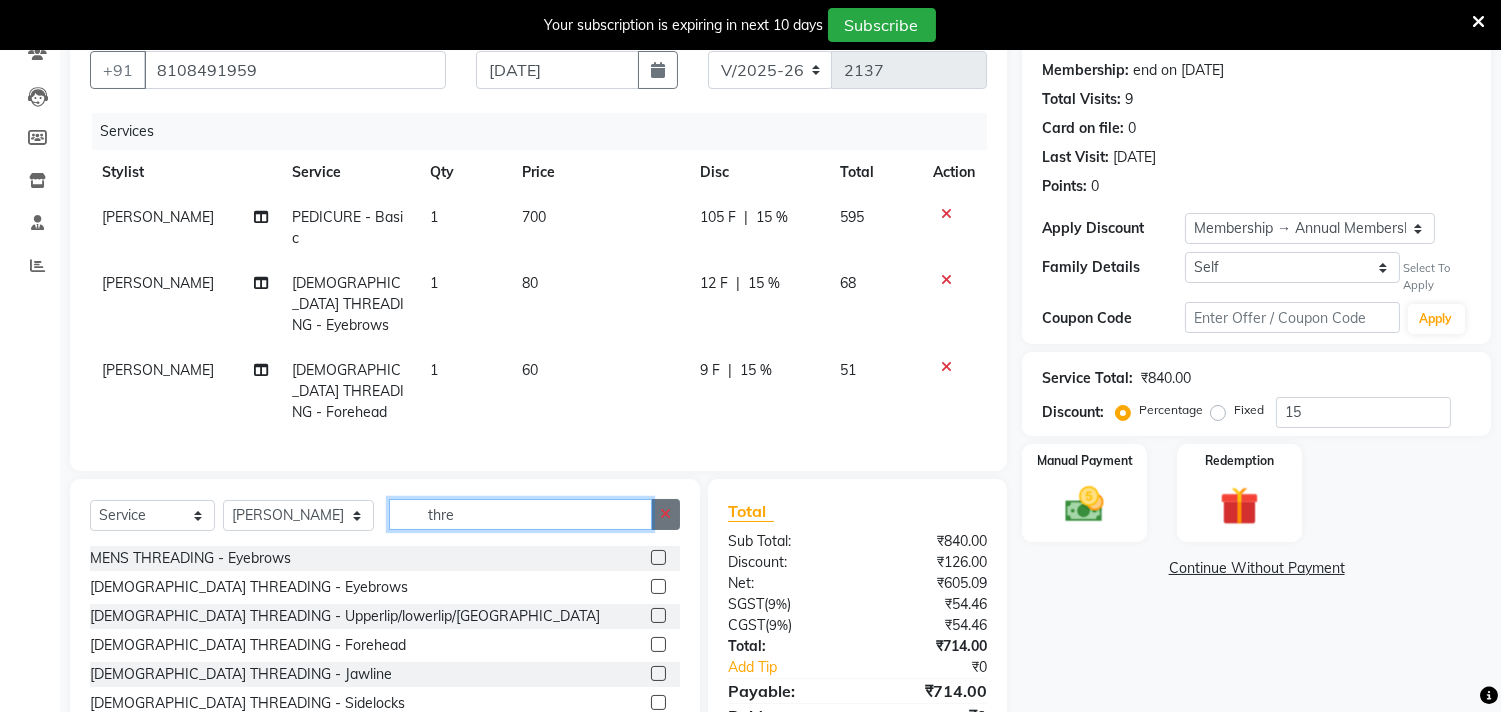 type 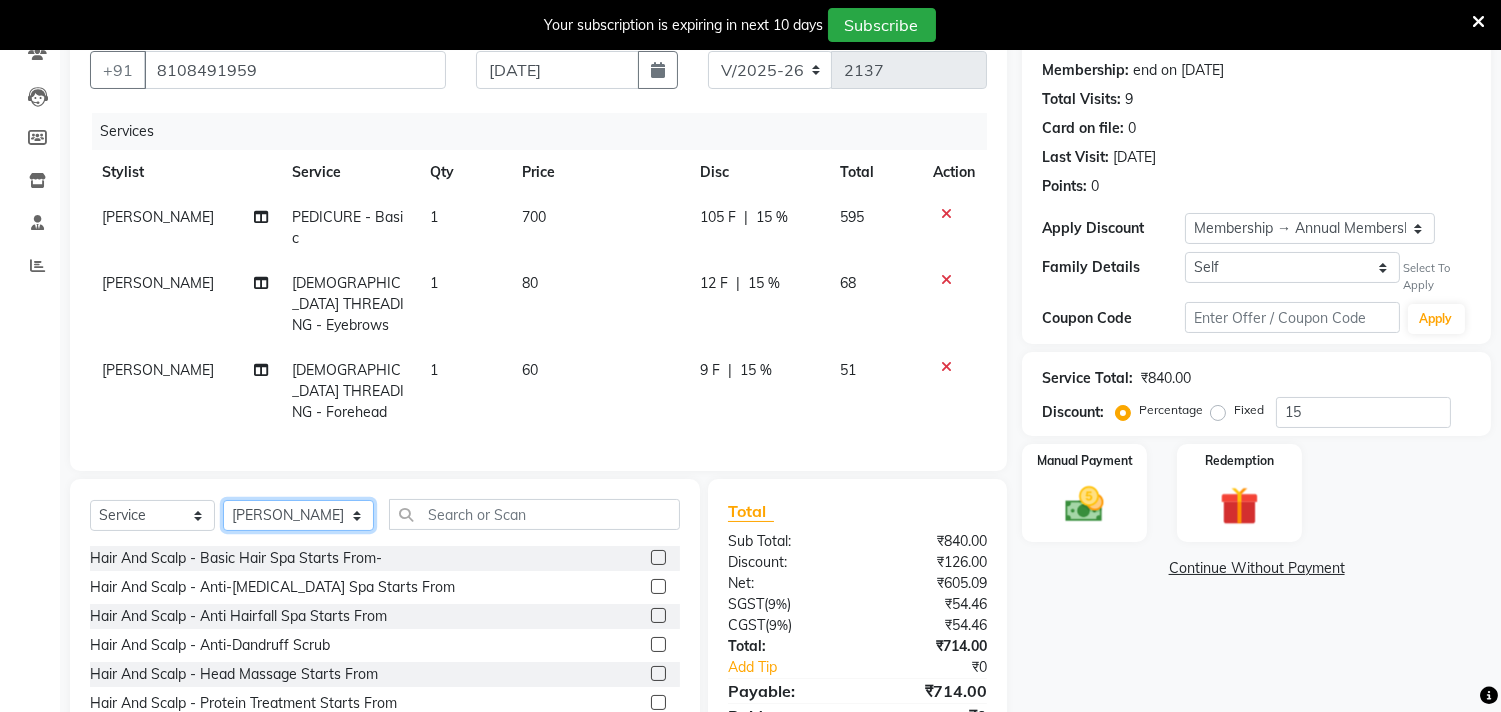 click on "Select Stylist [PERSON_NAME]  [PERSON_NAME]  [PERSON_NAME]  Front Desk Javed [PERSON_NAME]  [PERSON_NAME]  Pooja Jadhav [PERSON_NAME] [PERSON_NAME] [PERSON_NAME] SACHIN [PERSON_NAME] SAHAJAN [PERSON_NAME]  [PERSON_NAME] [PERSON_NAME] [PERSON_NAME] [PERSON_NAME] [PERSON_NAME] [PERSON_NAME] [PERSON_NAME]" 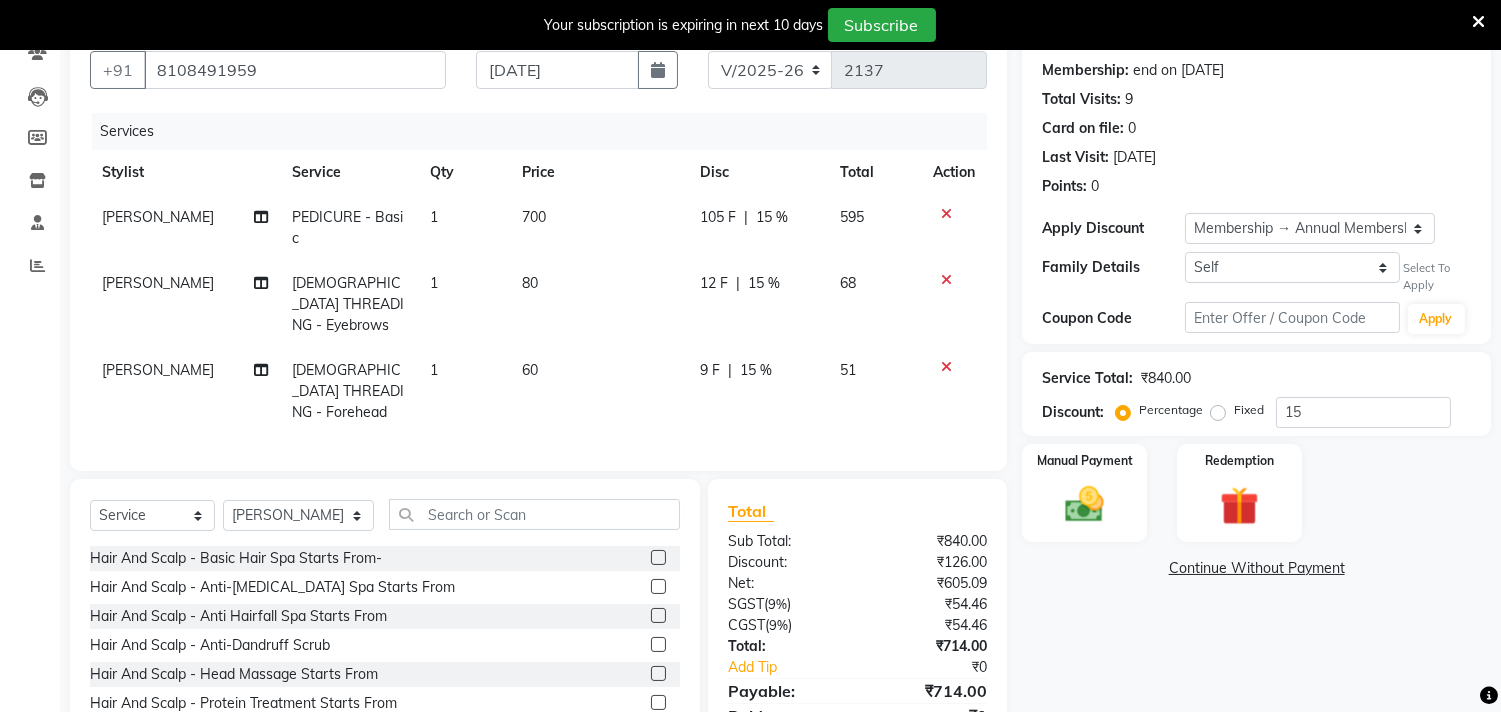 click on "Select  Service  Product  Membership  Package Voucher Prepaid Gift Card  Select Stylist aniket  Anu  AYAZ KADRI  Front Desk Javed kapil KOMAL  Payal  Pooja Jadhav Rahul Datkhile RESHMA SHAIKH rutik shinde SACHIN SAKPAL SADDAM SAHAJAN SAKSHI CHAVAN Sameer  sampada Sanjana  SANU shobha sonawane shobha sonawane SHUBHAM PEDNEKAR Sikandar Ansari ssneha rana" 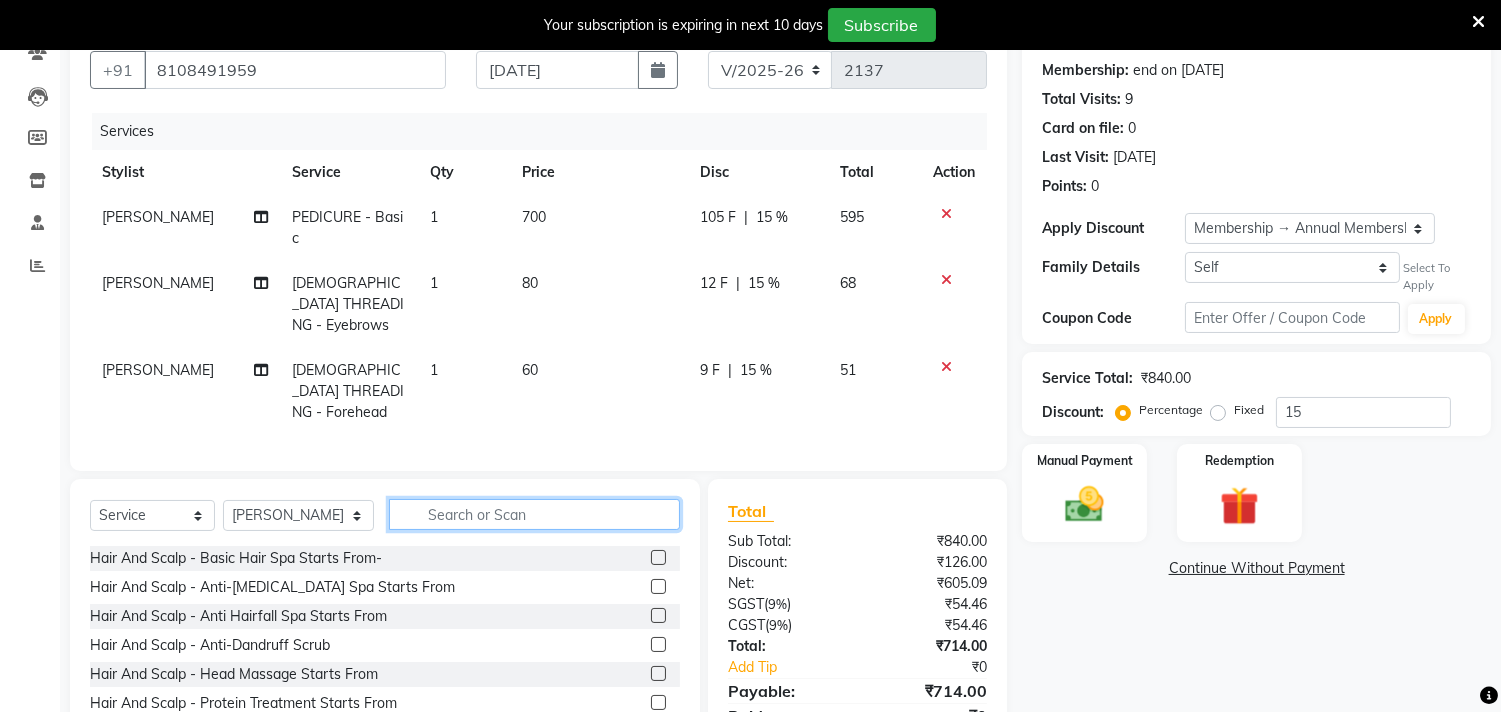 click 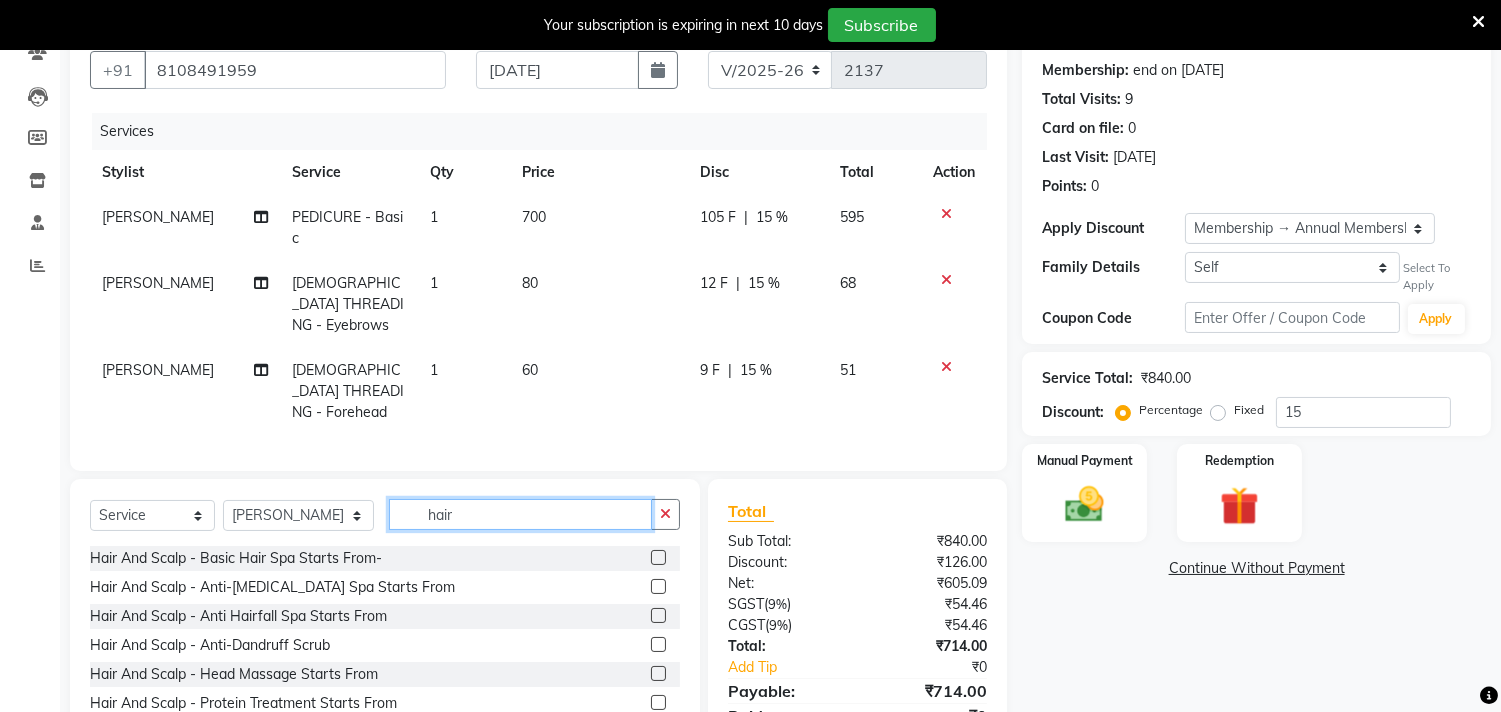 type on "hair" 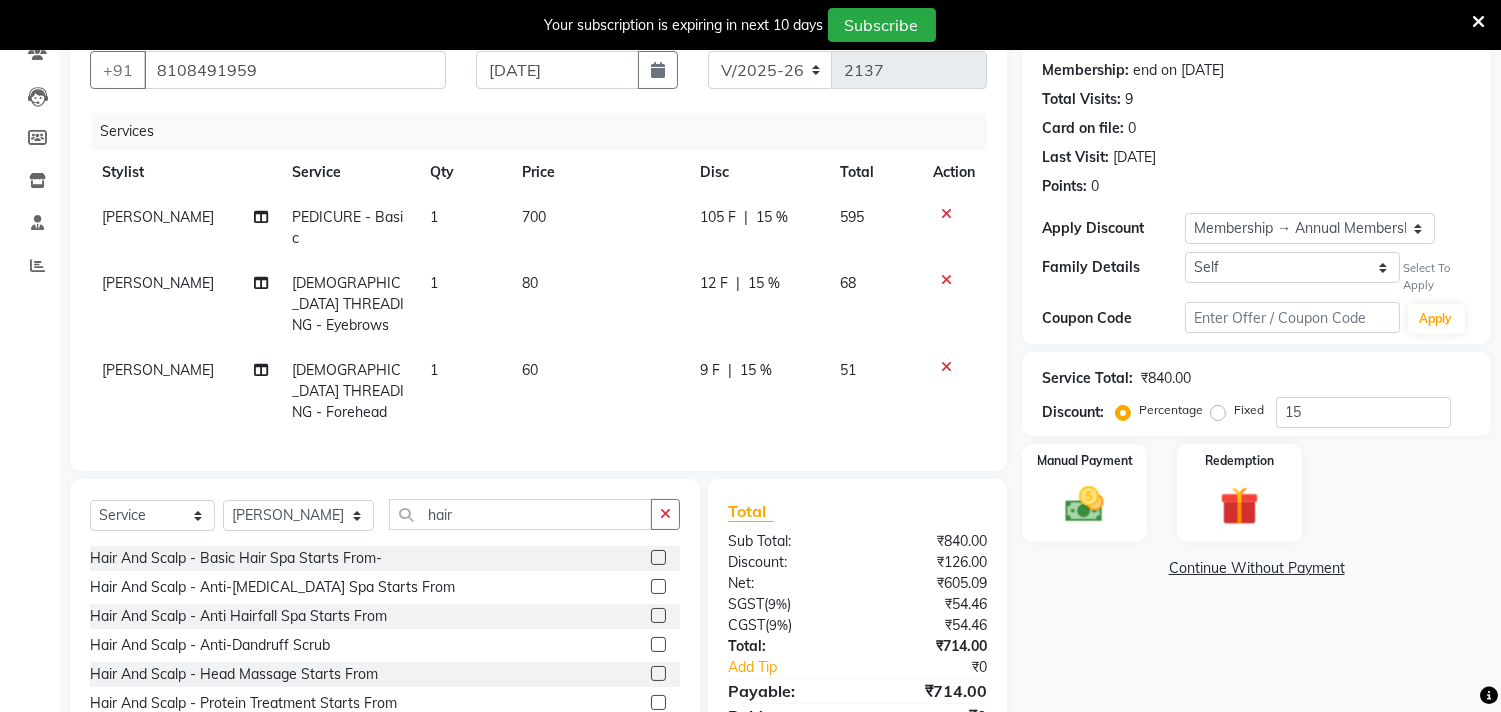 click 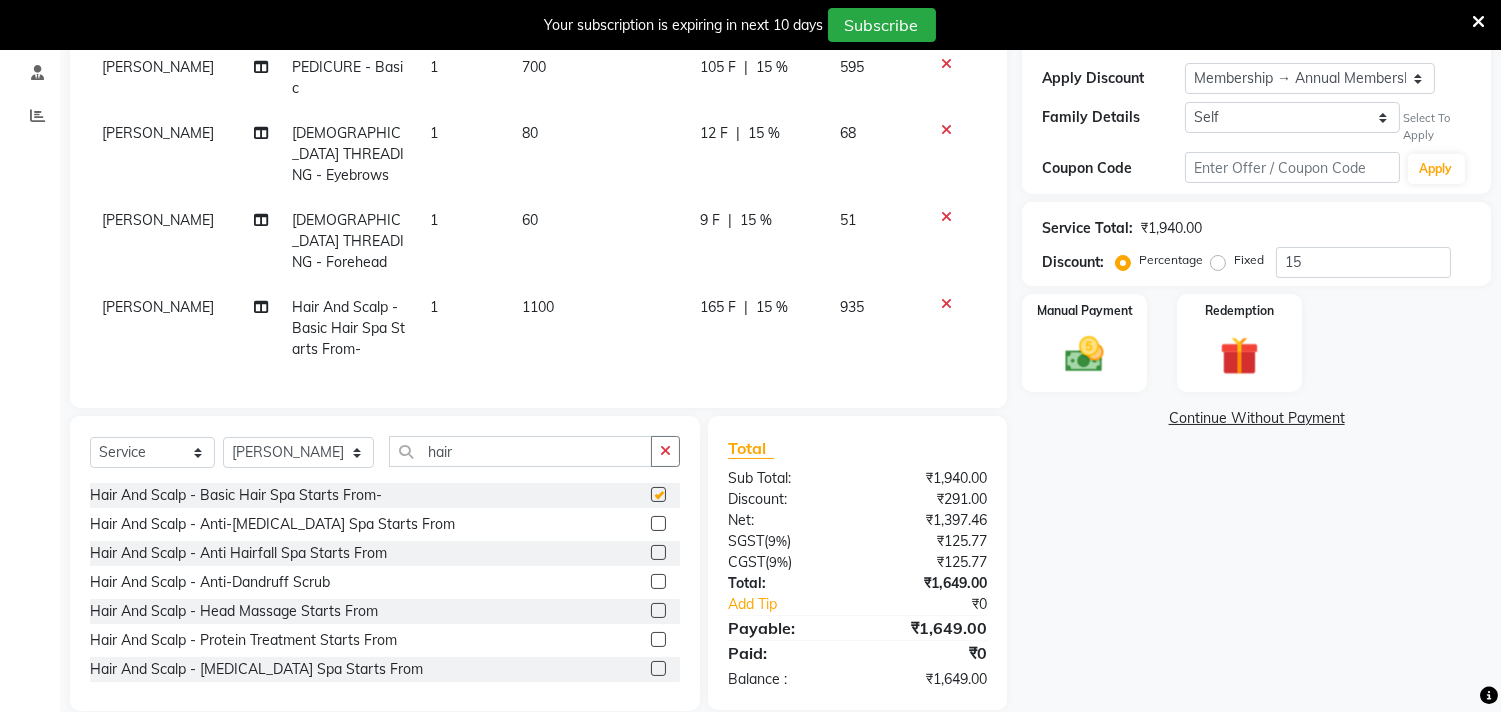 checkbox on "false" 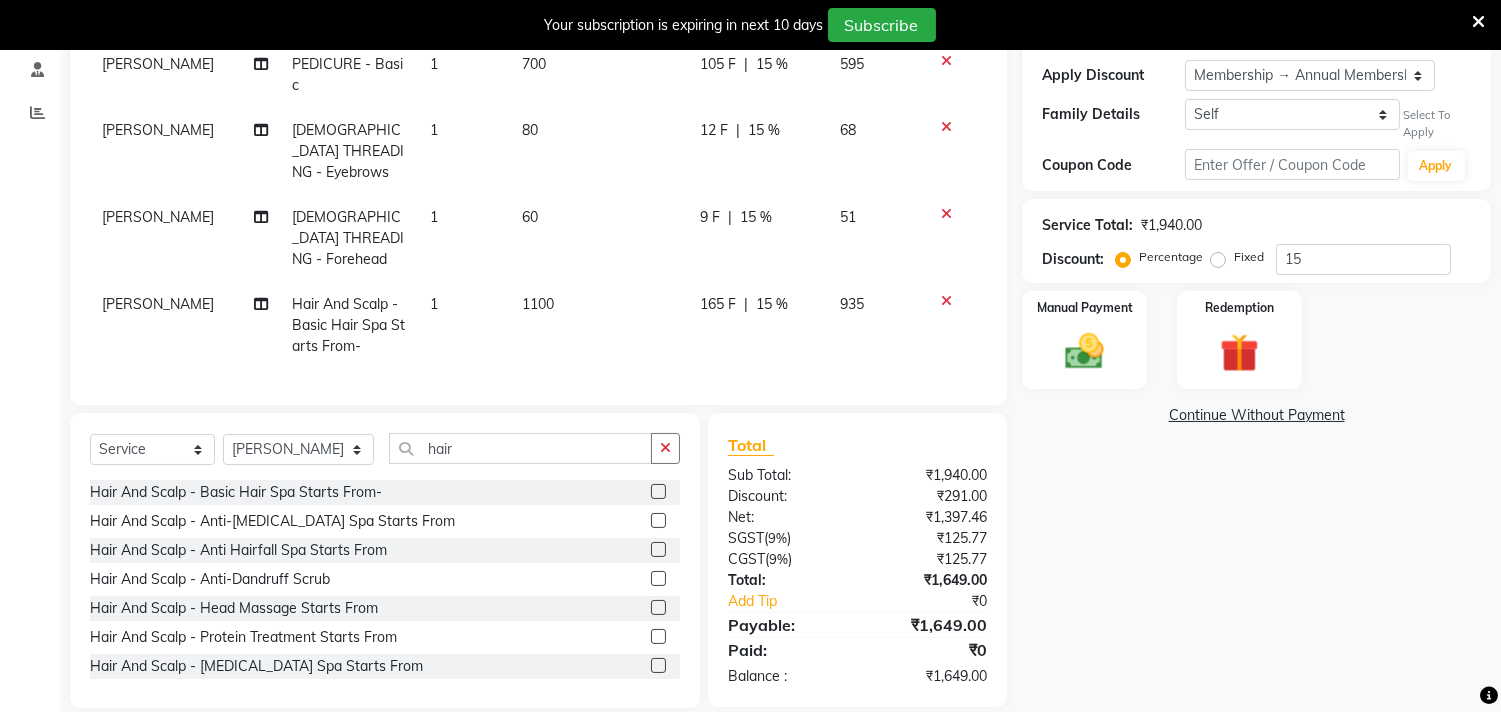 click on "1100" 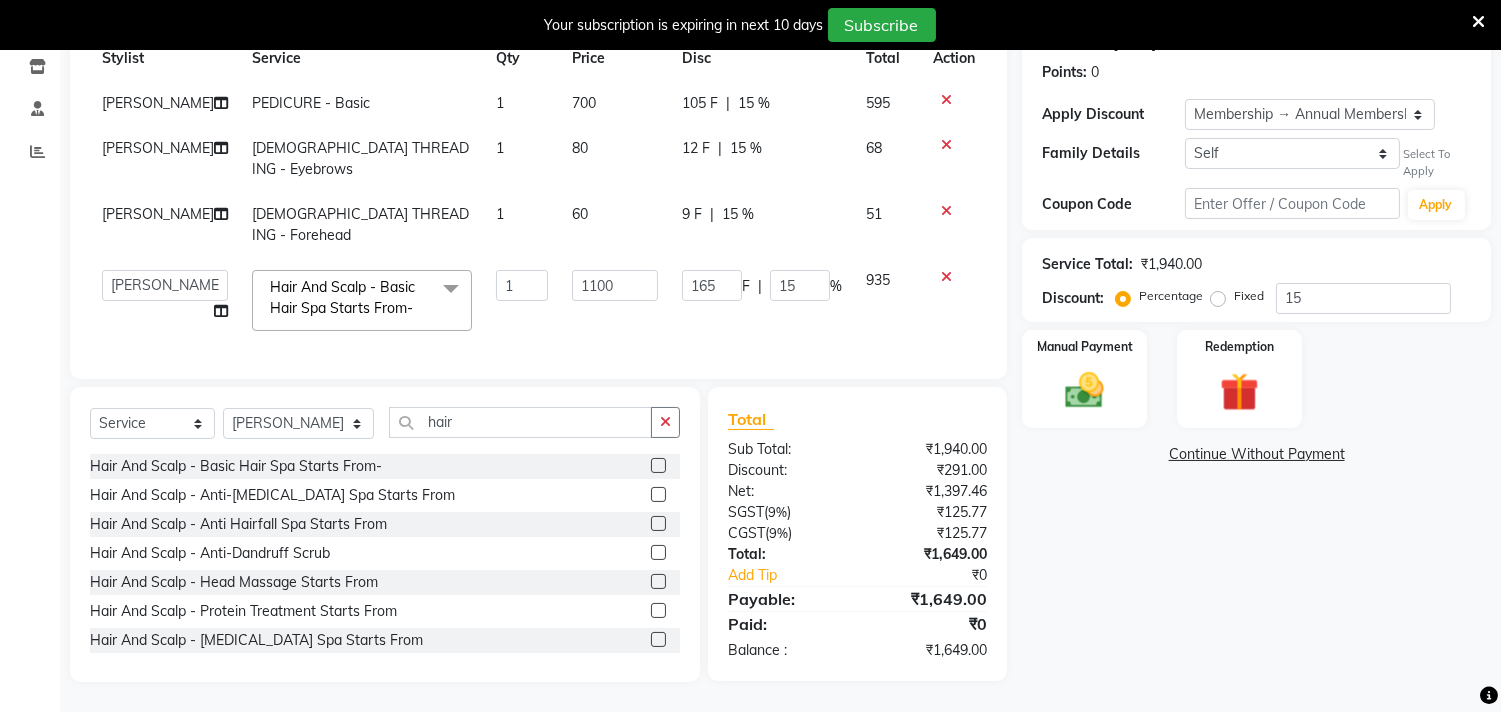 scroll, scrollTop: 336, scrollLeft: 0, axis: vertical 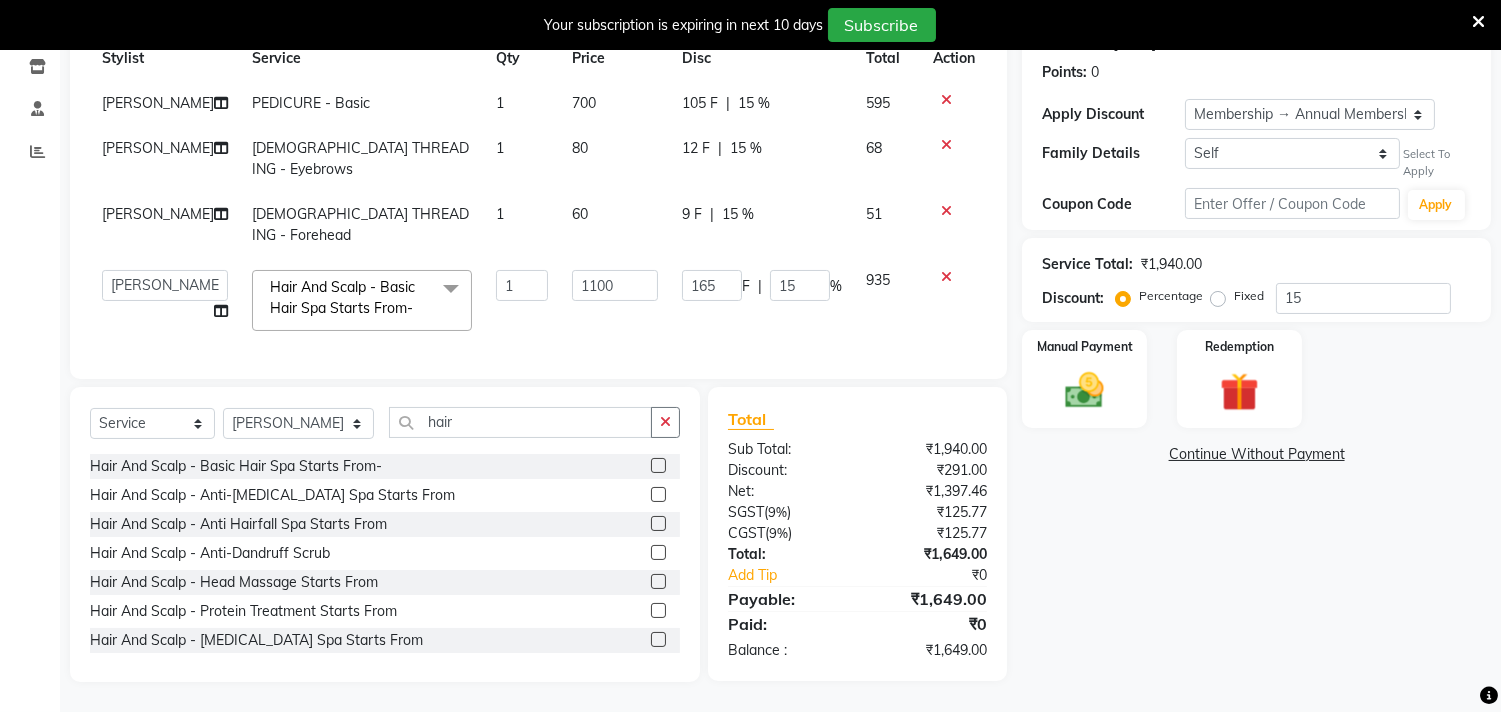 click on "1100" 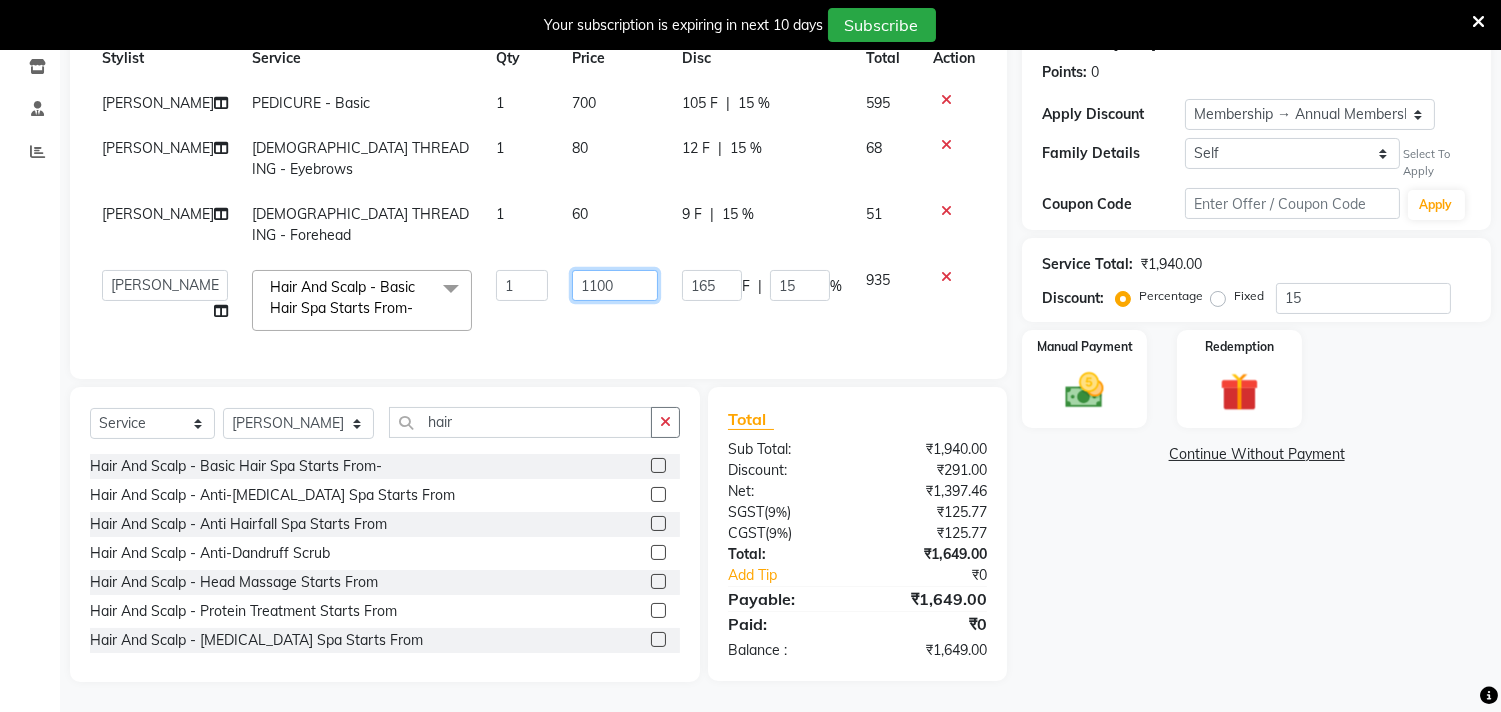 click on "1100" 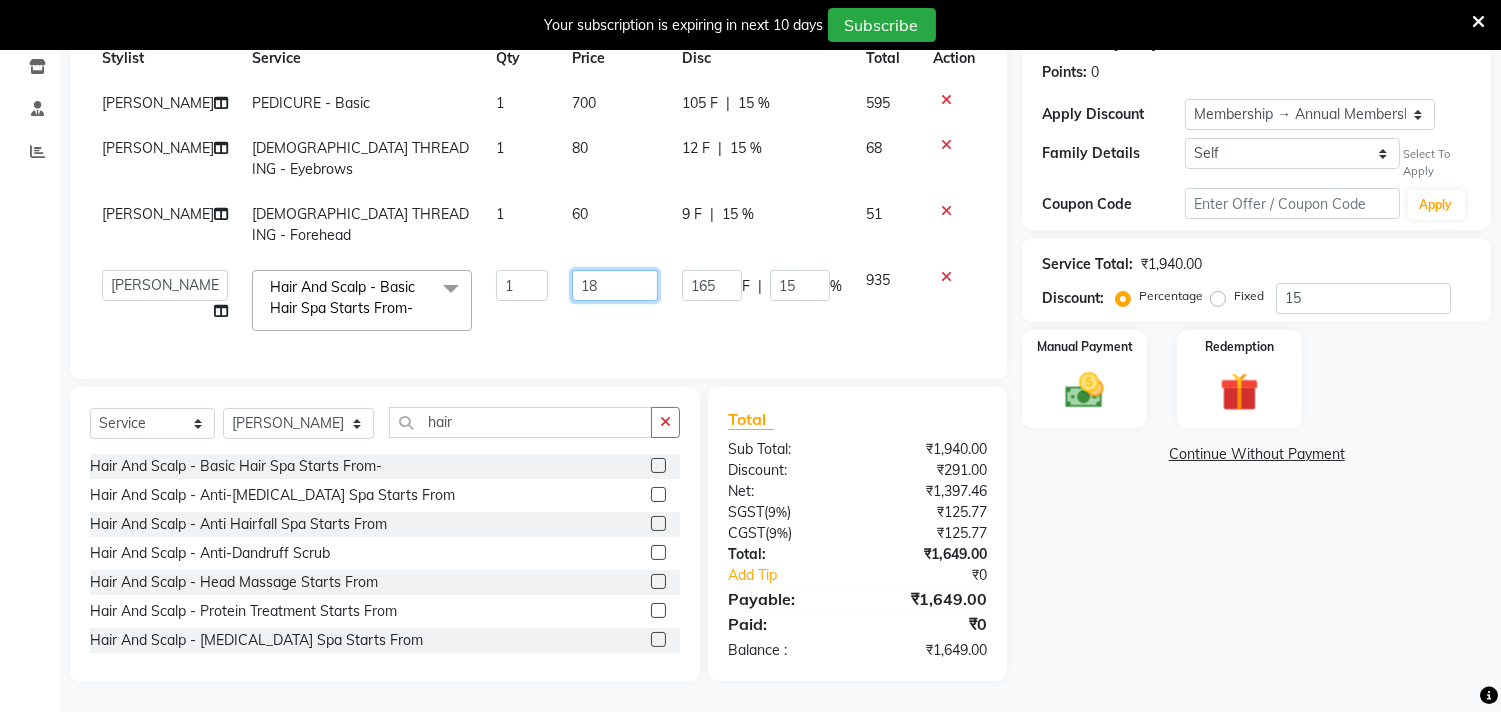 type on "1" 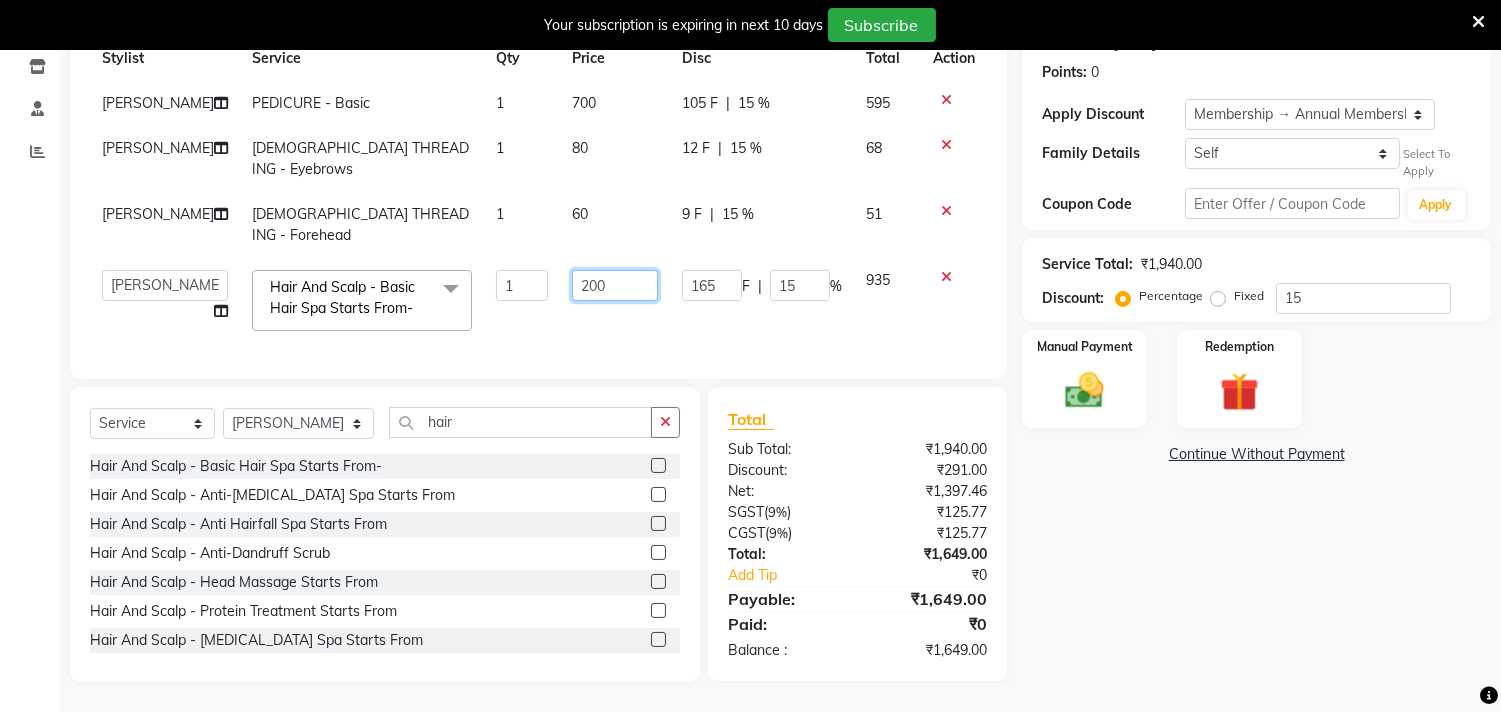 type on "2000" 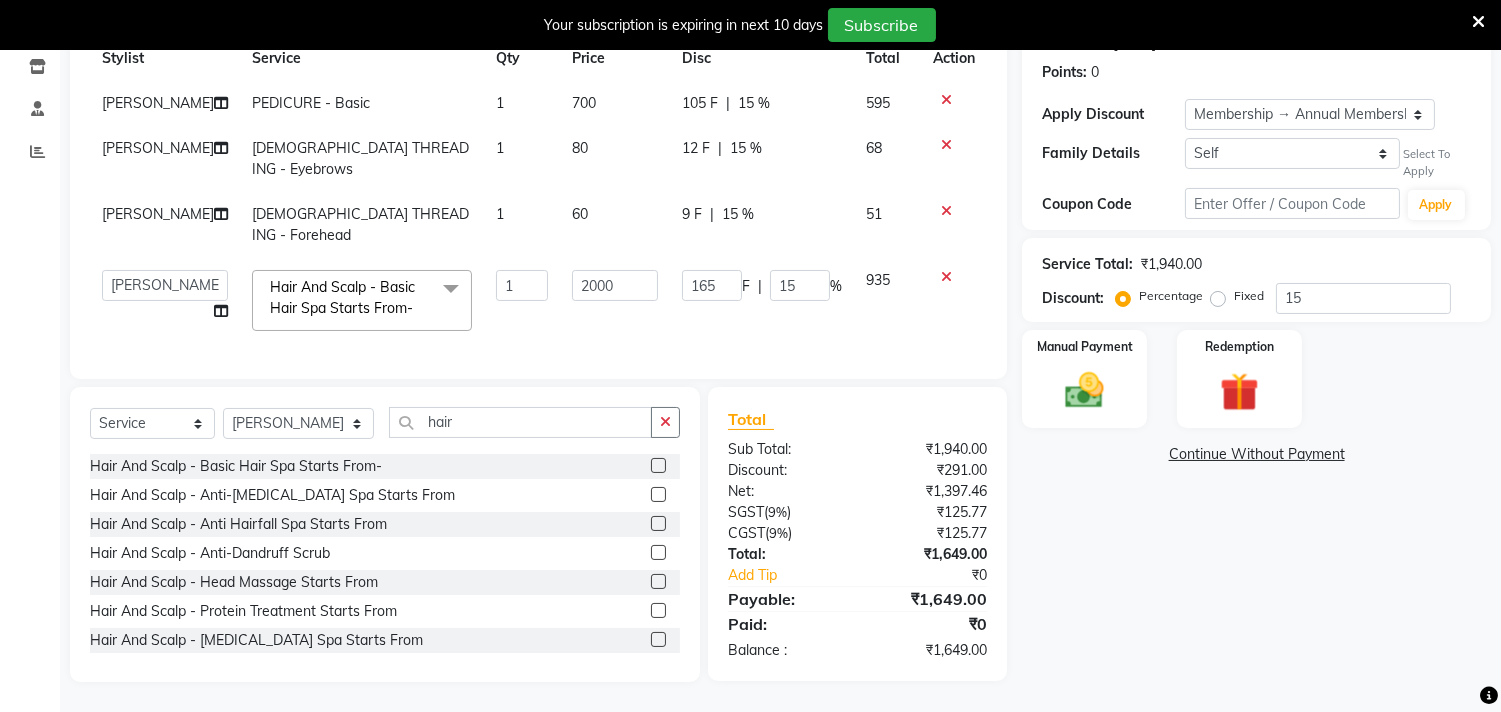 click on "165 F | 15 %" 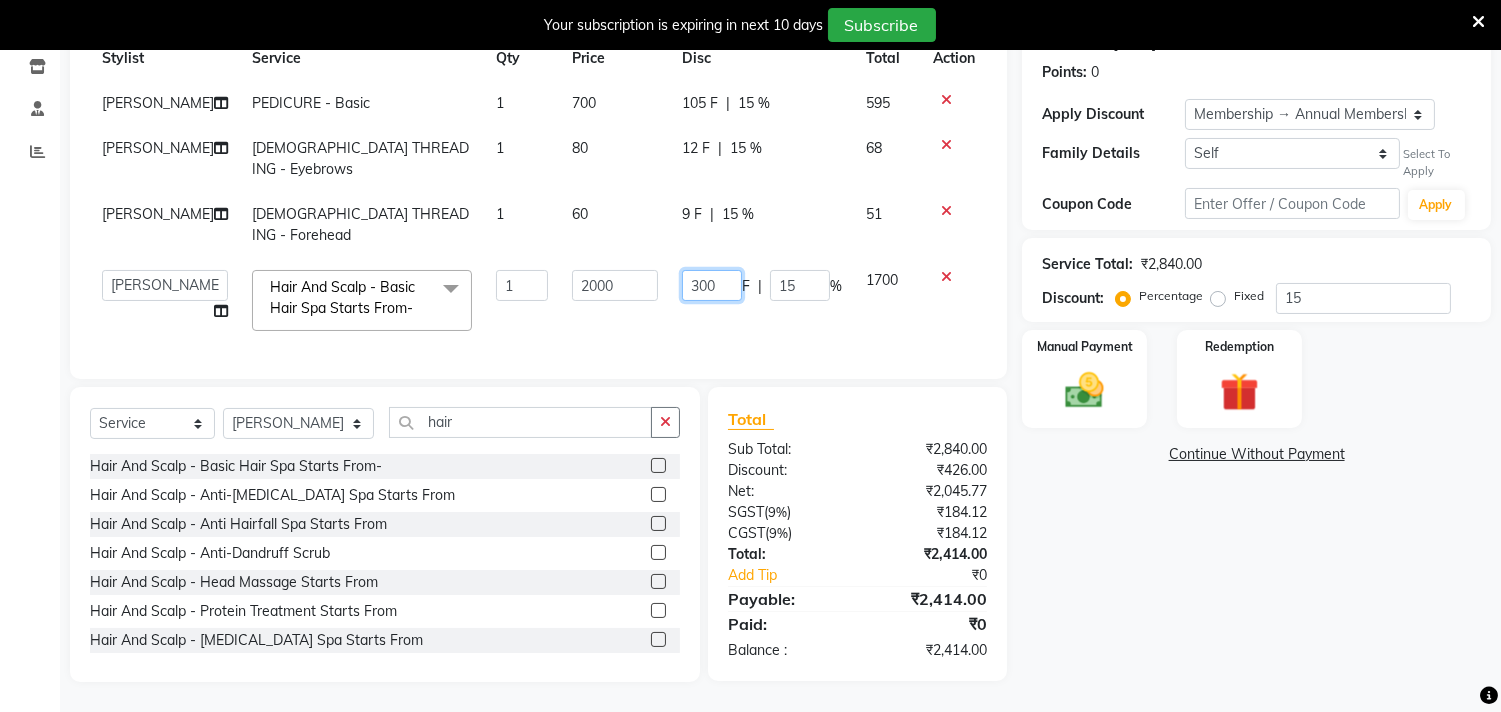 click on "300" 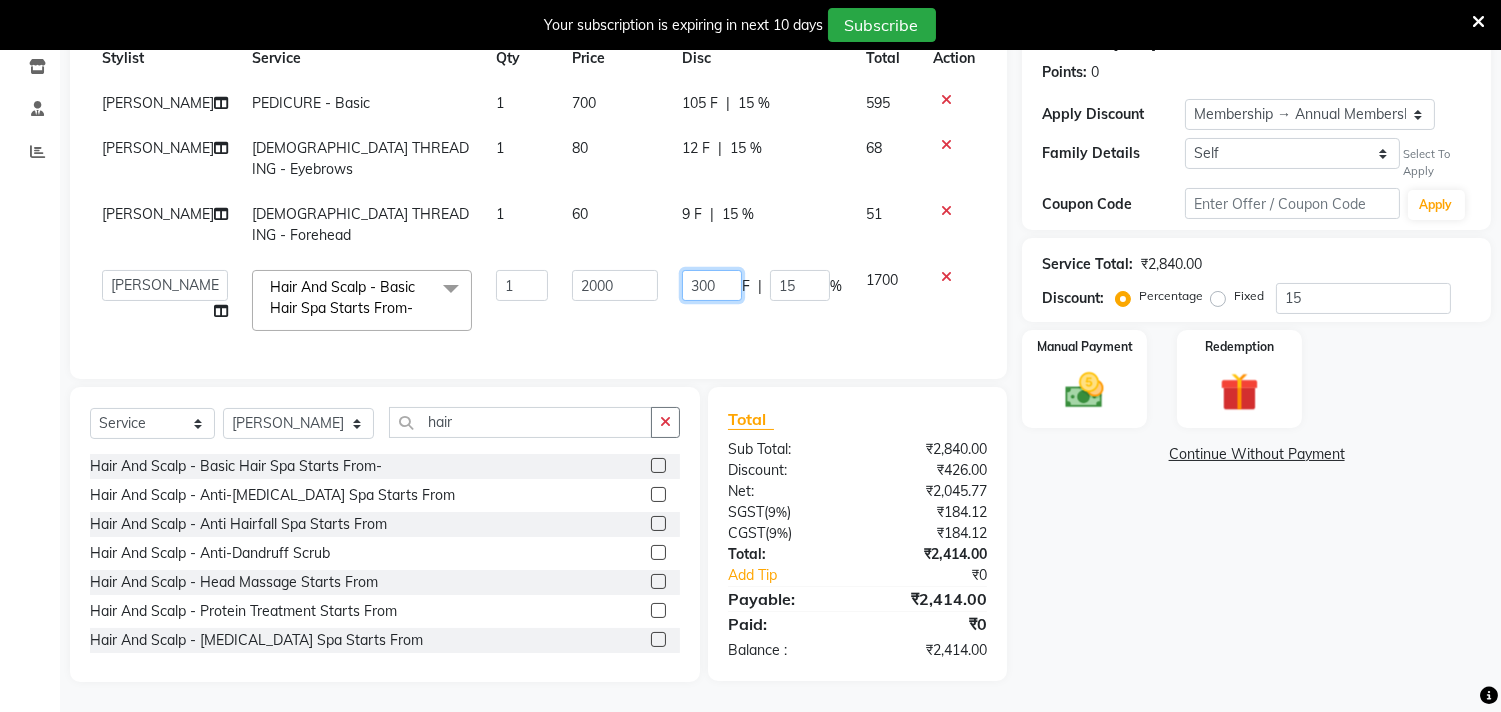 click on "300" 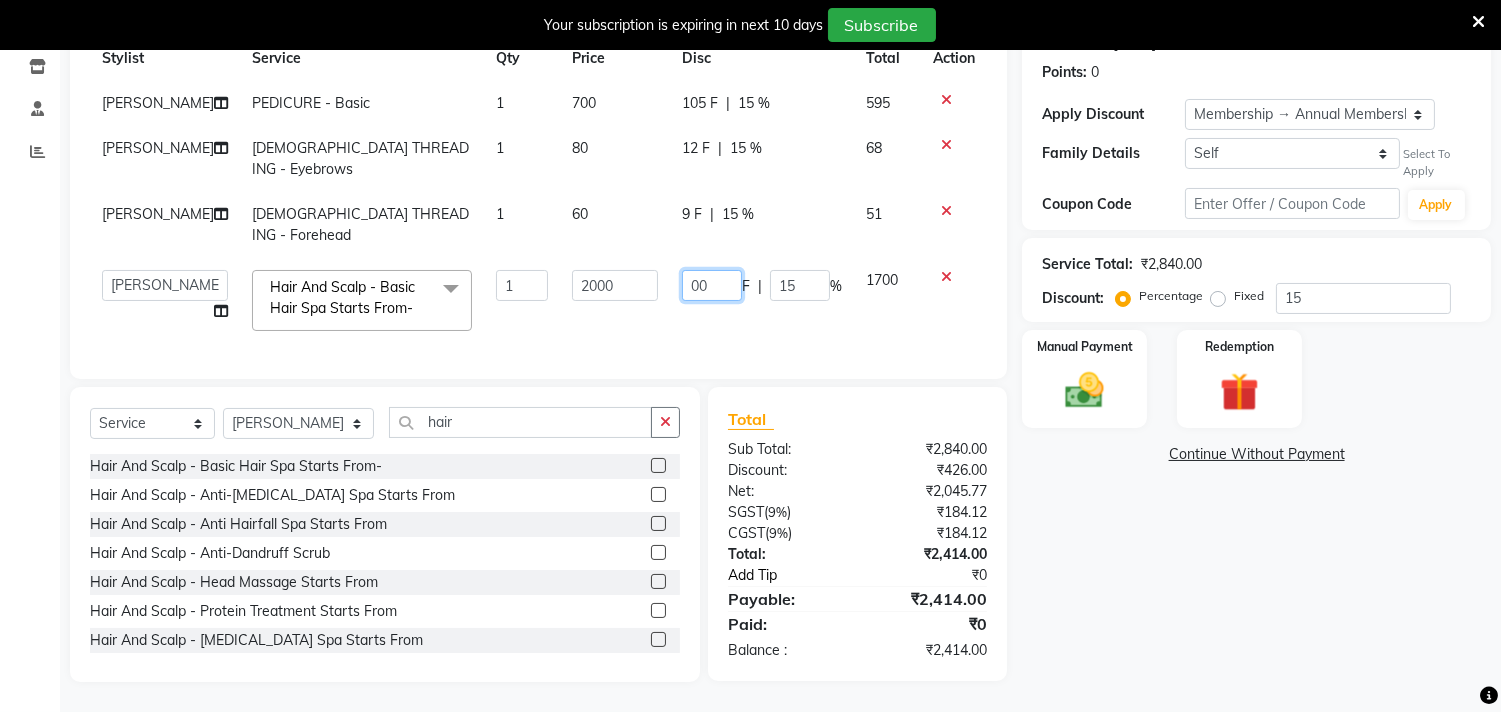 type on "200" 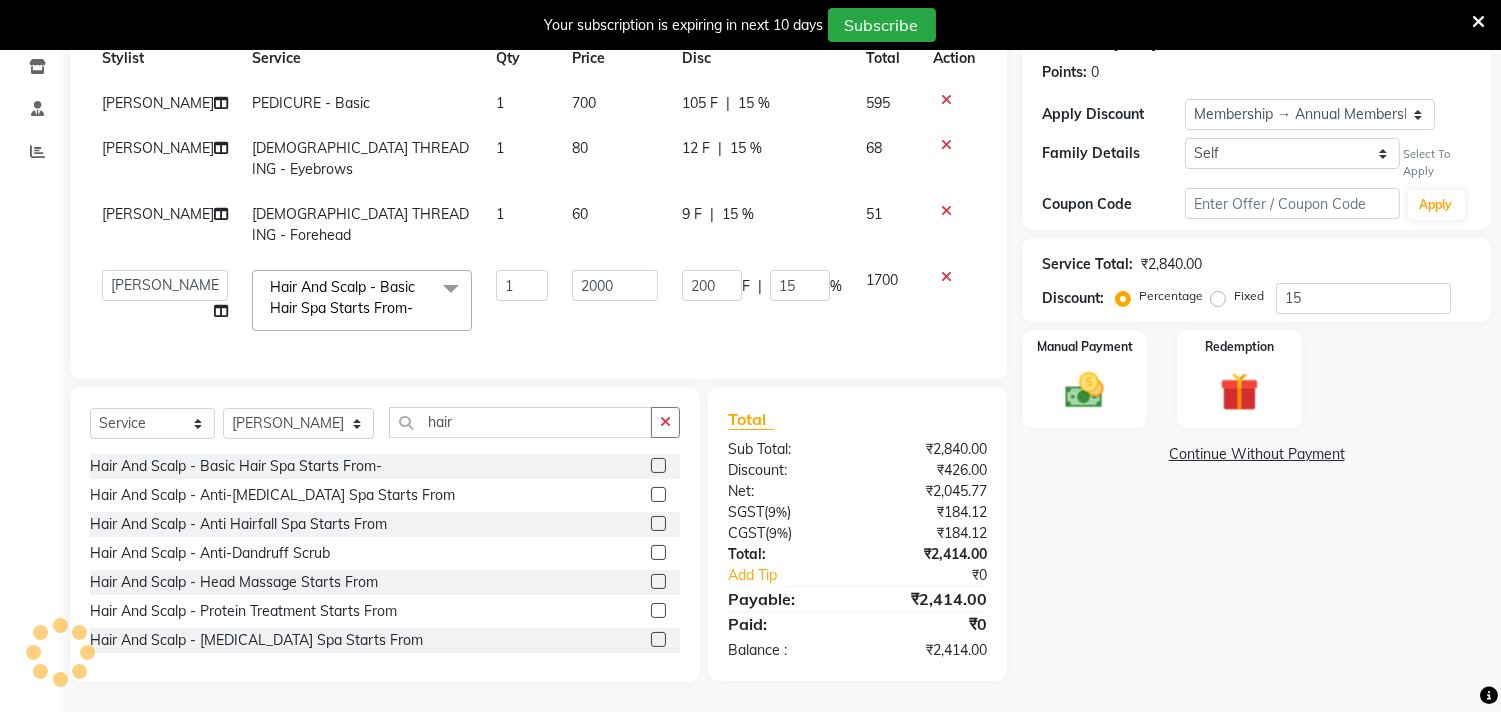 click on "1700" 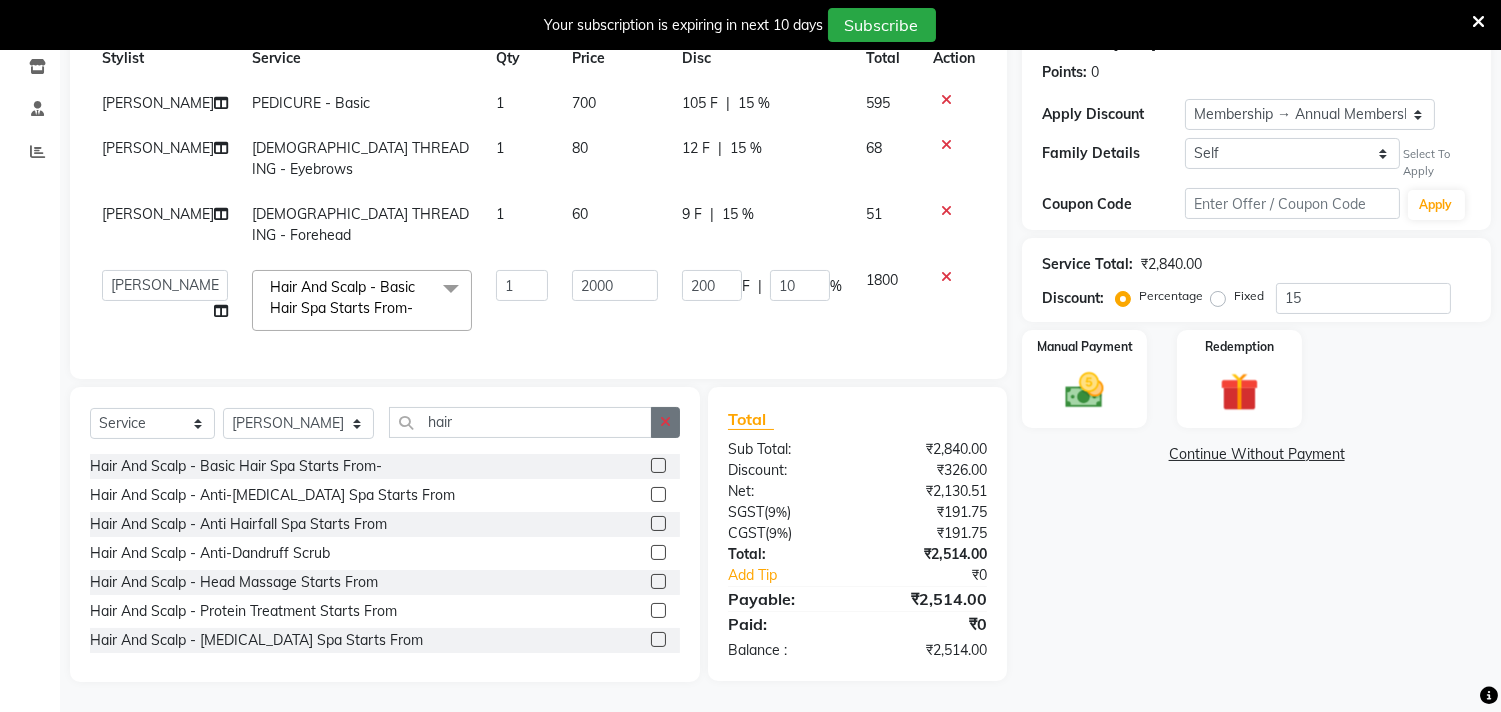 click 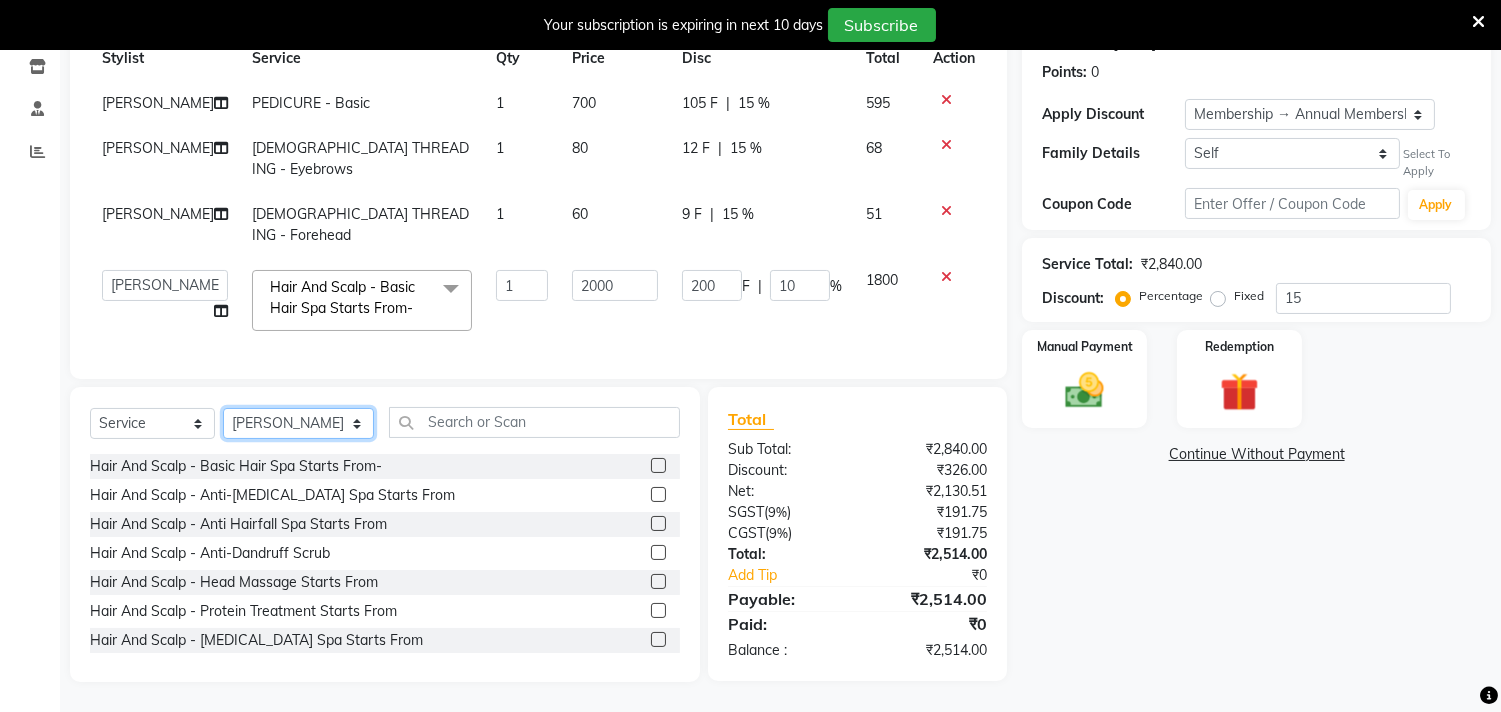 click on "Select Stylist [PERSON_NAME]  [PERSON_NAME]  [PERSON_NAME]  Front Desk Javed [PERSON_NAME]  [PERSON_NAME]  Pooja Jadhav [PERSON_NAME] [PERSON_NAME] [PERSON_NAME] SACHIN [PERSON_NAME] SAHAJAN [PERSON_NAME]  [PERSON_NAME] [PERSON_NAME] [PERSON_NAME] [PERSON_NAME] [PERSON_NAME] [PERSON_NAME] [PERSON_NAME]" 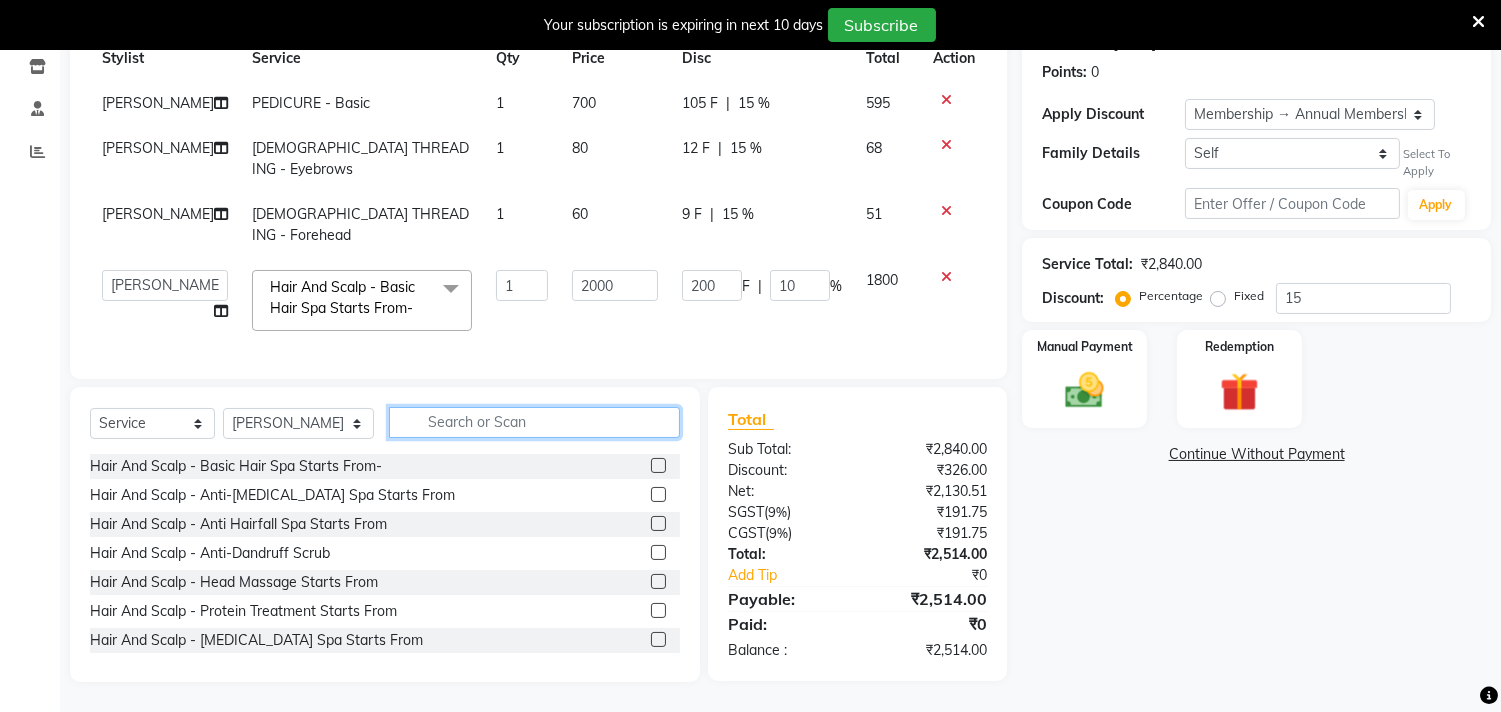 click 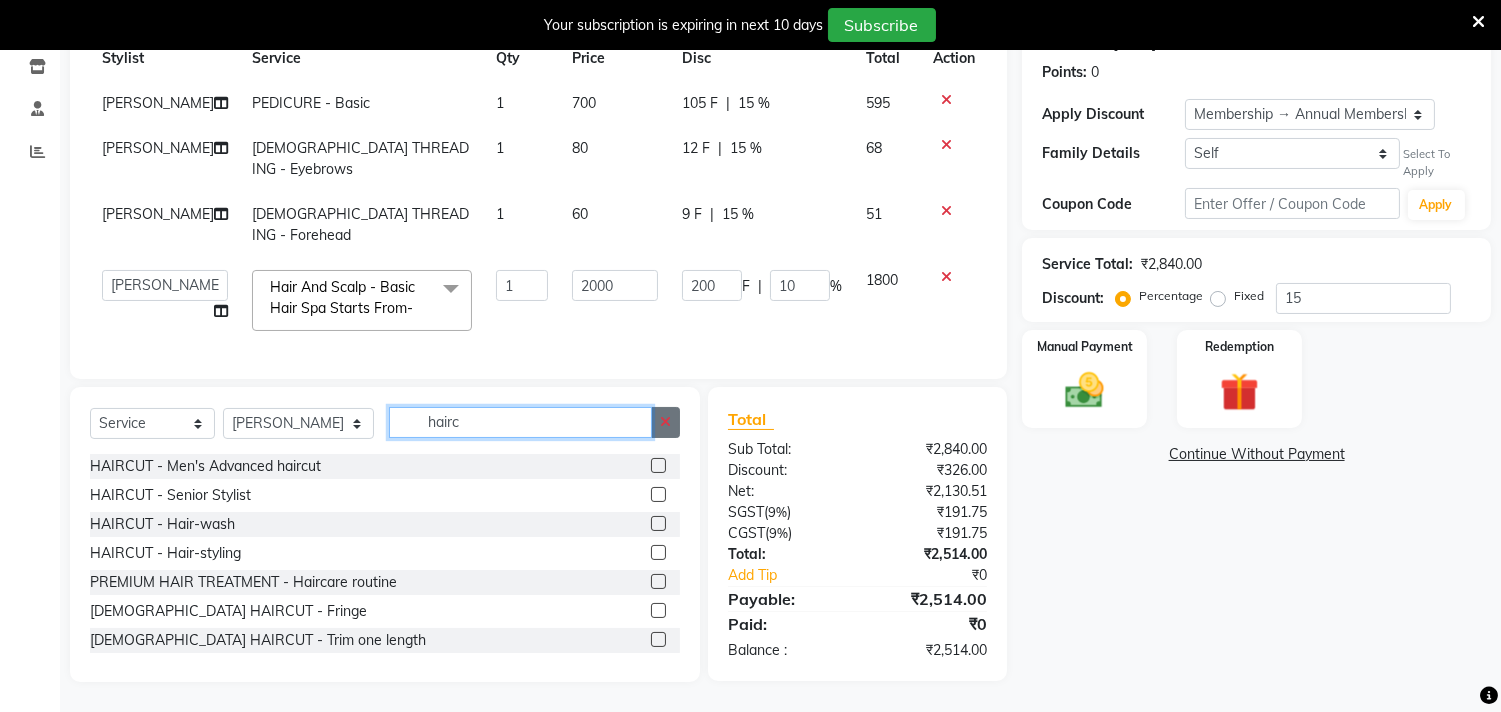 type on "hairc" 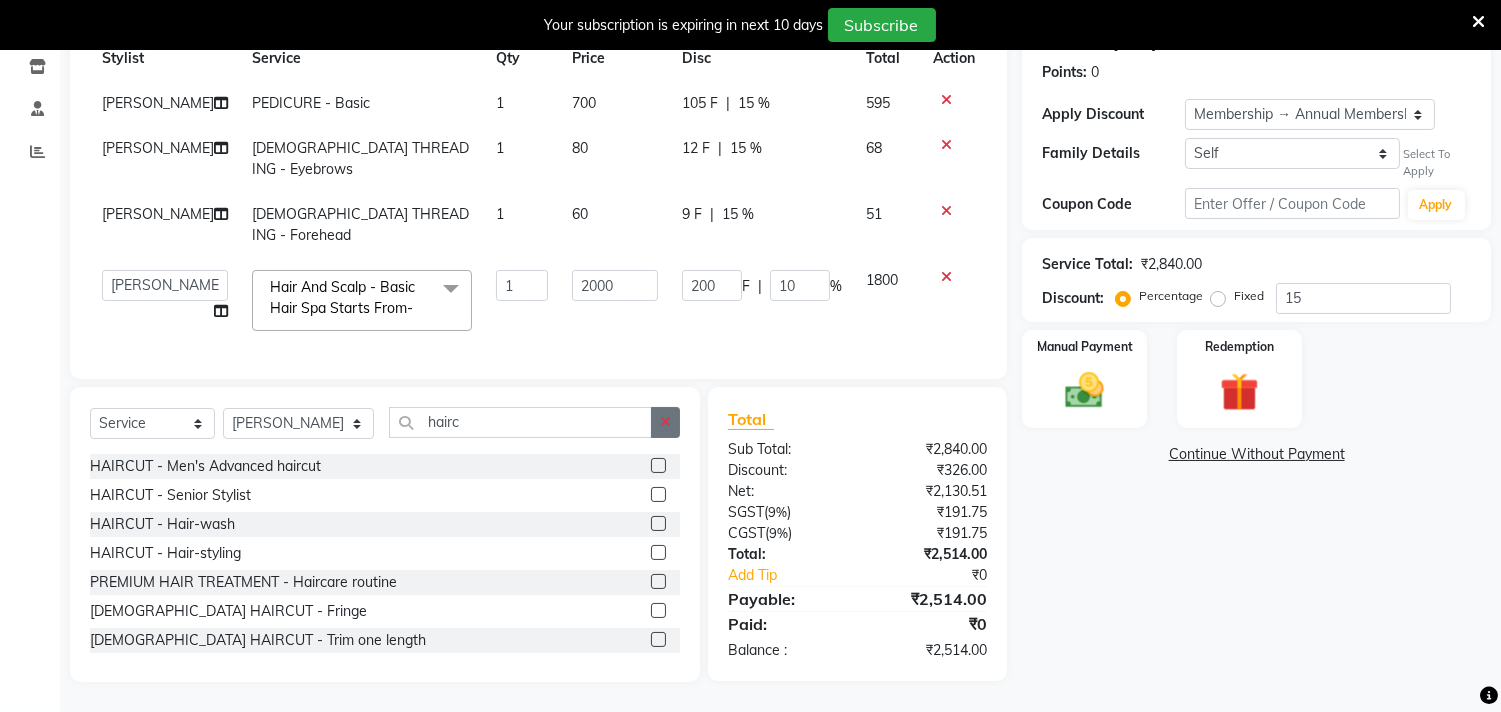 click 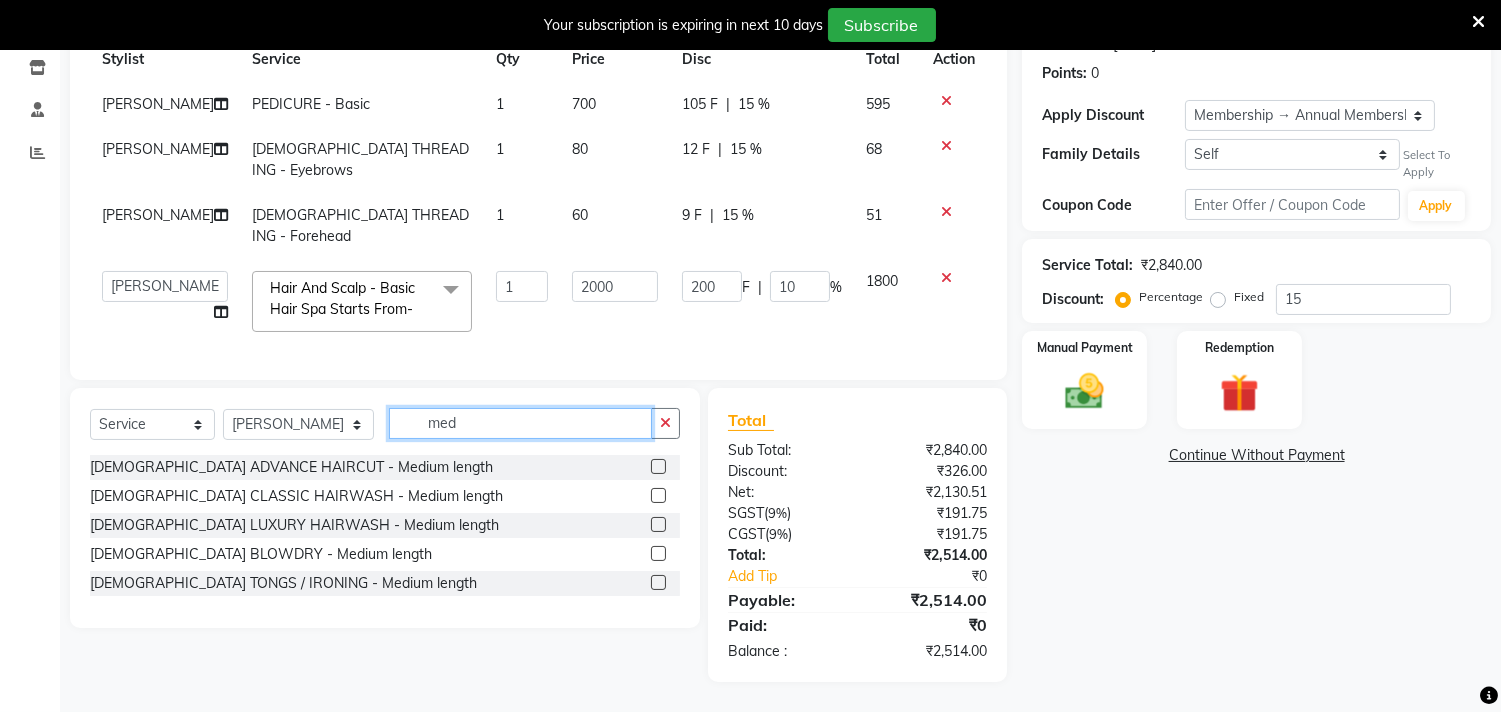 scroll, scrollTop: 335, scrollLeft: 0, axis: vertical 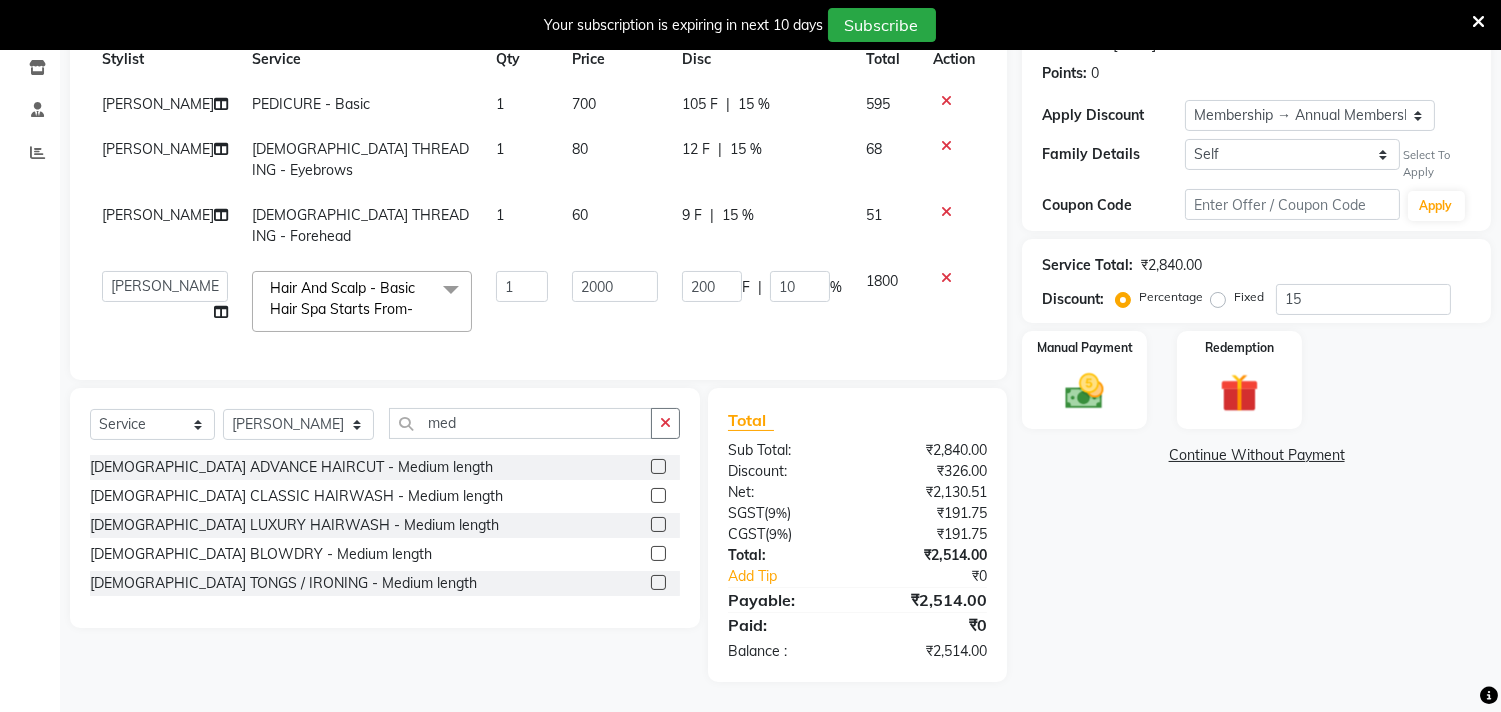 click 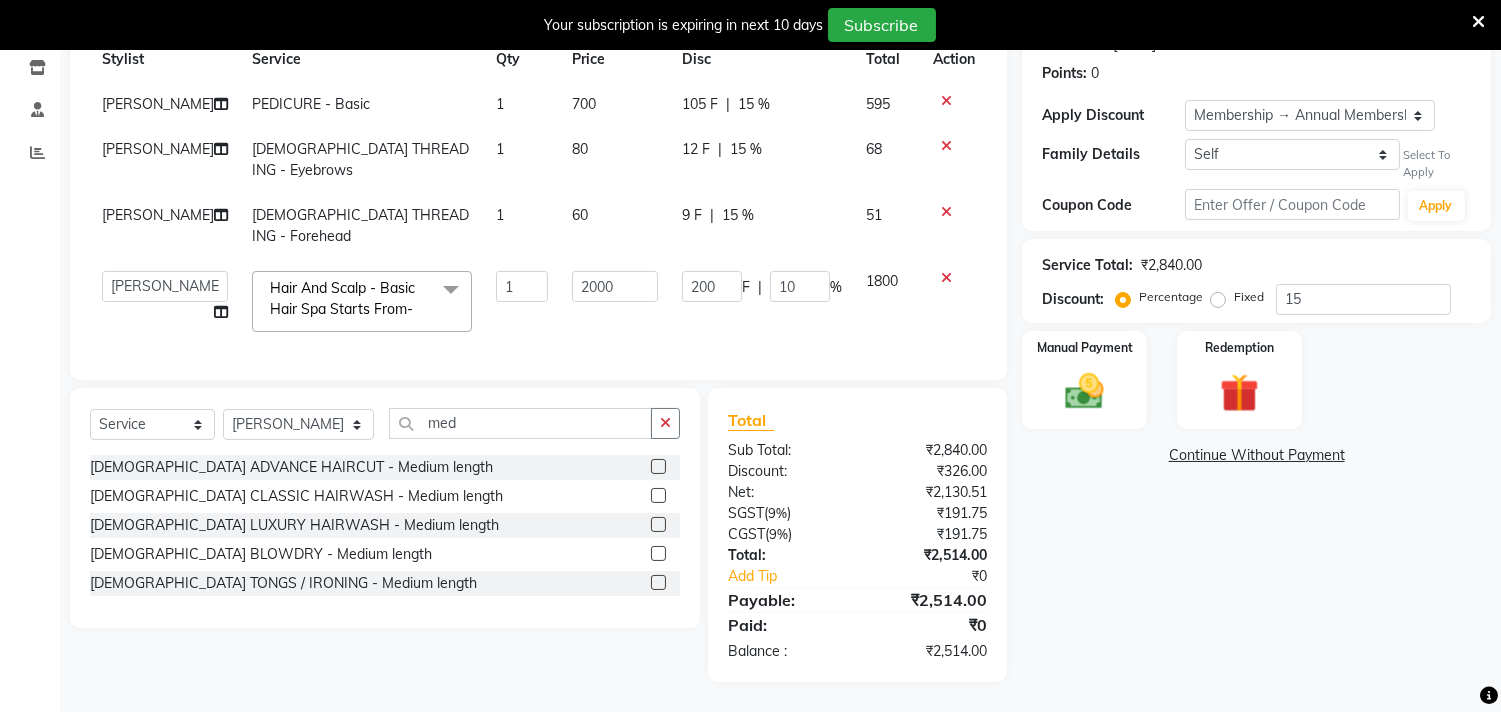 click on "FEMALE ADVANCE HAIRCUT - Medium length  FEMALE CLASSIC HAIRWASH - Medium length  FEMALE LUXURY HAIRWASH - Medium length  FEMALE BLOWDRY - Medium length  FEMALE TONGS / IRONING - Medium length" 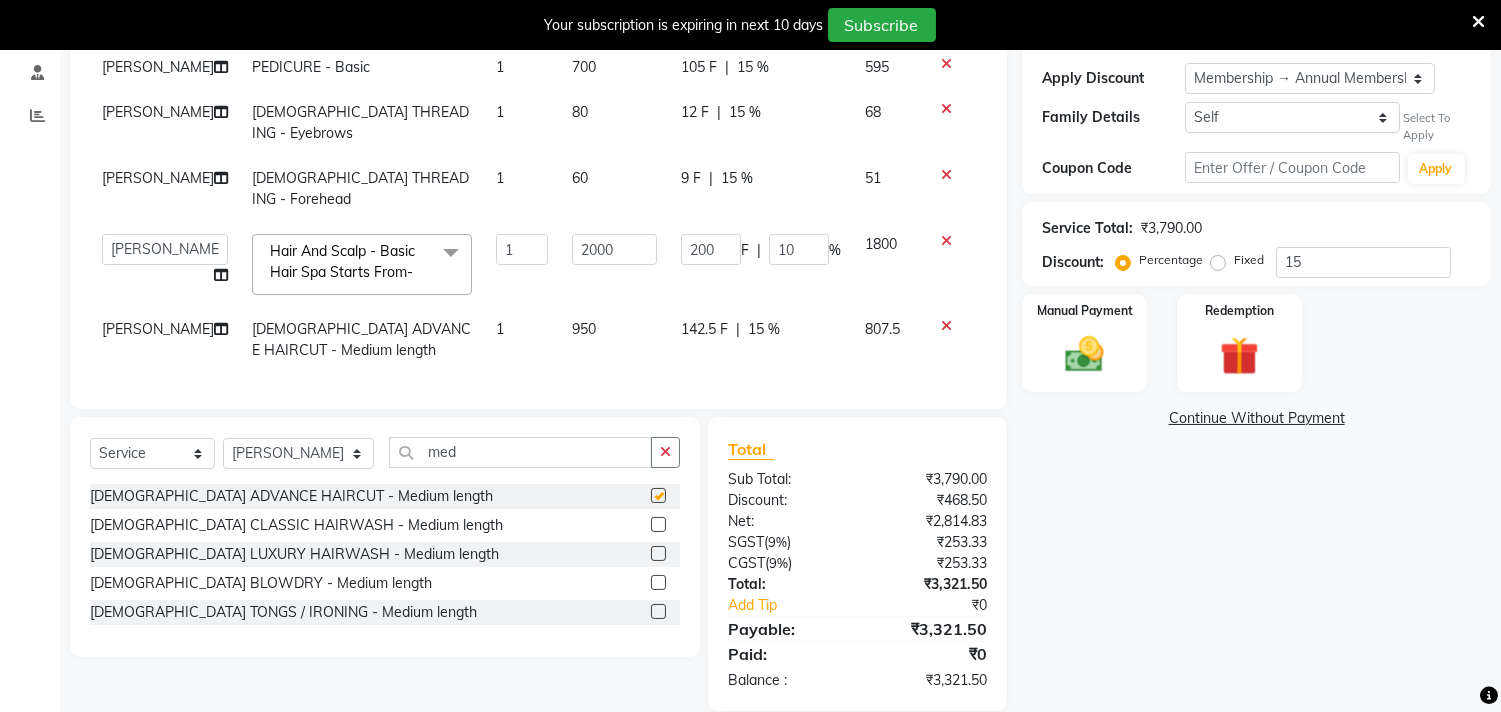checkbox on "false" 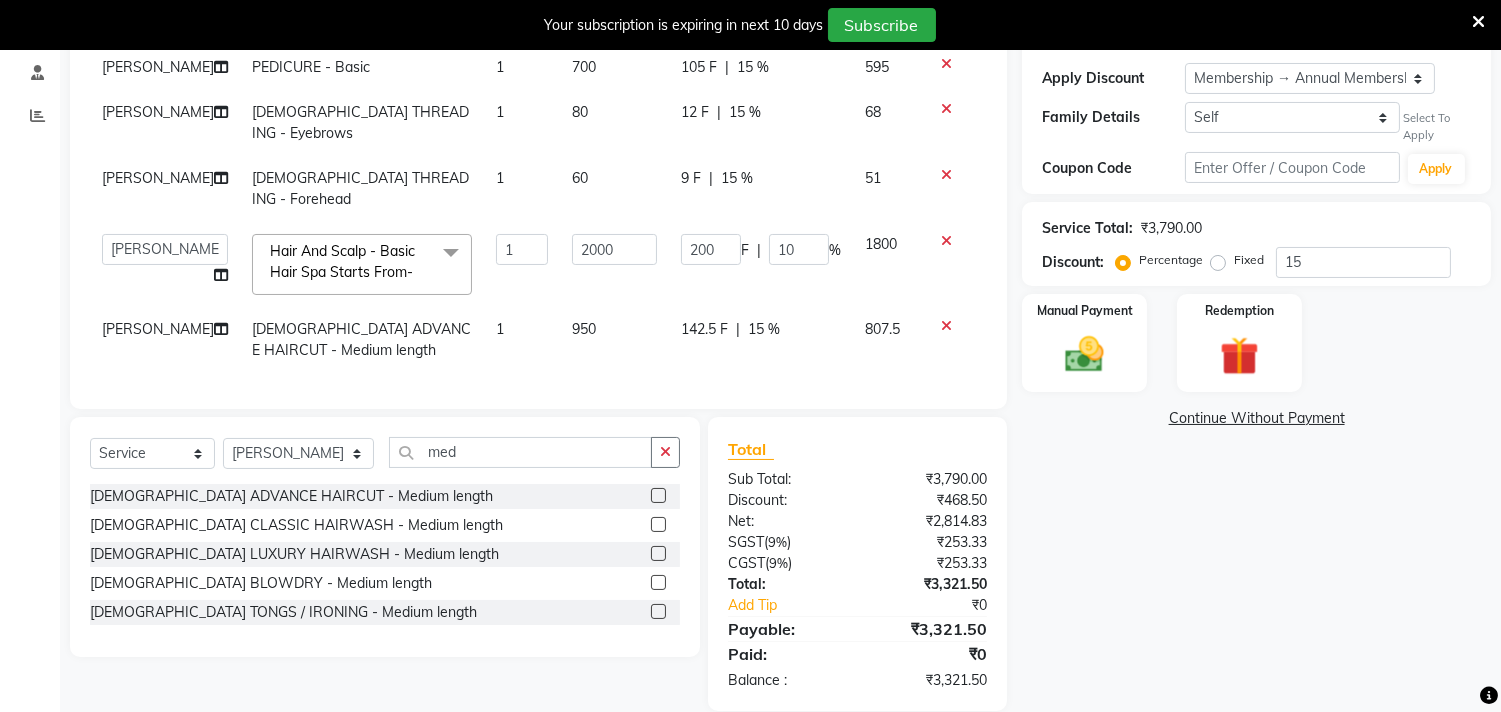 click on "142.5 F | 15 %" 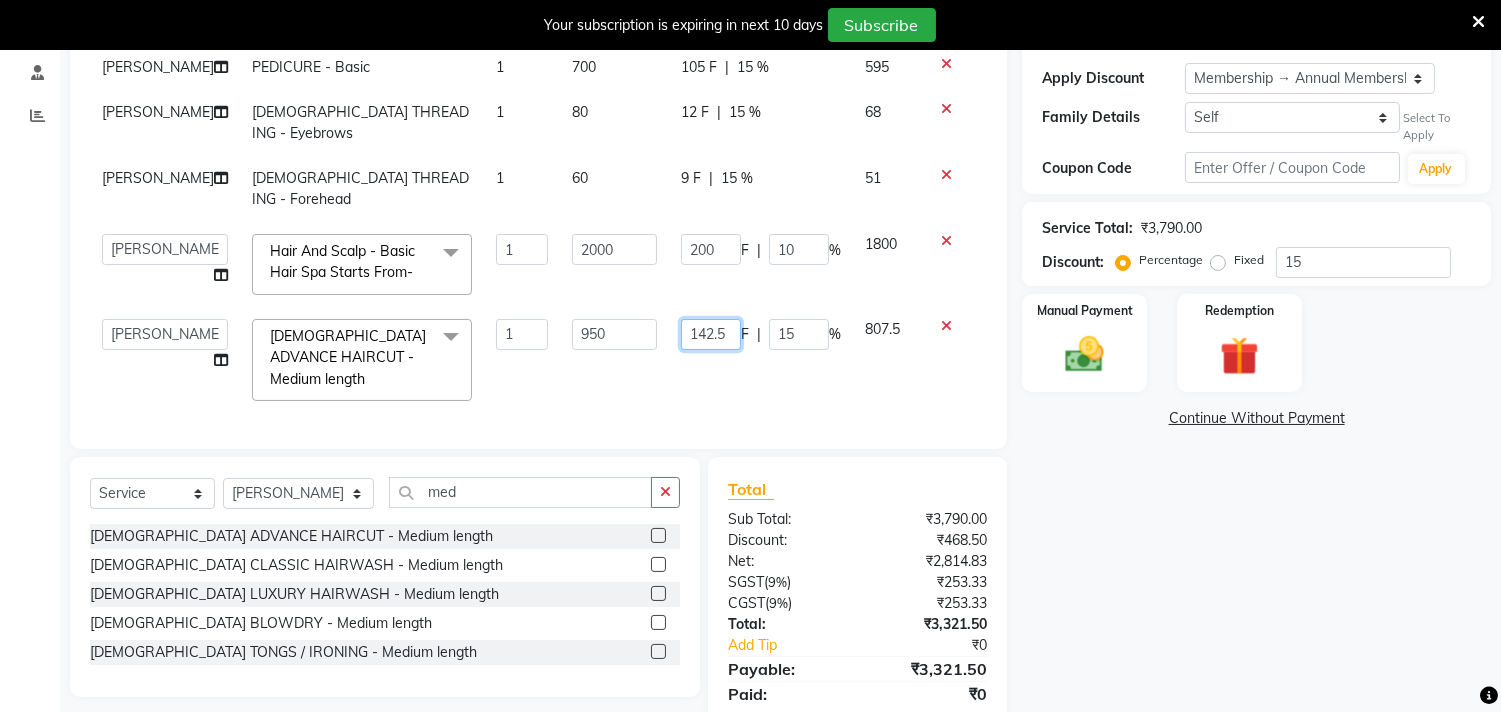 click on "142.5" 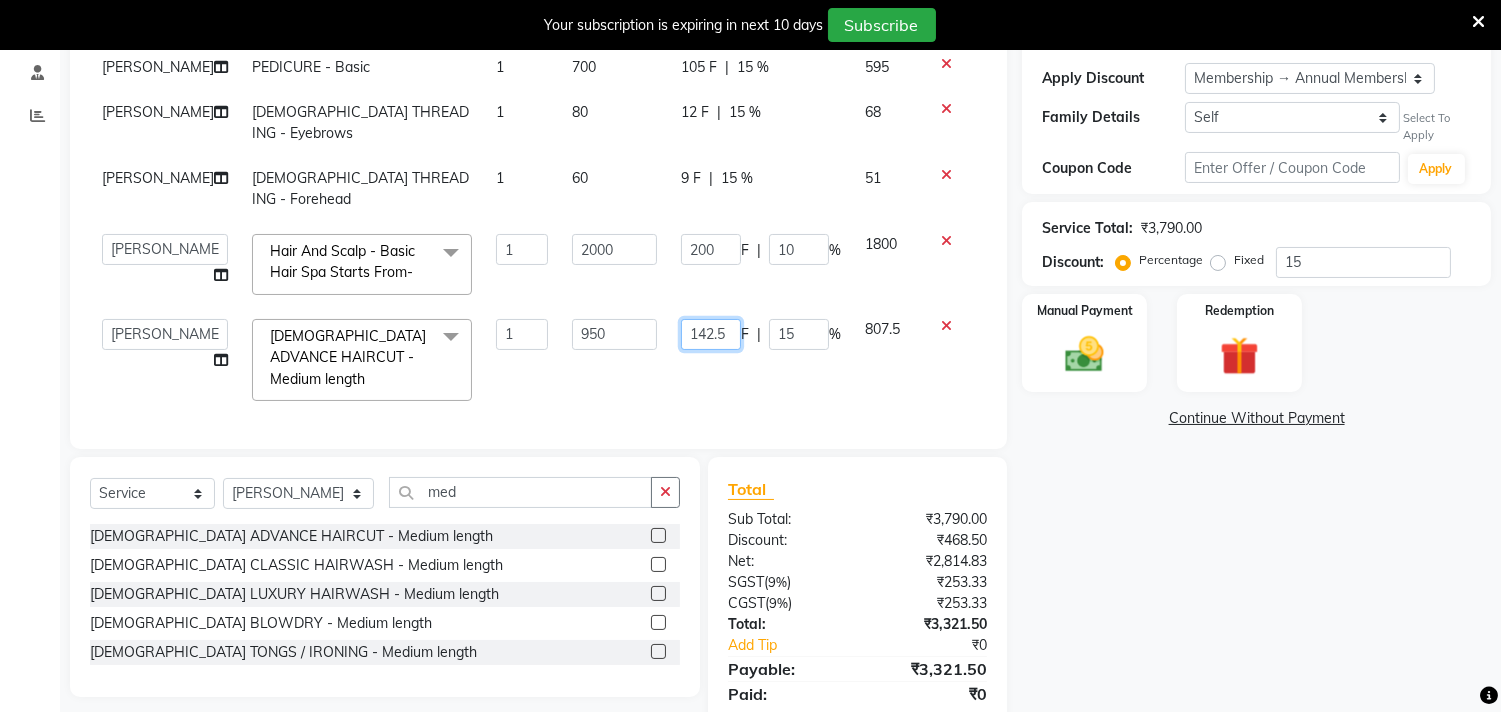 click on "142.5" 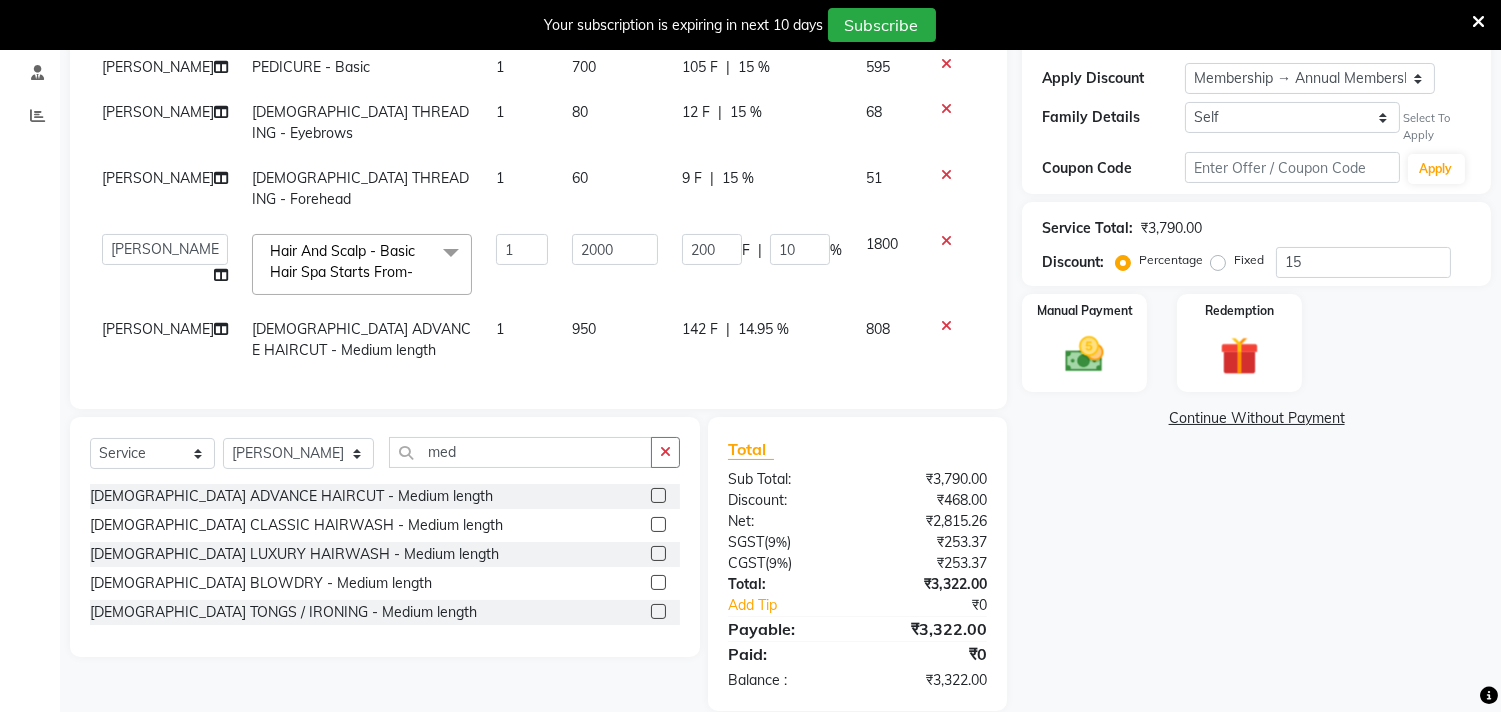 click on "Services Stylist Service Qty Price Disc Total Action SAKSHI CHAVAN PEDICURE - Basic 1 700 105 F | 15 % 595 SAKSHI CHAVAN FEMALE THREADING - Eyebrows 1 80 12 F | 15 % 68 SAKSHI CHAVAN FEMALE THREADING - Forehead 1 60 9 F | 15 % 51  aniket    Anu    AYAZ KADRI    Front Desk   Javed   kapil   KOMAL    Payal    Pooja Jadhav   Rahul Datkhile   RESHMA SHAIKH   rutik shinde   SACHIN SAKPAL   SADDAM   SAHAJAN   SAKSHI CHAVAN   Sameer    sampada   Sanjana    SANU   shobha sonawane   shobha sonawane   SHUBHAM PEDNEKAR   Sikandar Ansari   ssneha rana   Hair And Scalp - Basic Hair Spa Starts From-  x Hair And Scalp - Basic Hair Spa Starts From- Hair And Scalp - Anti-Dandruff Spa Starts From Hair And Scalp - Anti Hairfall Spa Starts From Hair And Scalp - Anti-Dandruff Scrub Hair And Scalp - Head Massage Starts From Hair And Scalp - Protein Treatment Starts From Hair And Scalp - Botox Spa Starts From Hair and Scalp - Golden spa starts from  Hair and scalp - Ultime repair  Hair and scalp - Ampoule HAIRCUT - Senior Stylist" 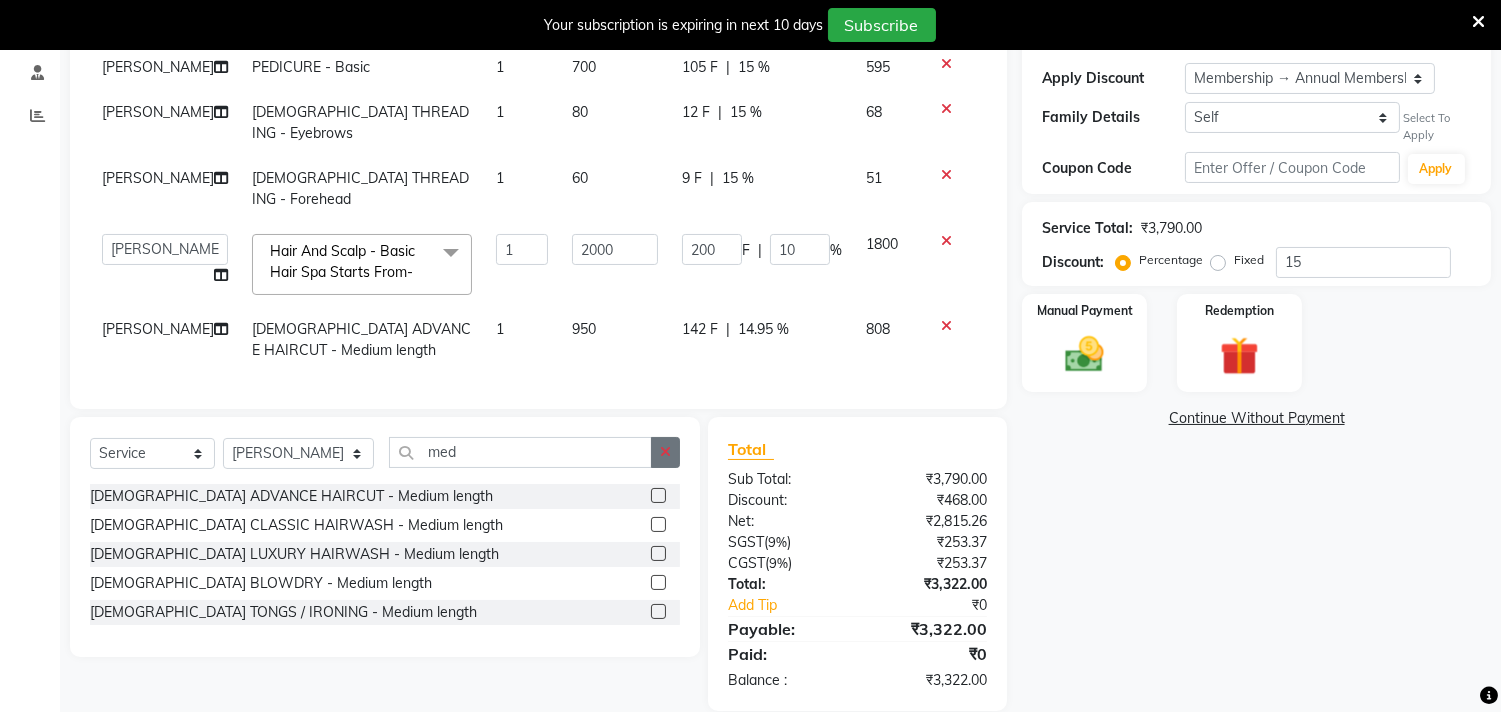 click 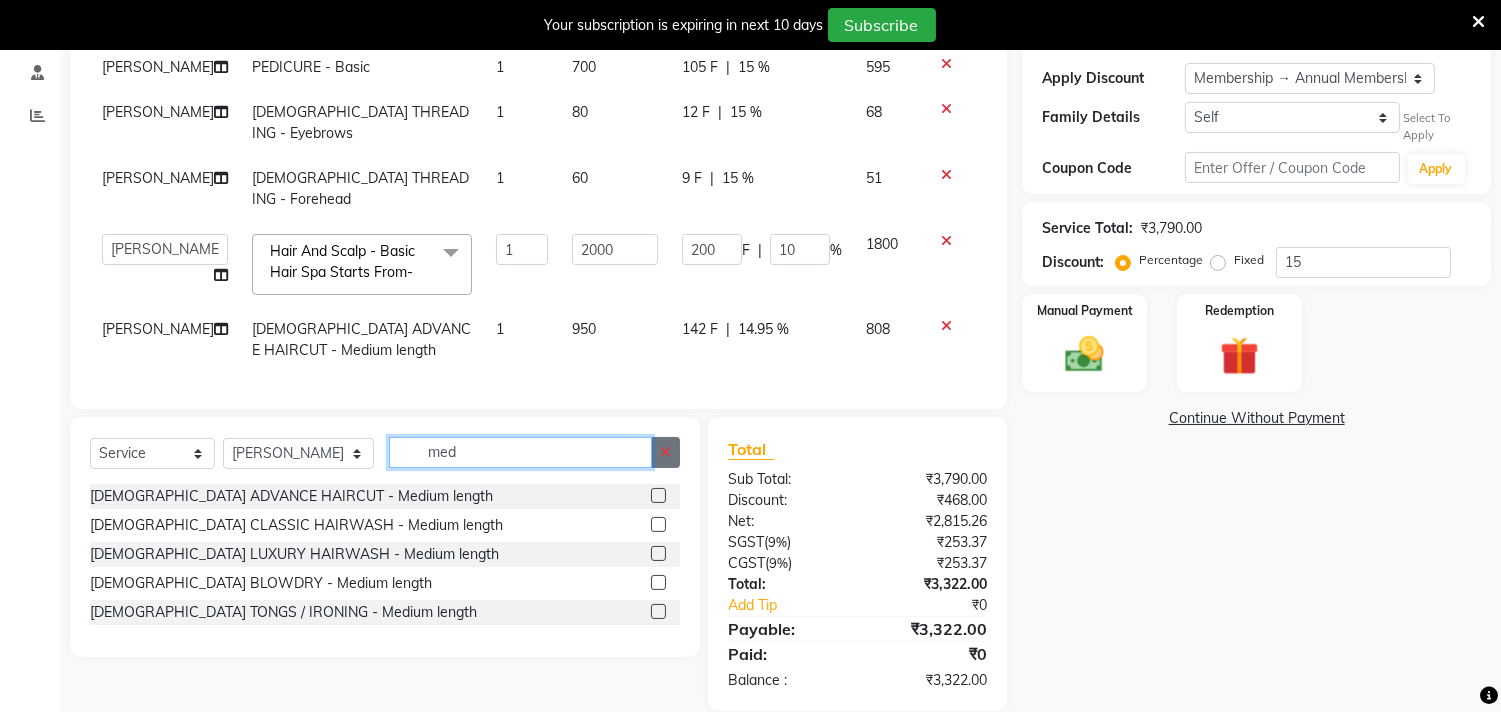 type 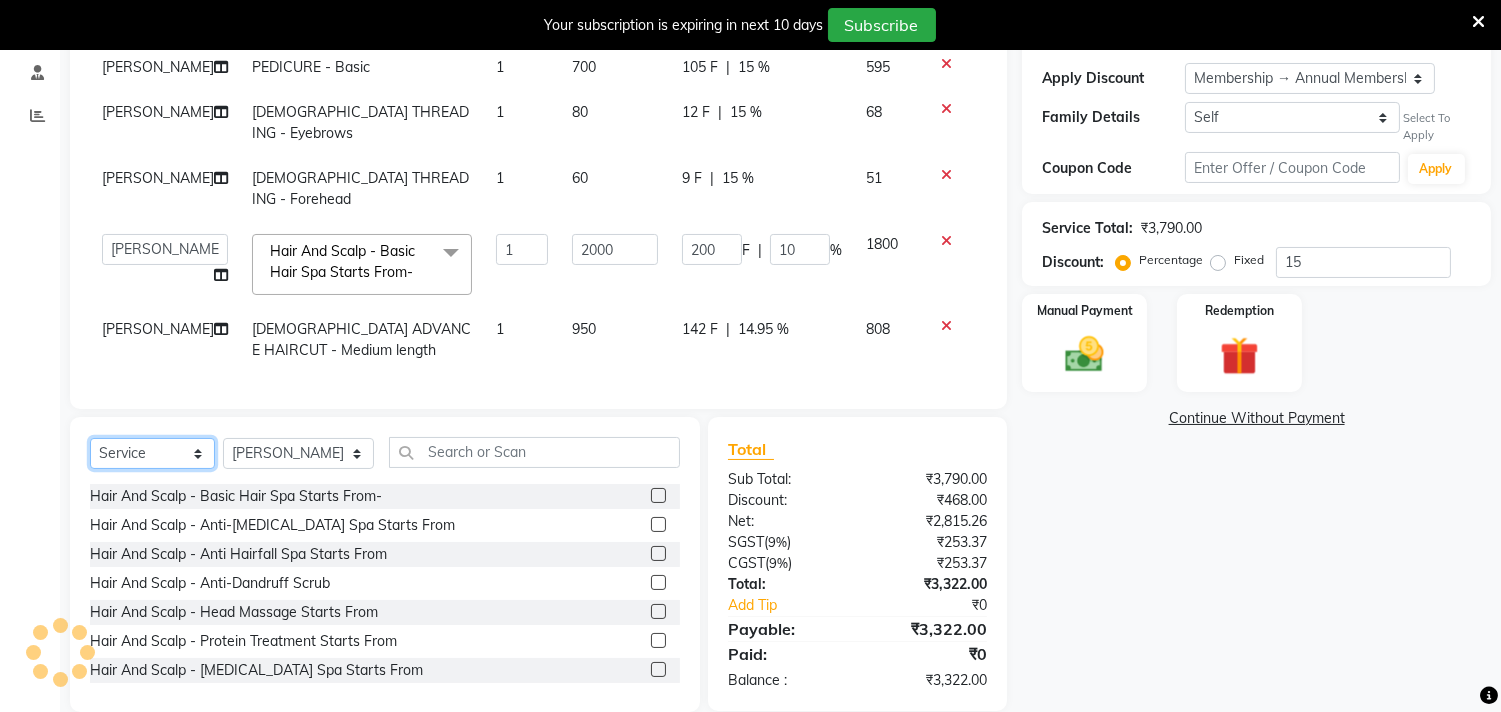 click on "Select  Service  Product  Membership  Package Voucher Prepaid Gift Card" 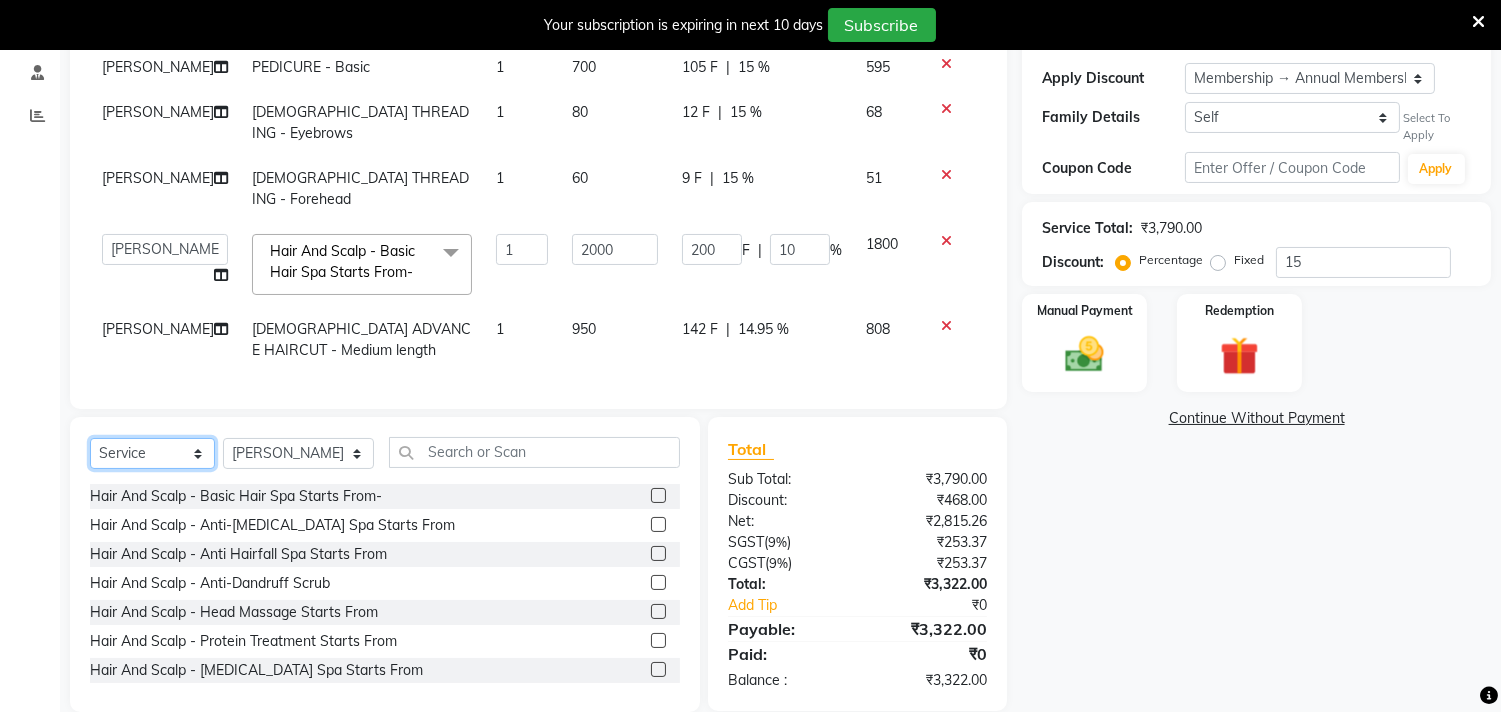select on "product" 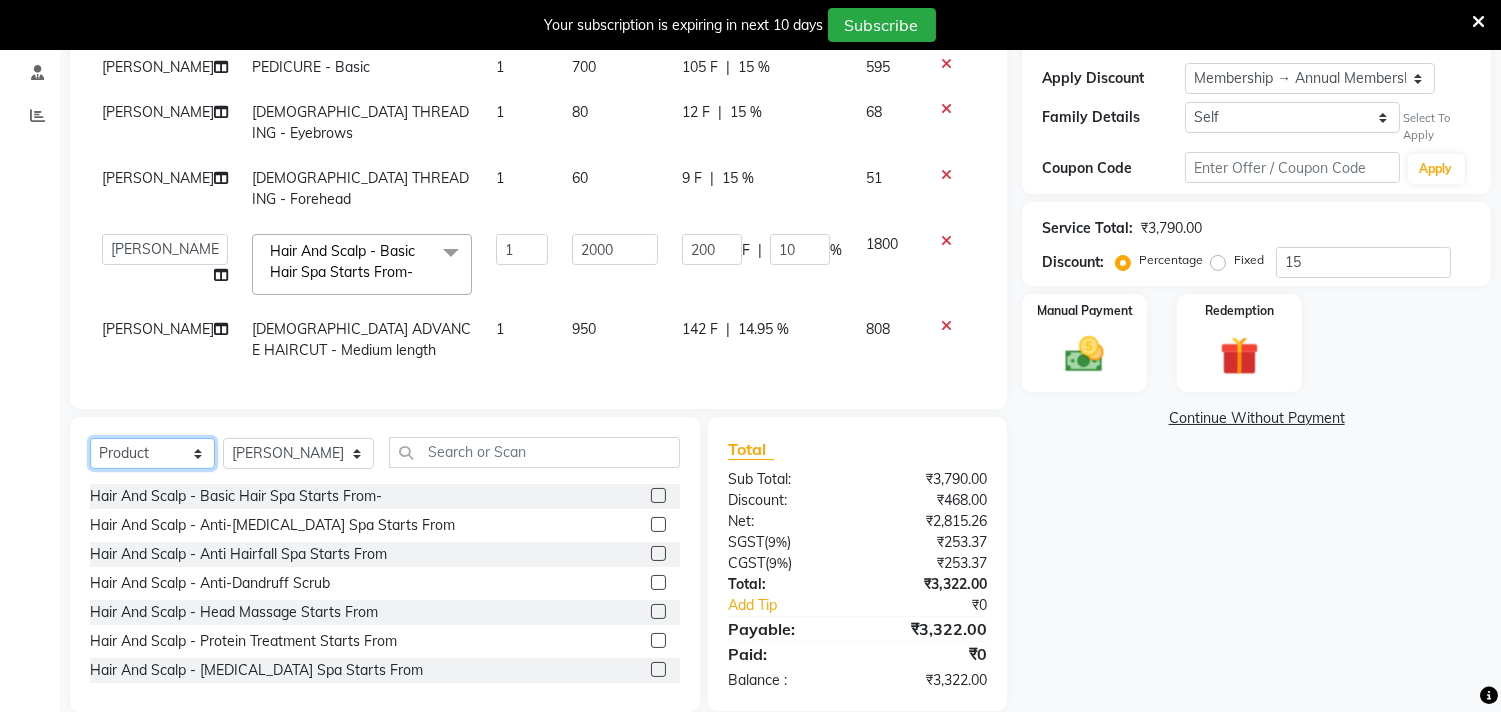 click on "Select  Service  Product  Membership  Package Voucher Prepaid Gift Card" 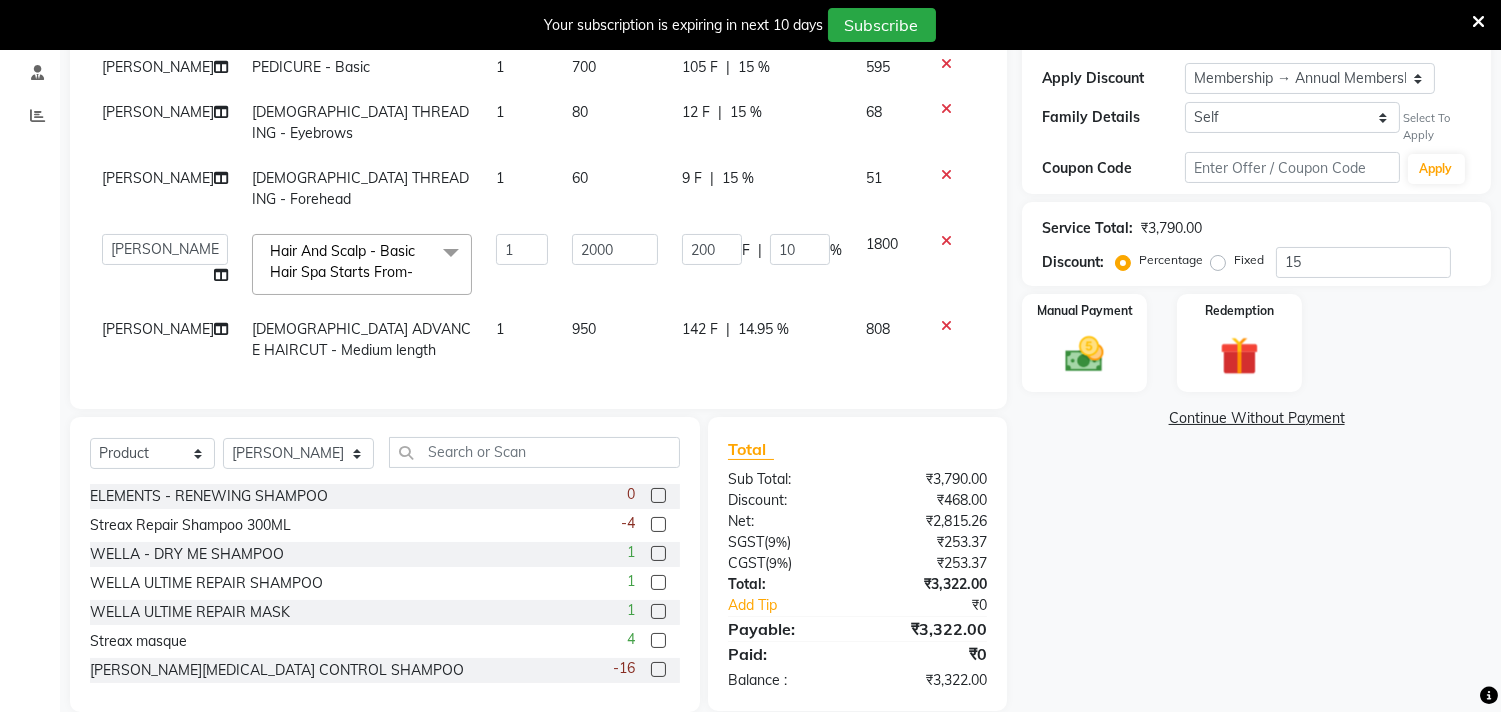 click on "Select  Service  Product  Membership  Package Voucher Prepaid Gift Card  Select Stylist aniket  Anu  AYAZ KADRI  Front Desk Javed kapil KOMAL  Payal  Pooja Jadhav Rahul Datkhile RESHMA SHAIKH rutik shinde SACHIN SAKPAL SADDAM SAHAJAN SAKSHI CHAVAN Sameer  sampada Sanjana  SANU shobha sonawane shobha sonawane SHUBHAM PEDNEKAR Sikandar Ansari ssneha rana  ELEMENTS - RENEWING SHAMPOO  0 Streax Repair Shampoo 300ML  -4 WELLA - DRY ME SHAMPOO  1 WELLA ULTIME REPAIR SHAMPOO  1 WELLA ULTIME REPAIR MASK  1 Streax masque  4 BRILLARE DANDRUFF CONTROL SHAMPOO  -16 BRILLARE DANDRUFF CONTROL MASK  -13 WELLA - ELEMENTS RENEWING MASK  -3 STREAX REPAIR MAX SHAMPOO 1.5L  3 STREAX REPAIR MAX MASQUE 500G  3 STREAX CANVO LINE SHAMPOO 1.5L  4 Liss Unlimited Seum  0 VITAMIN C MOUSSE  6 GREEN TEA MOUSSE  5 STRAWBERRY MOUSSE  7 BRILLARE - HAIRFALL CONTROL MASK   -1 BRILLARE HAIRFALL CONTROL SHAMPOO  -2 BRILLARE - HAIRFALL CONTROL SHAMPOO  5 STREAX - CANVO LINE SHAMPOO  3 STREAX - CANVO LINE CONDITIONER  3 INFORCER - MASQUE  -4 -58 4" 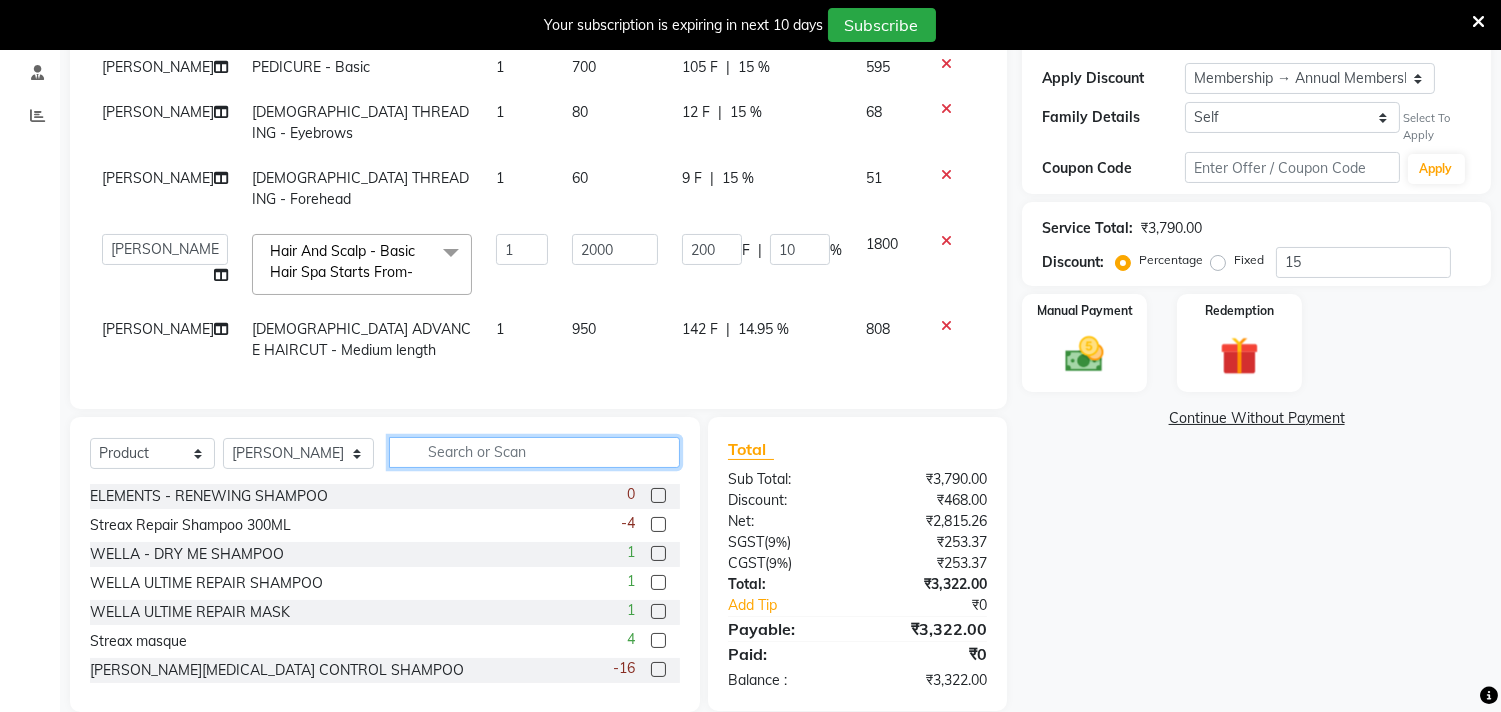click 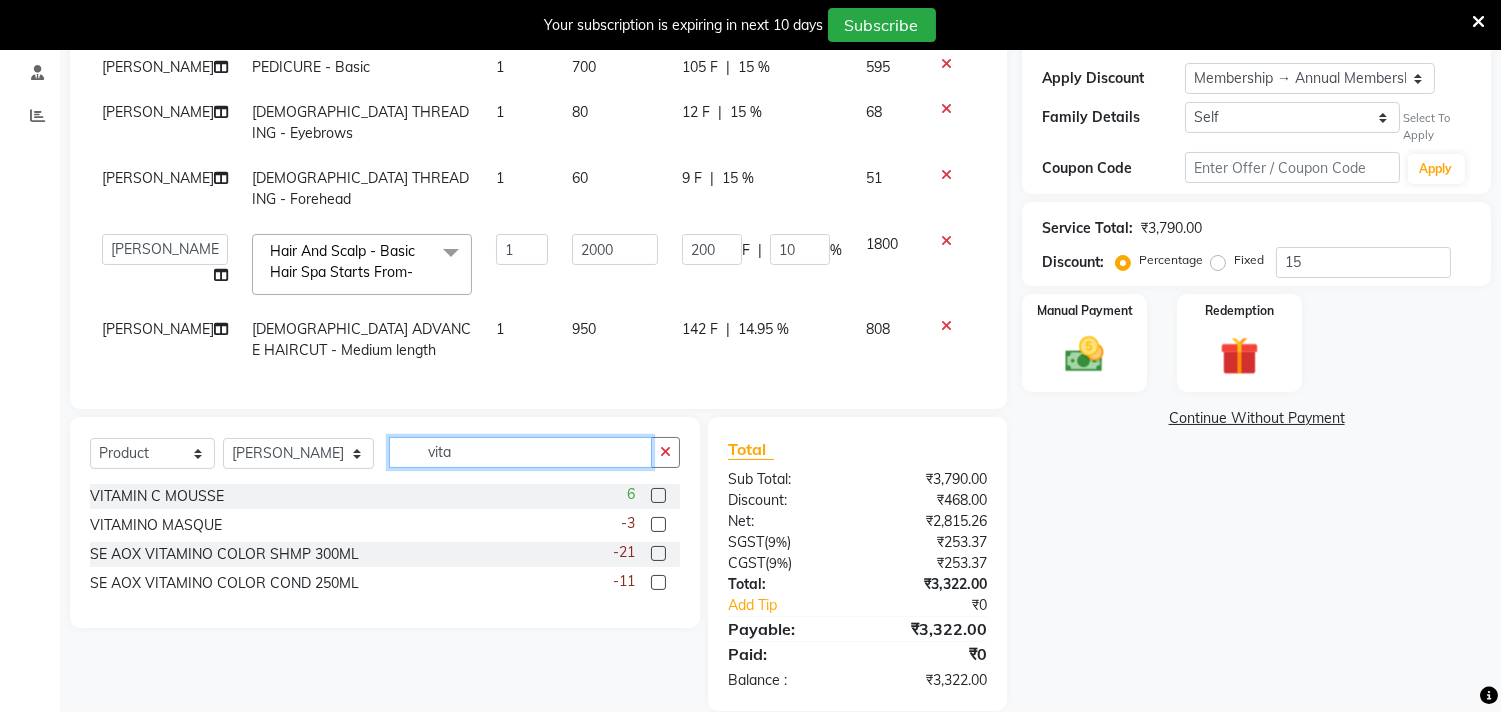 type on "vita" 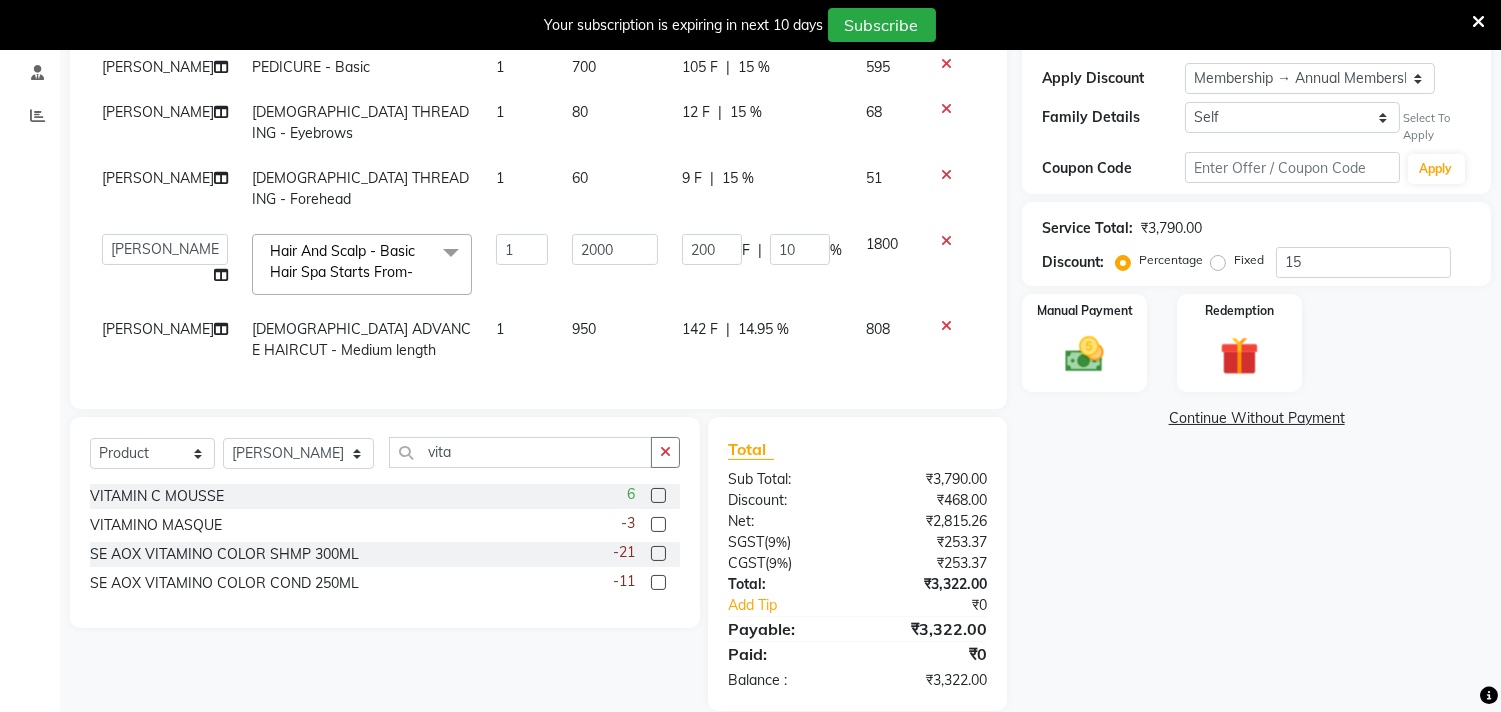 click 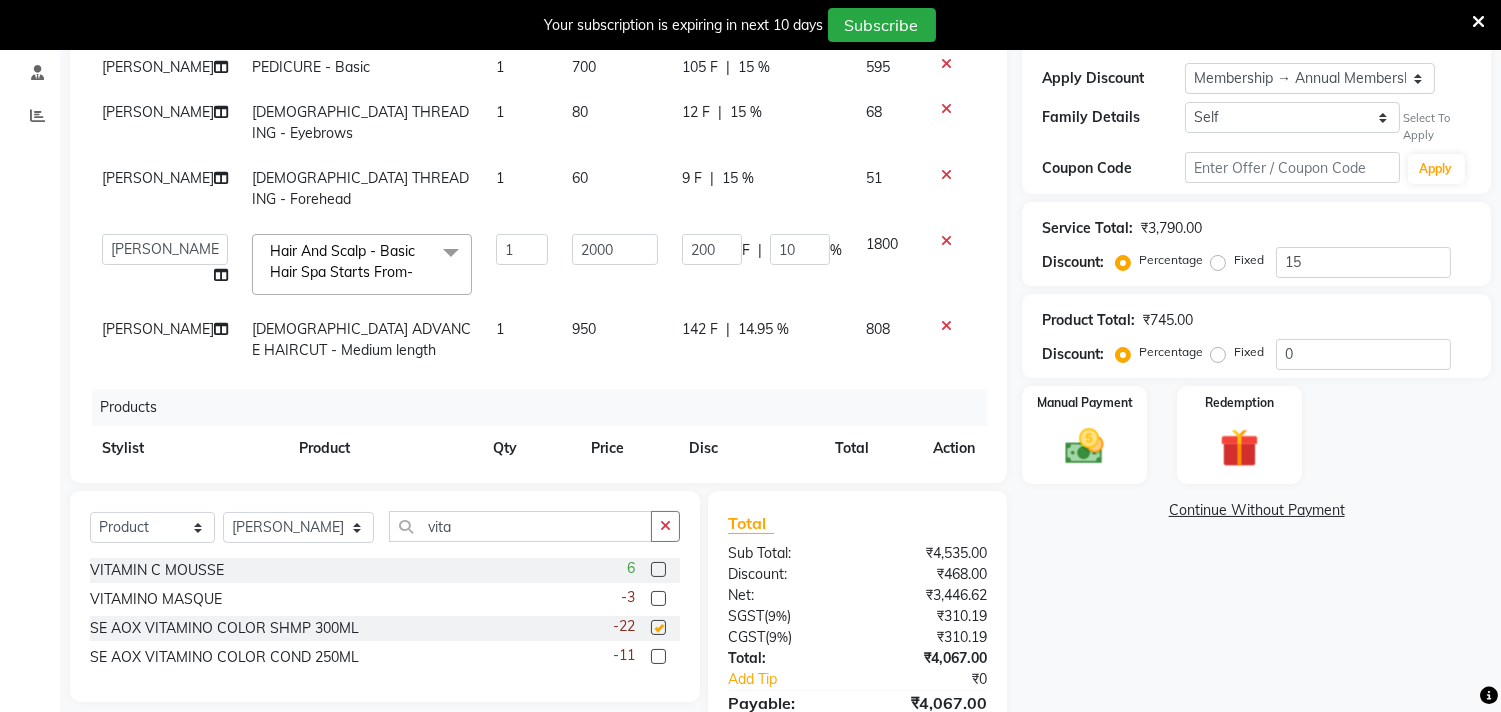 checkbox on "false" 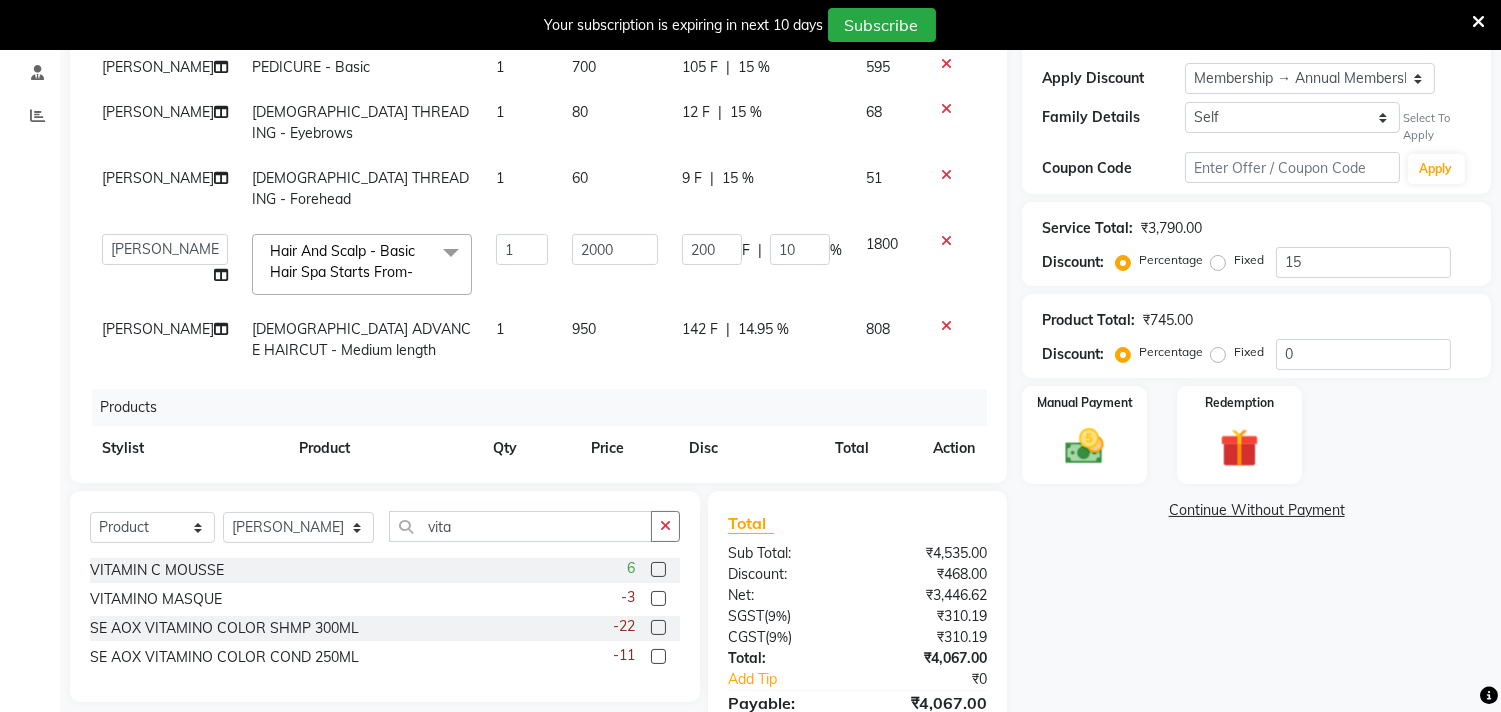 click 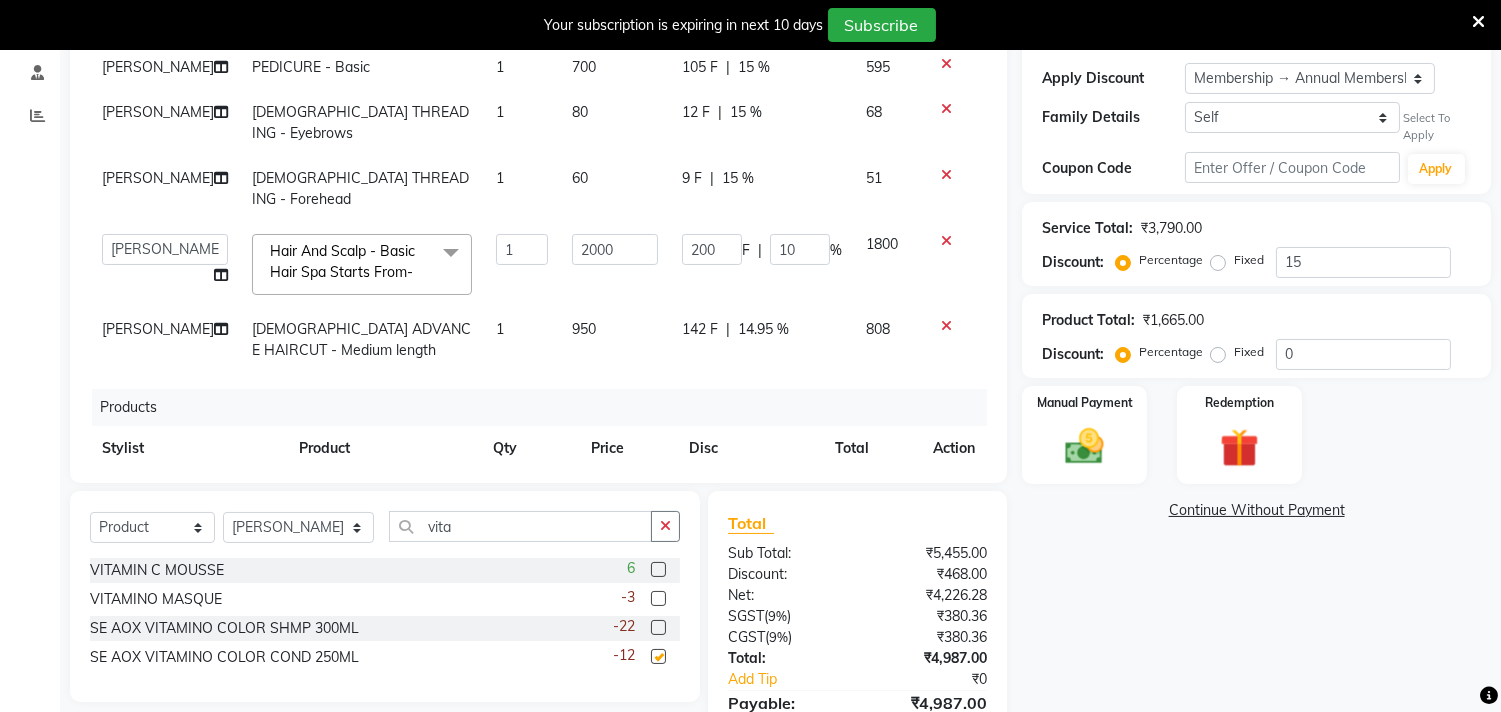 checkbox on "false" 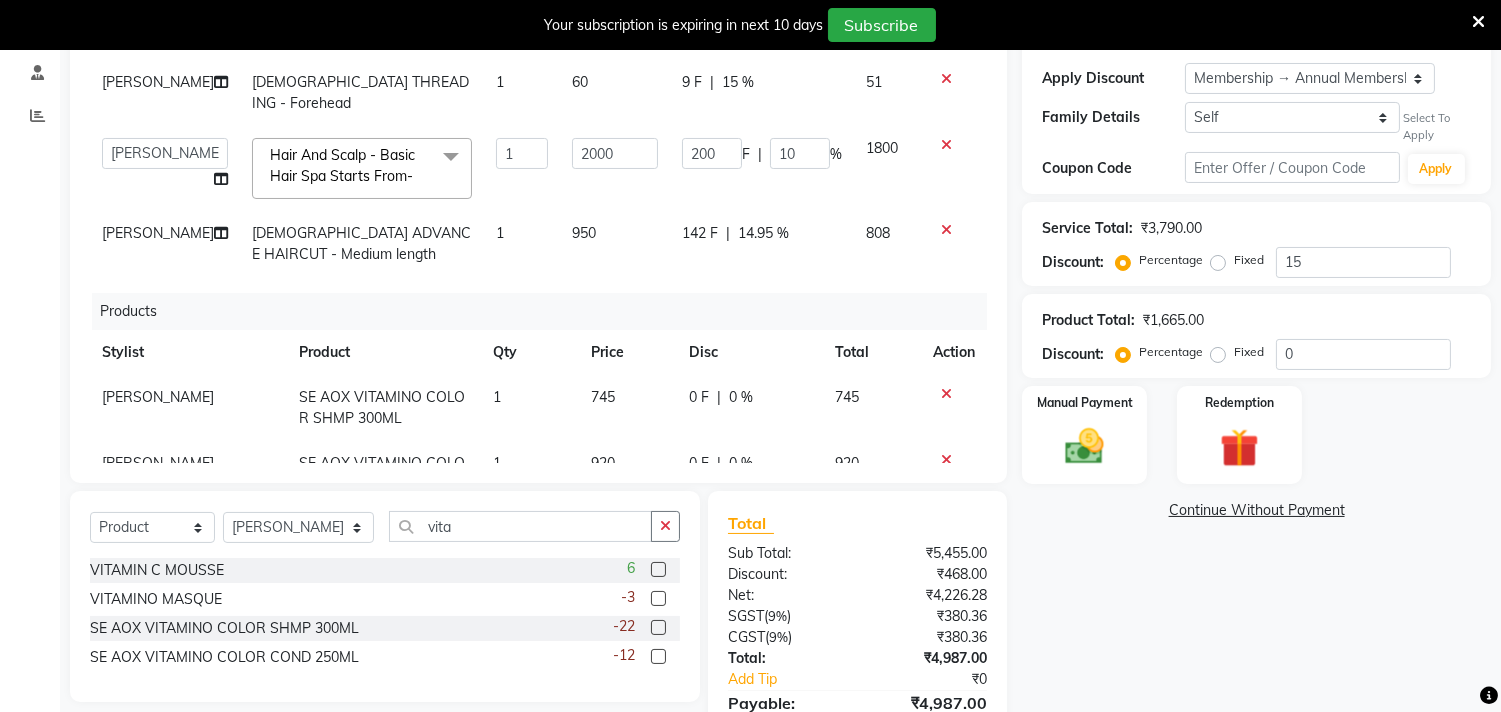 scroll, scrollTop: 193, scrollLeft: 0, axis: vertical 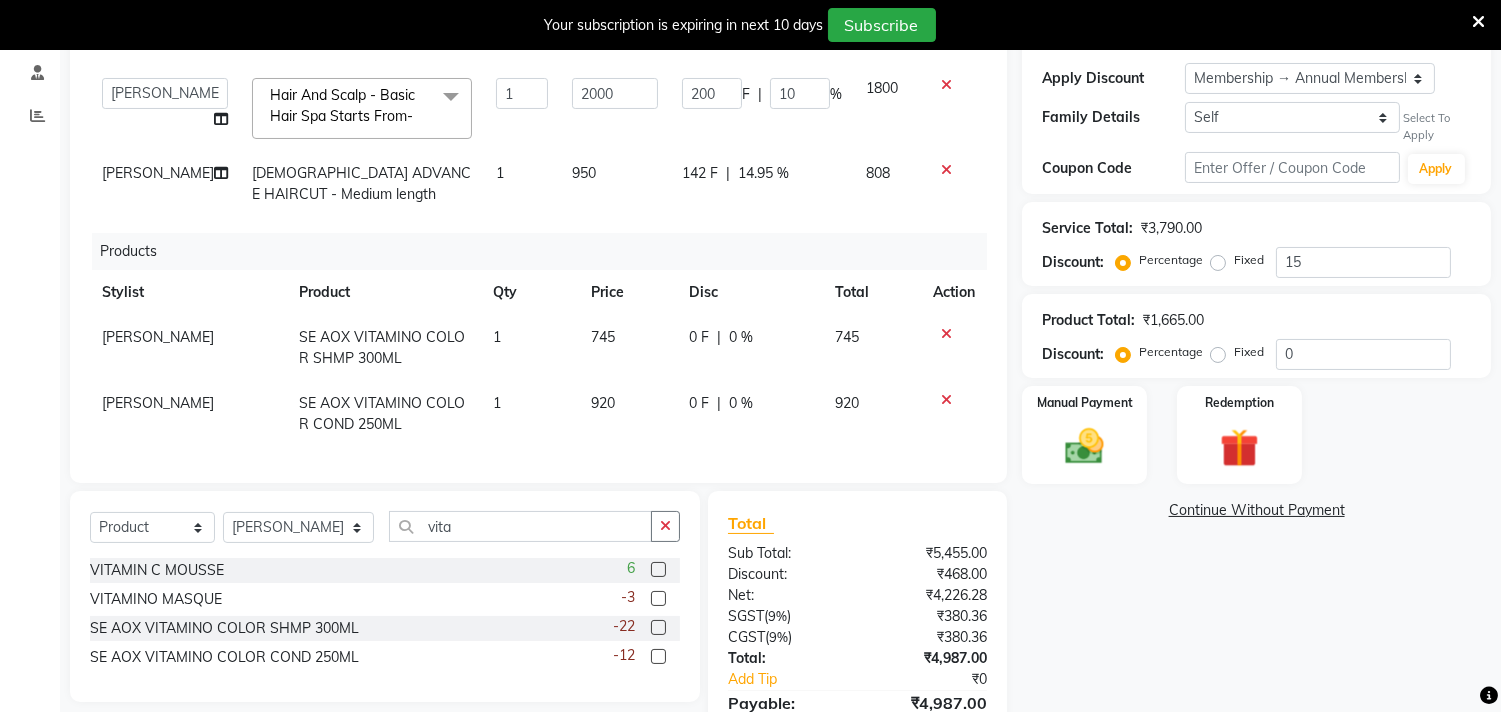 click on "745" 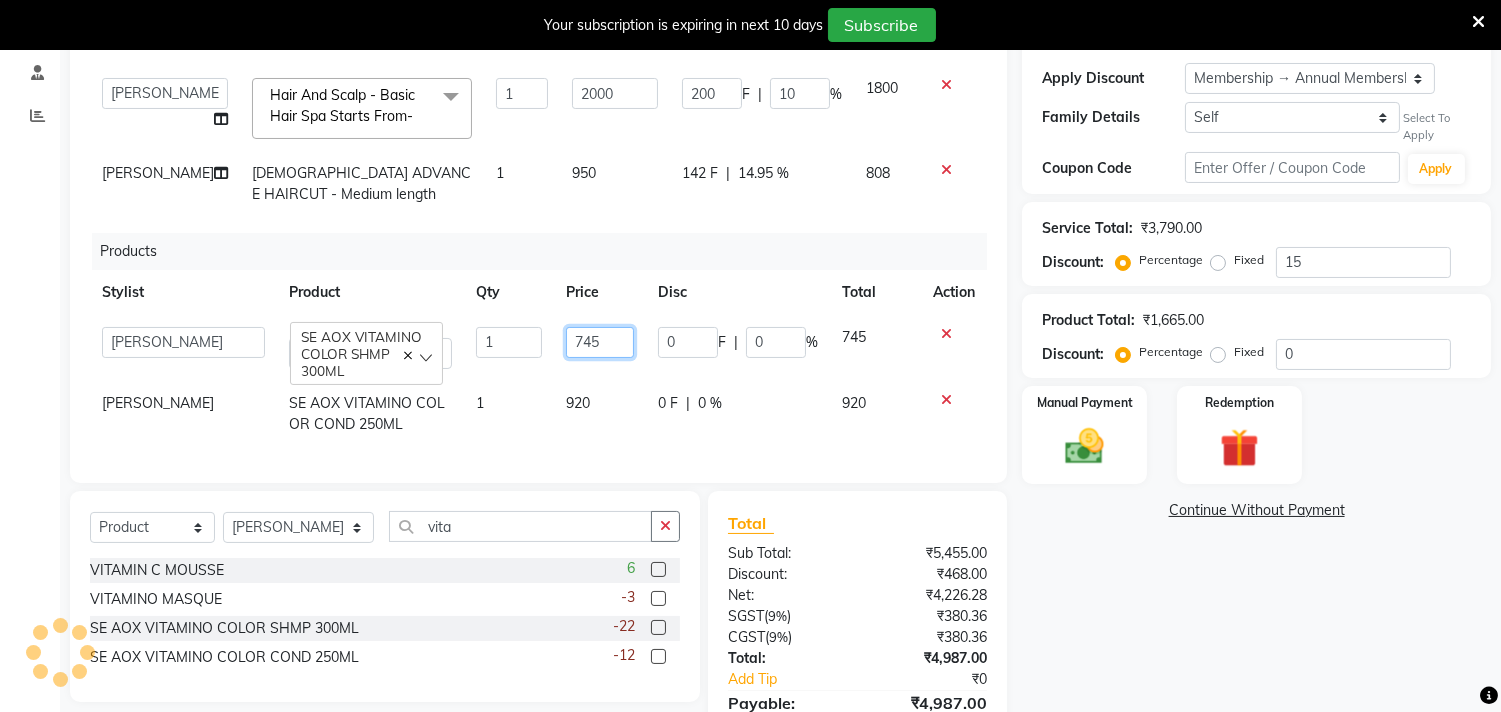 click on "745" 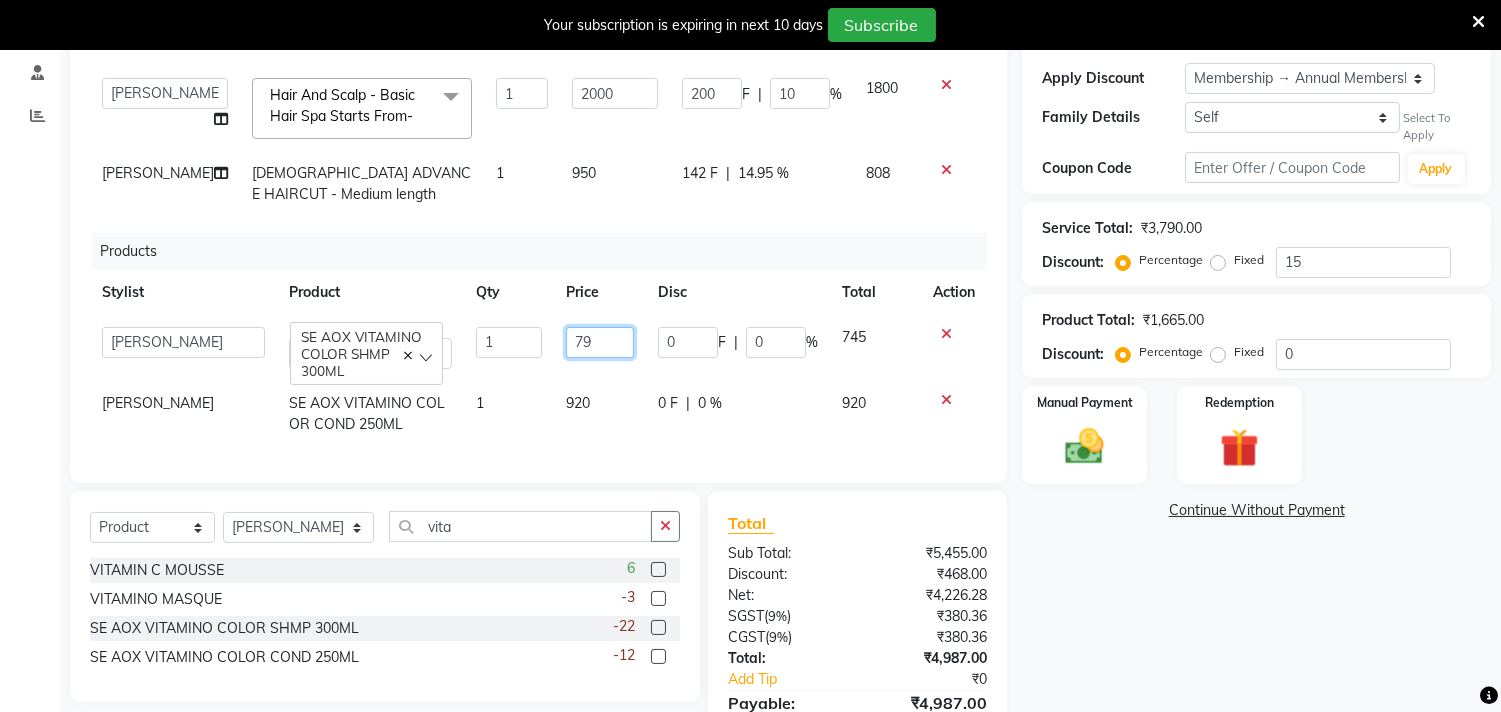 type on "790" 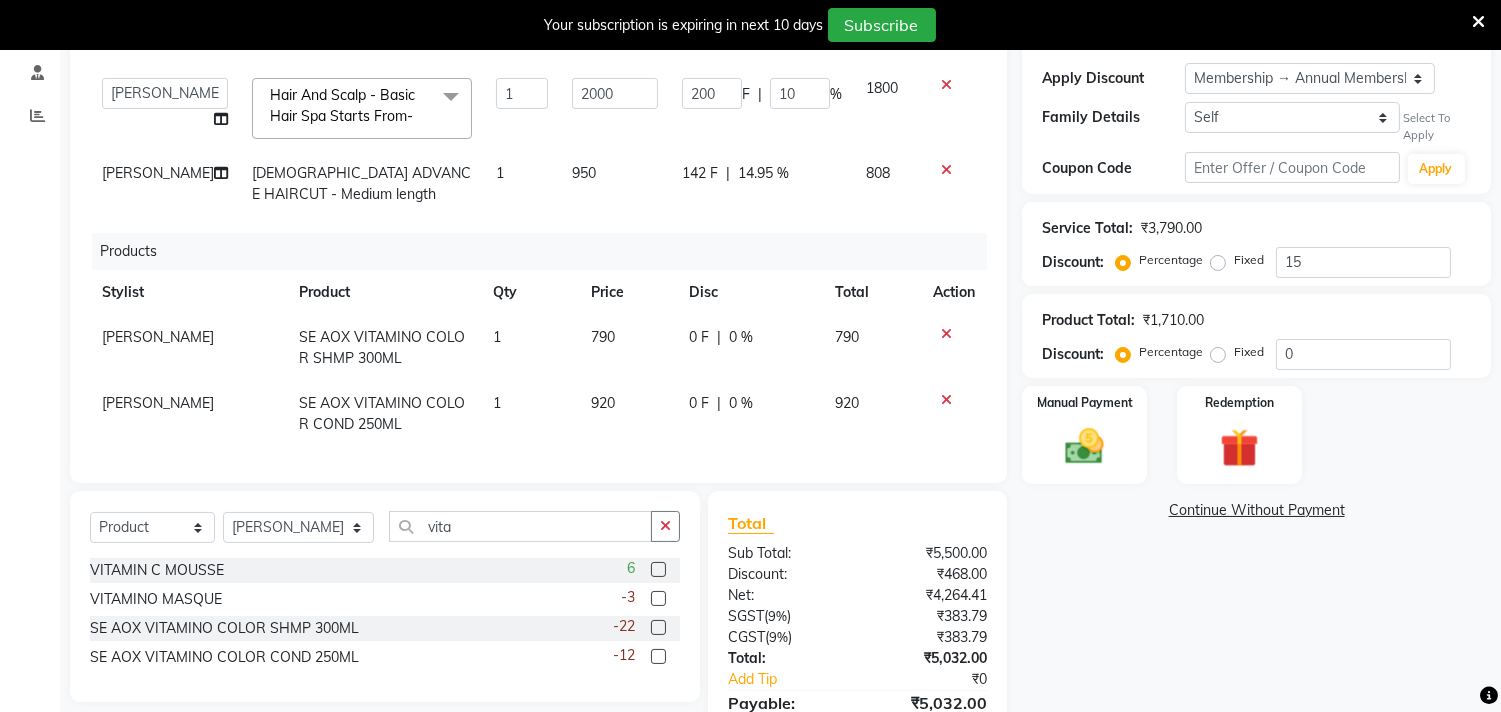click on "920" 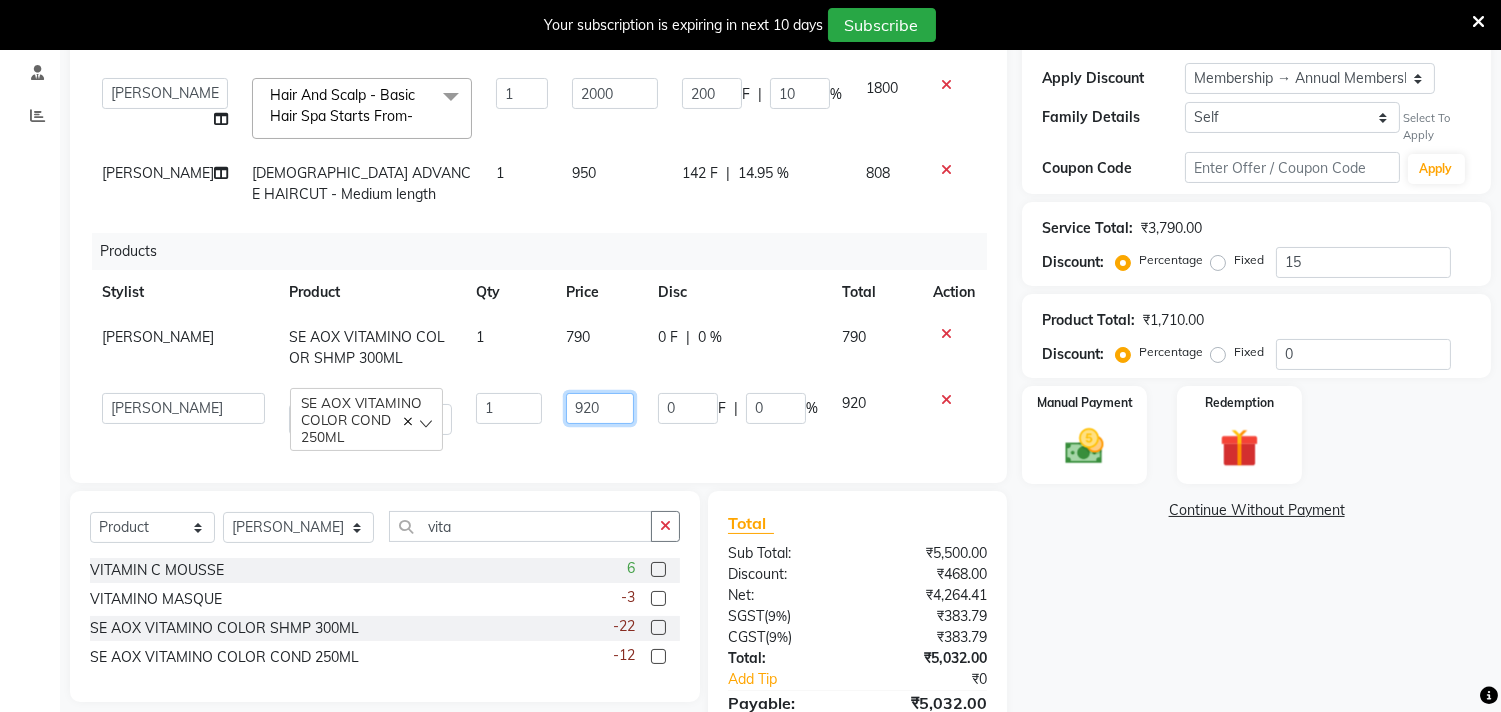 click on "920" 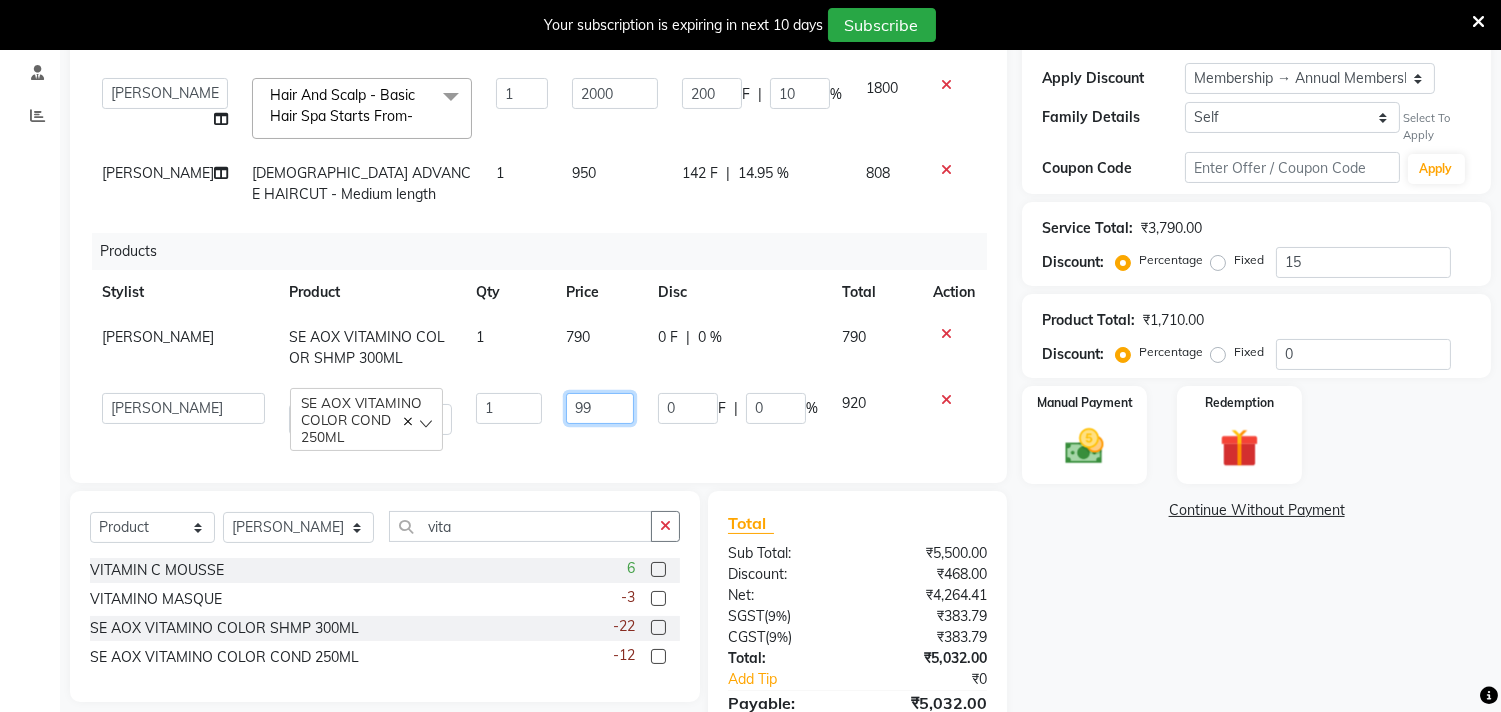 type on "990" 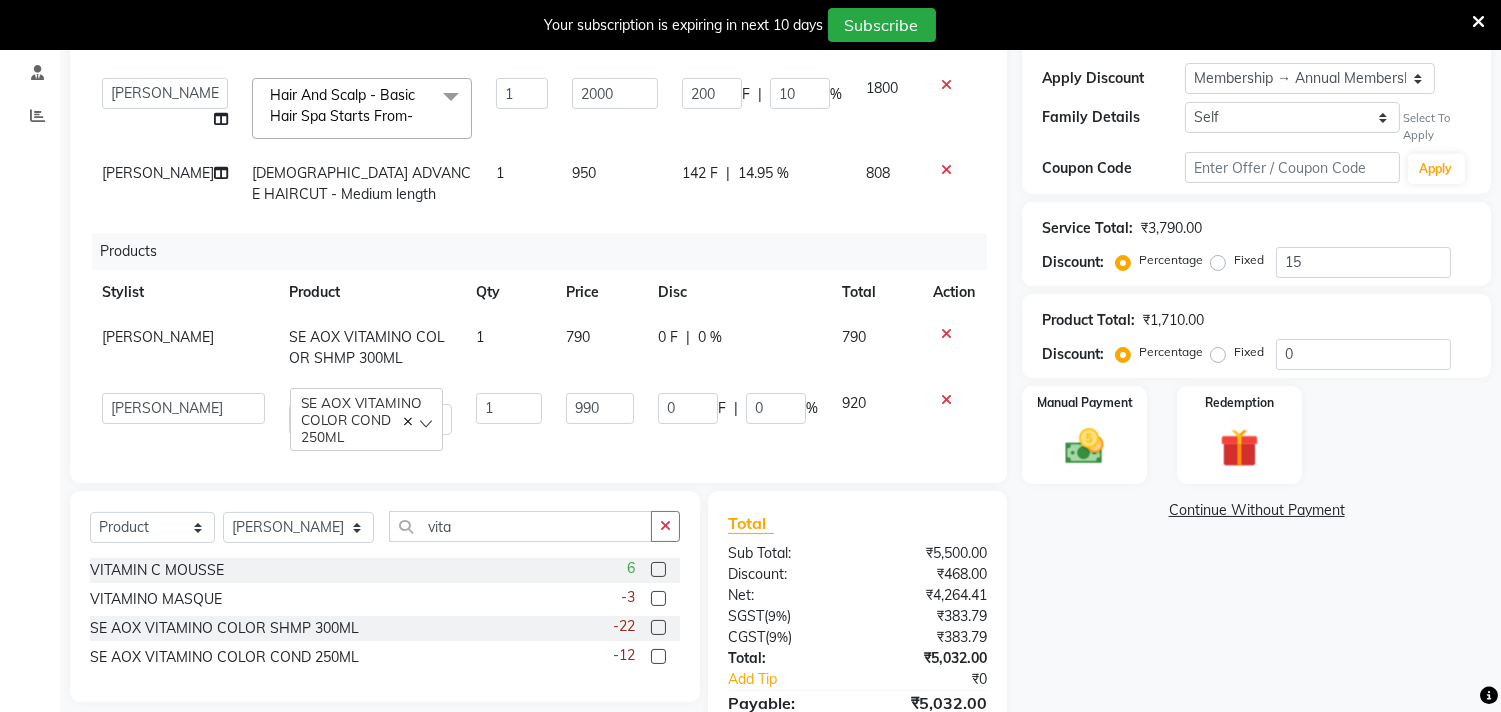 click on "1" 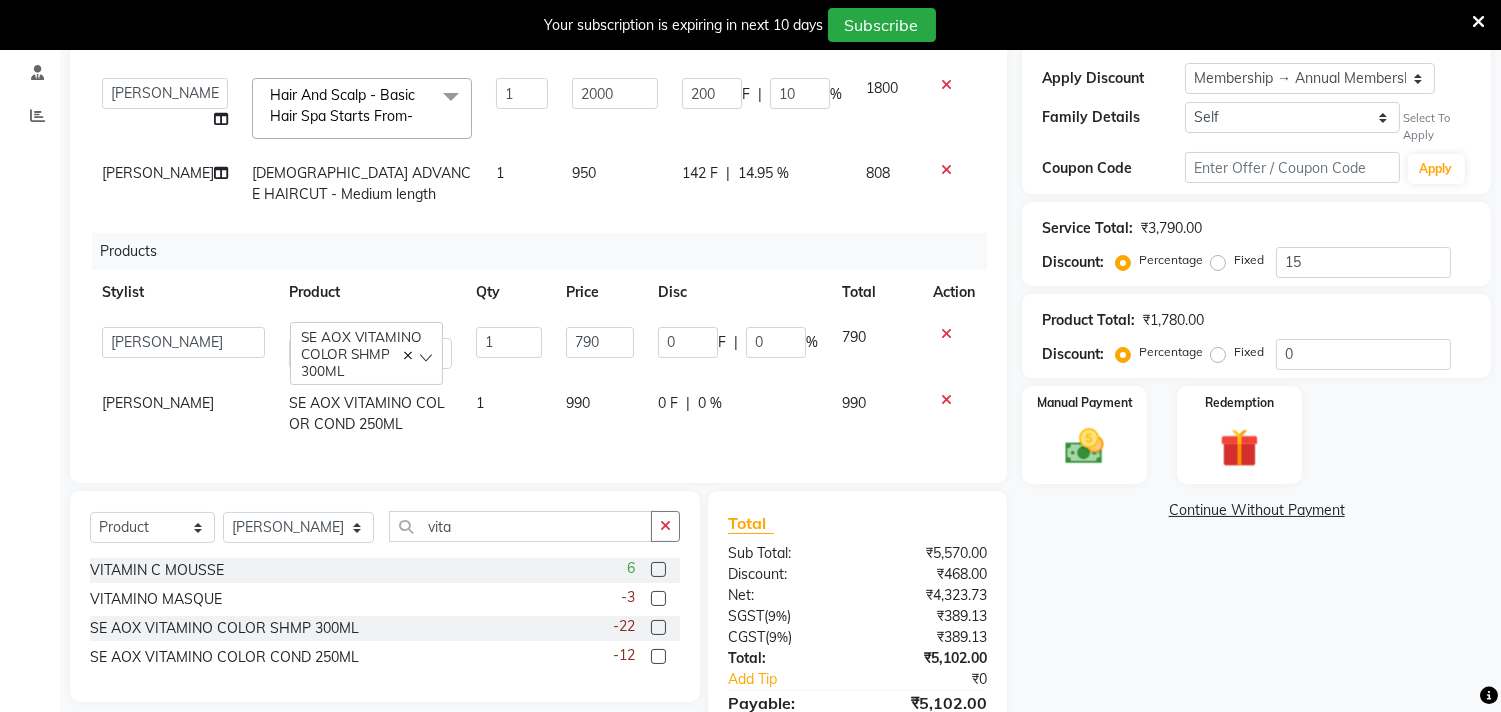 scroll, scrollTop: 194, scrollLeft: 0, axis: vertical 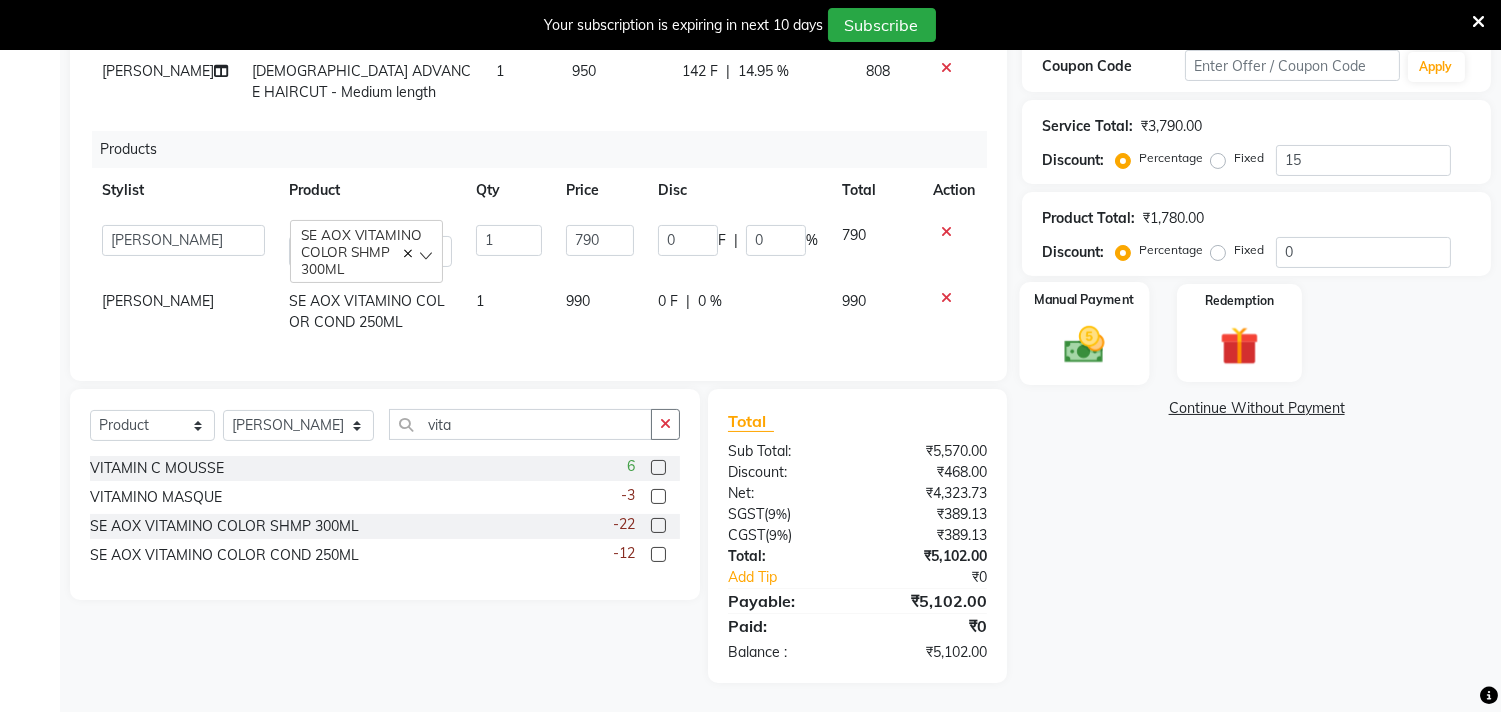 click 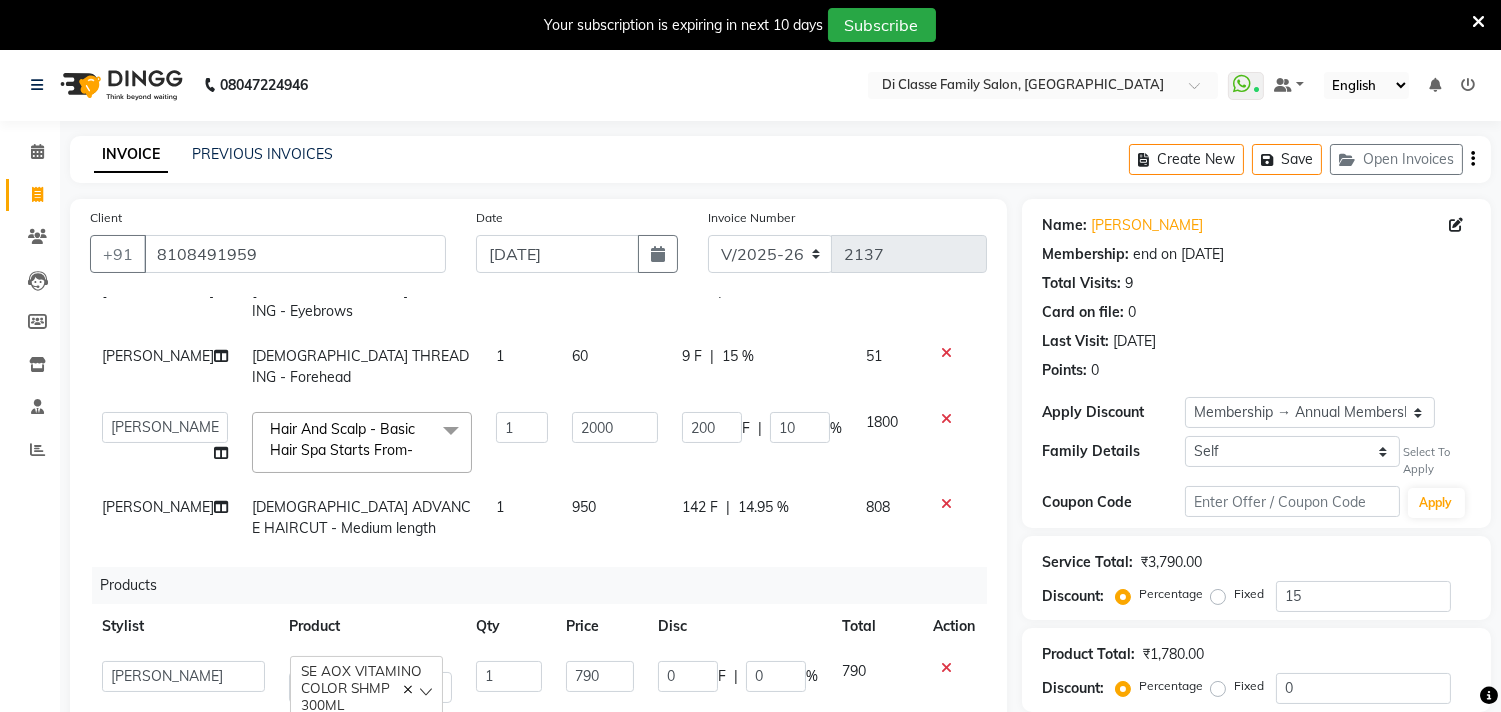 scroll, scrollTop: 0, scrollLeft: 0, axis: both 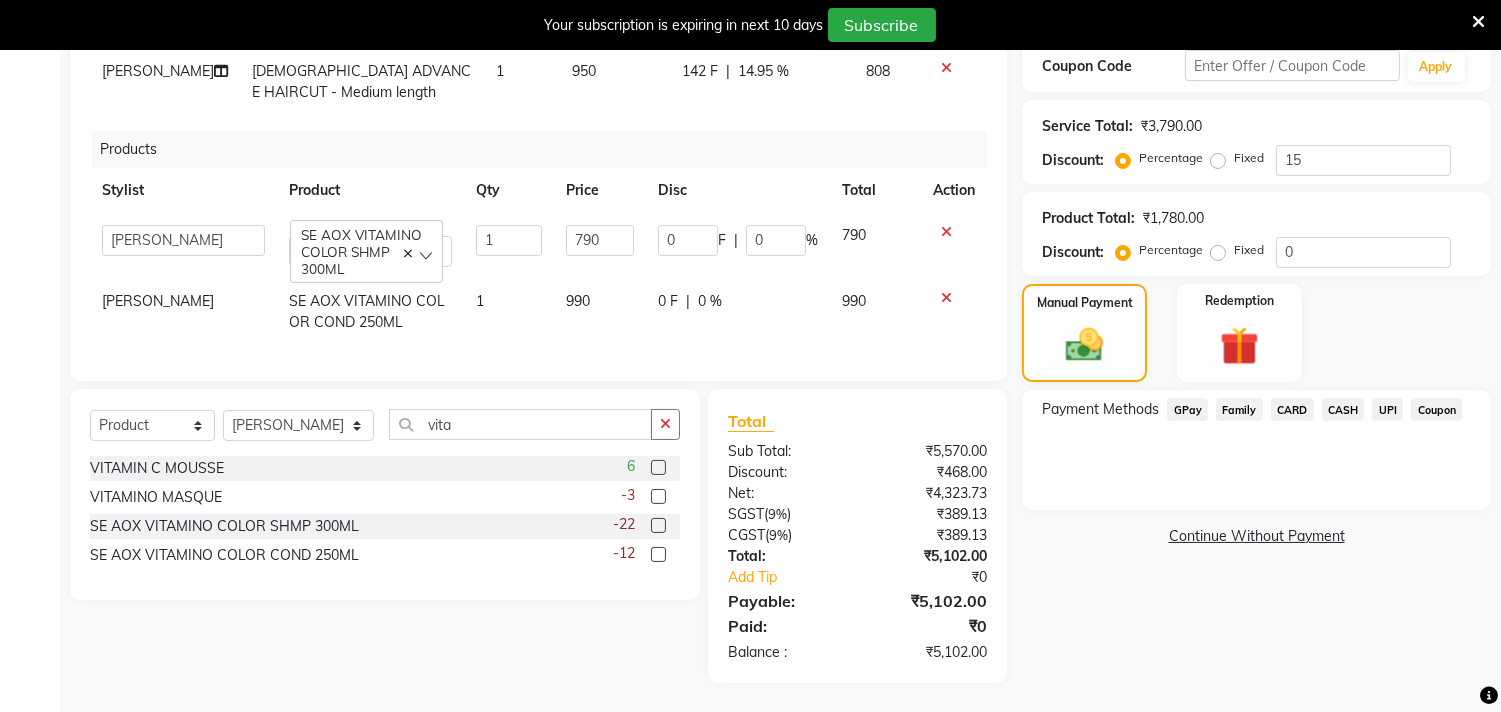 click on "UPI" 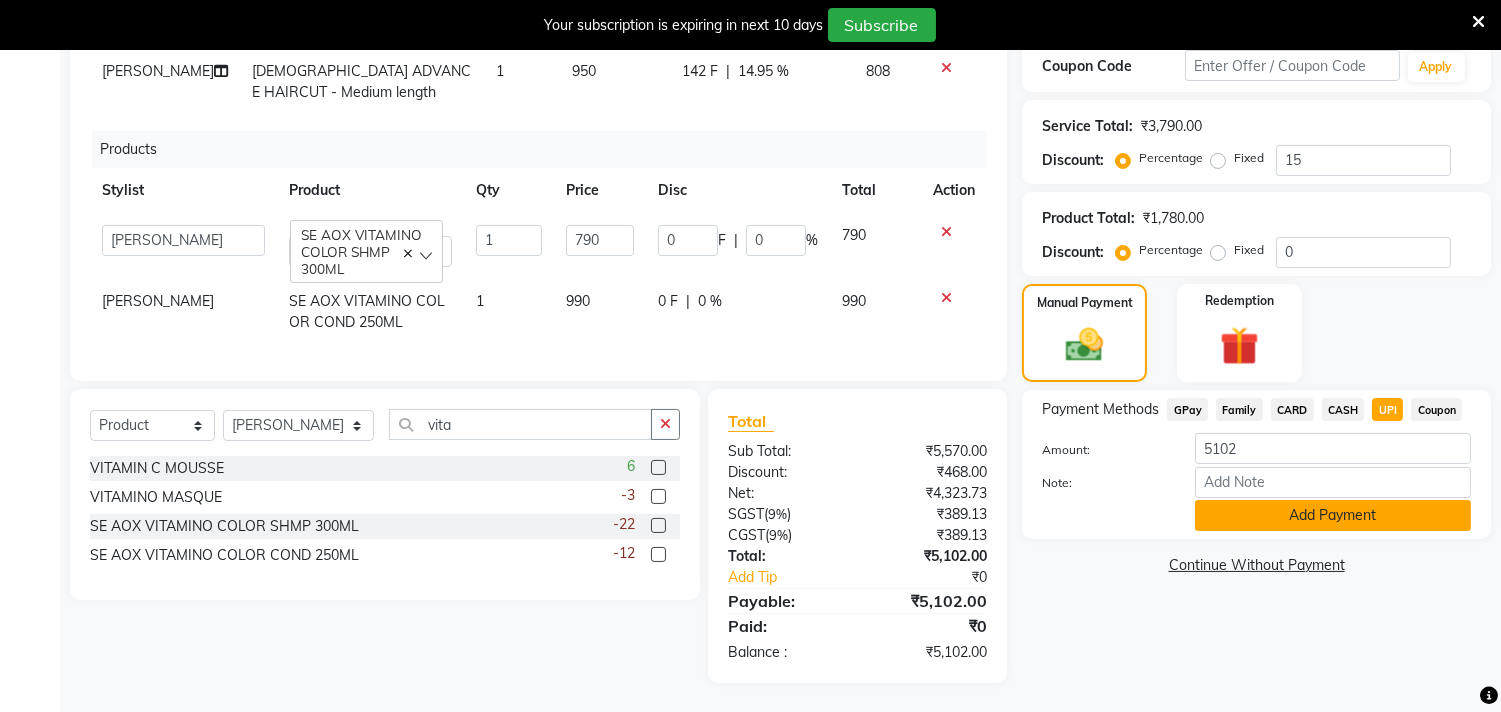 click on "Add Payment" 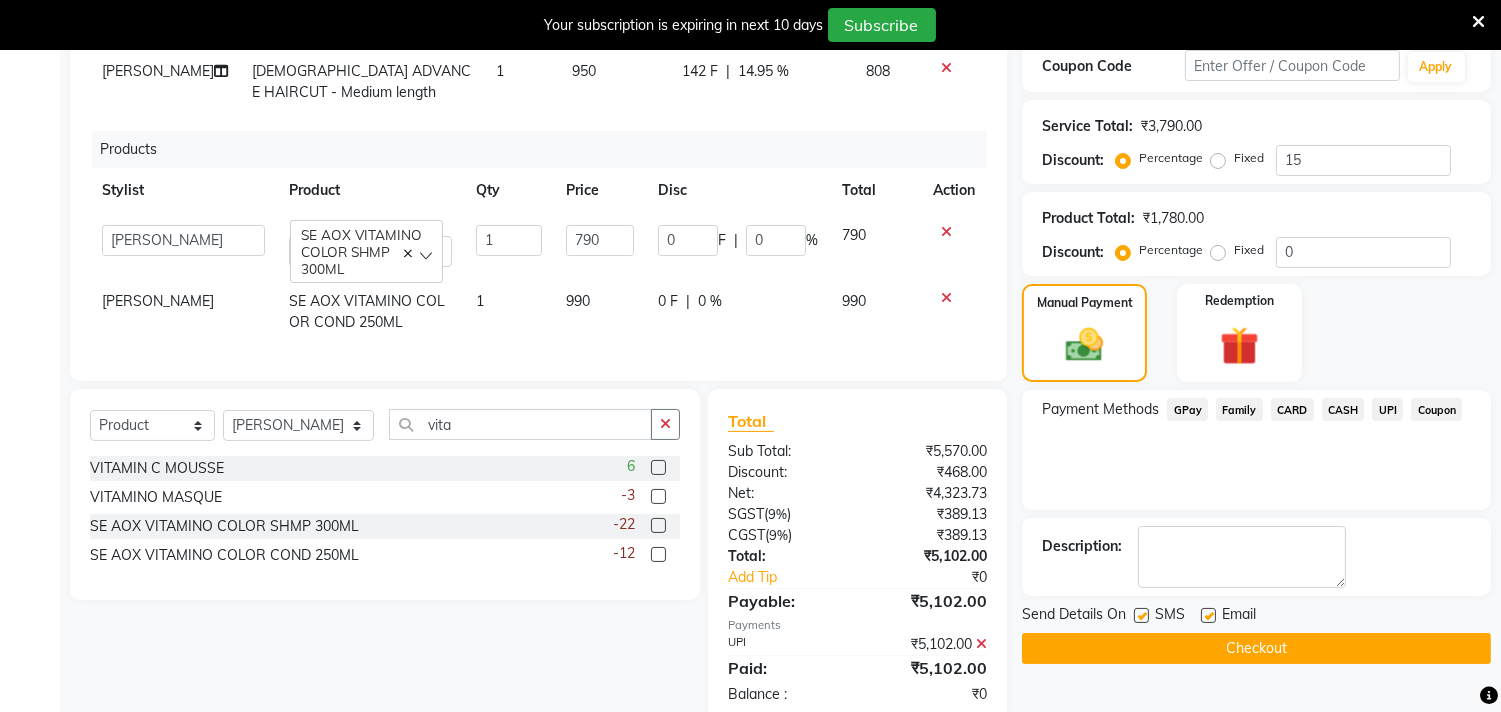 scroll, scrollTop: 480, scrollLeft: 0, axis: vertical 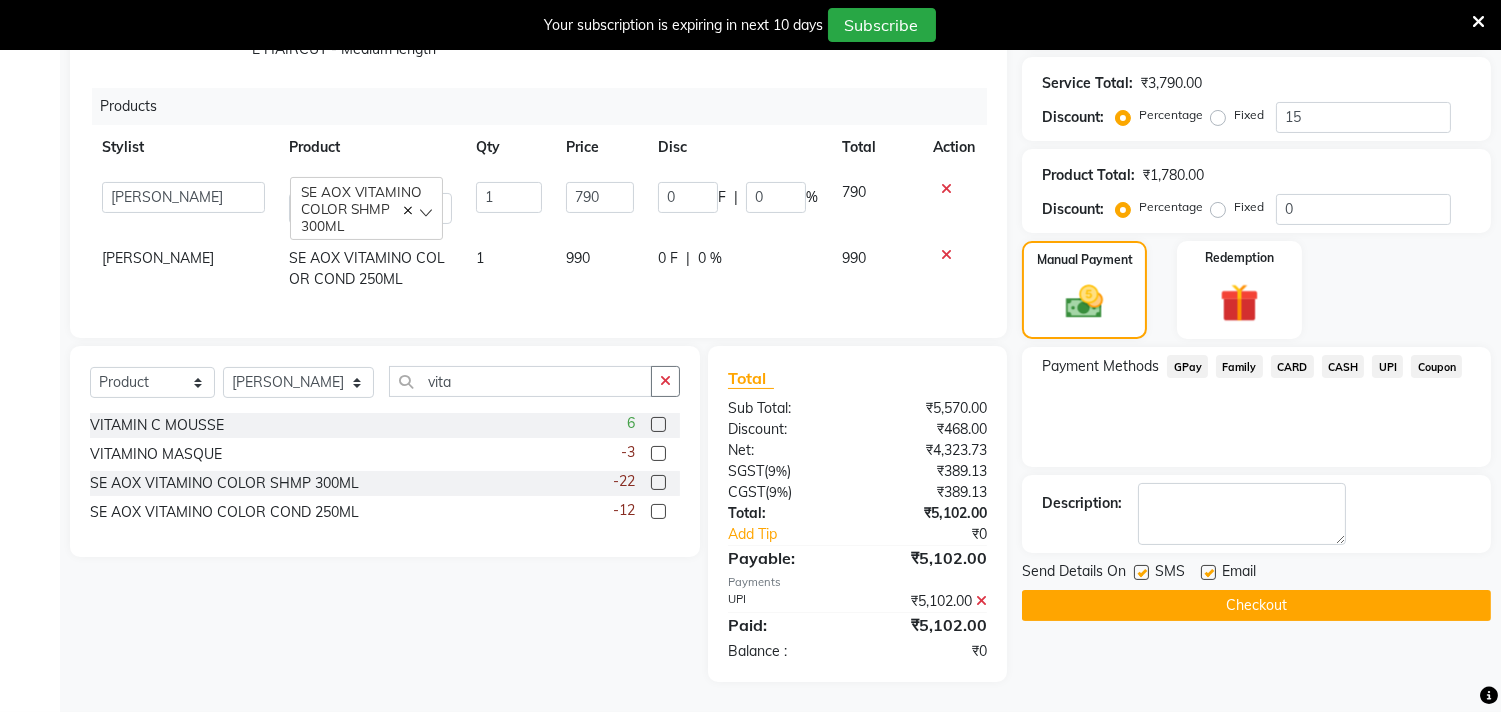 click on "Checkout" 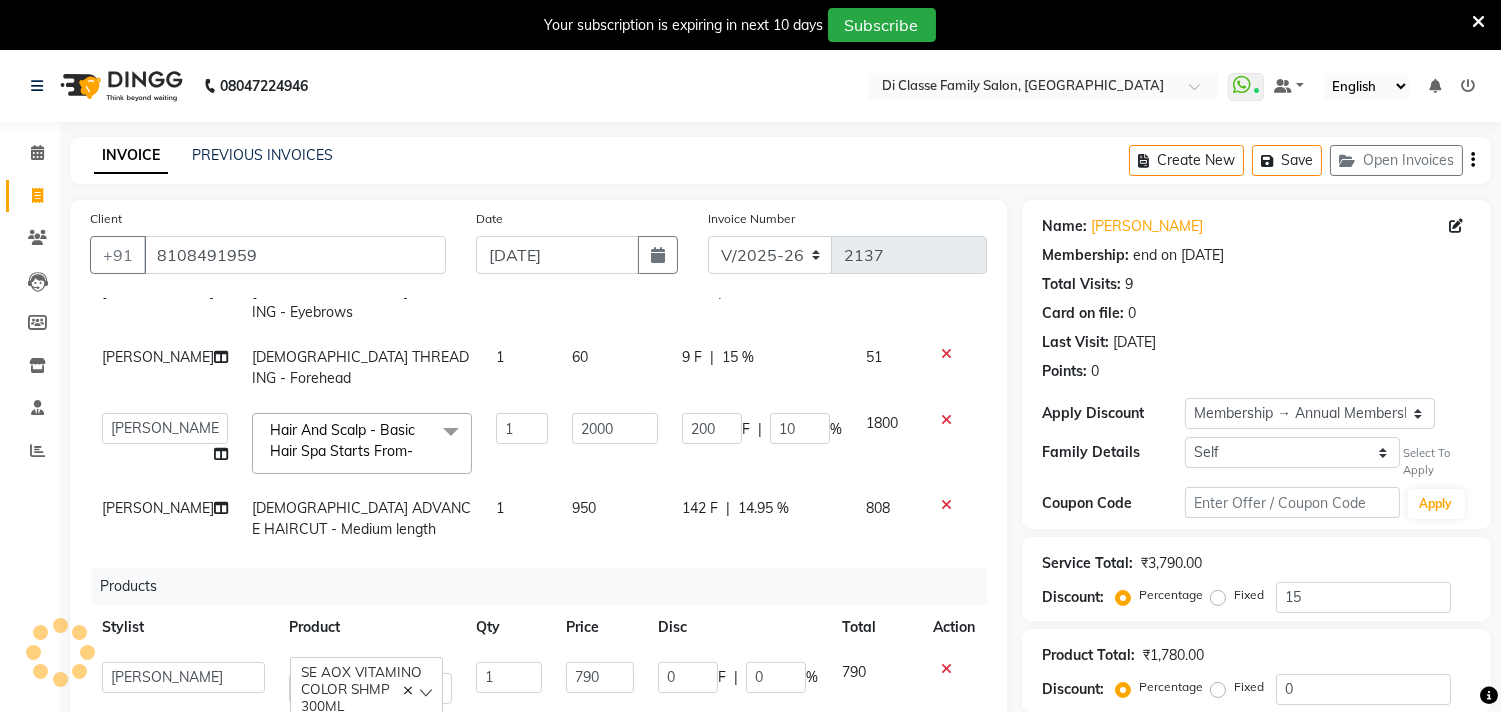 scroll, scrollTop: 480, scrollLeft: 0, axis: vertical 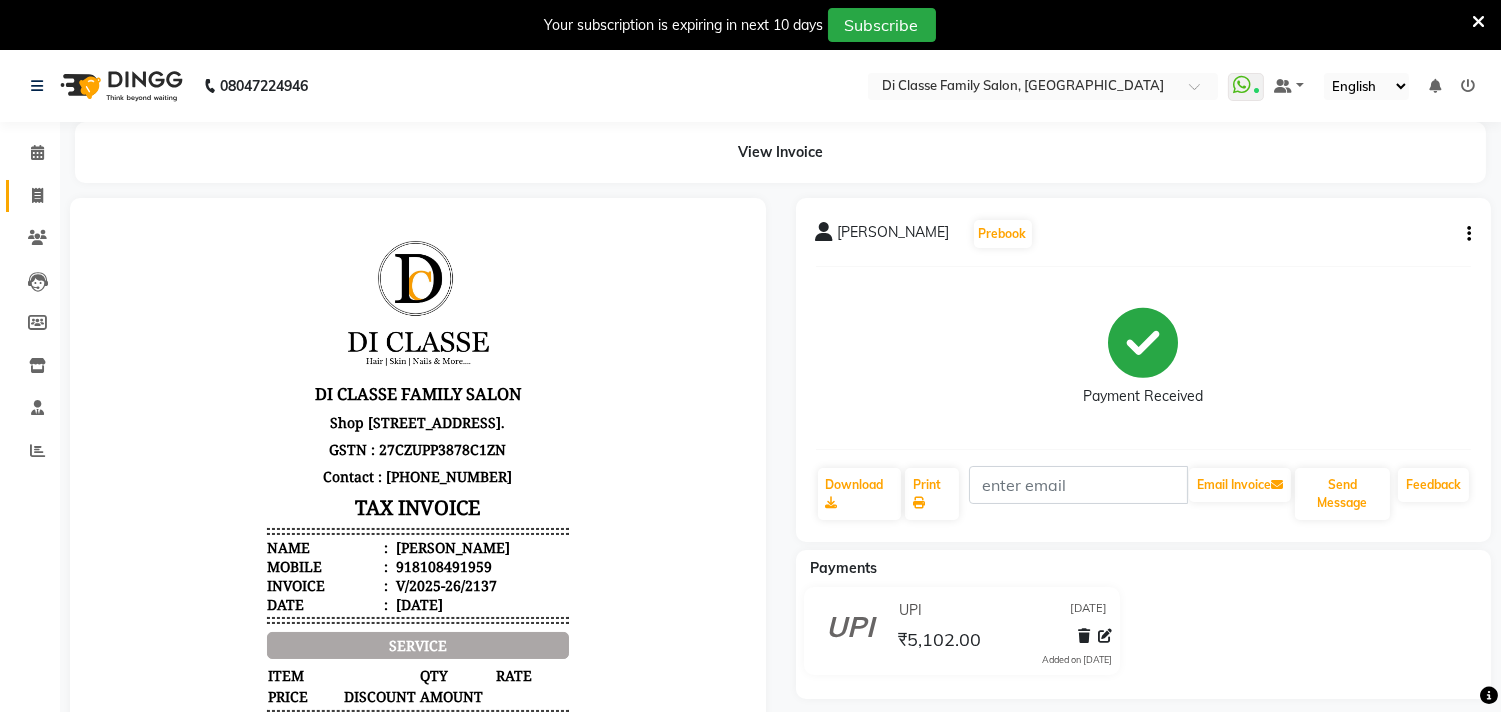 click on "Invoice" 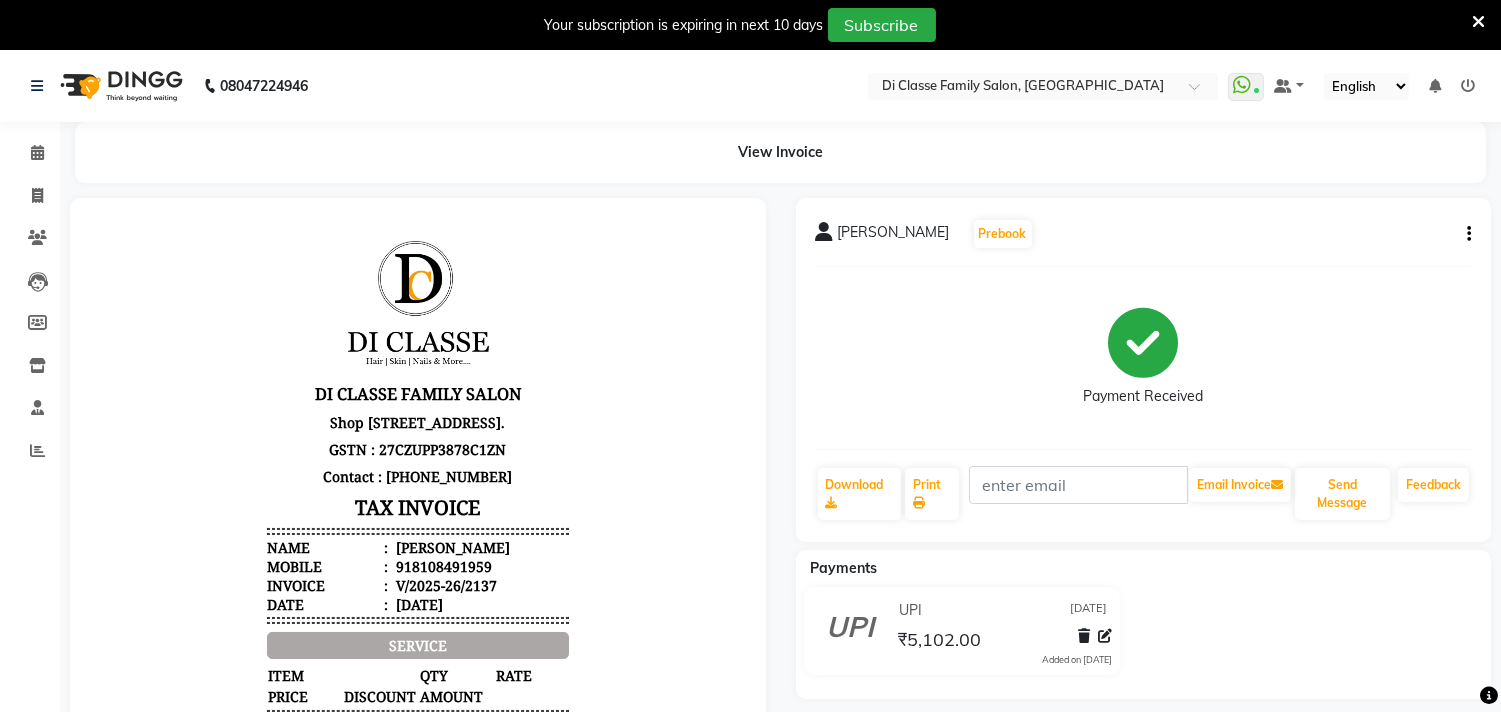 select on "4704" 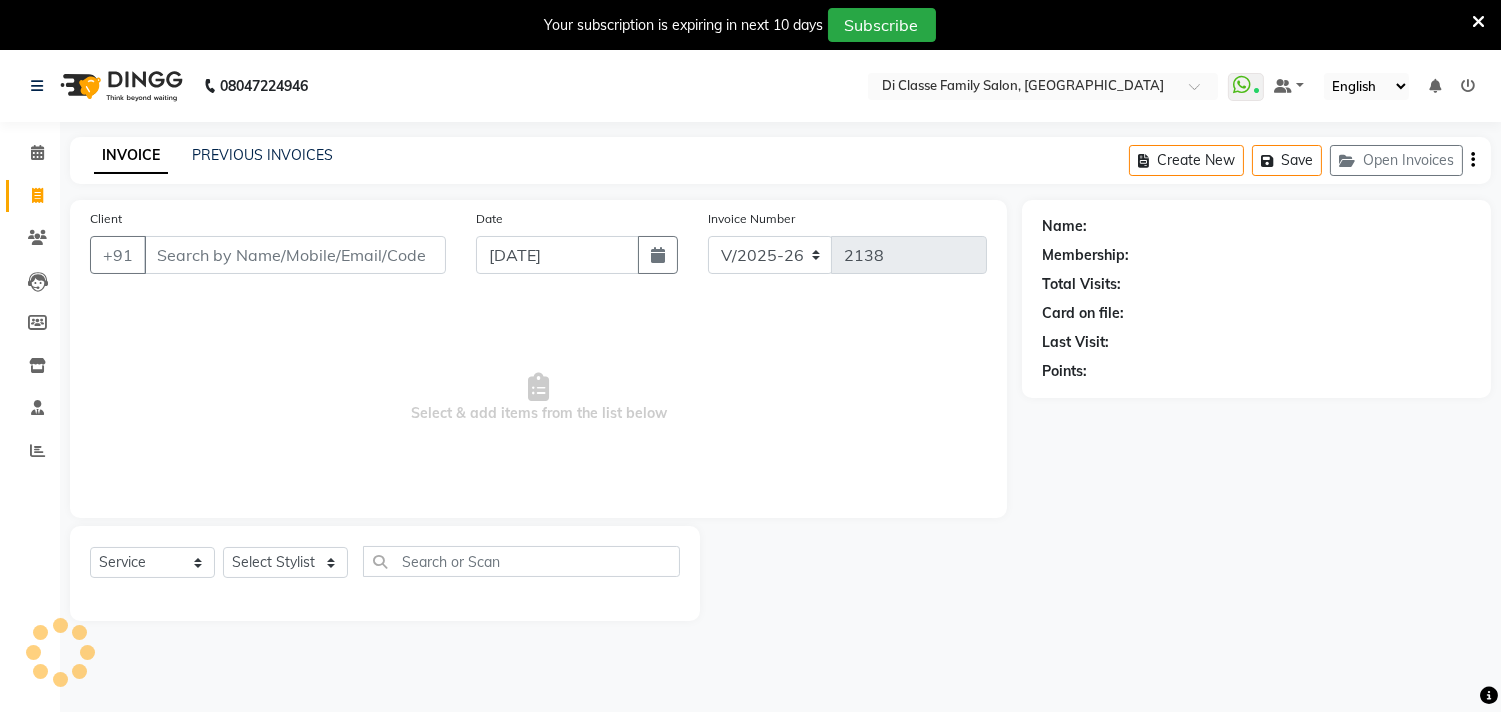 scroll, scrollTop: 50, scrollLeft: 0, axis: vertical 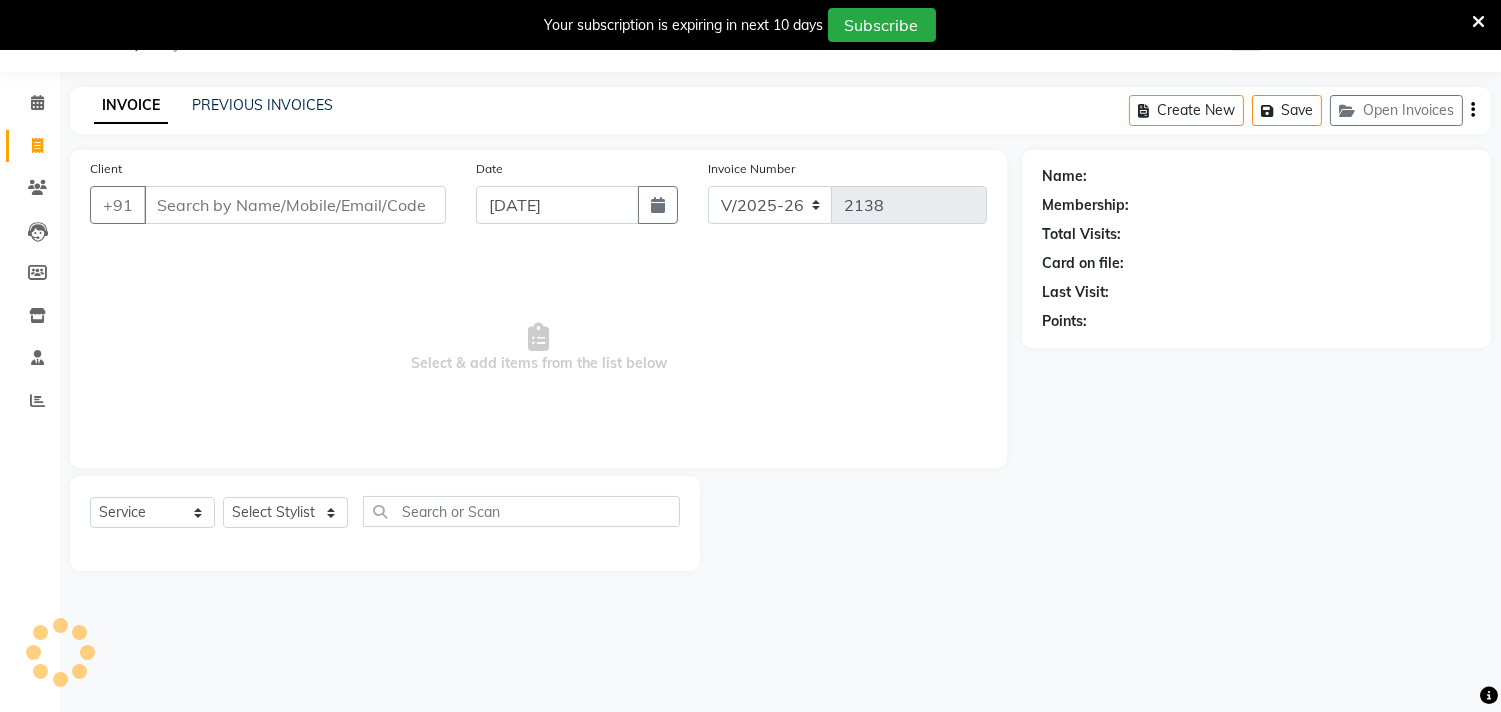click on "INVOICE PREVIOUS INVOICES Create New   Save   Open Invoices  Client +91 Date 14-07-2025 Invoice Number INV/2025 V/2025-26 2138  Select & add items from the list below  Select  Service  Product  Membership  Package Voucher Prepaid Gift Card  Select Stylist Name: Membership: Total Visits: Card on file: Last Visit:  Points:" 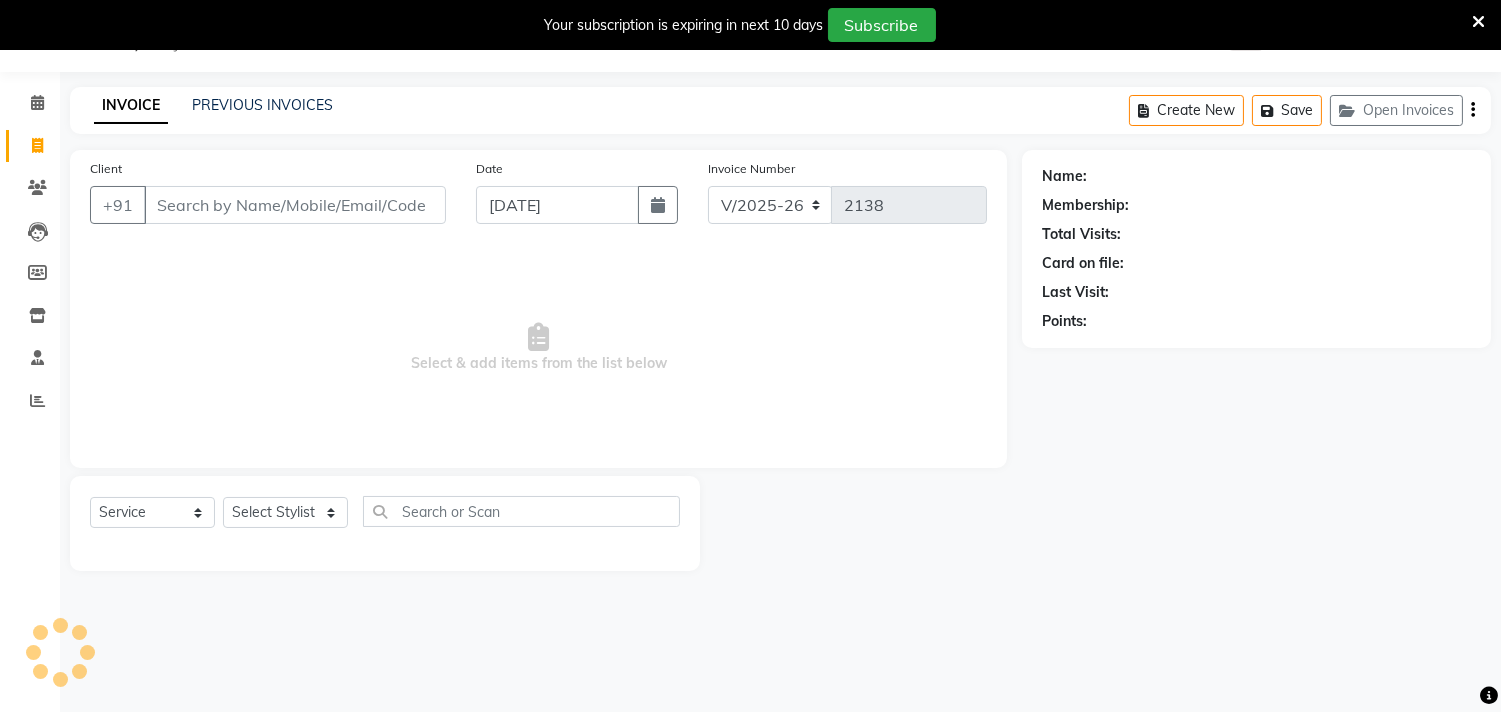 click on "INVOICE PREVIOUS INVOICES" 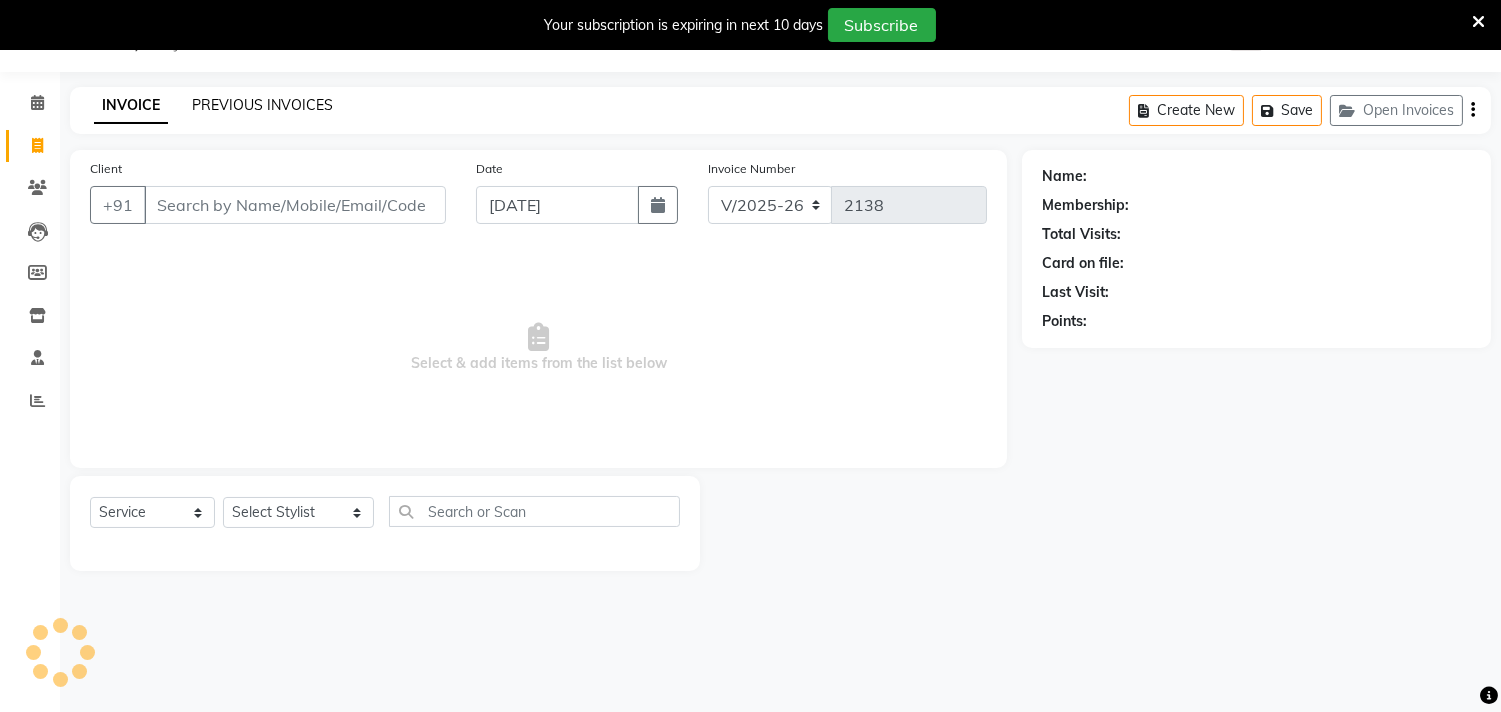 click on "PREVIOUS INVOICES" 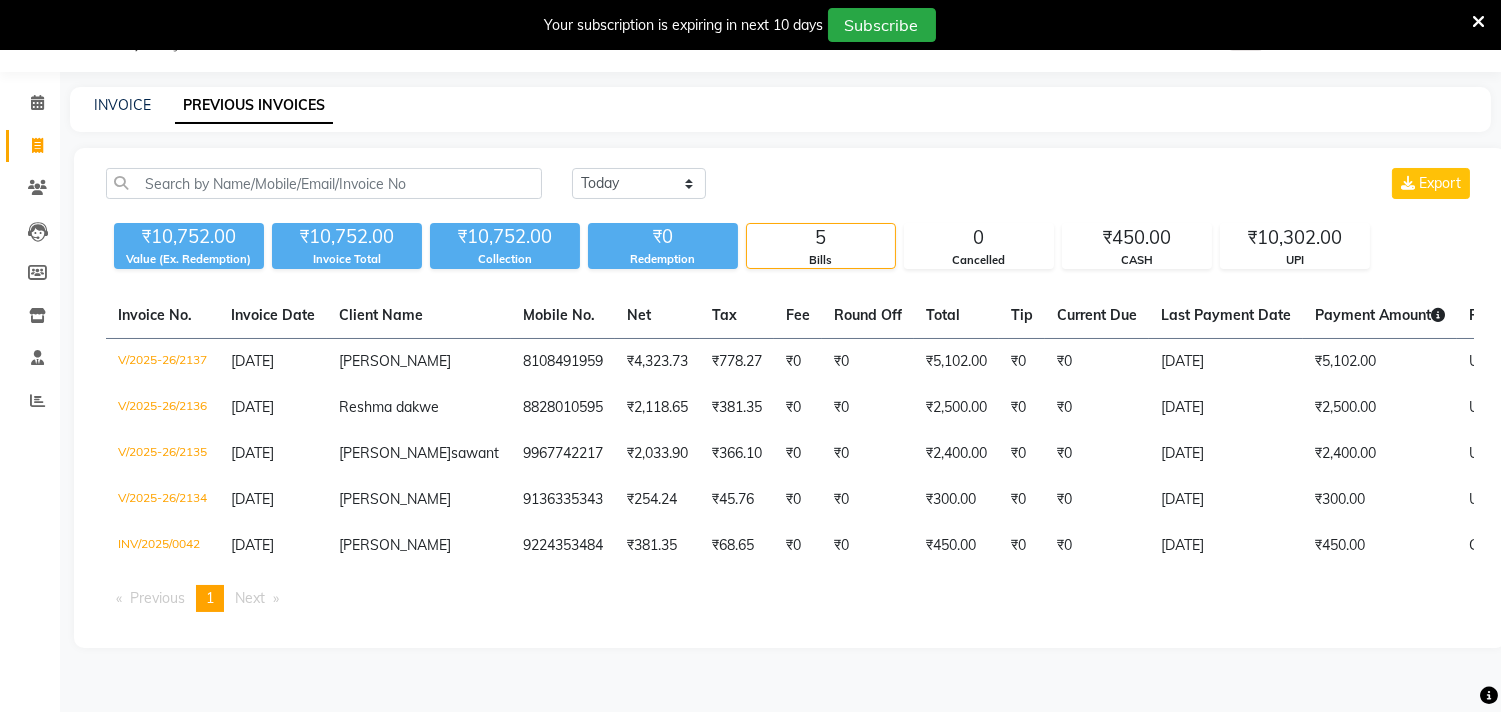 click at bounding box center [1478, 22] 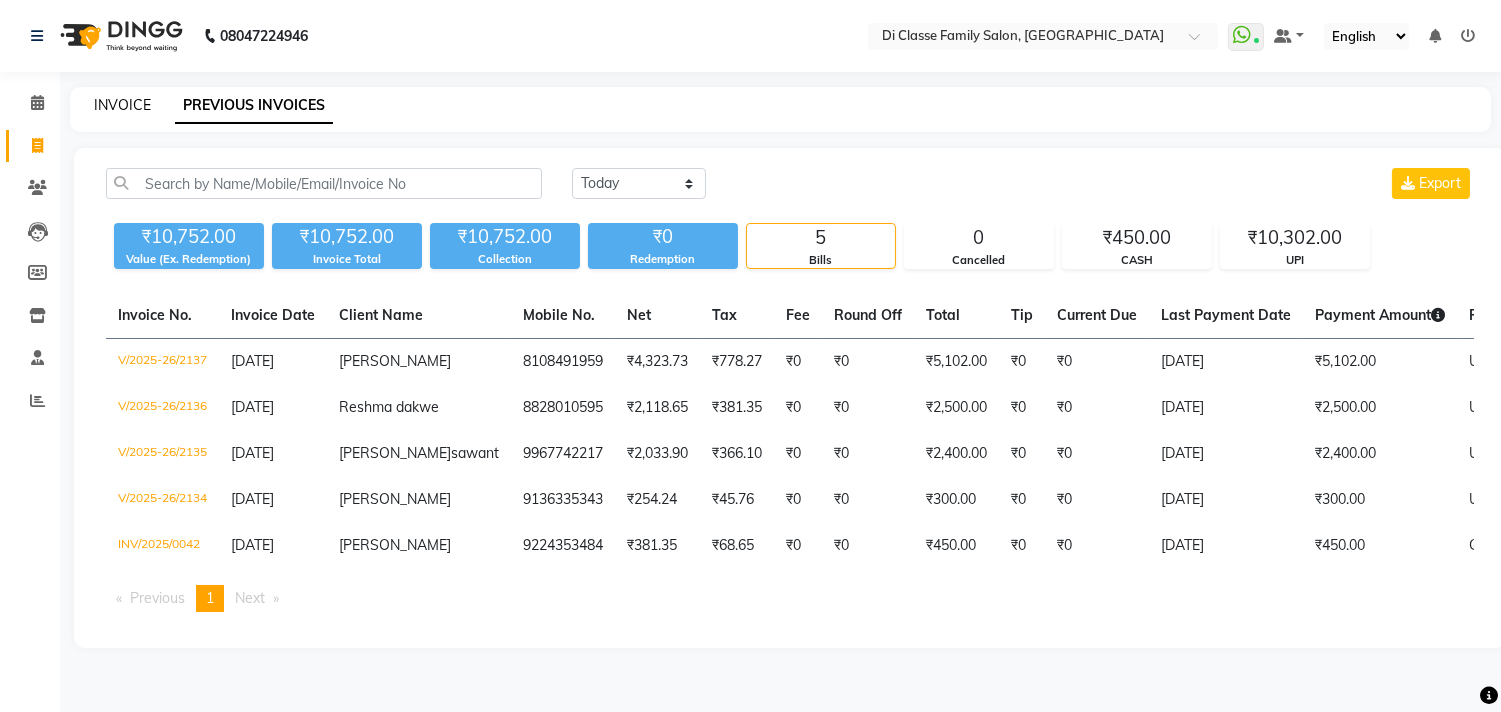 click on "INVOICE" 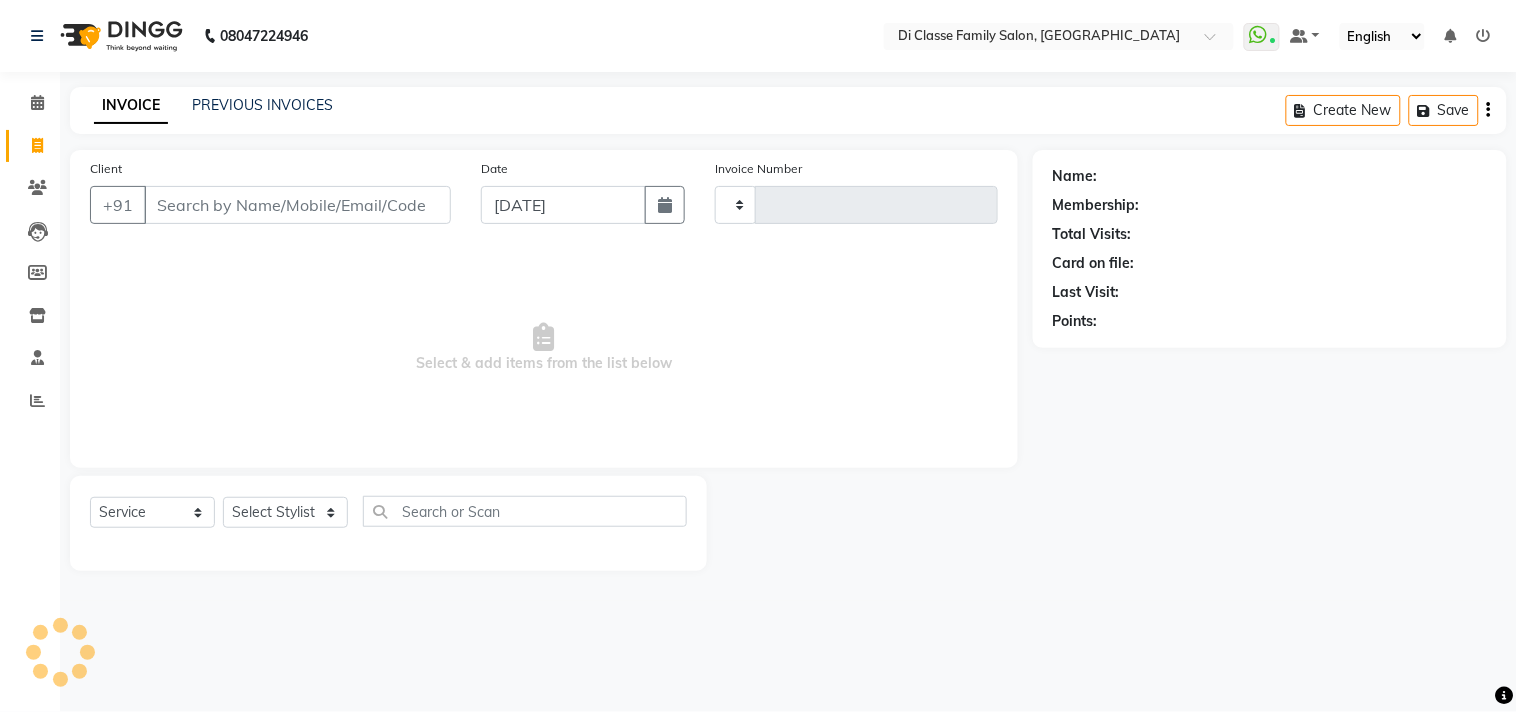 type on "2138" 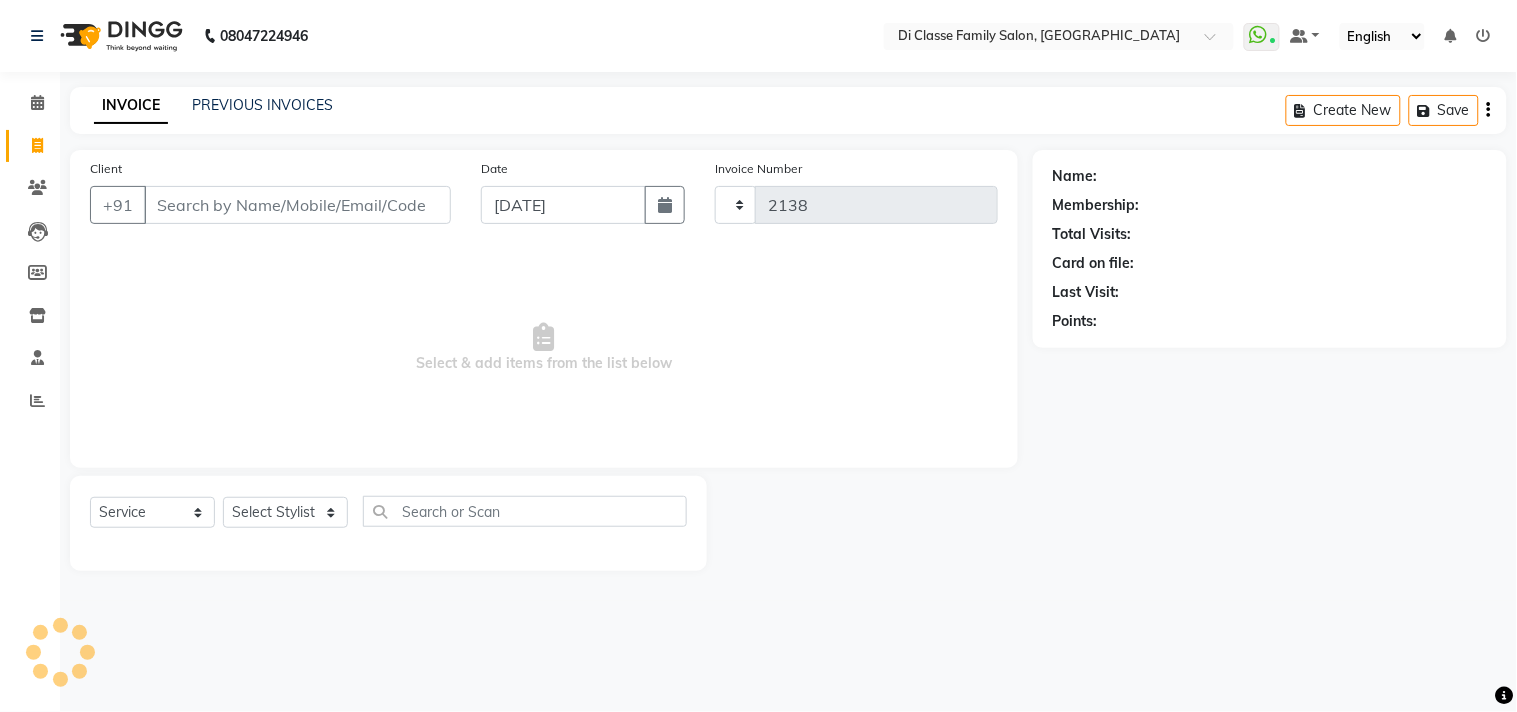 select on "4704" 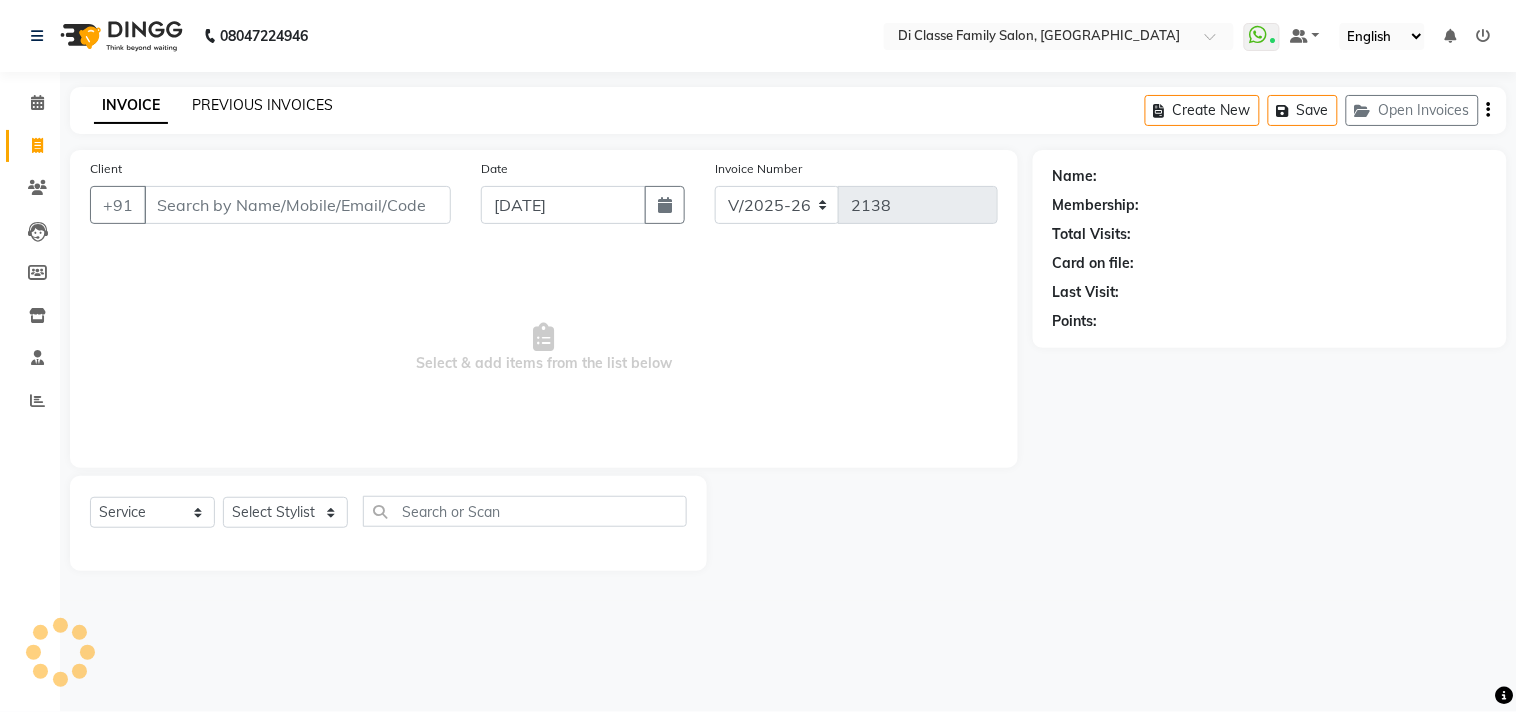 click on "PREVIOUS INVOICES" 